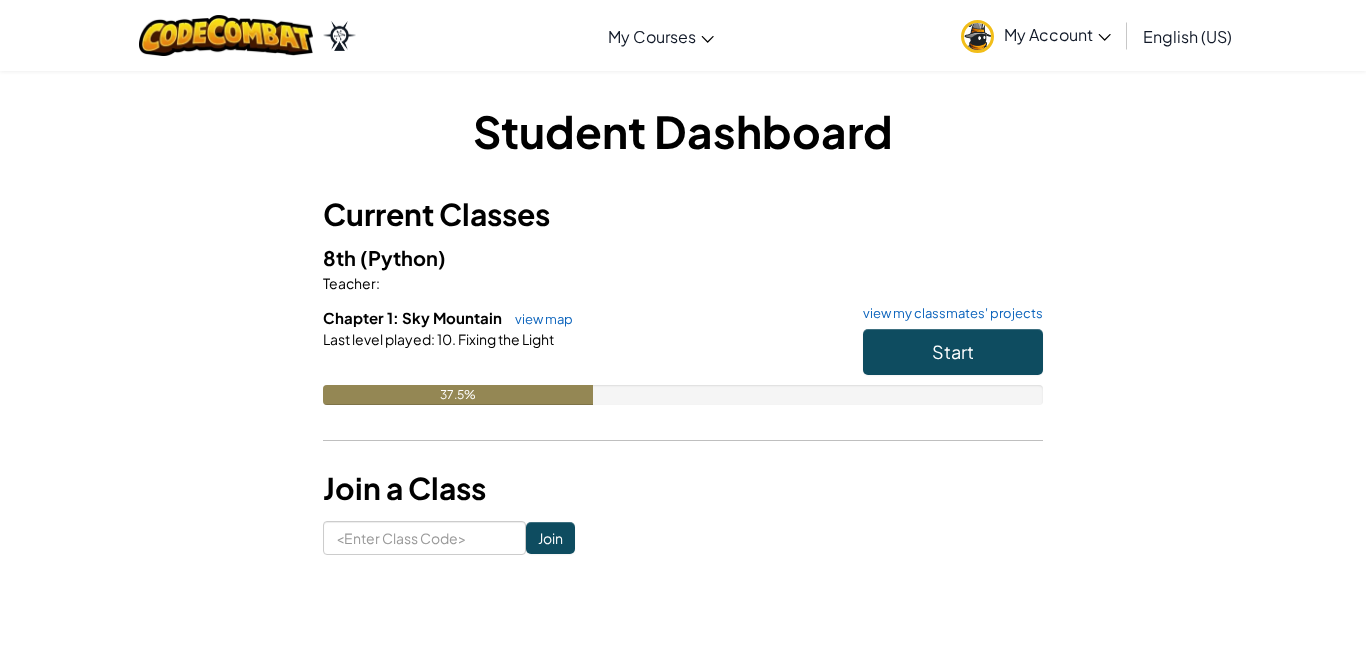 scroll, scrollTop: 0, scrollLeft: 0, axis: both 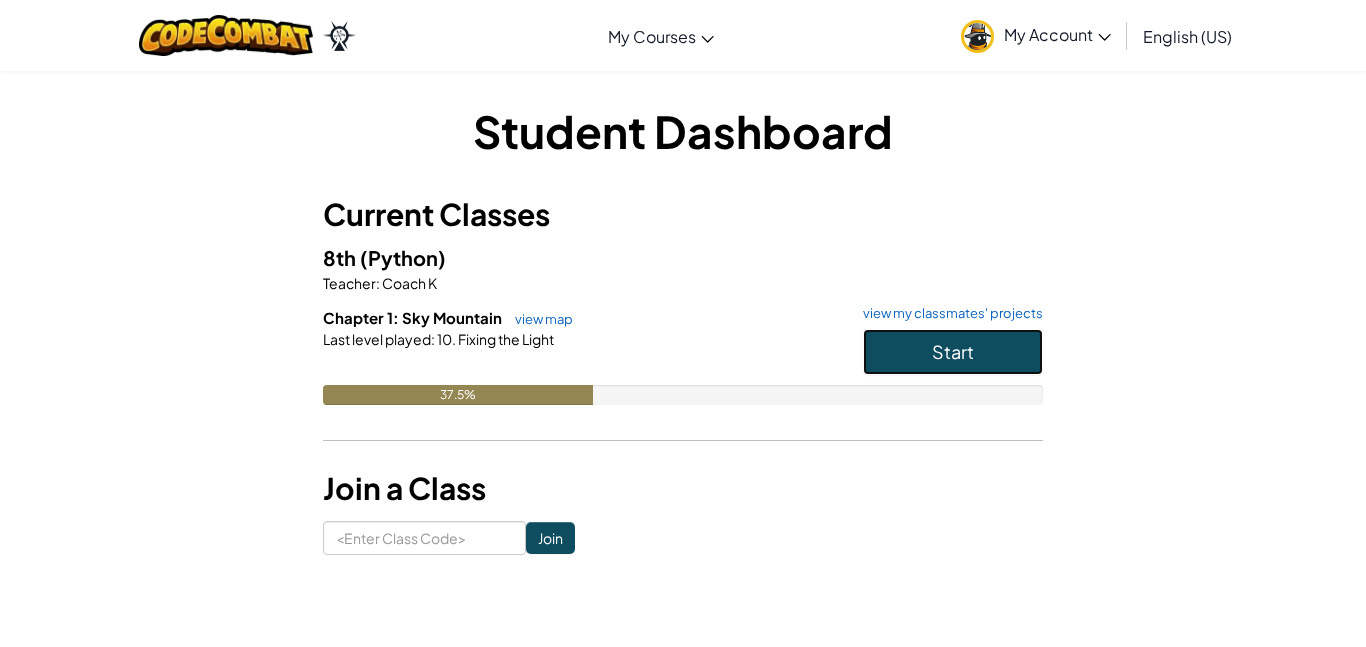 click on "Start" at bounding box center [953, 352] 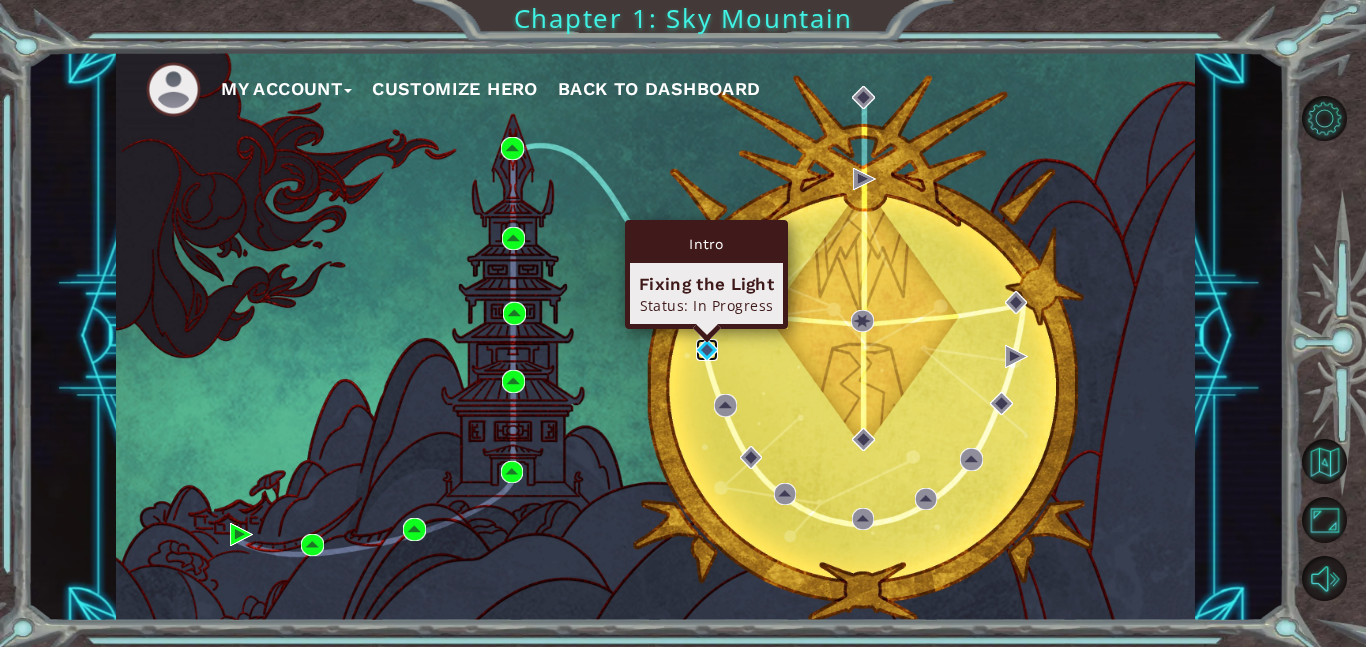 click at bounding box center [707, 350] 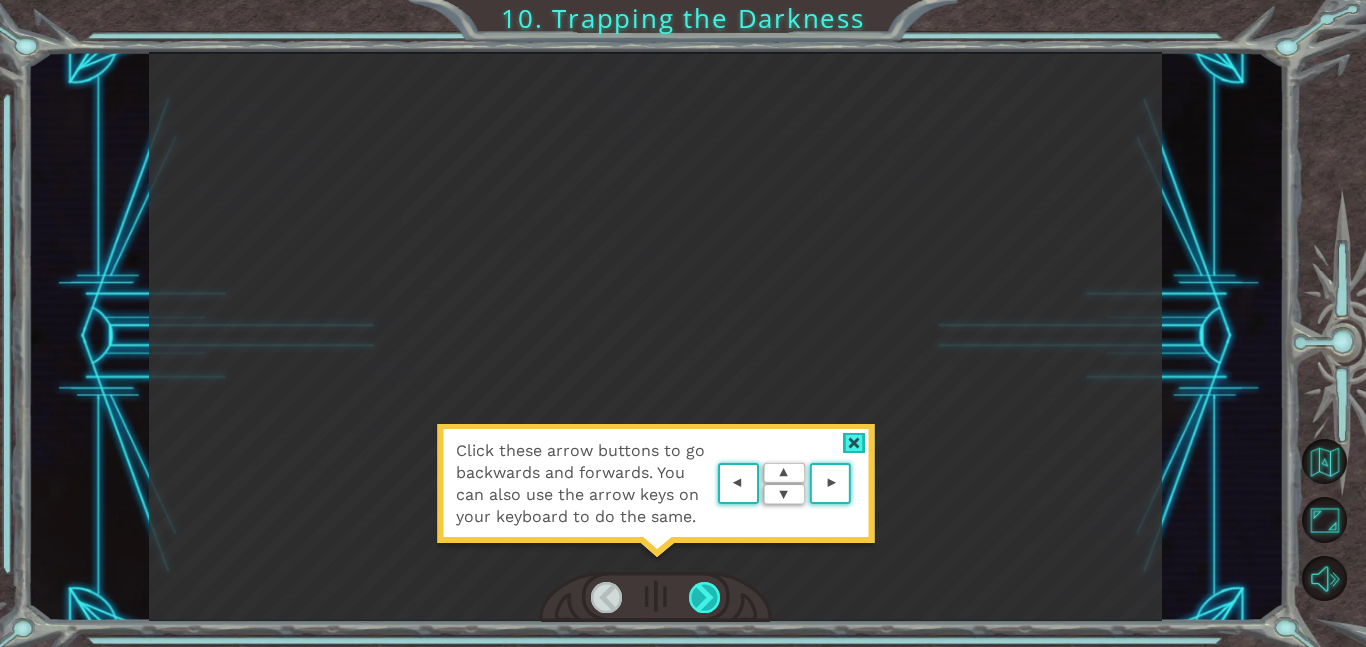 click at bounding box center [705, 597] 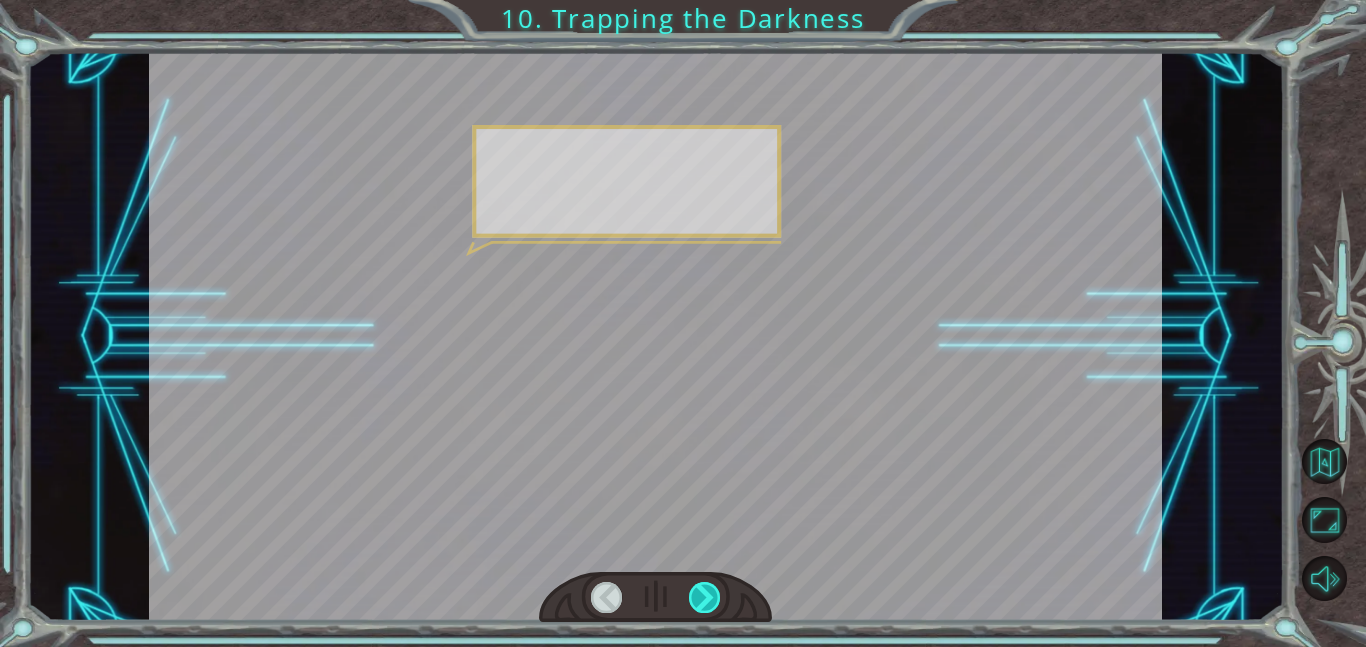 click at bounding box center [705, 597] 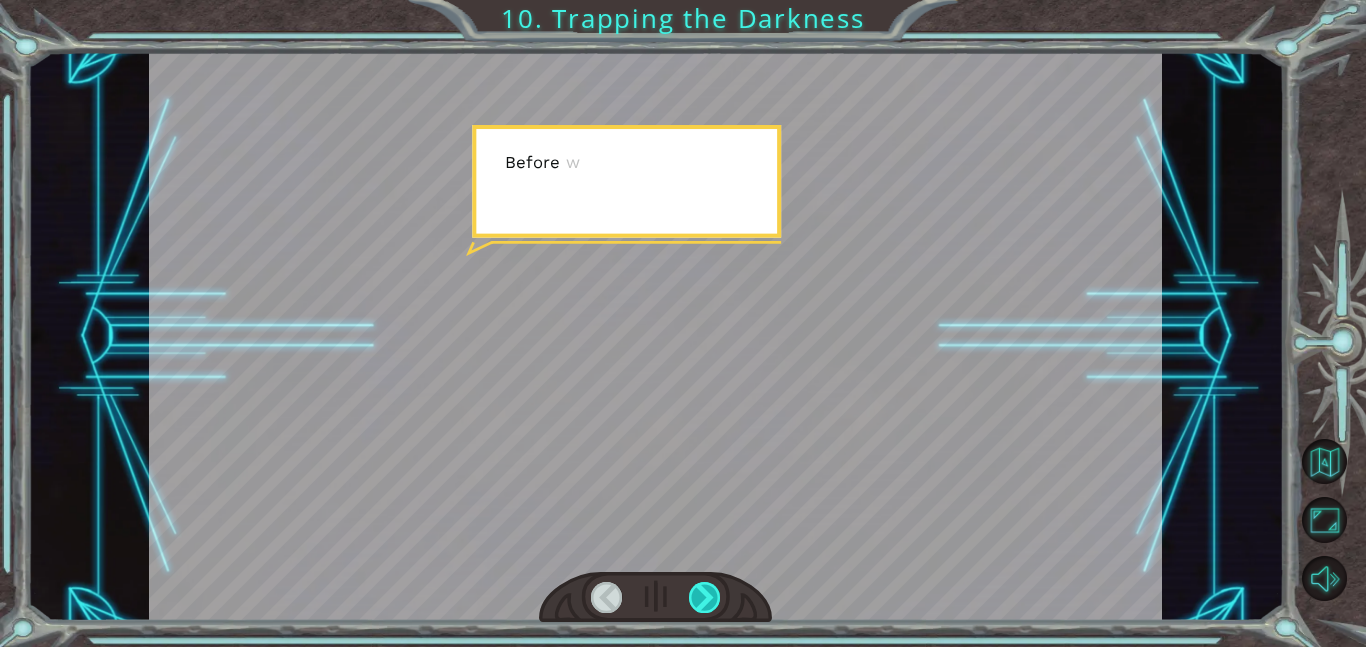 click at bounding box center (705, 597) 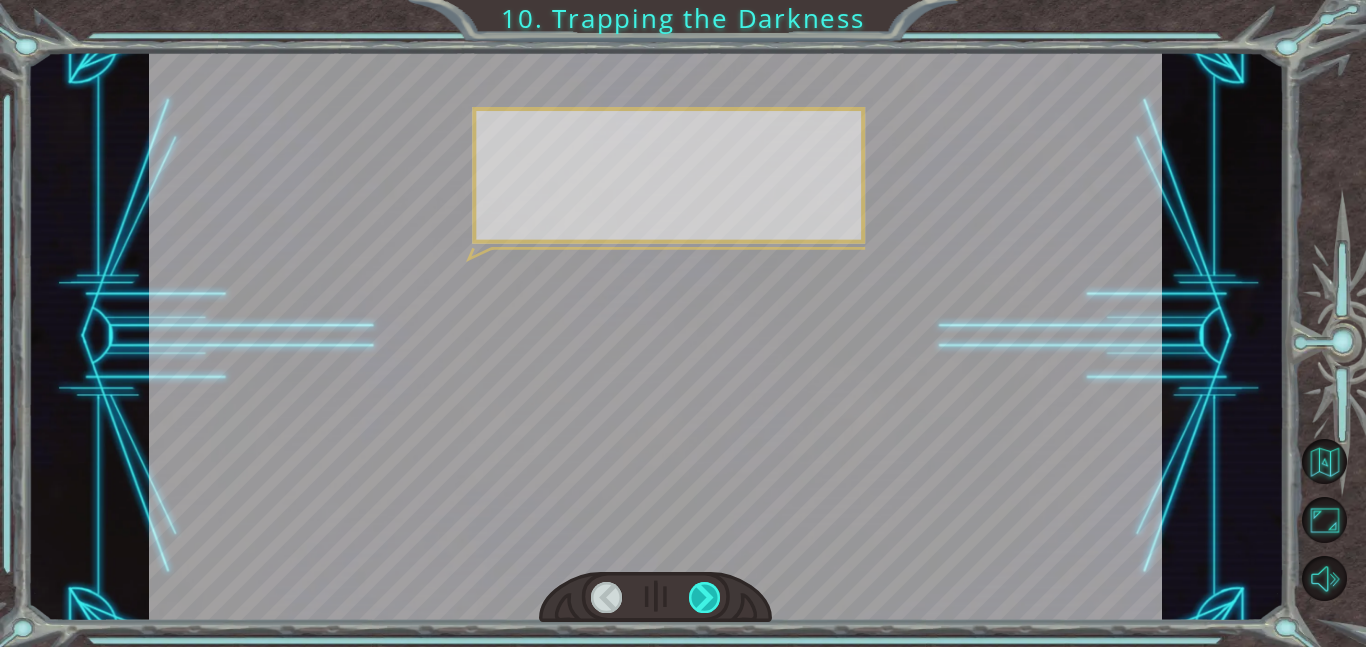 click at bounding box center [705, 597] 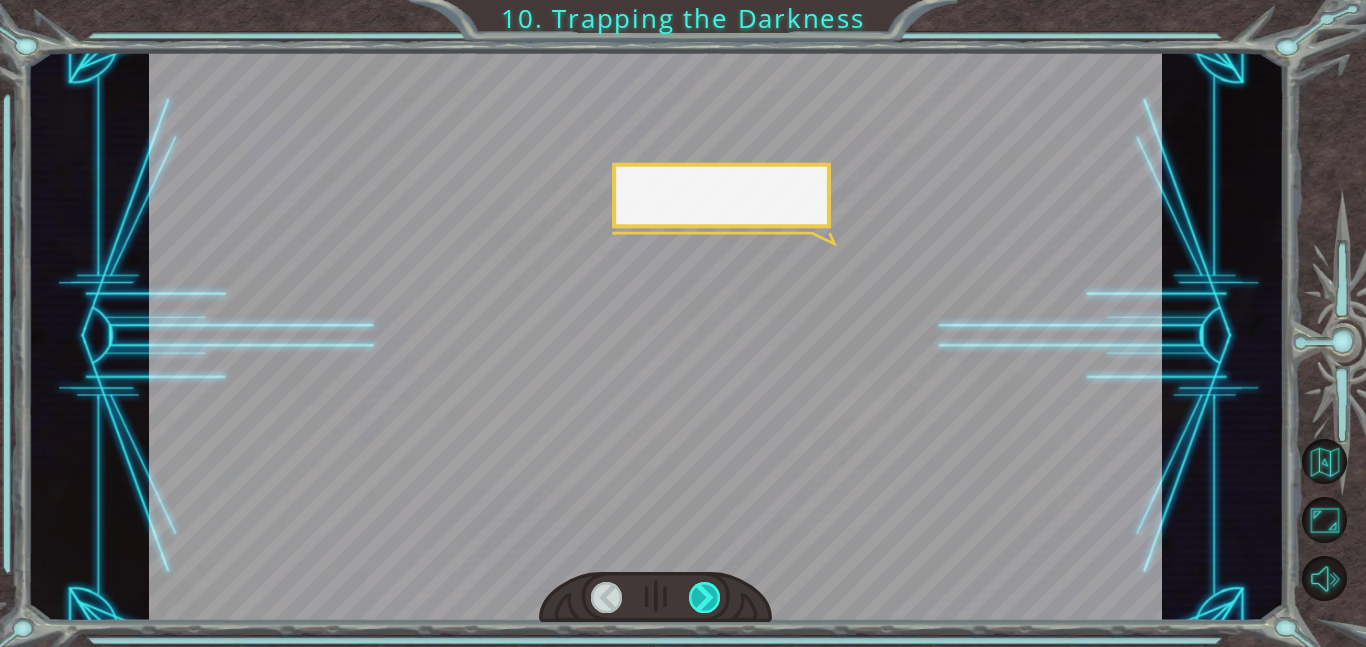 click at bounding box center (705, 597) 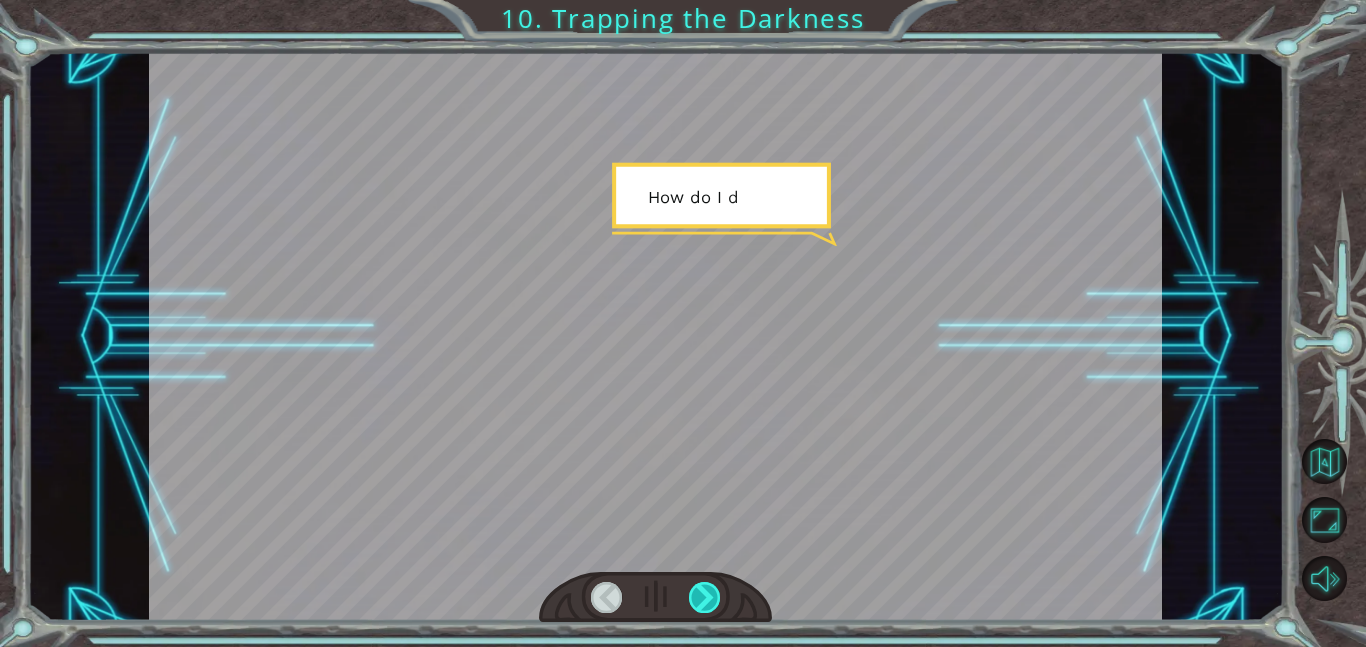 click at bounding box center (705, 597) 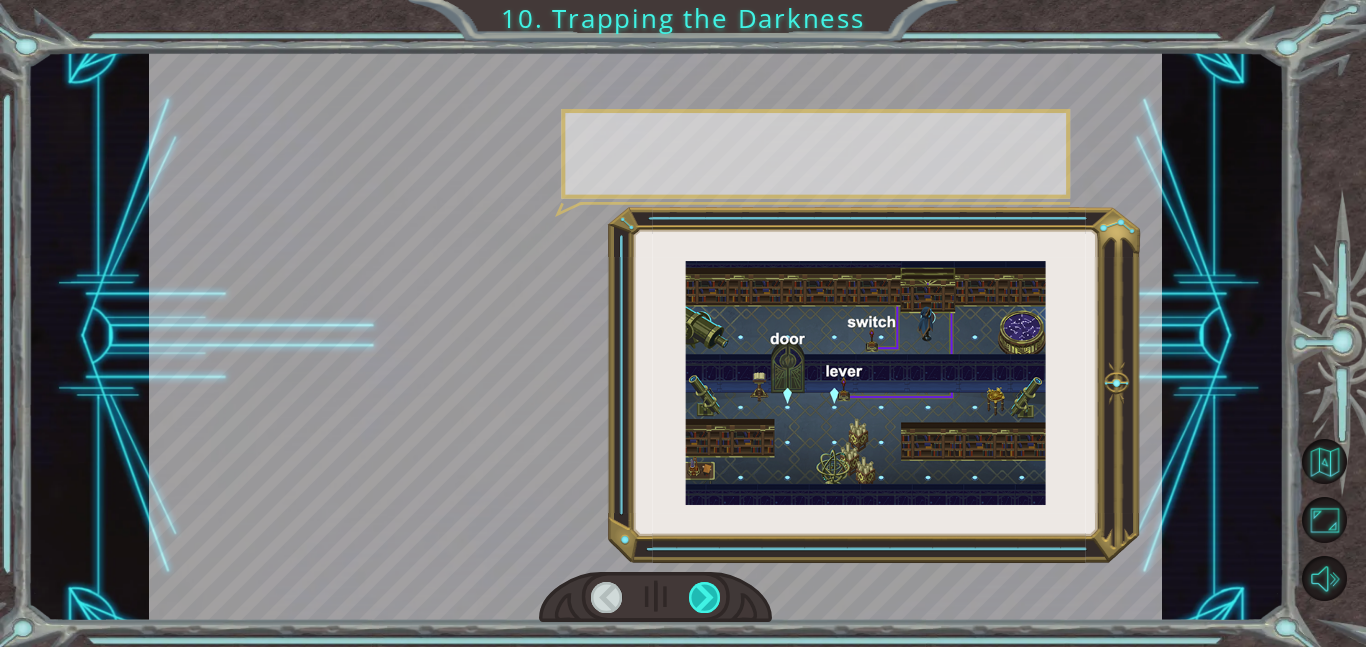 click at bounding box center (705, 597) 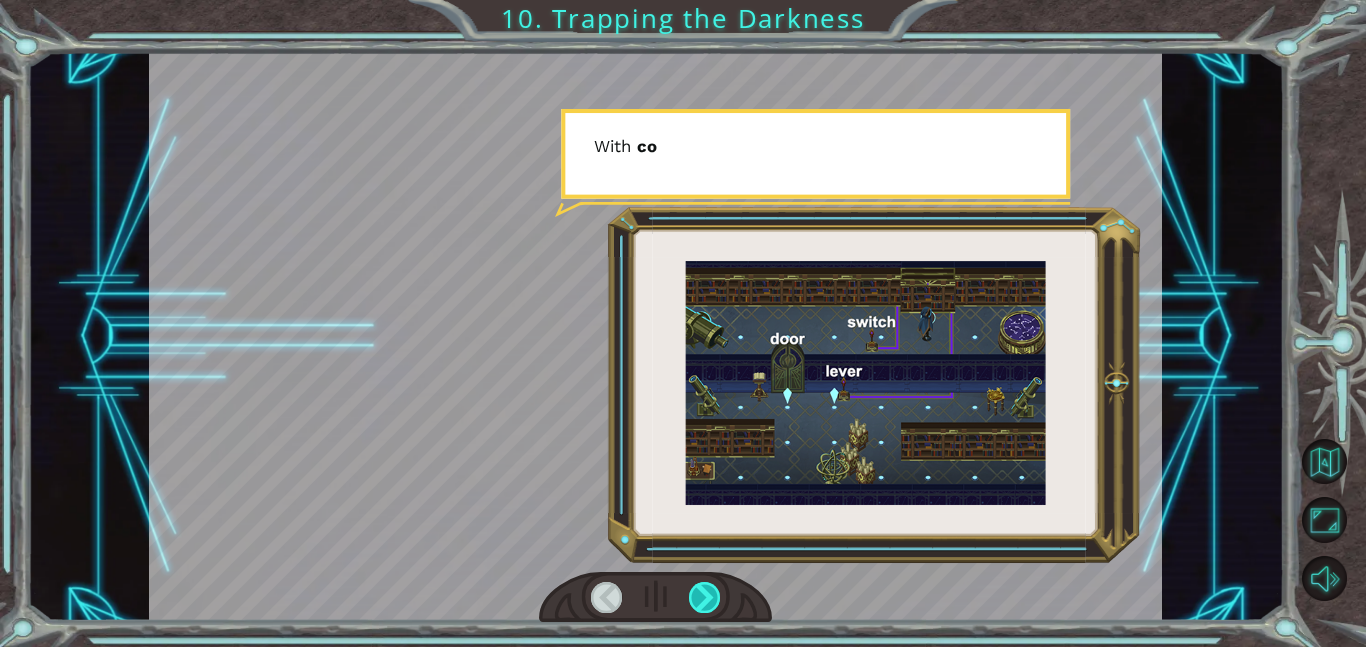 click at bounding box center (705, 597) 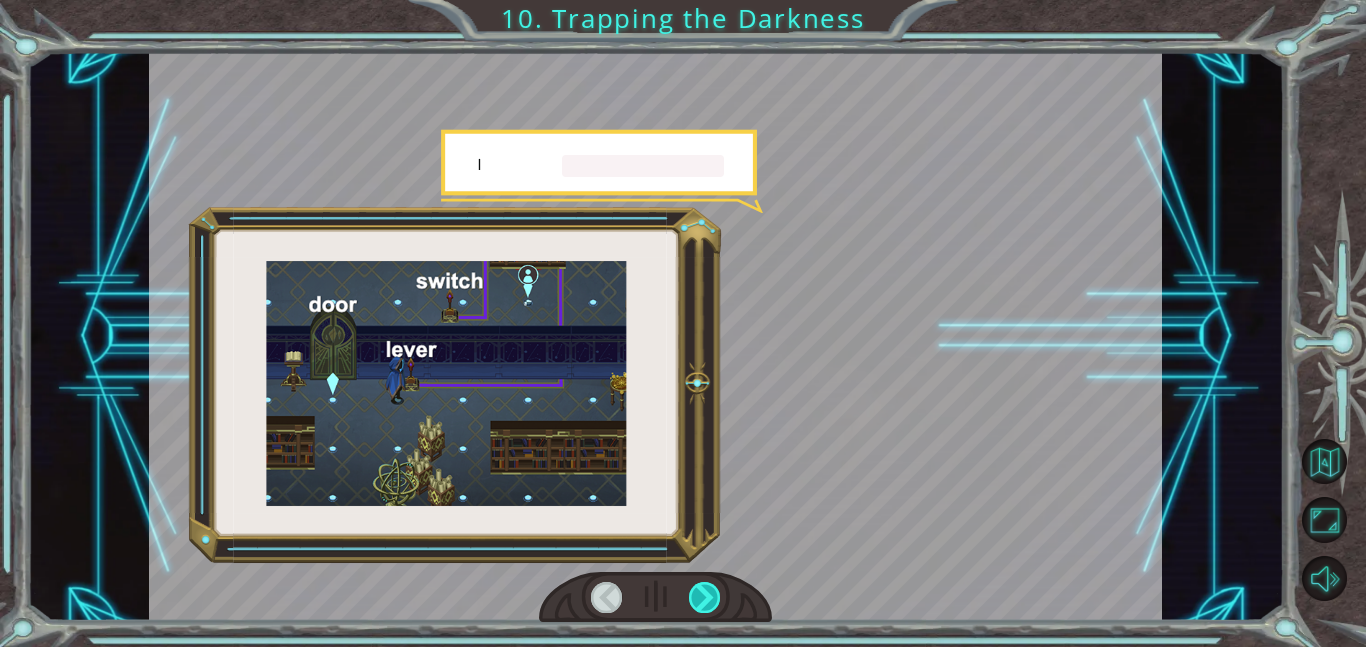 click at bounding box center (705, 597) 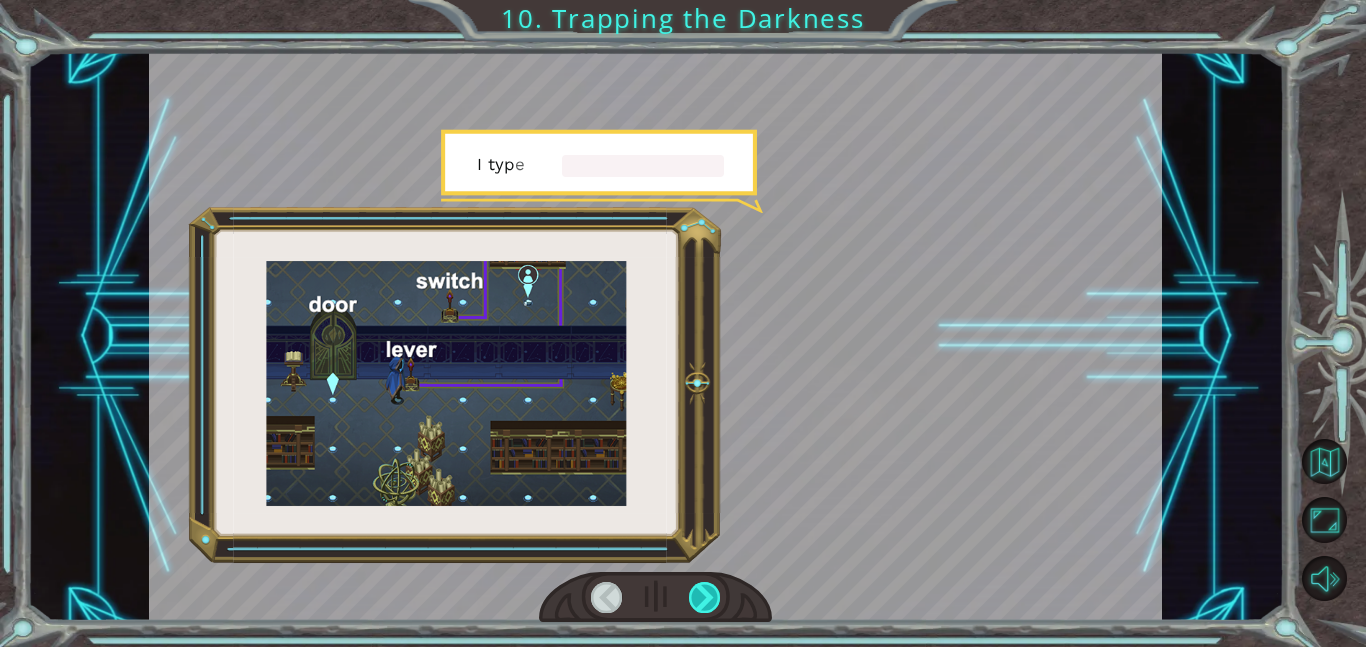 click at bounding box center (705, 597) 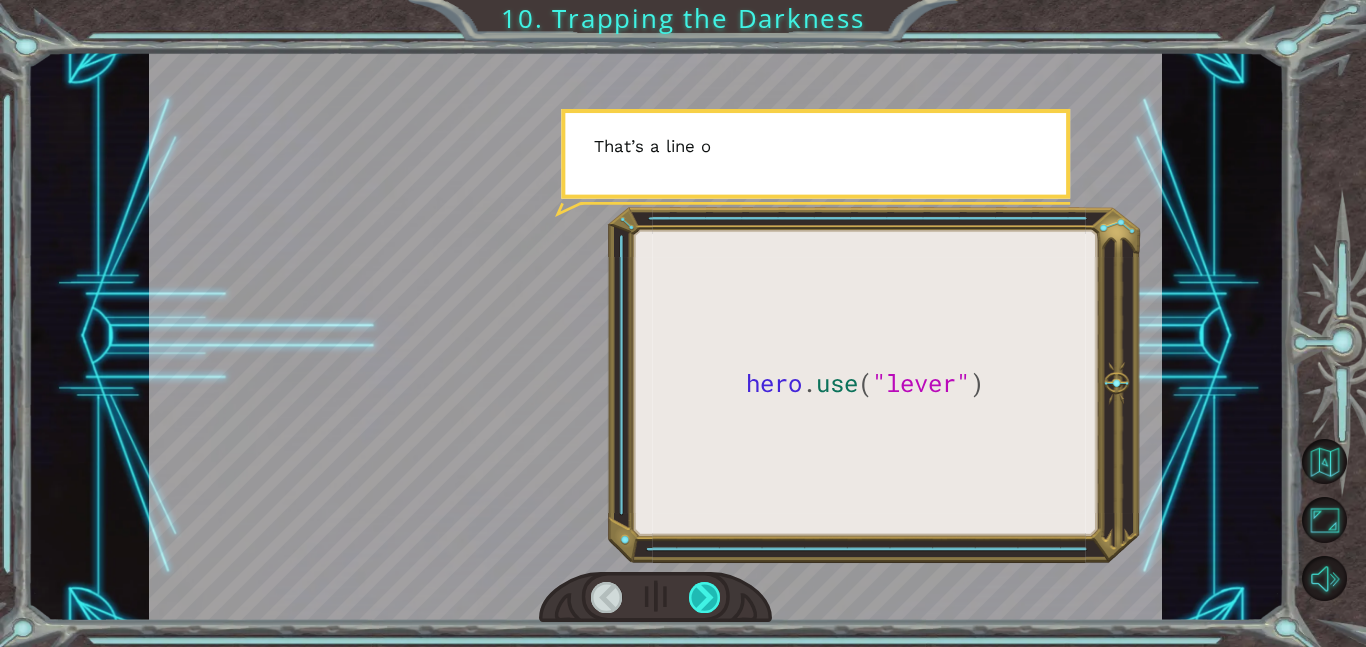click at bounding box center [705, 597] 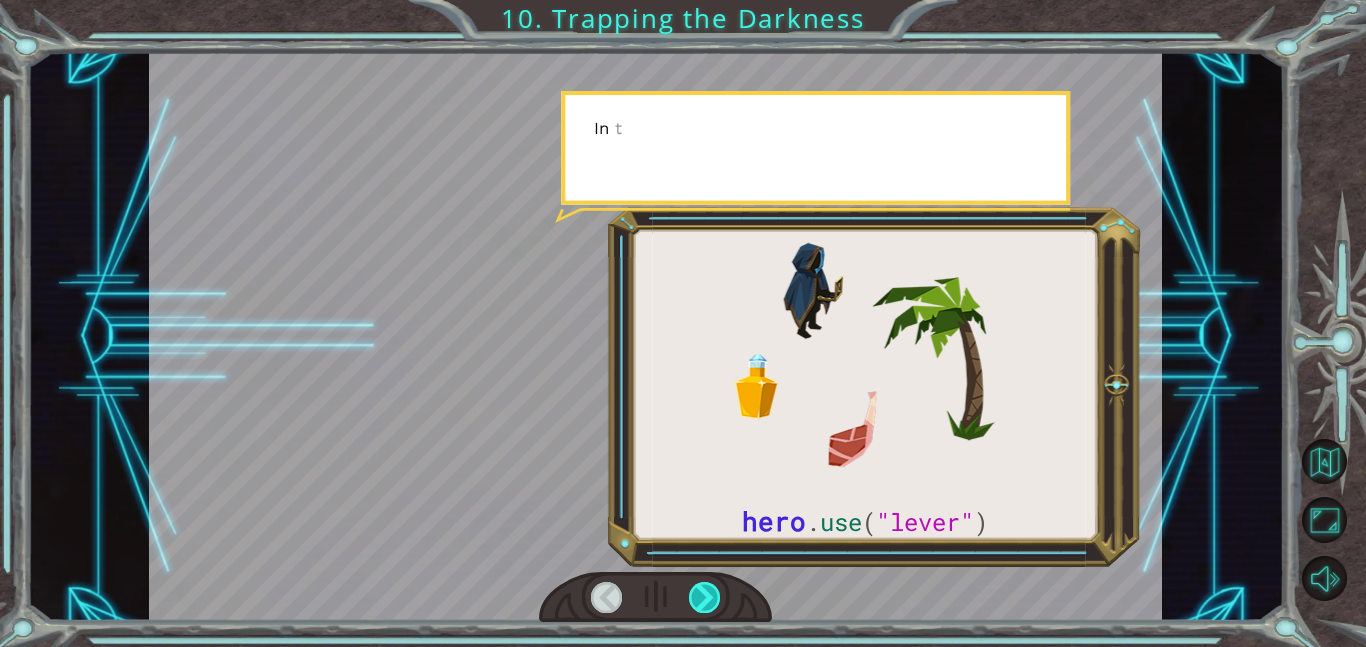 click at bounding box center [705, 597] 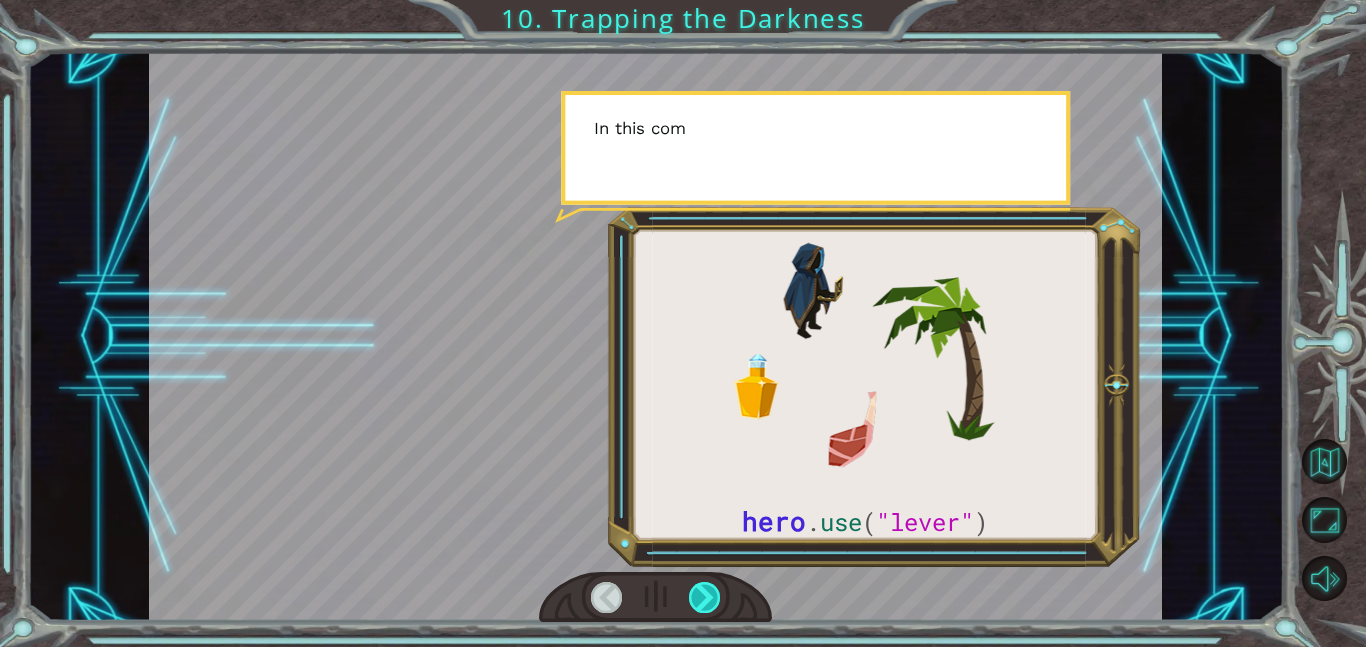 click at bounding box center [705, 597] 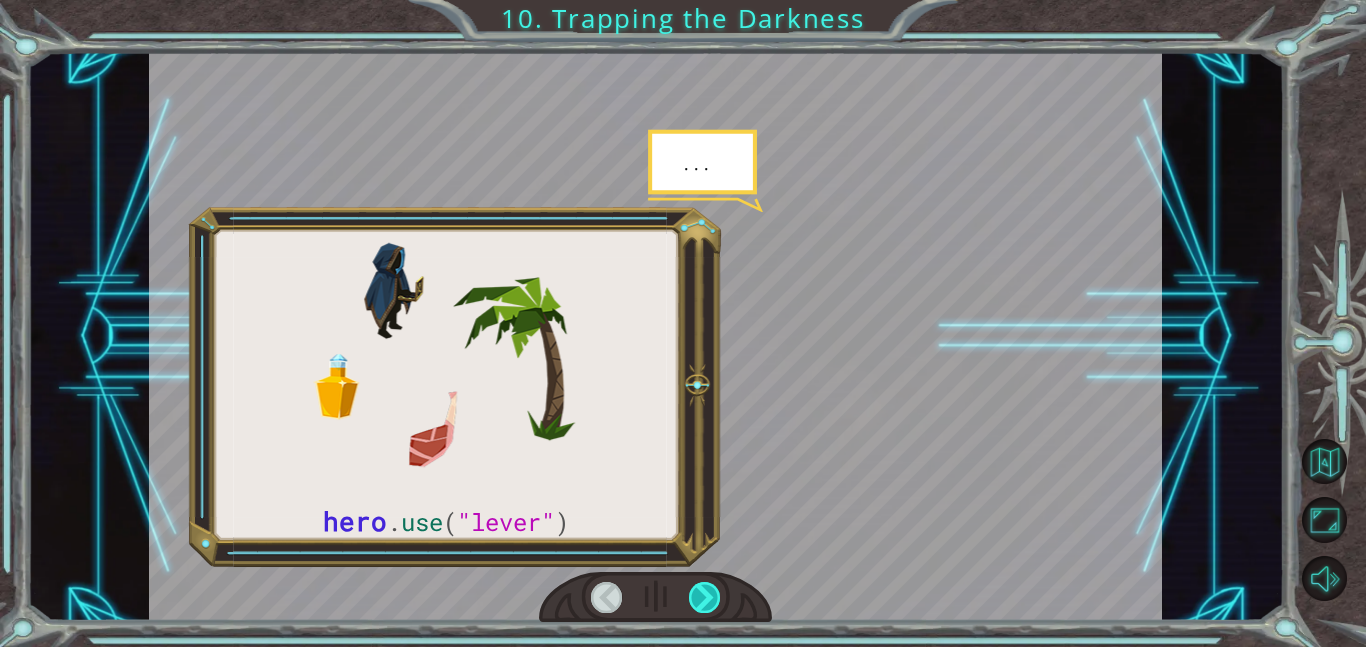 click at bounding box center [705, 597] 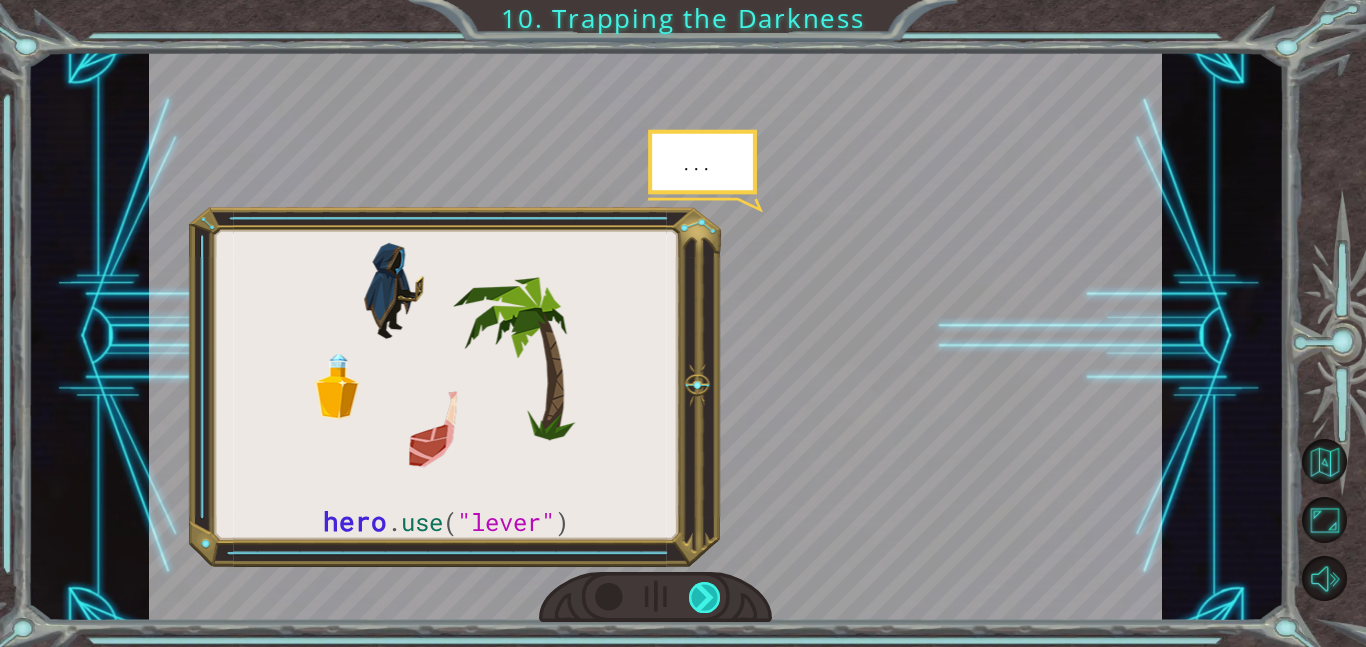 click at bounding box center (705, 597) 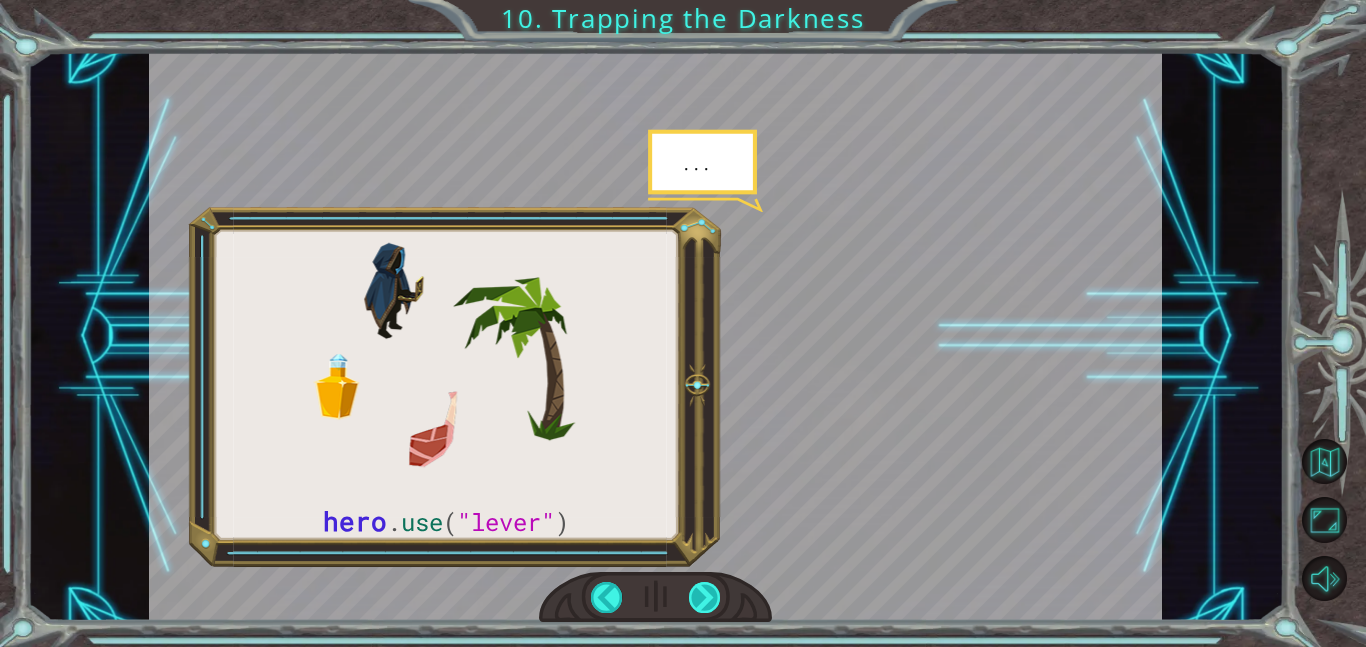 click at bounding box center (705, 597) 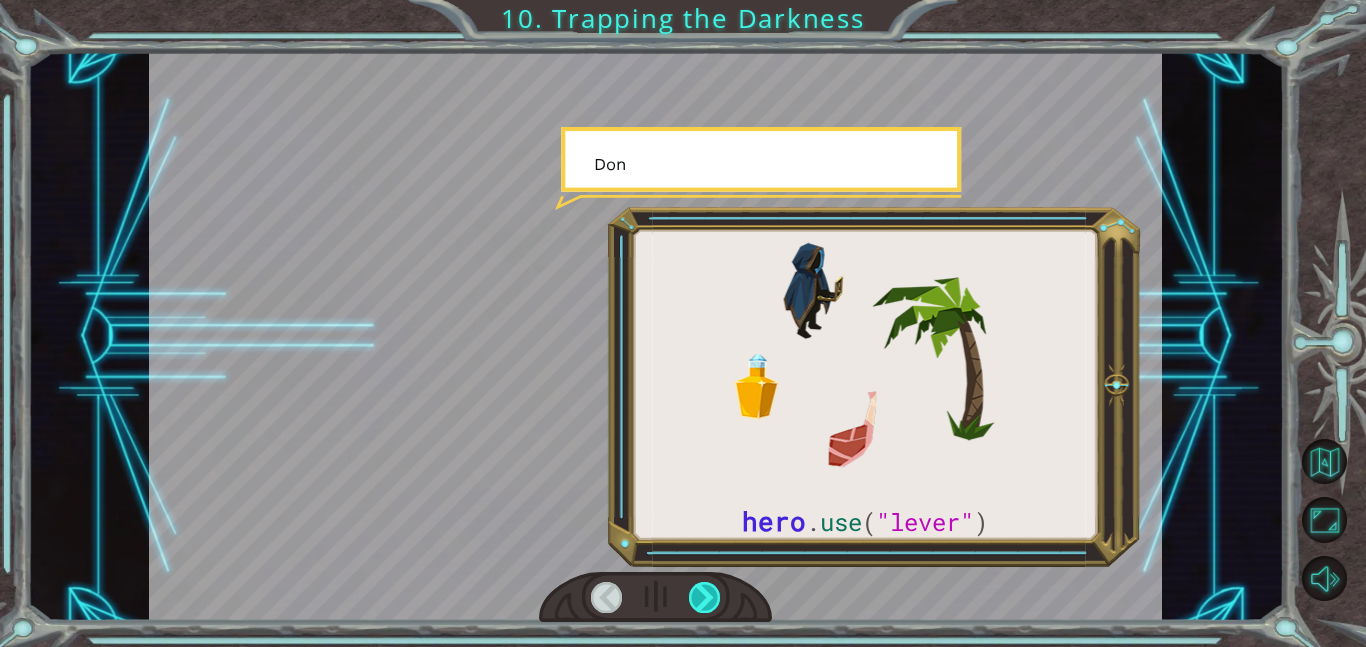 click at bounding box center (705, 597) 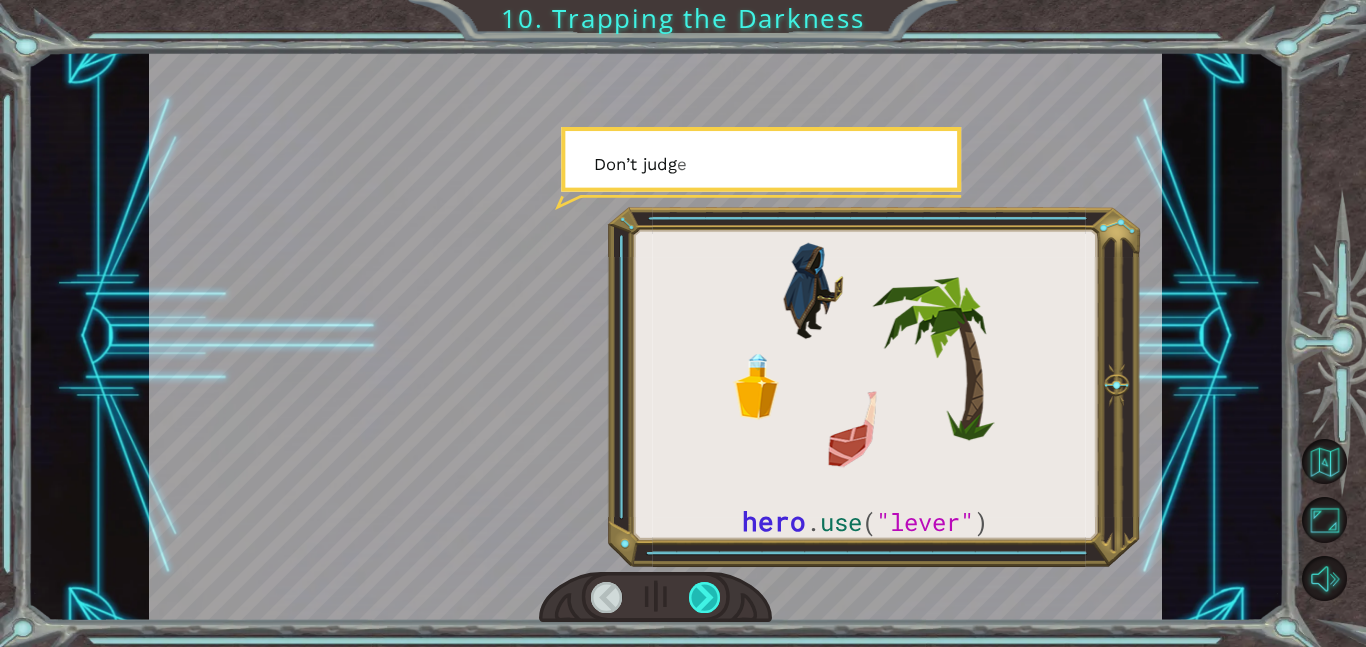 click at bounding box center [705, 597] 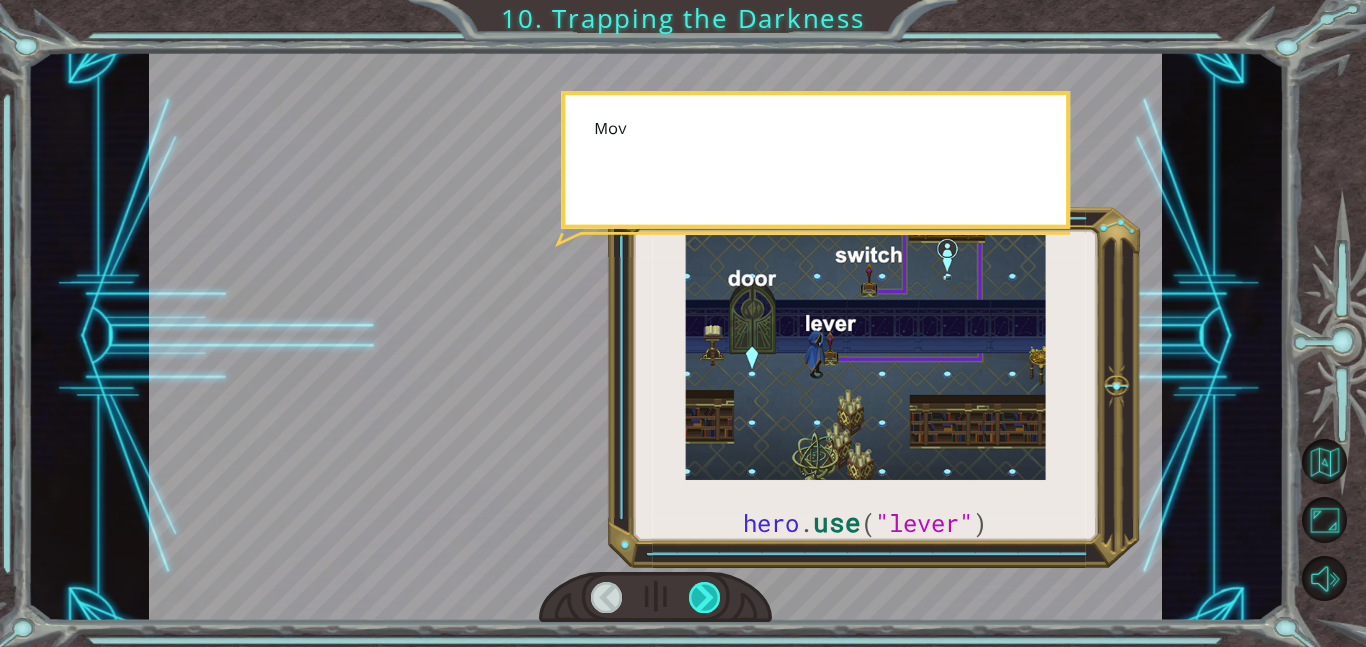 click at bounding box center [705, 597] 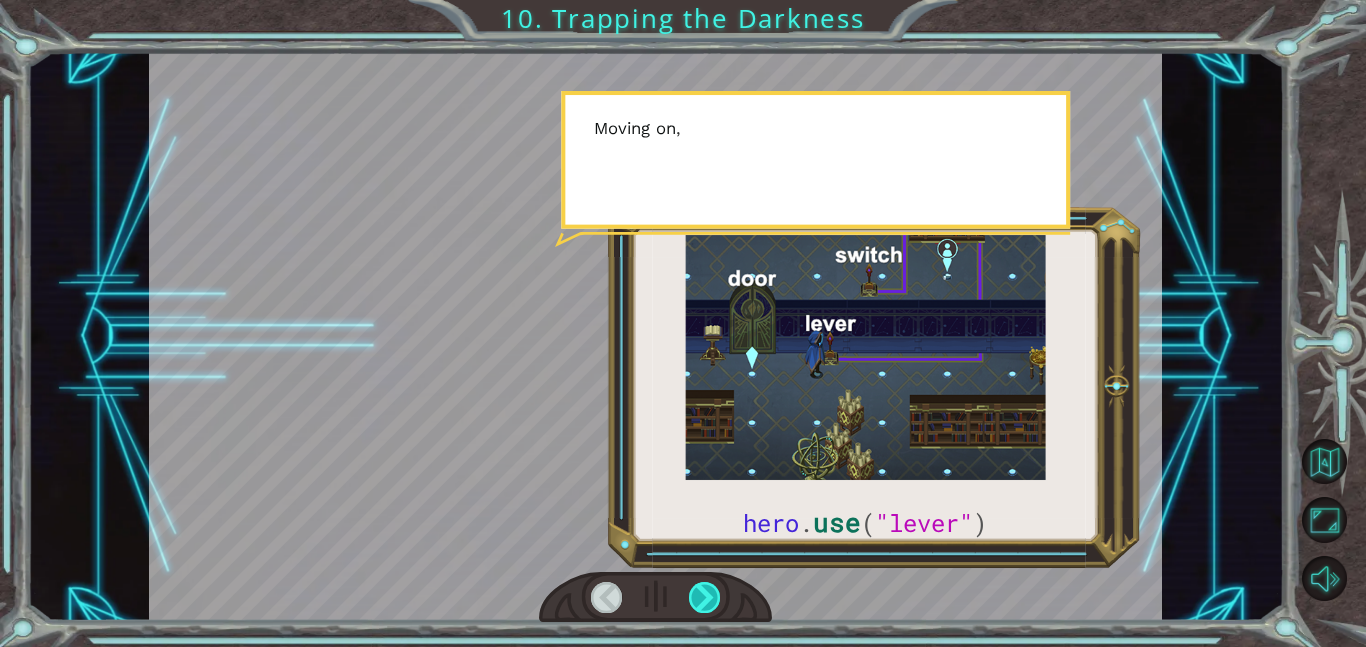 click at bounding box center (705, 597) 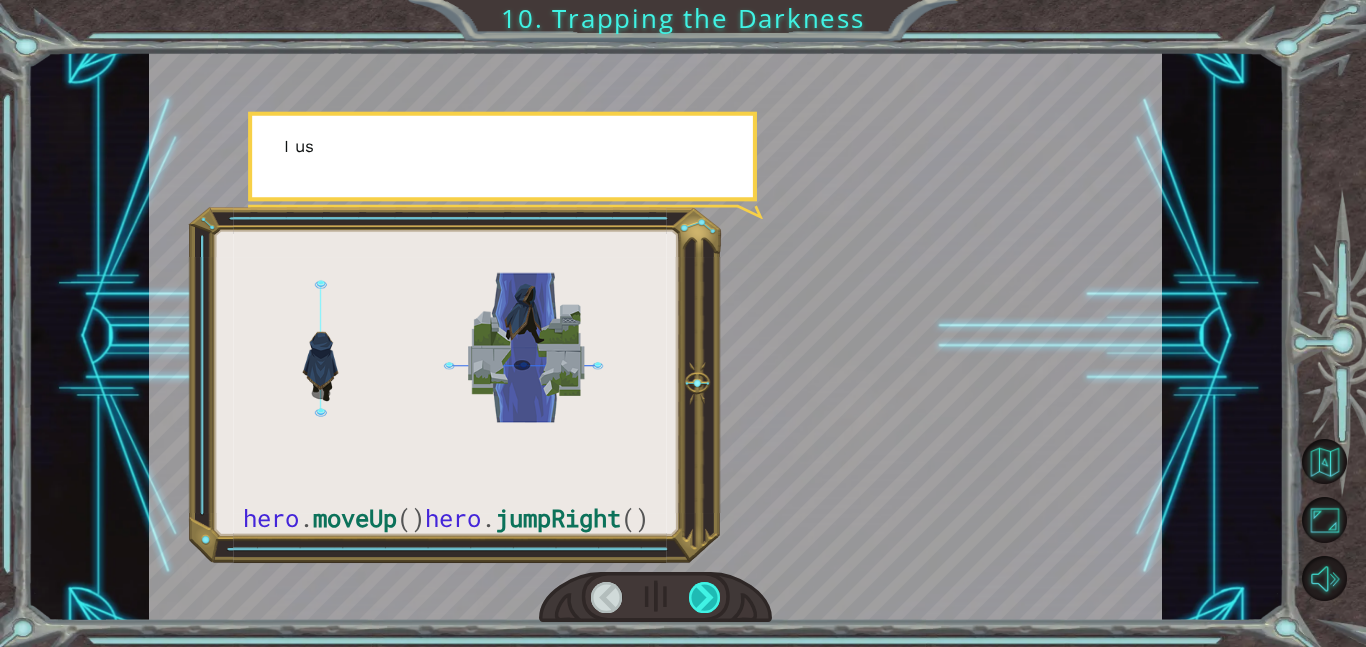 click at bounding box center [705, 597] 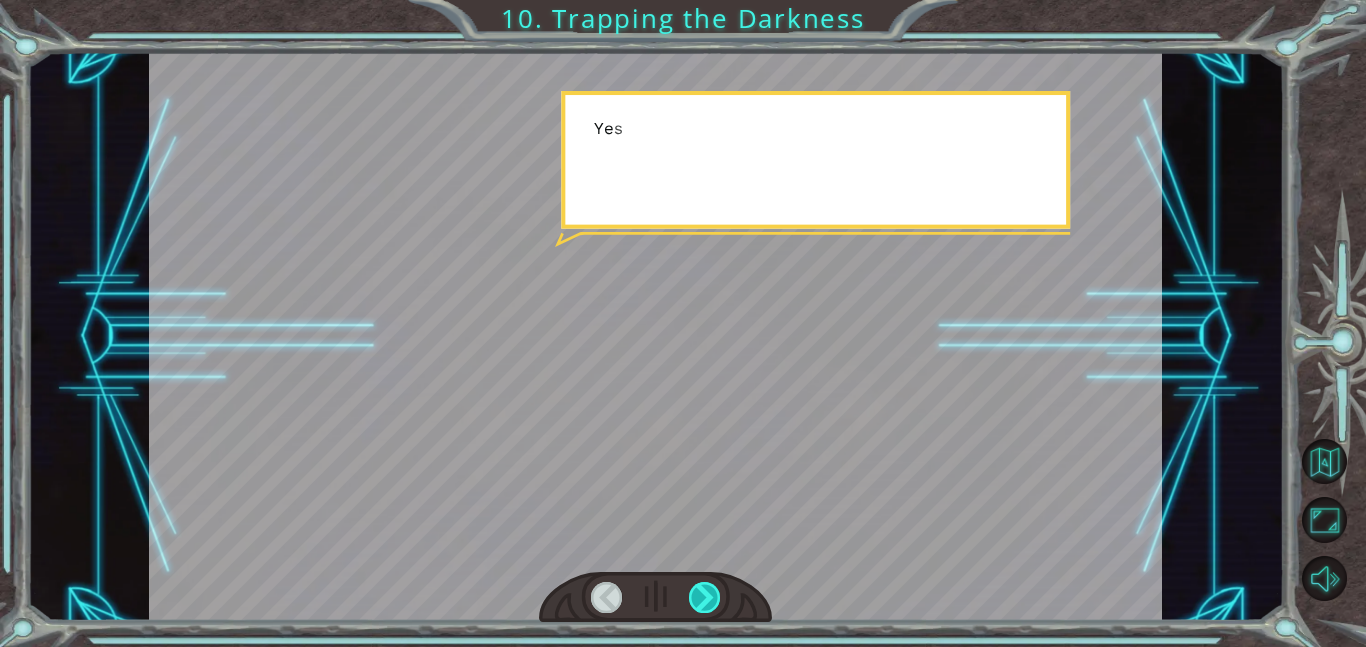 click at bounding box center (705, 597) 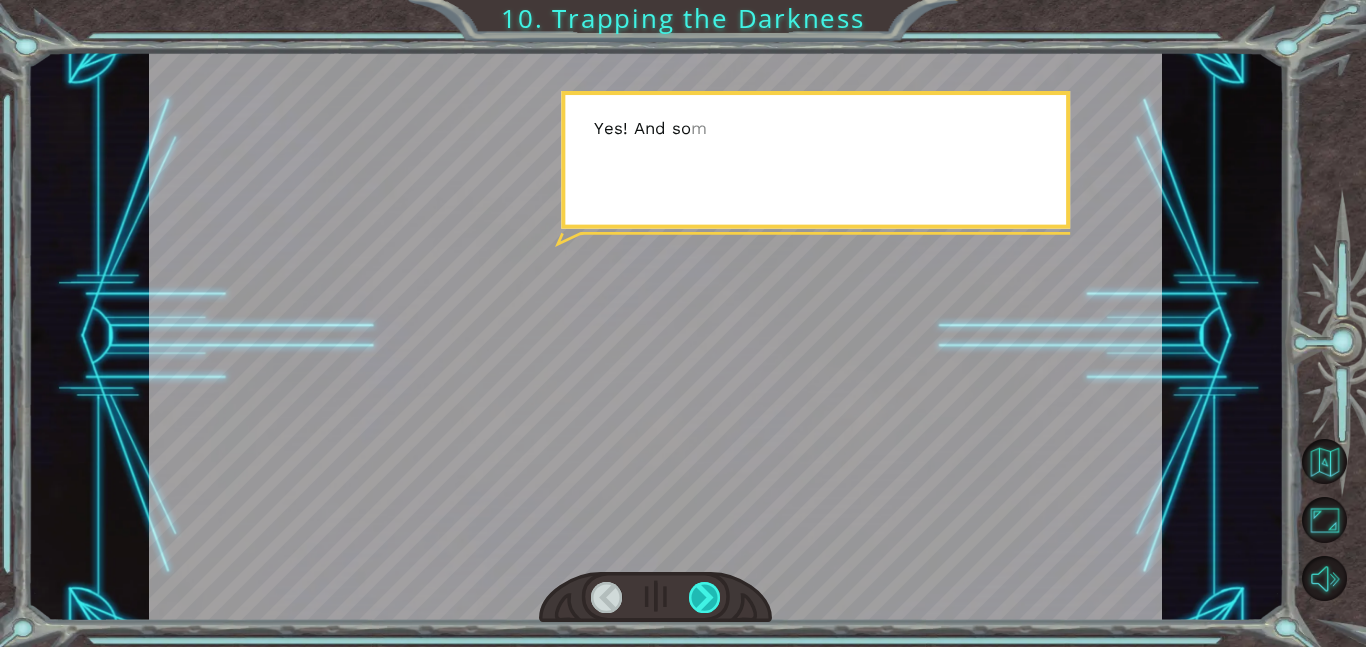 click at bounding box center [705, 597] 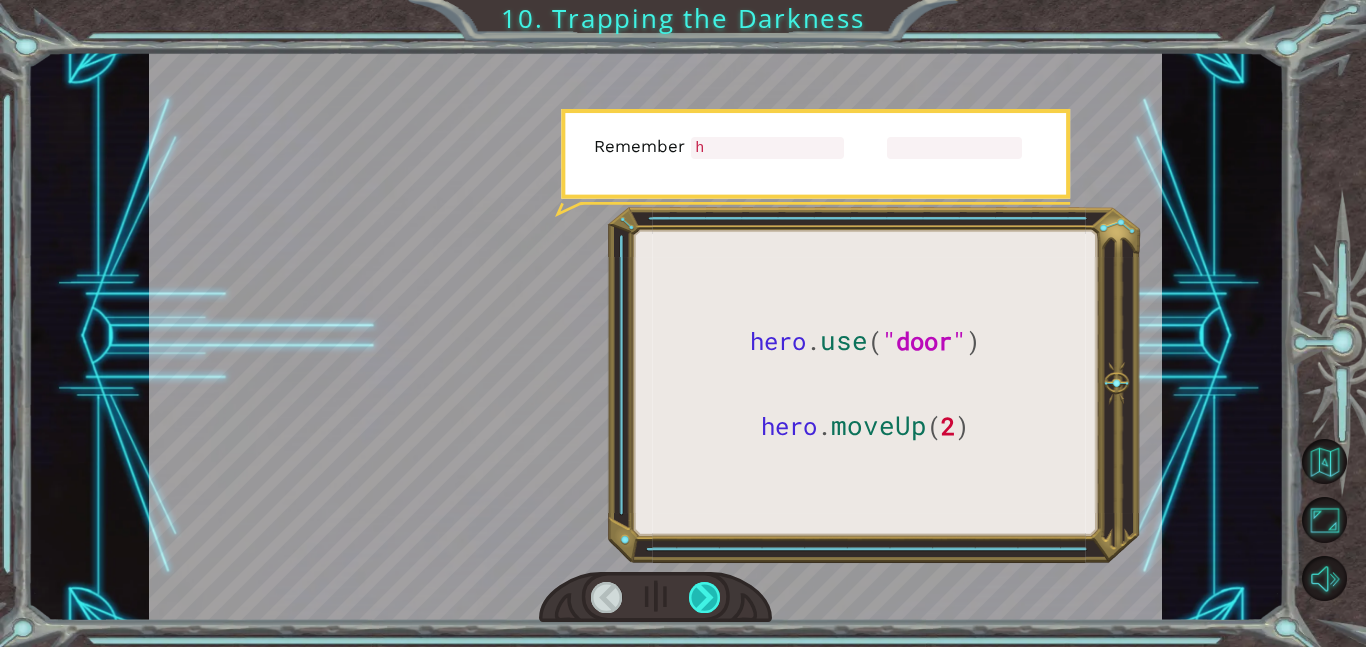 click at bounding box center (705, 597) 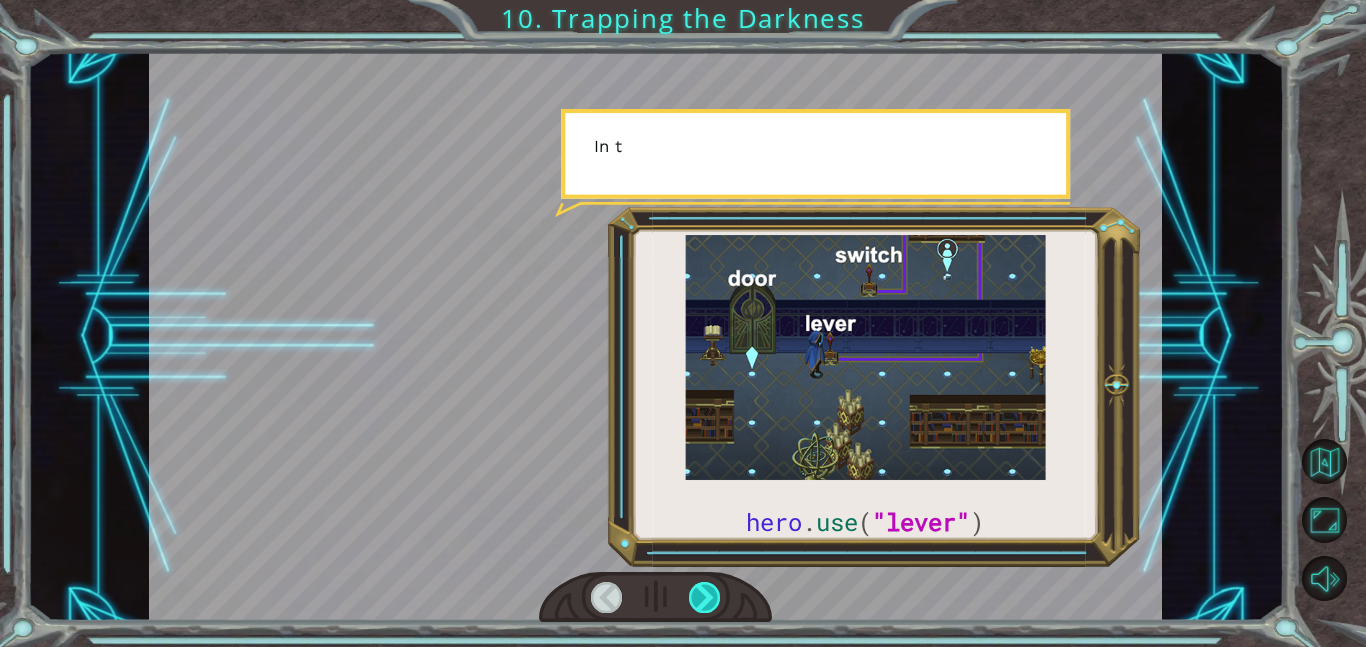 click at bounding box center [705, 597] 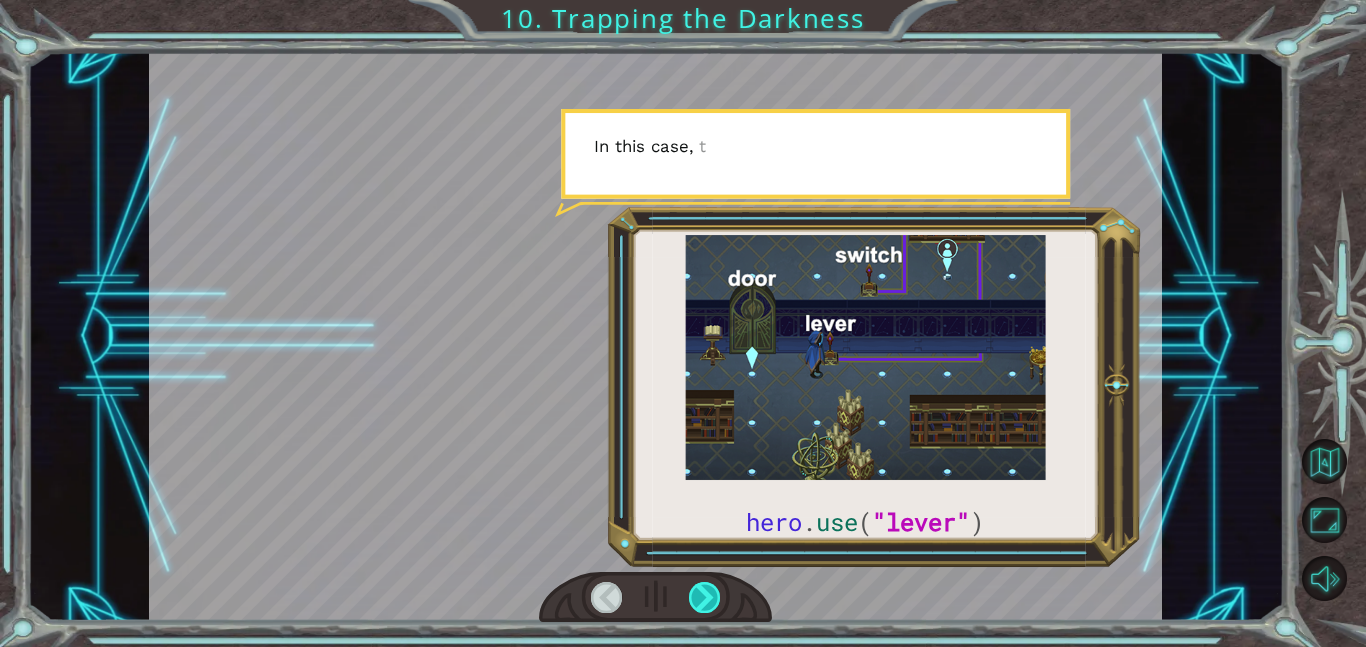 click at bounding box center (705, 597) 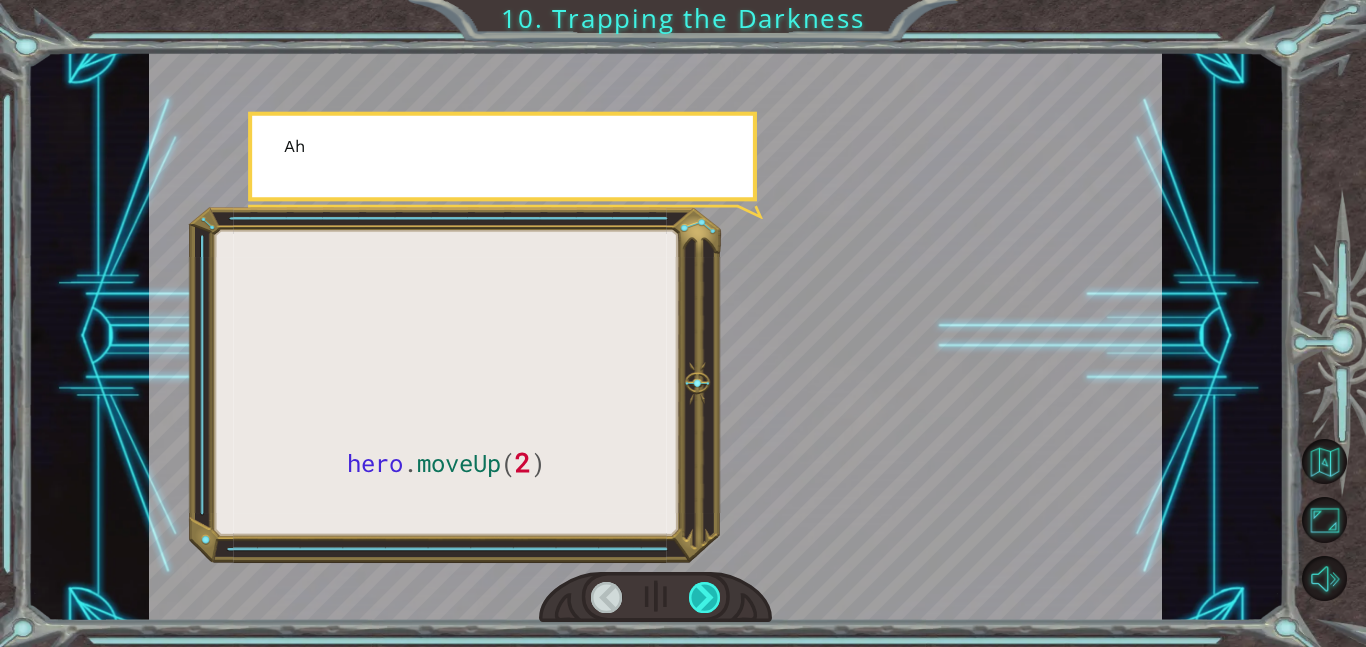 click at bounding box center [705, 597] 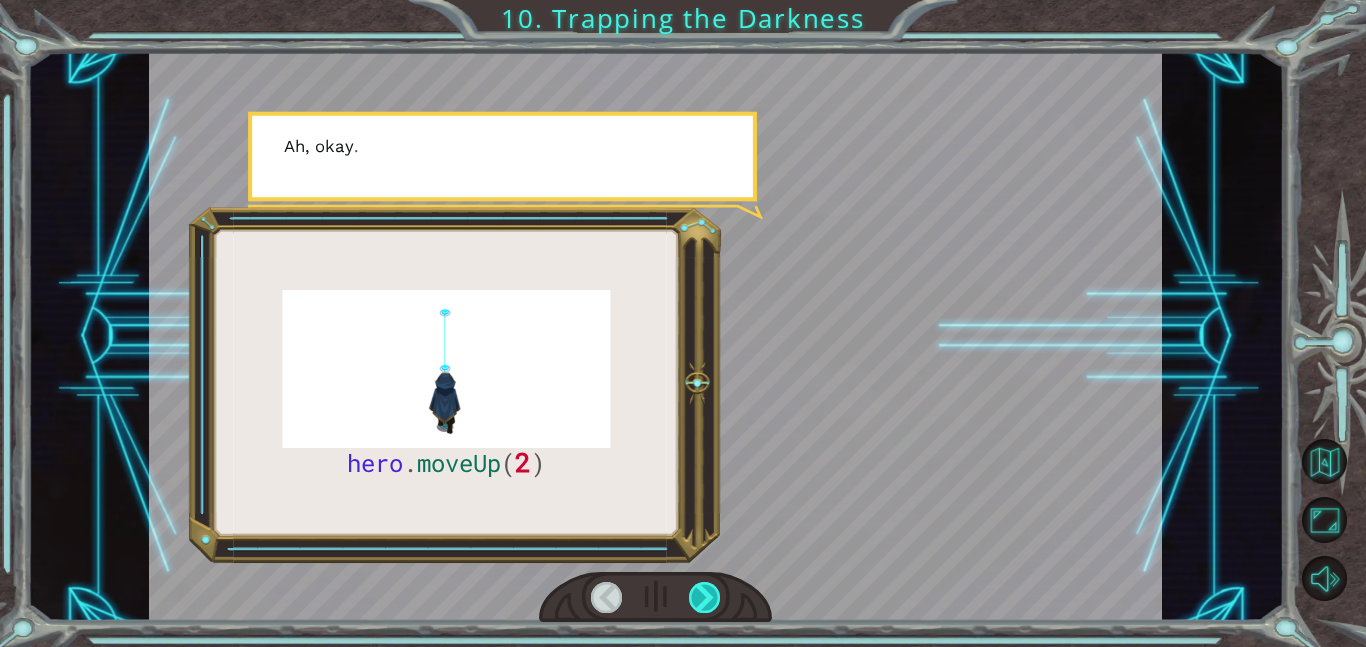 click at bounding box center (705, 597) 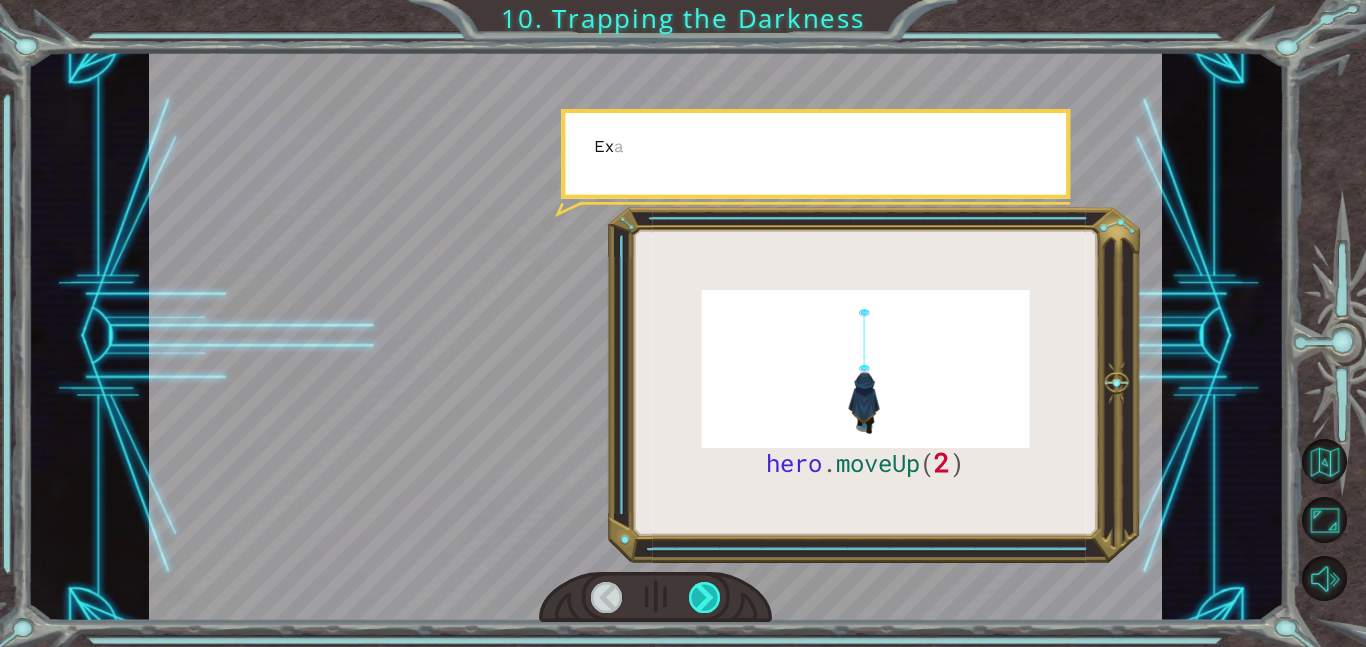click at bounding box center [705, 597] 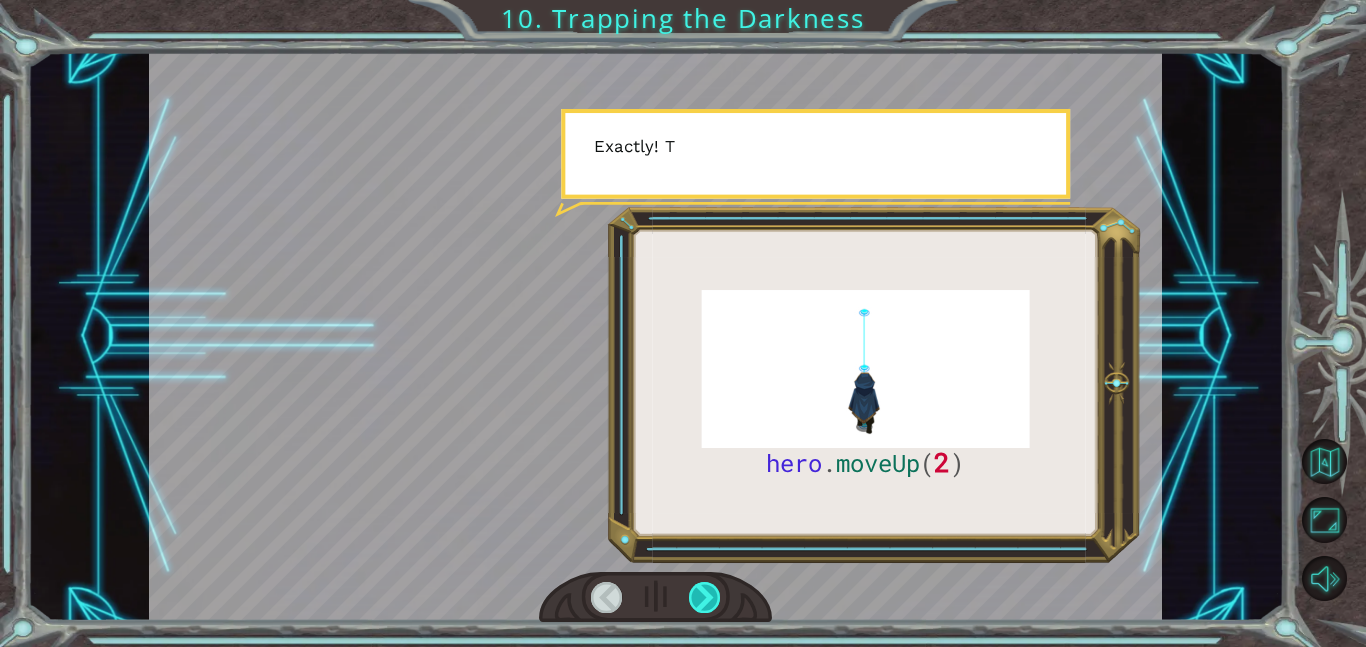 click at bounding box center [705, 597] 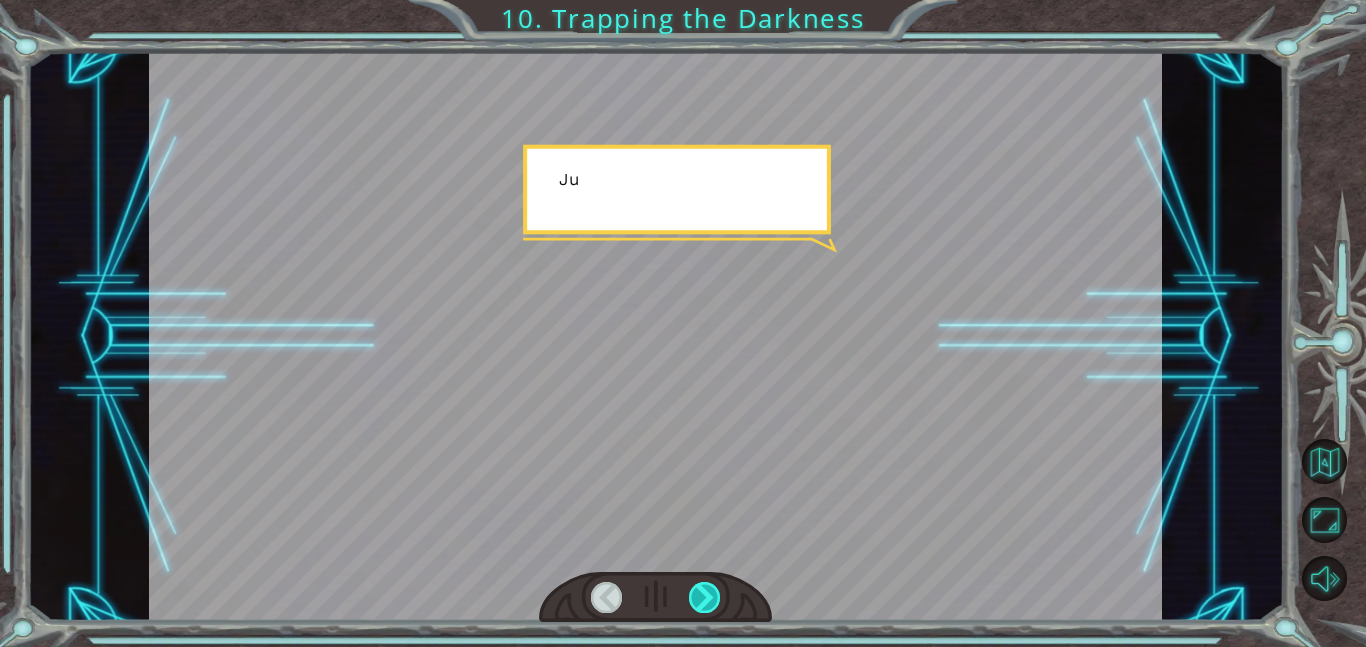 click at bounding box center (705, 597) 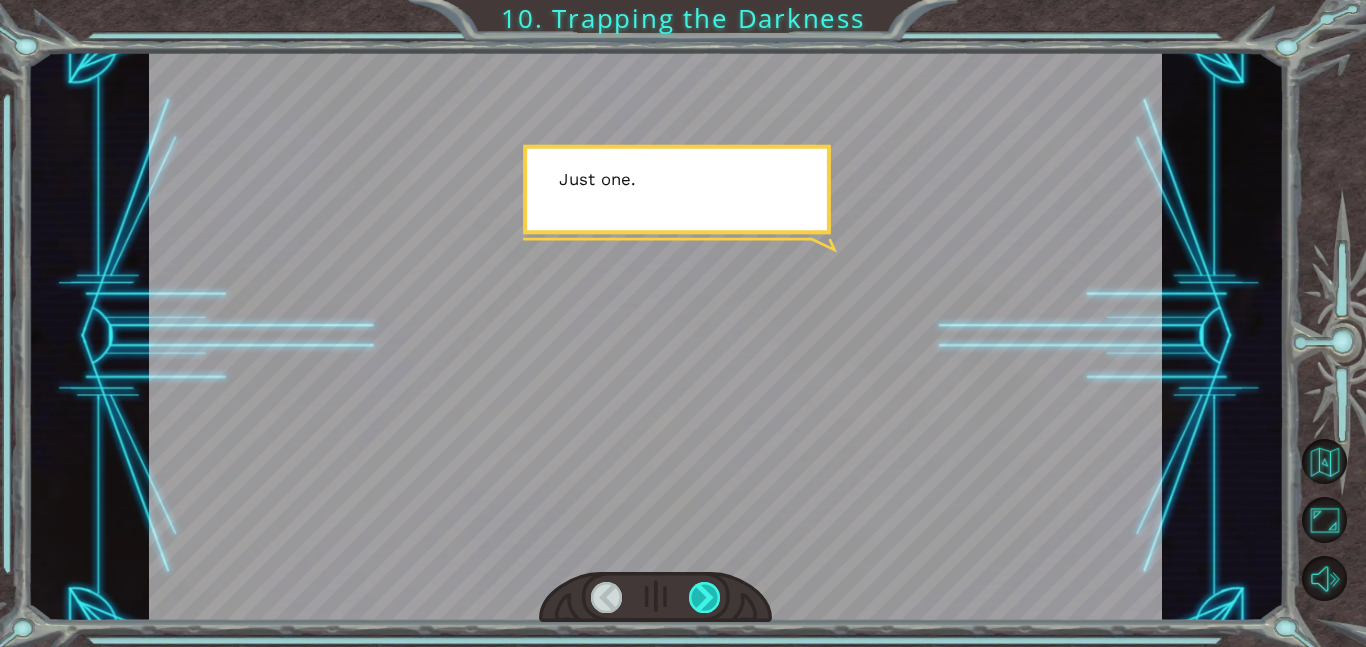 click at bounding box center (705, 597) 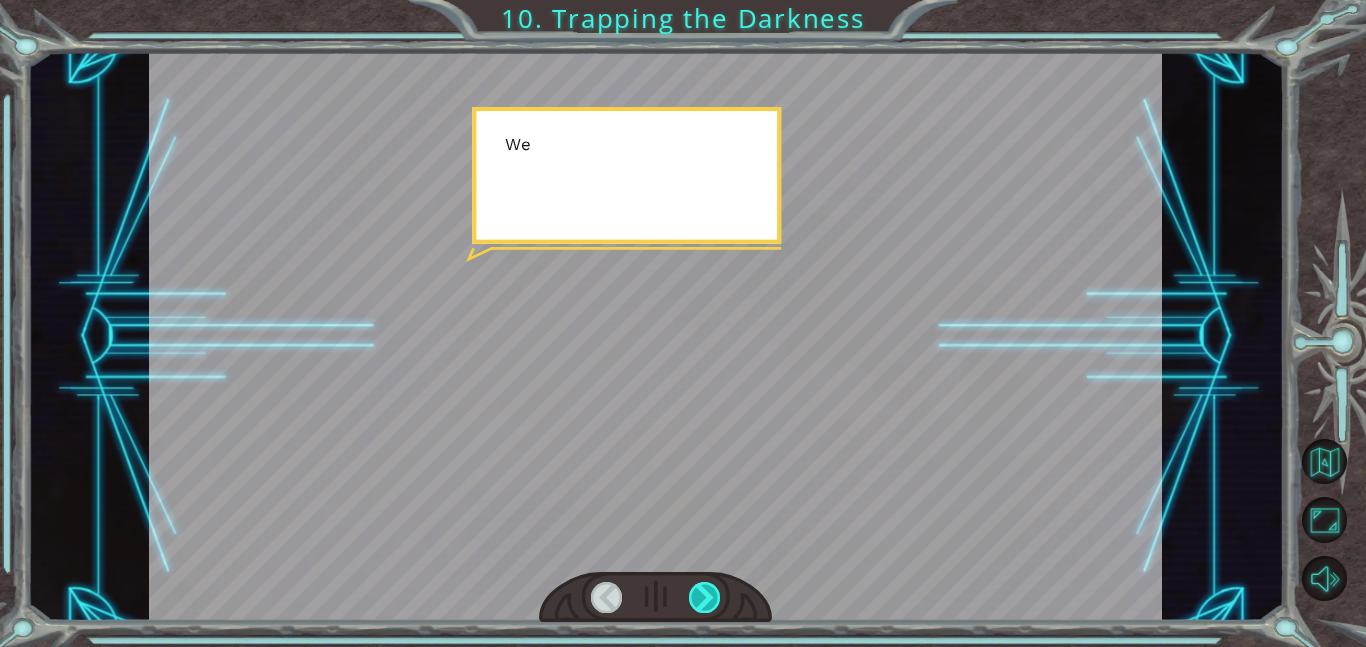 click at bounding box center [705, 597] 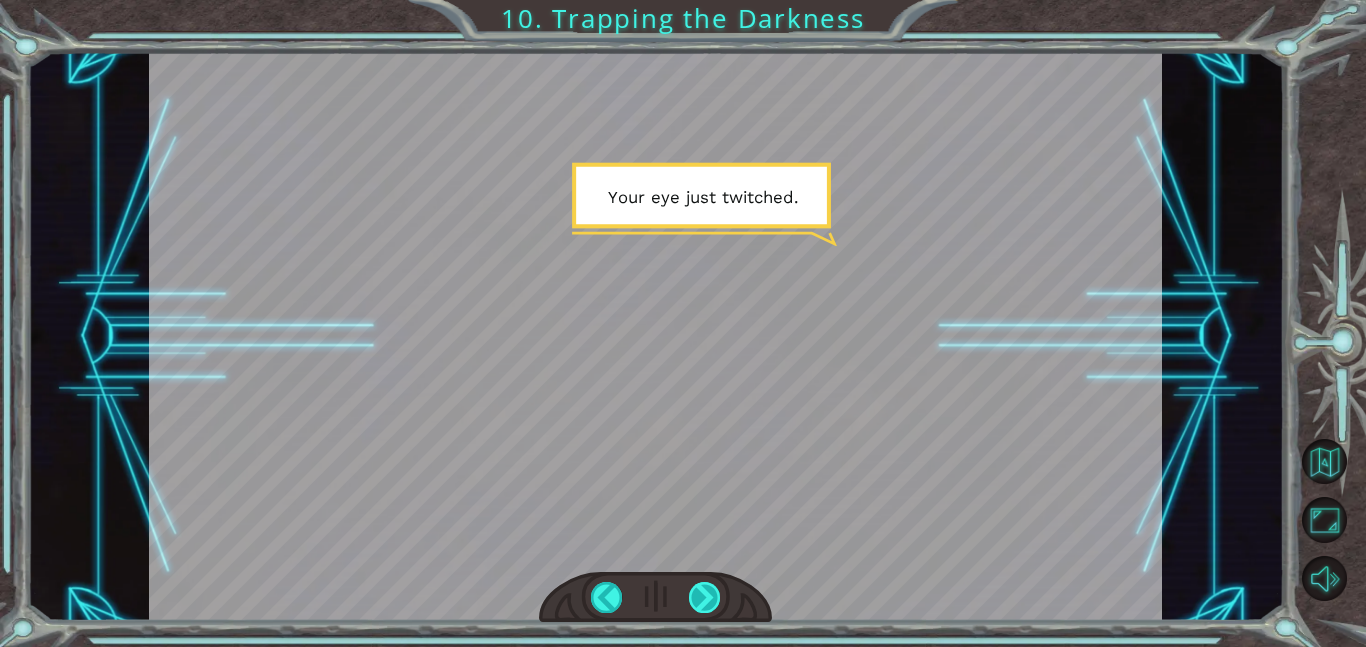 click at bounding box center [705, 597] 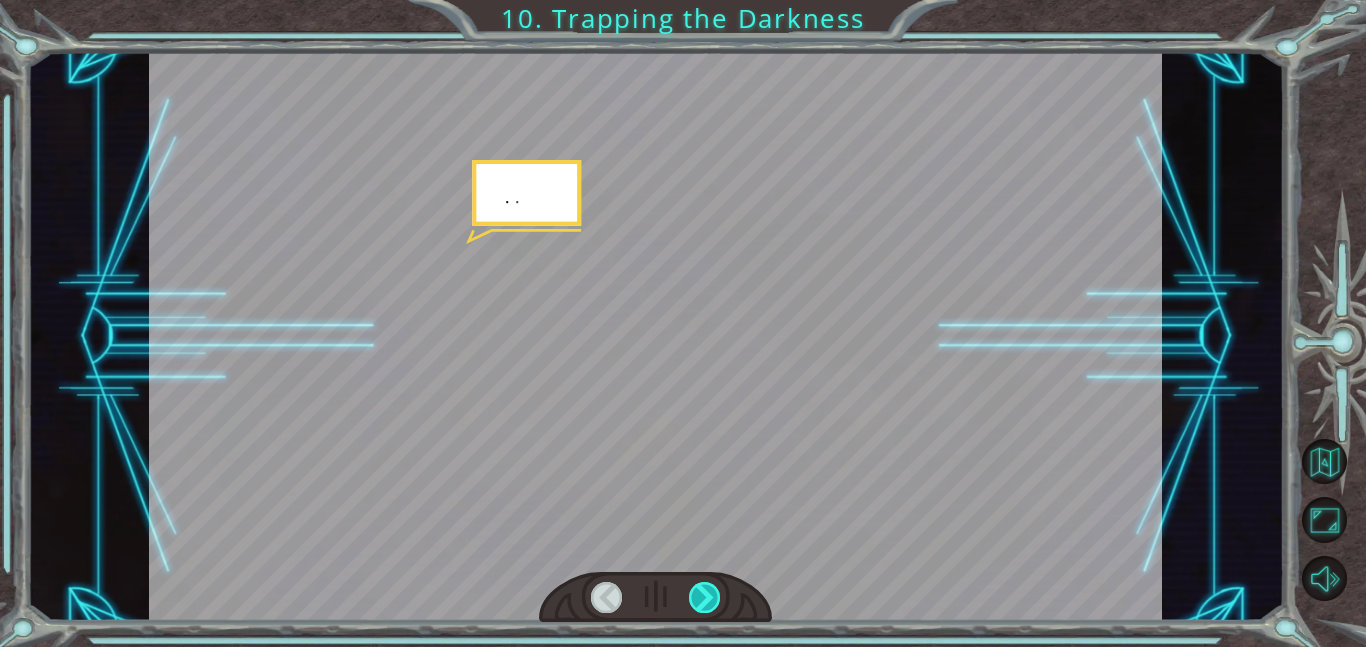 click at bounding box center (705, 597) 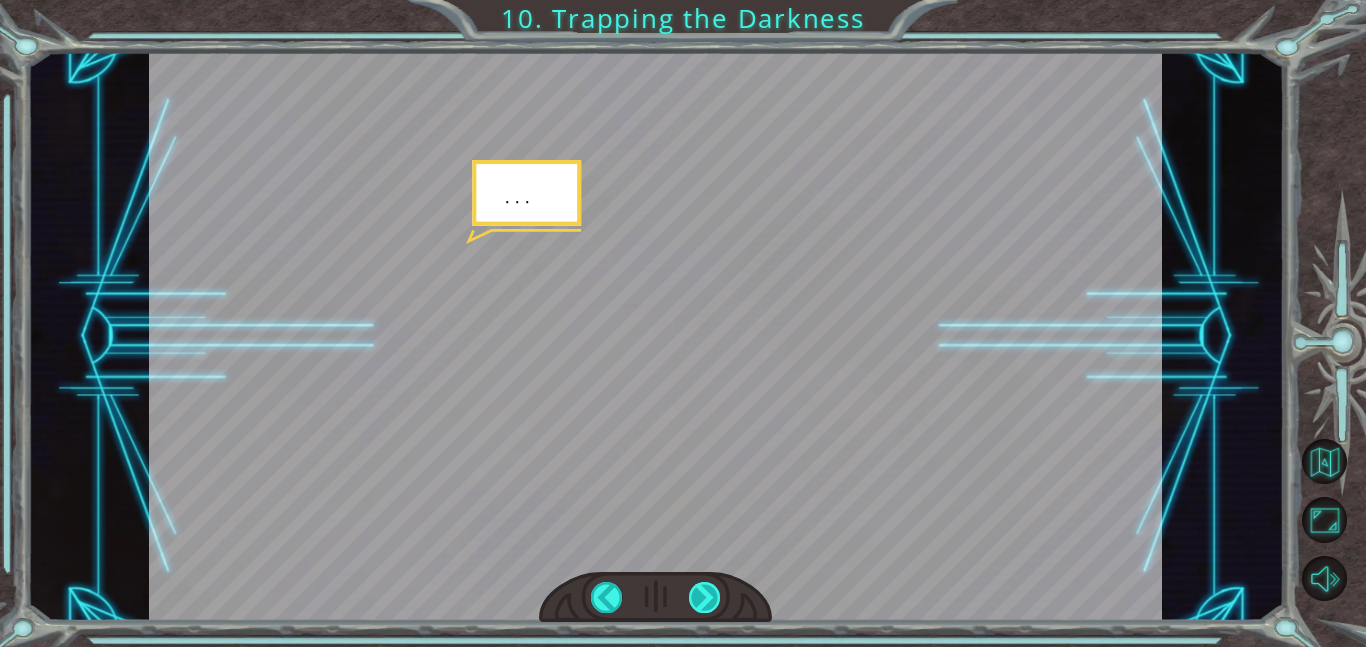 click at bounding box center (705, 597) 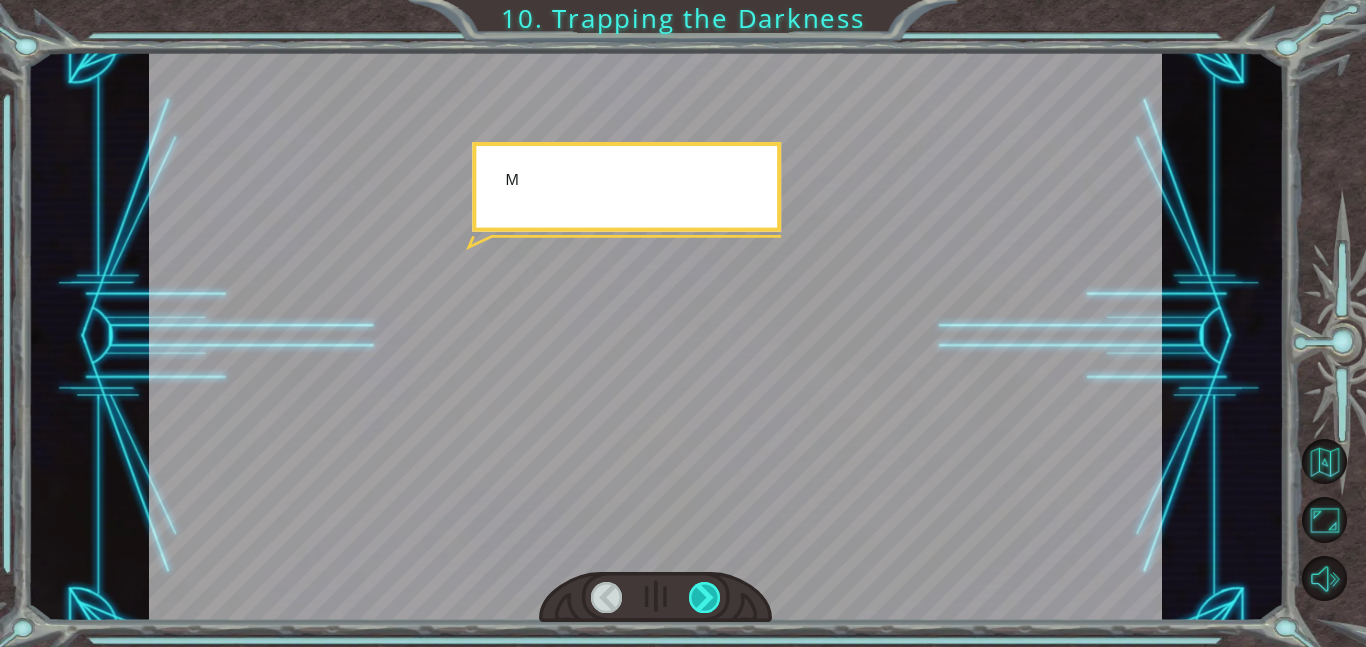 click at bounding box center (705, 597) 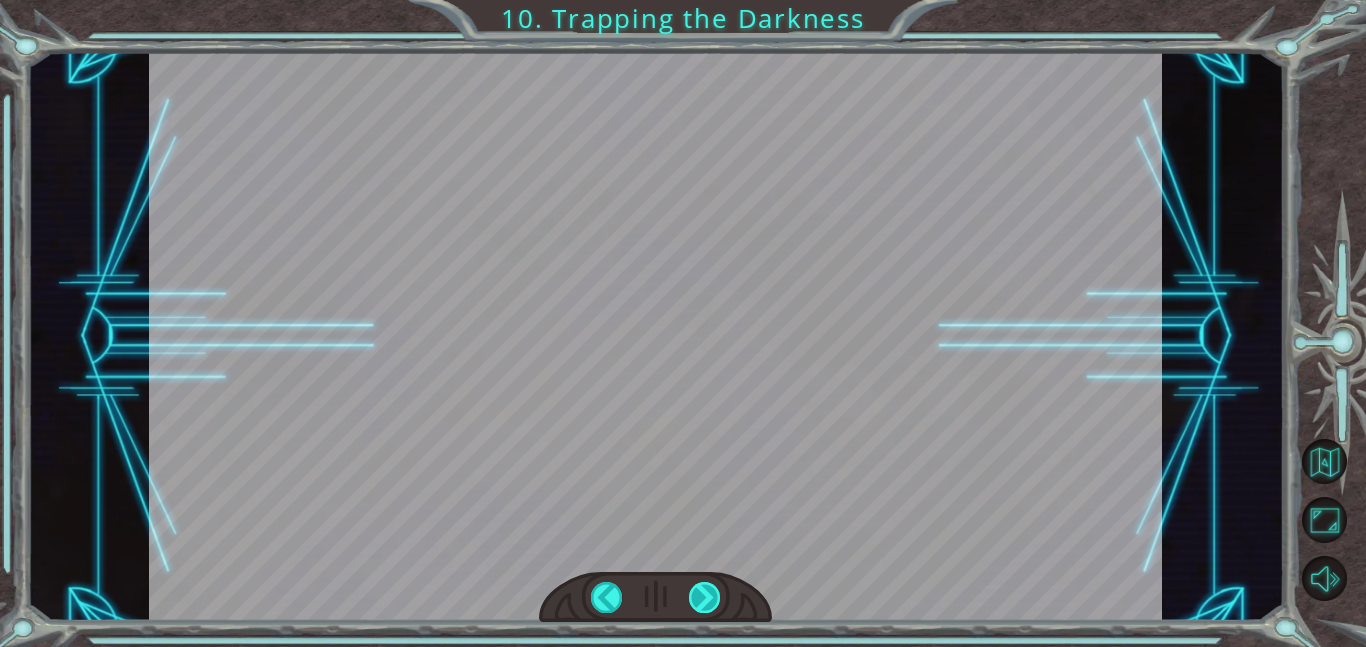 click at bounding box center [705, 597] 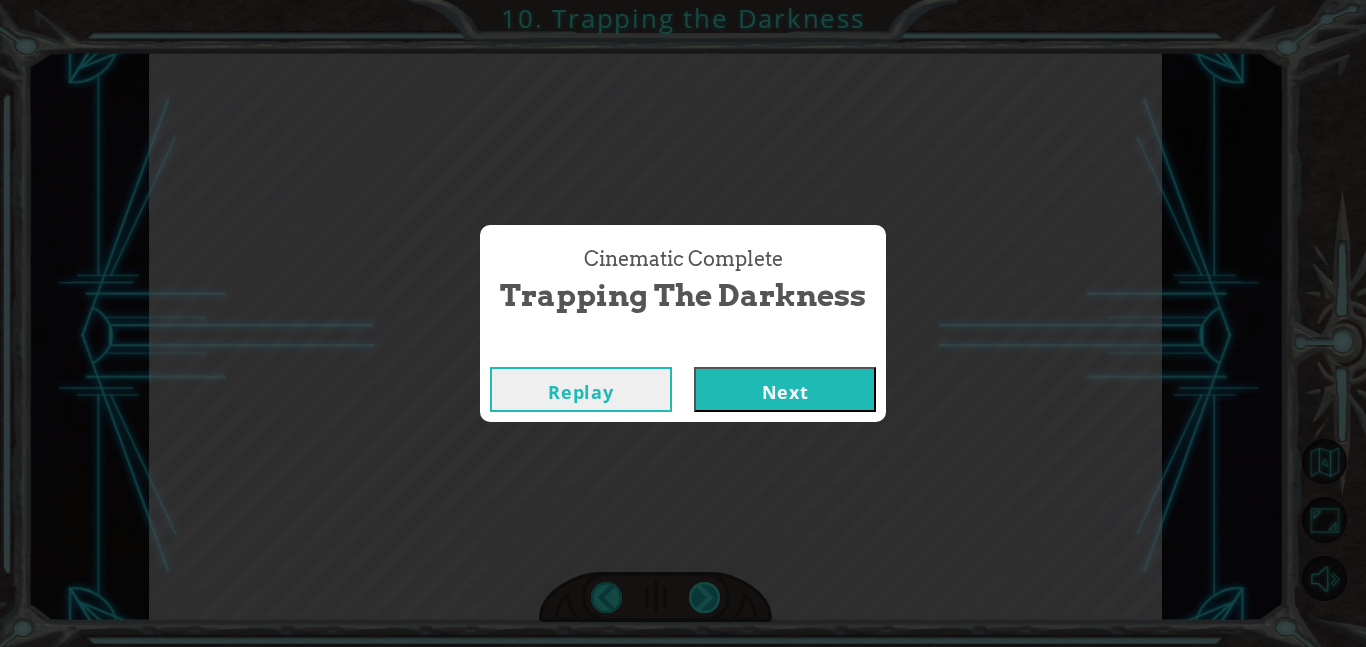 click on "Cinematic Complete     Trapping the Darkness
Replay
Next" at bounding box center (683, 323) 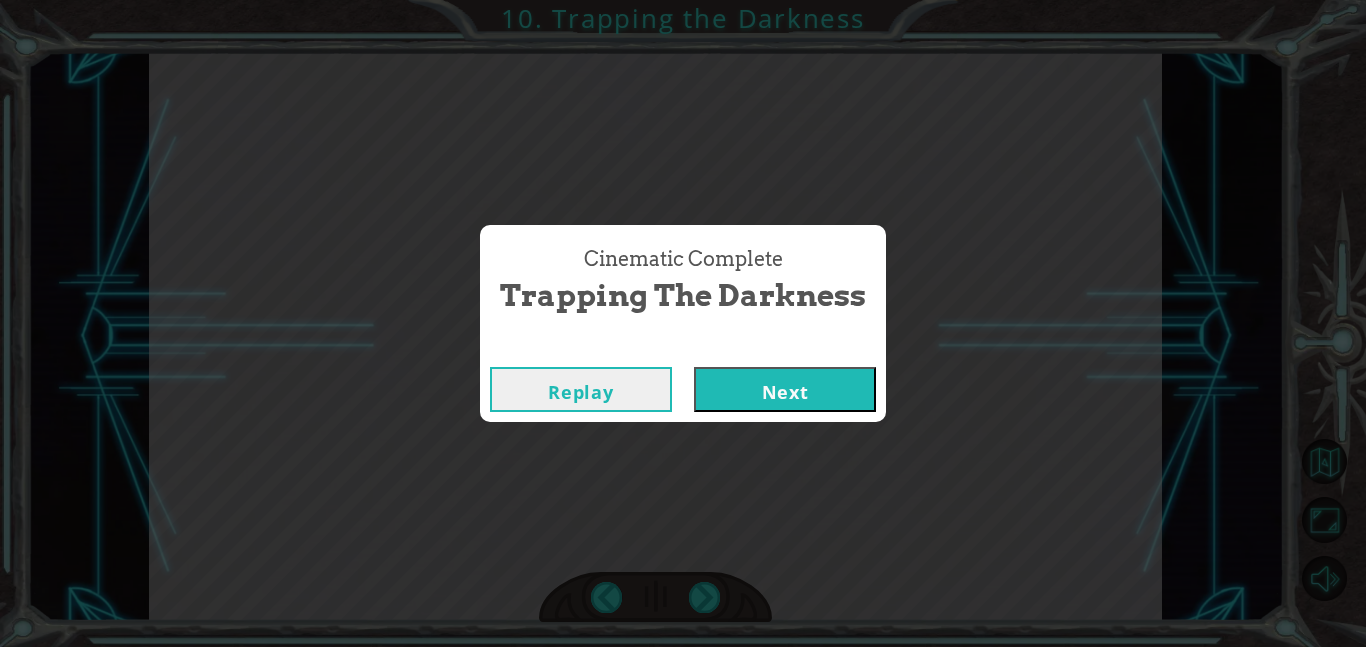 click on "Next" at bounding box center [785, 389] 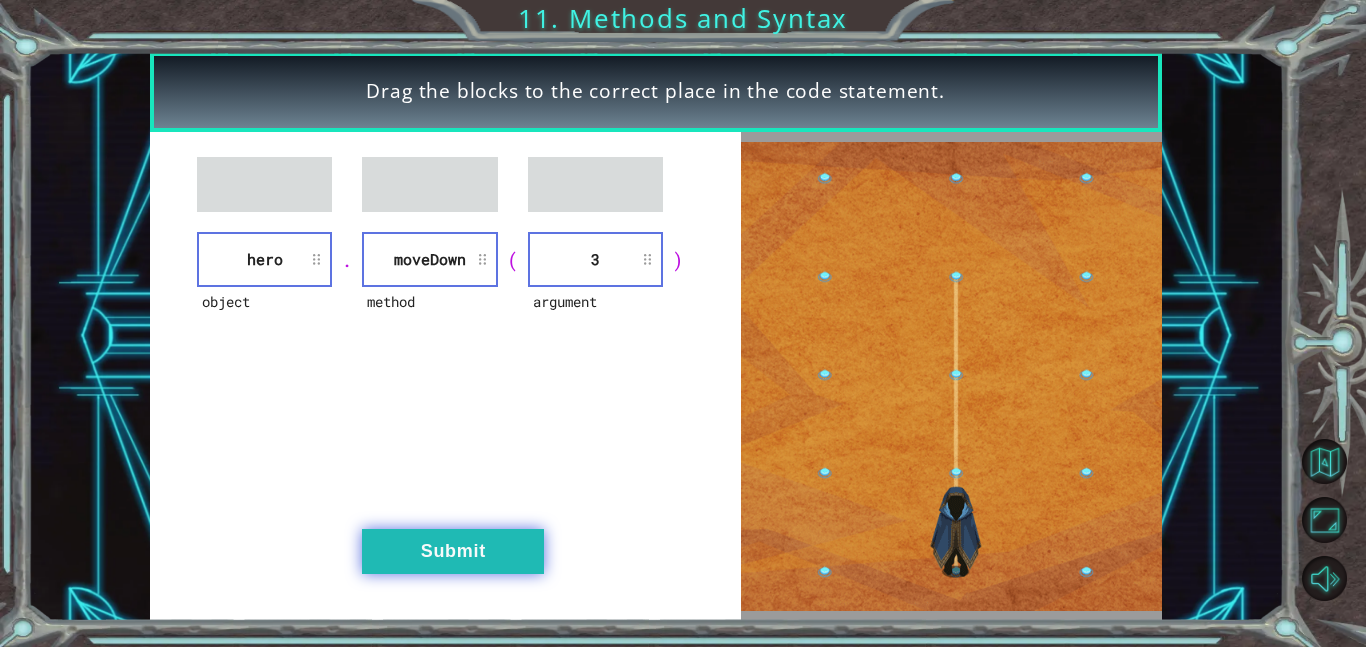 click on "Submit" at bounding box center [453, 551] 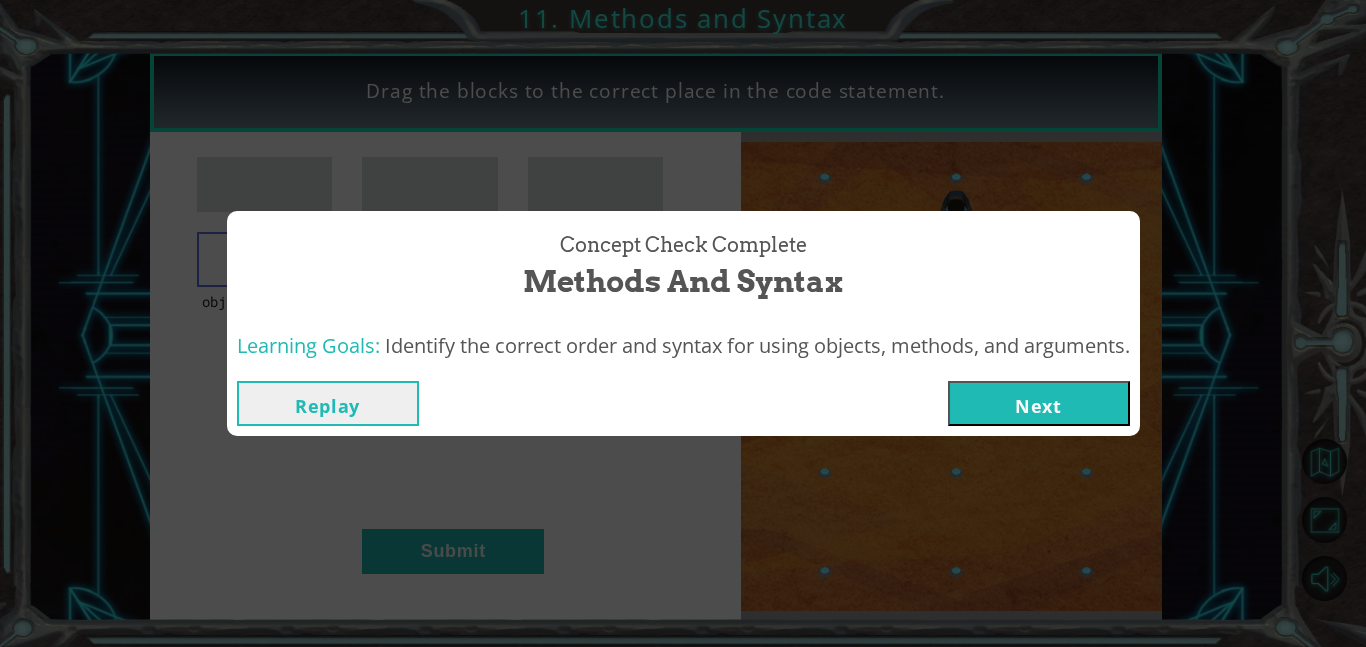 click on "Next" at bounding box center [1039, 403] 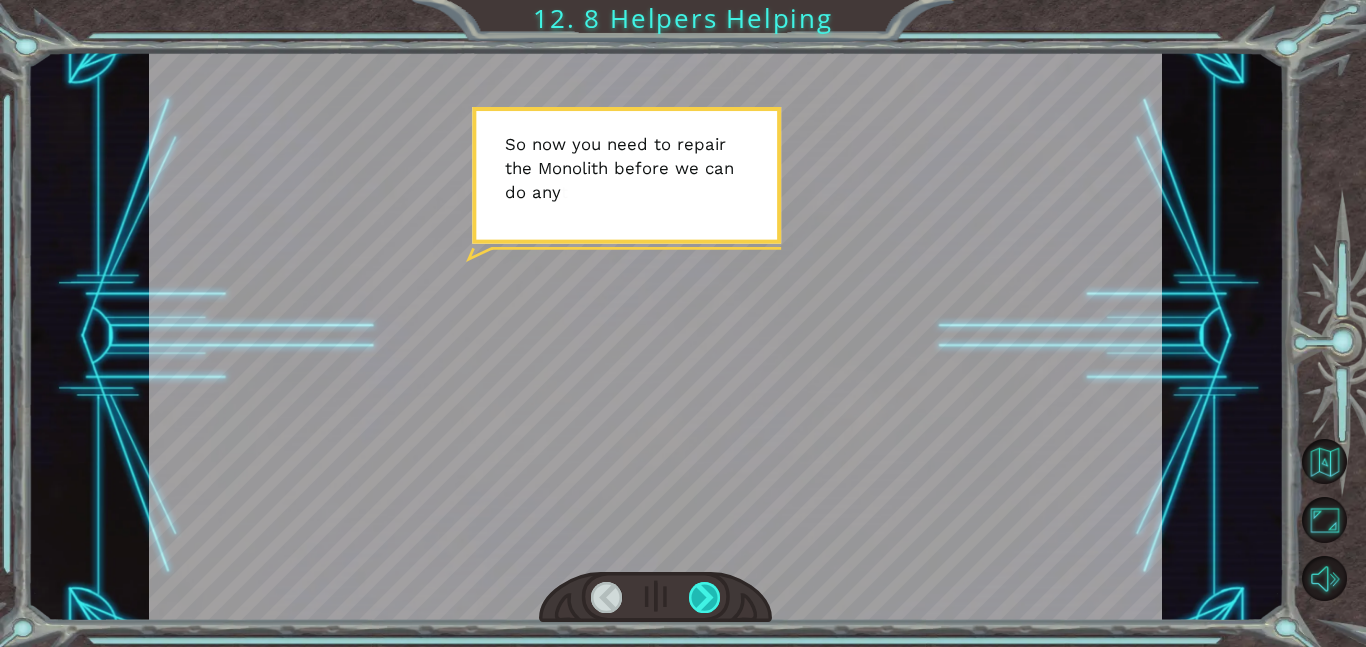 click at bounding box center [705, 597] 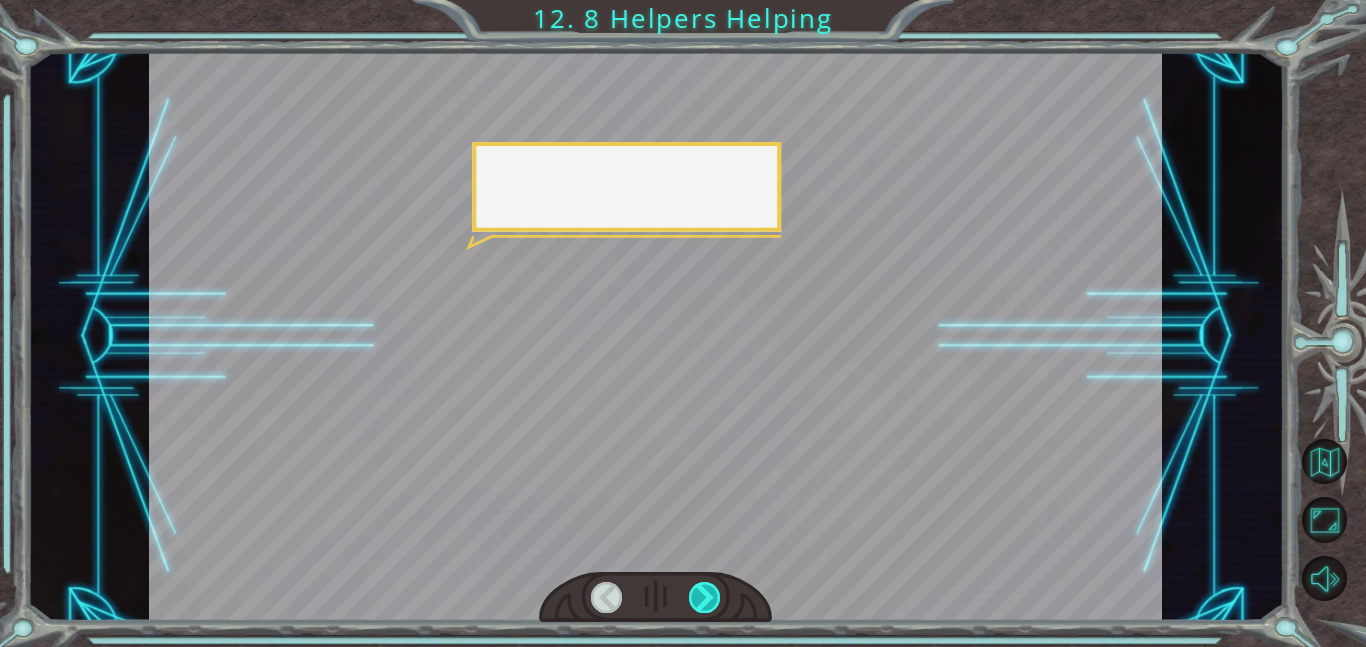 click at bounding box center (705, 597) 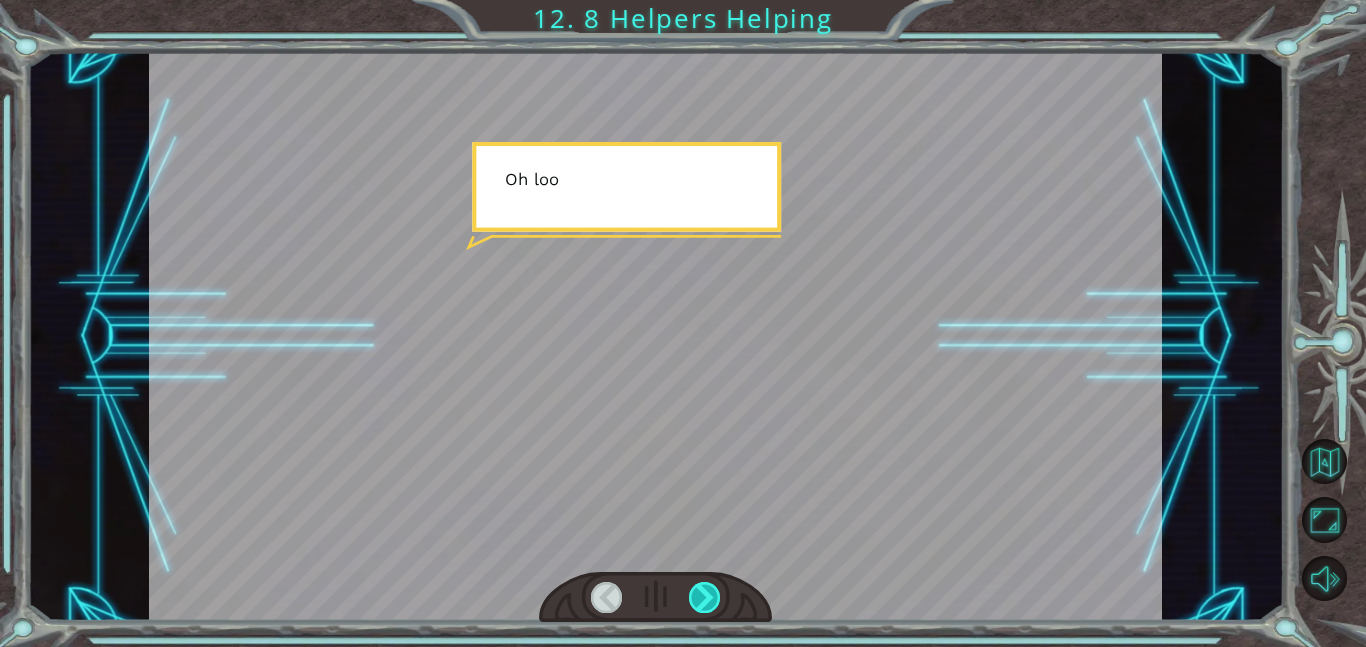 click at bounding box center [705, 597] 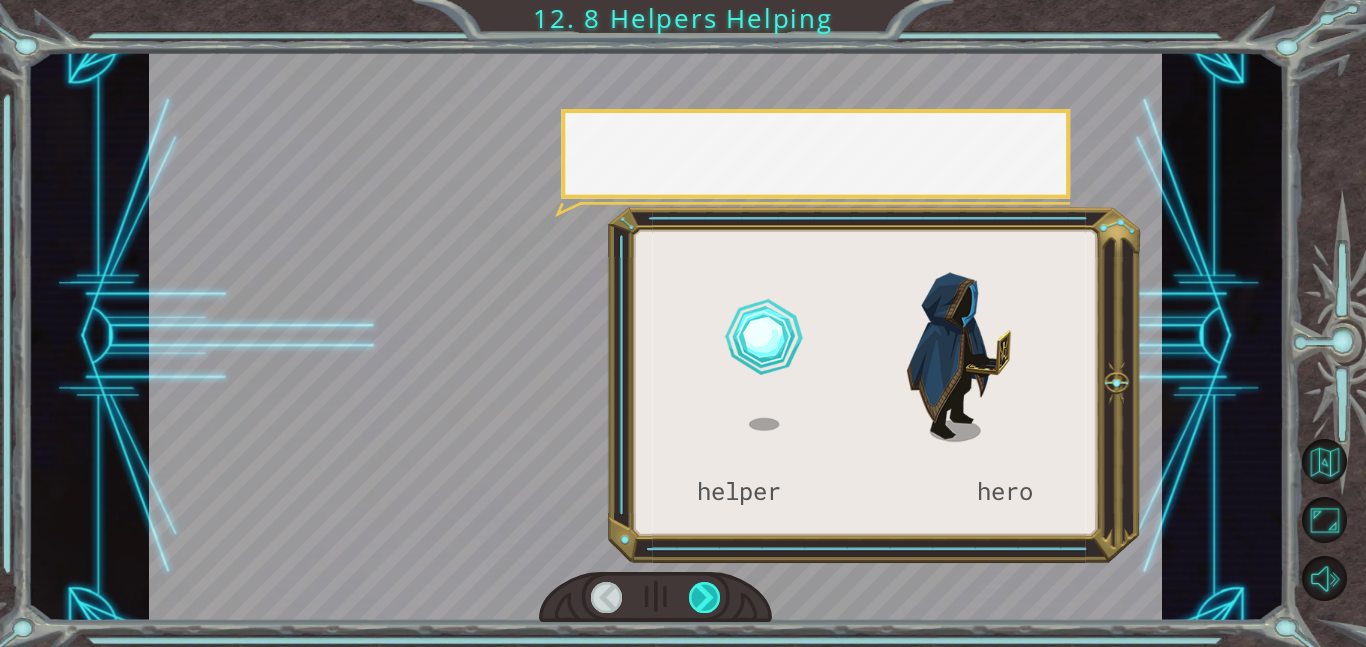 click at bounding box center [705, 597] 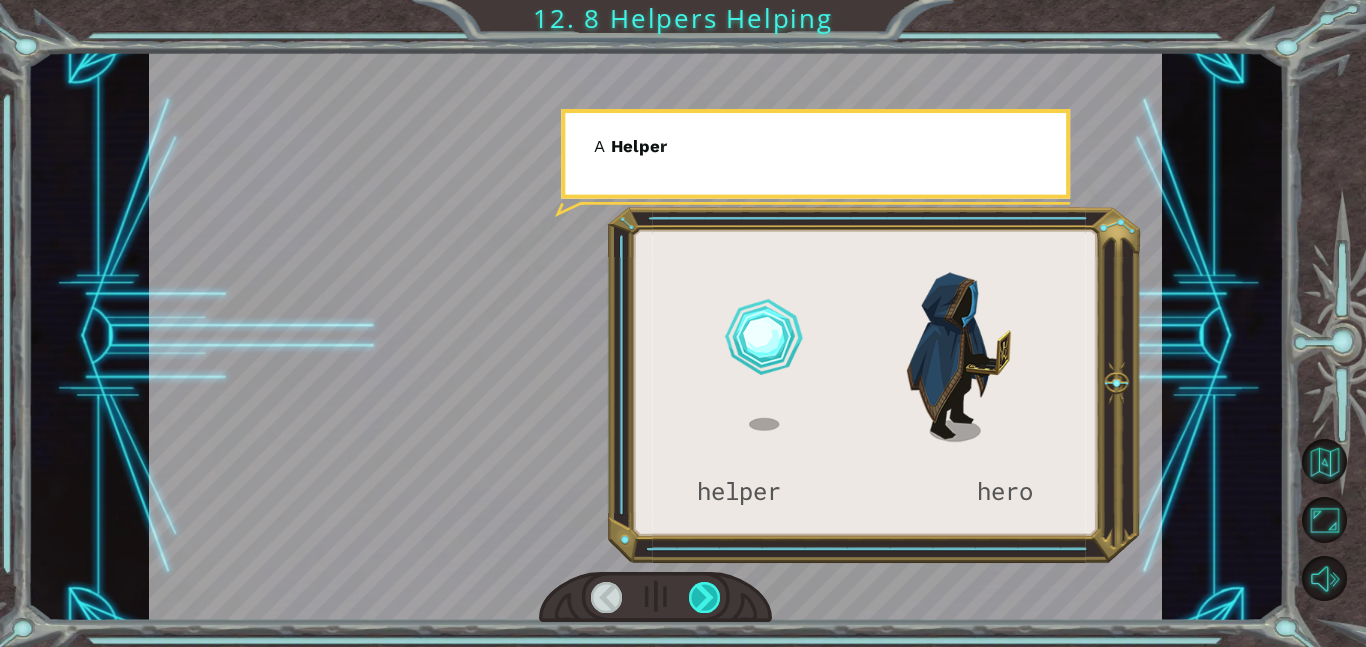 click at bounding box center (705, 597) 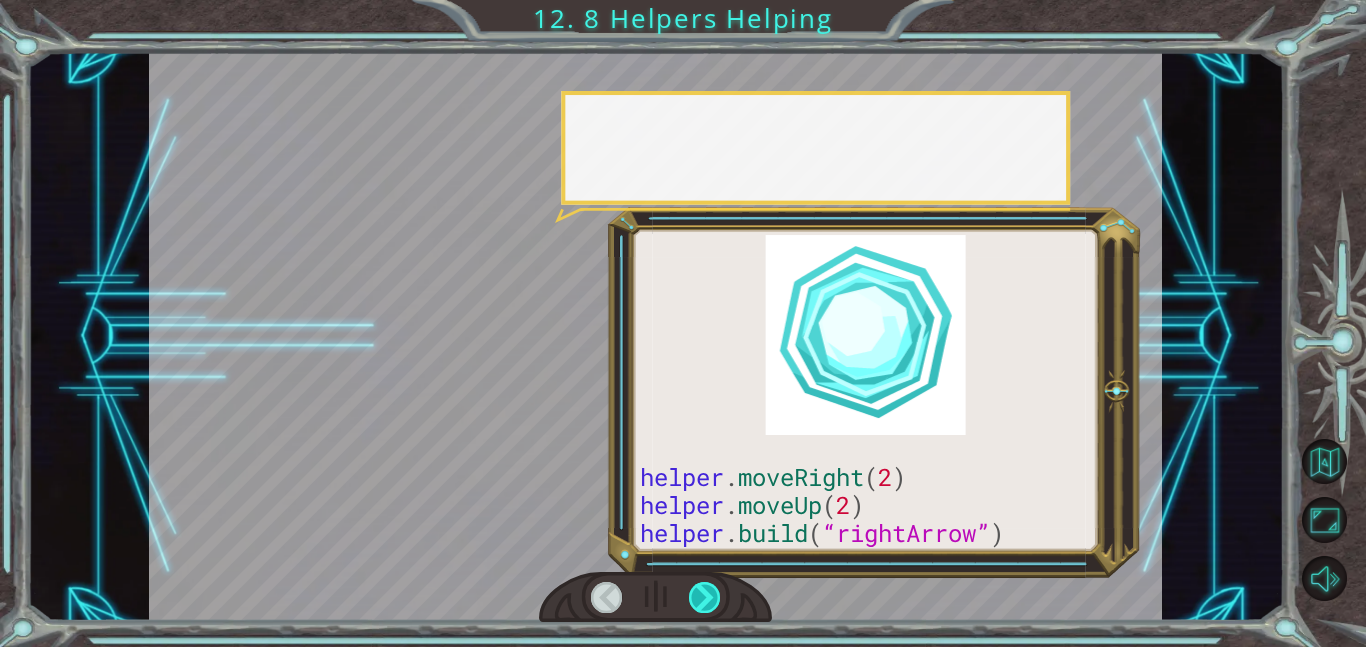 click at bounding box center [705, 597] 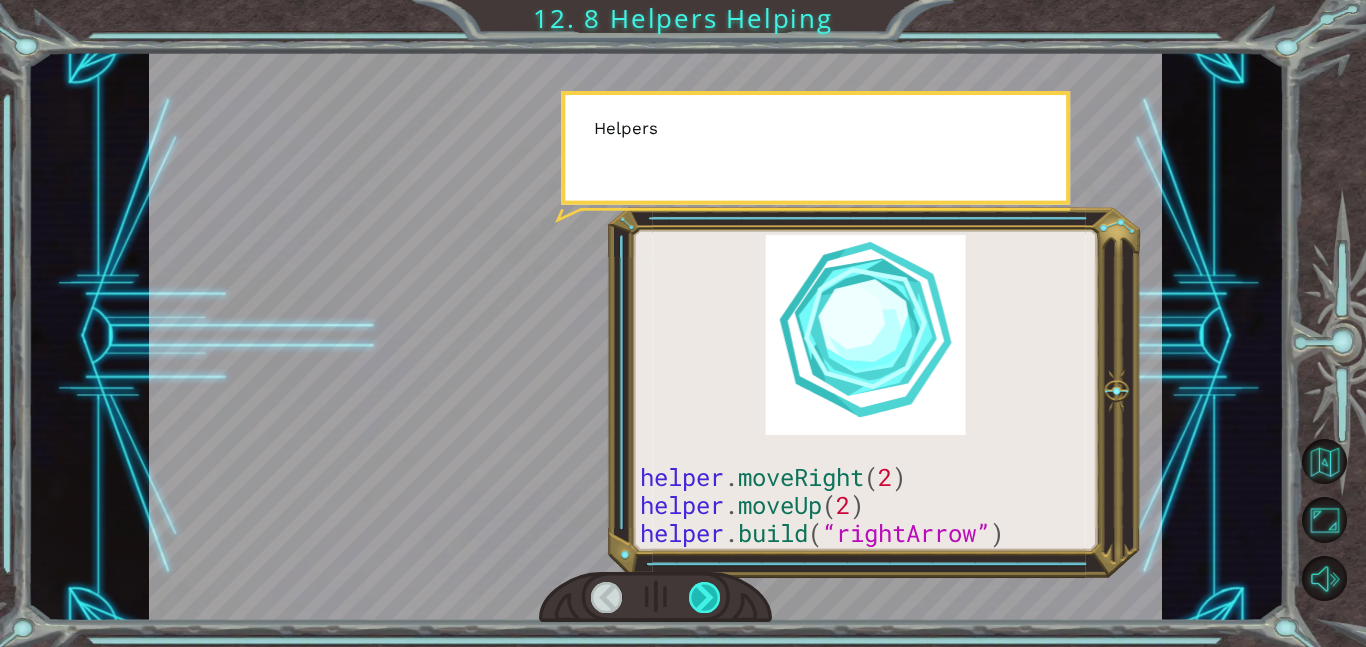 click at bounding box center [705, 597] 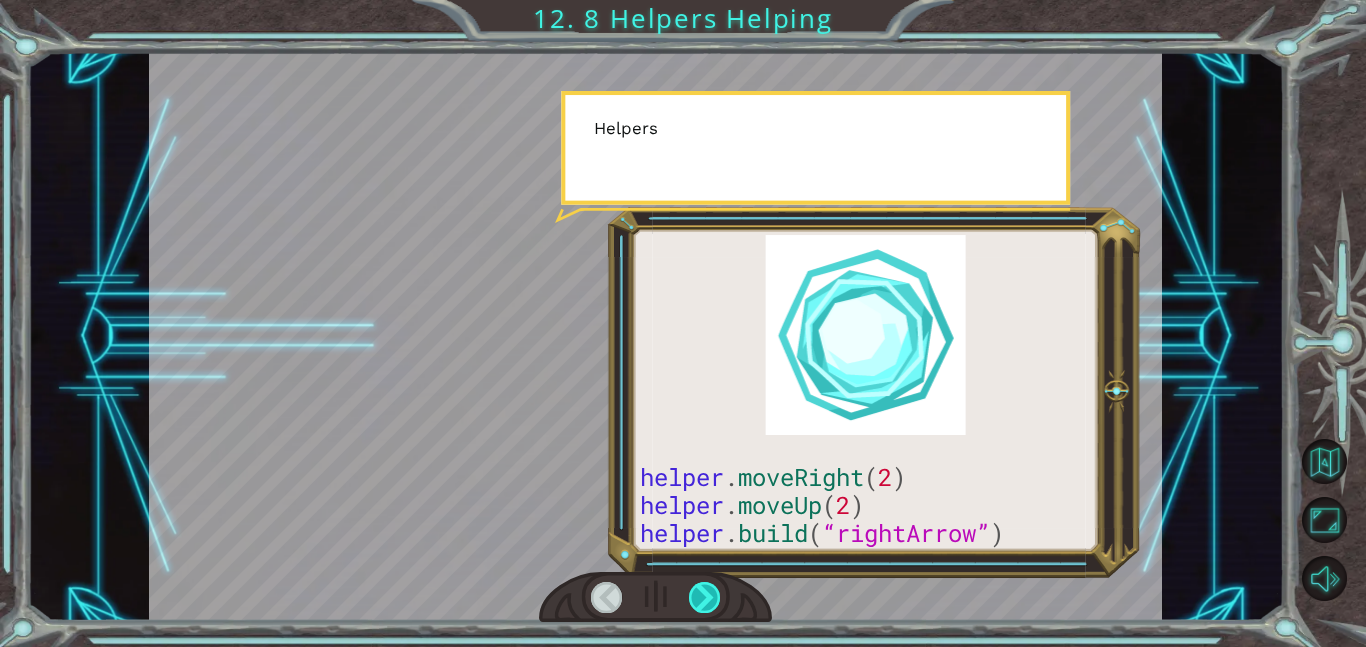click at bounding box center [705, 597] 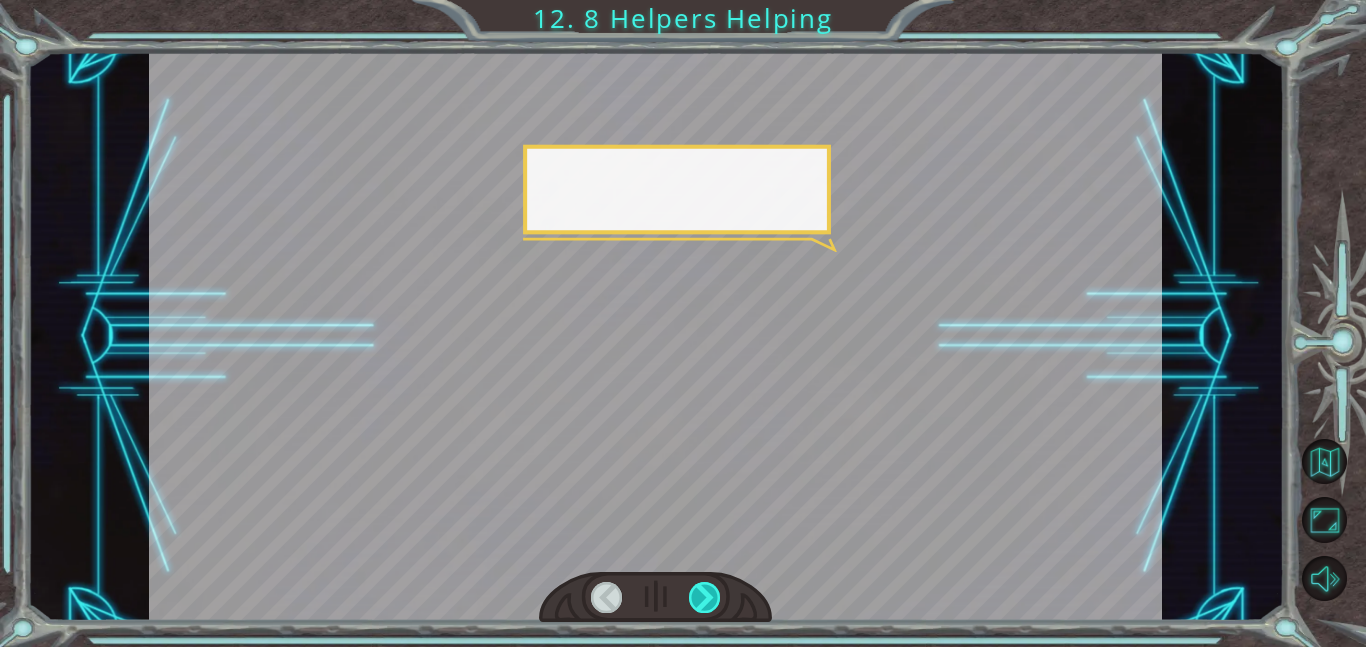 click at bounding box center (705, 597) 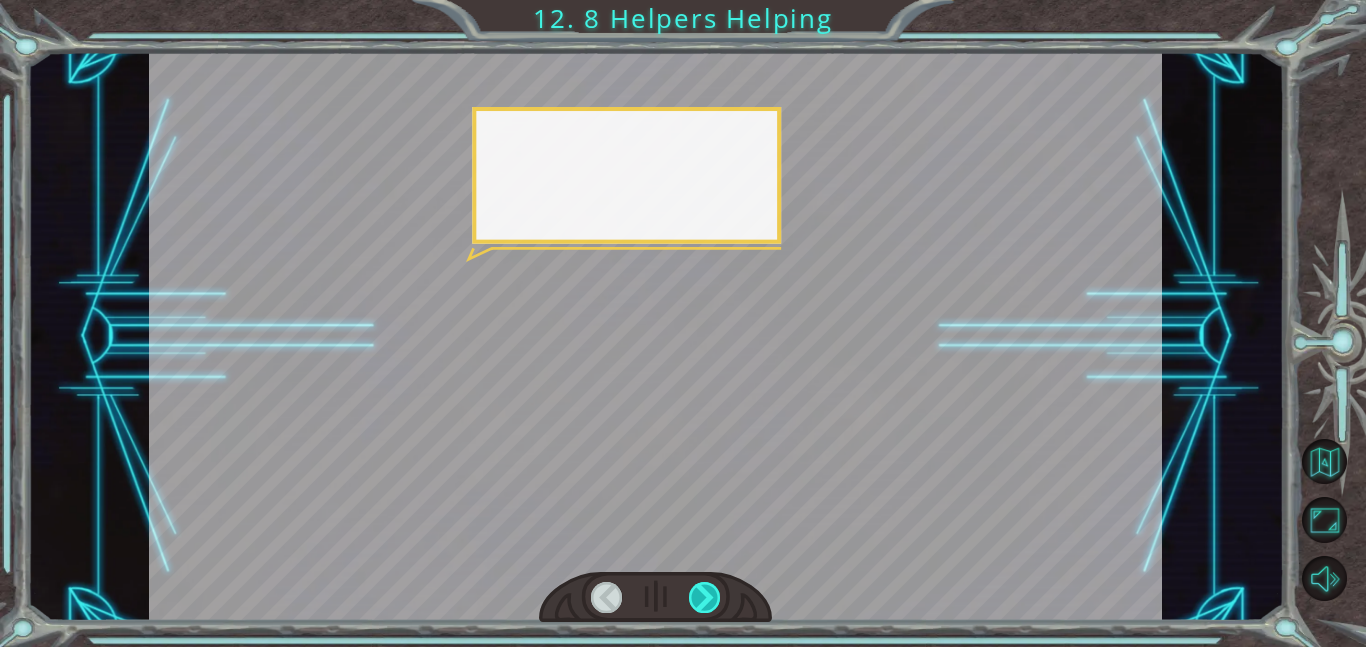click at bounding box center (705, 597) 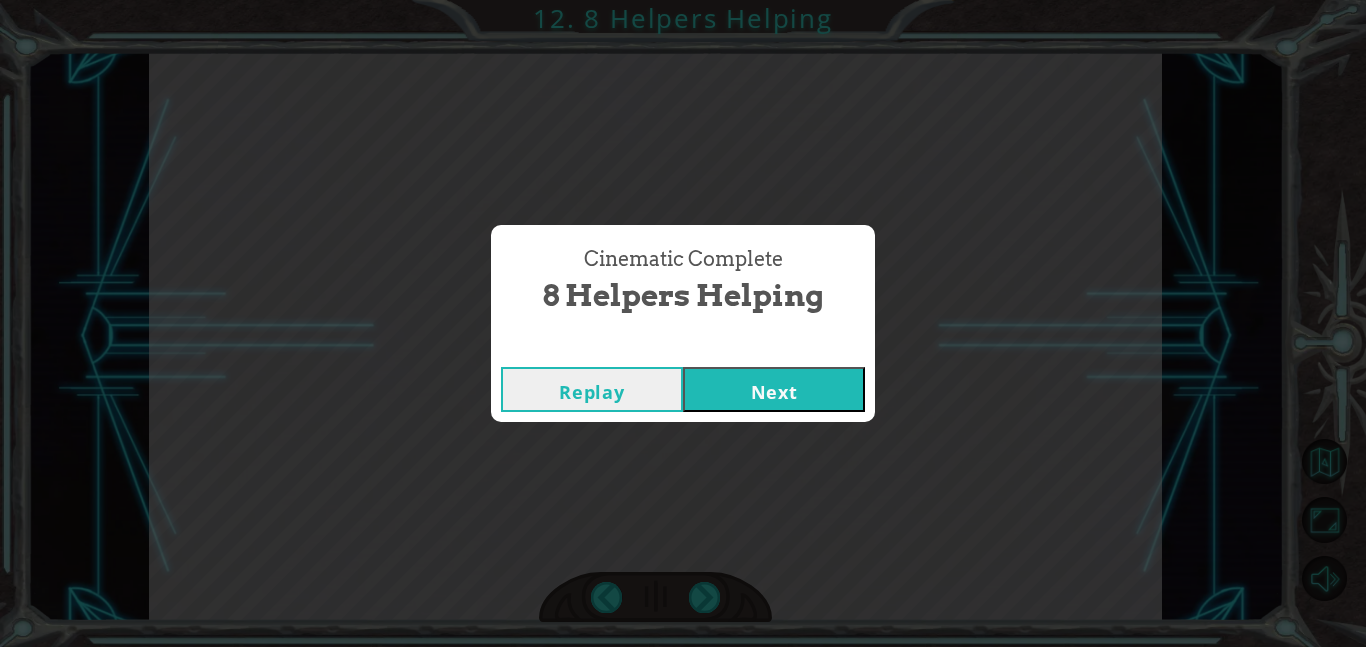 click on "Next" at bounding box center [774, 389] 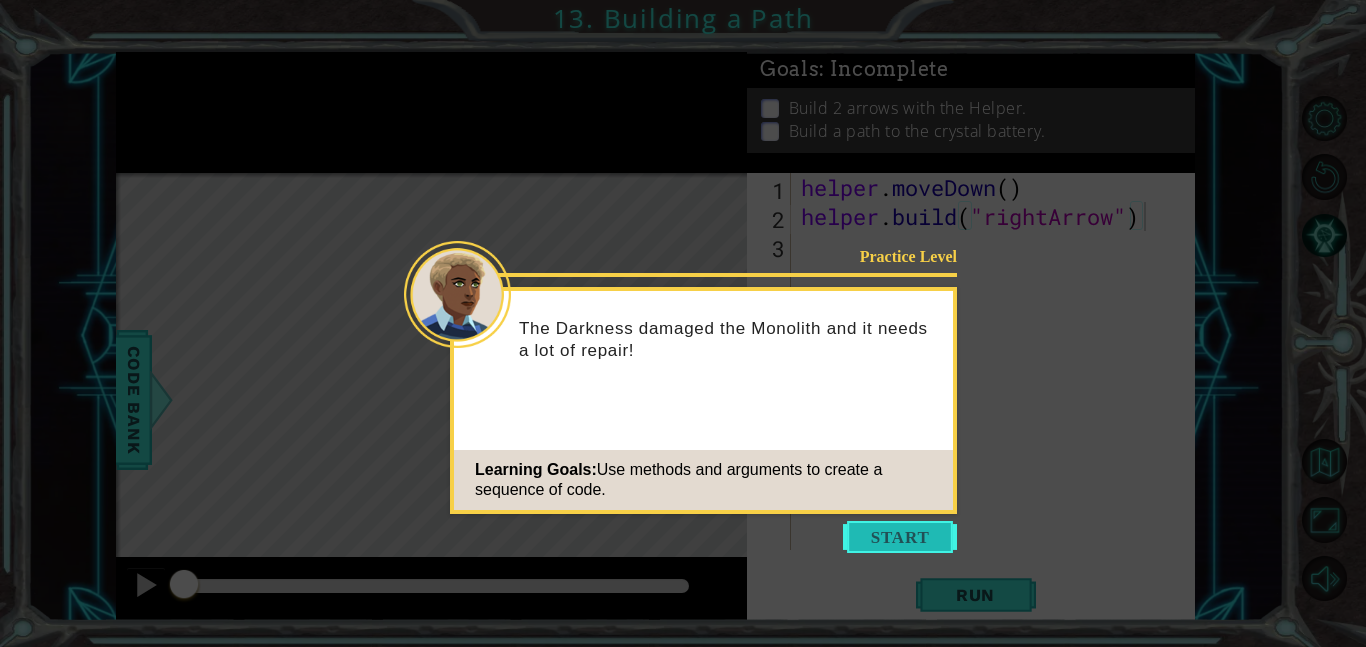 click at bounding box center (900, 537) 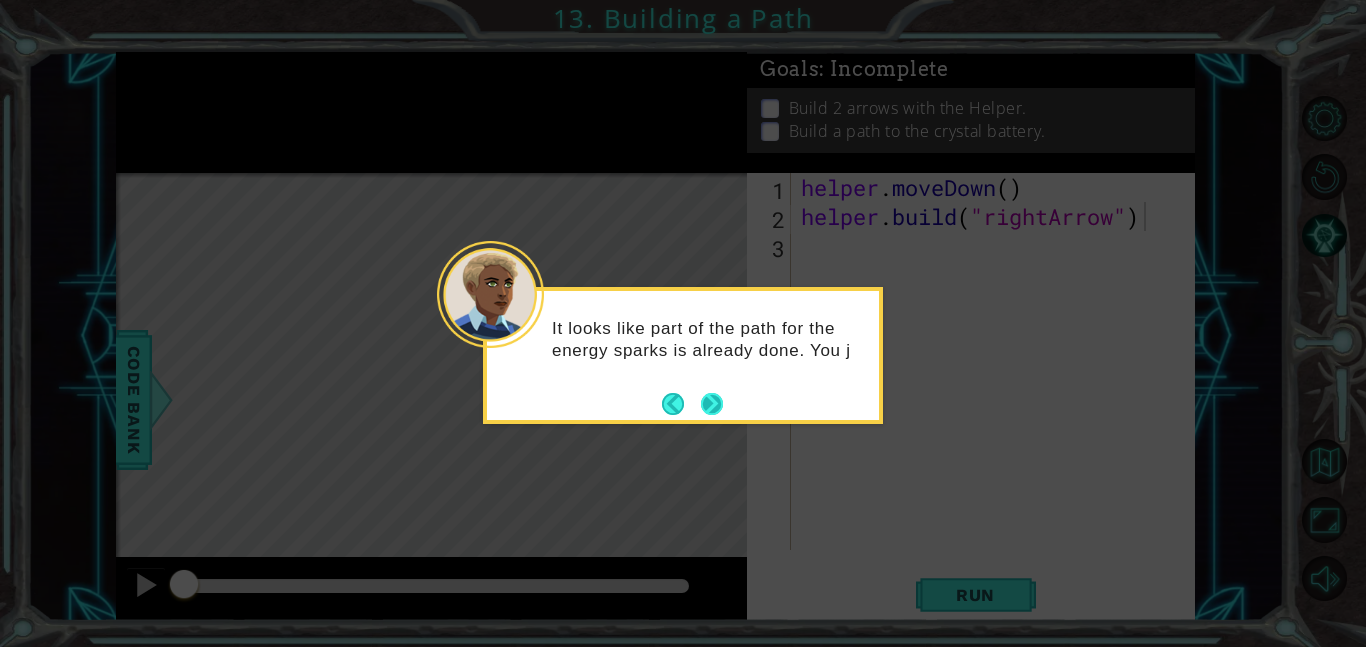 click at bounding box center (712, 403) 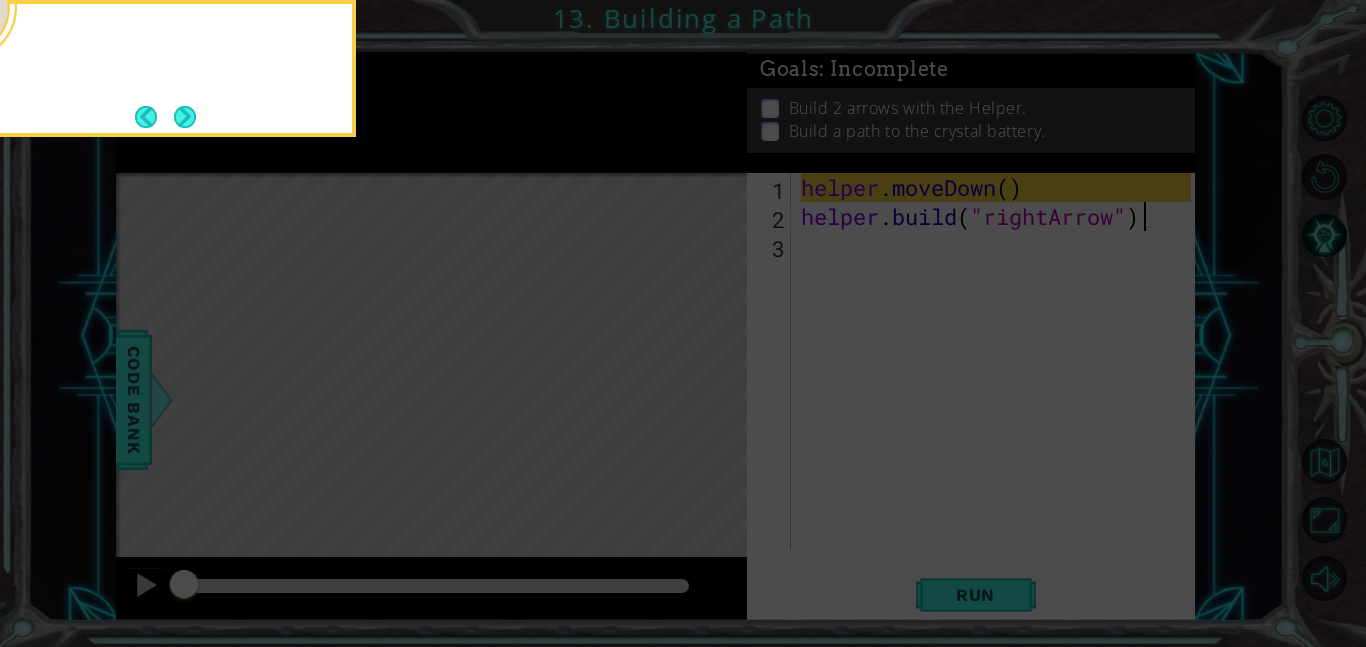 click 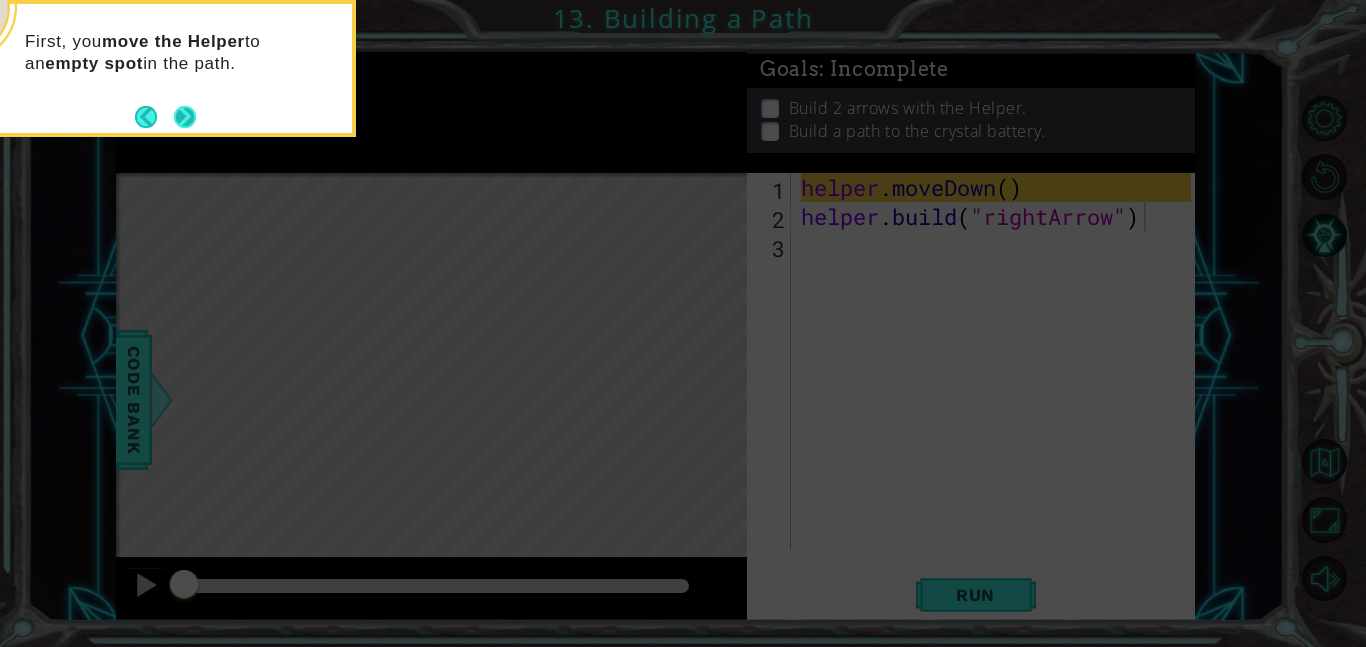 click at bounding box center [185, 117] 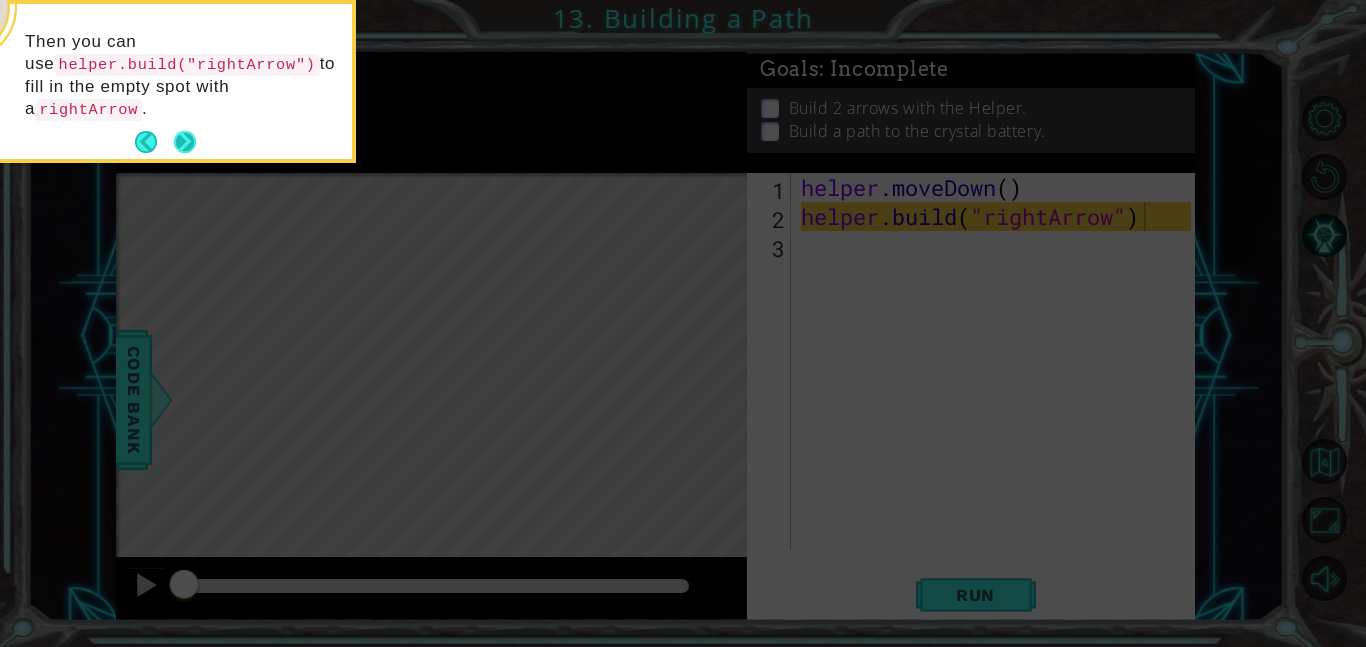 click at bounding box center (185, 142) 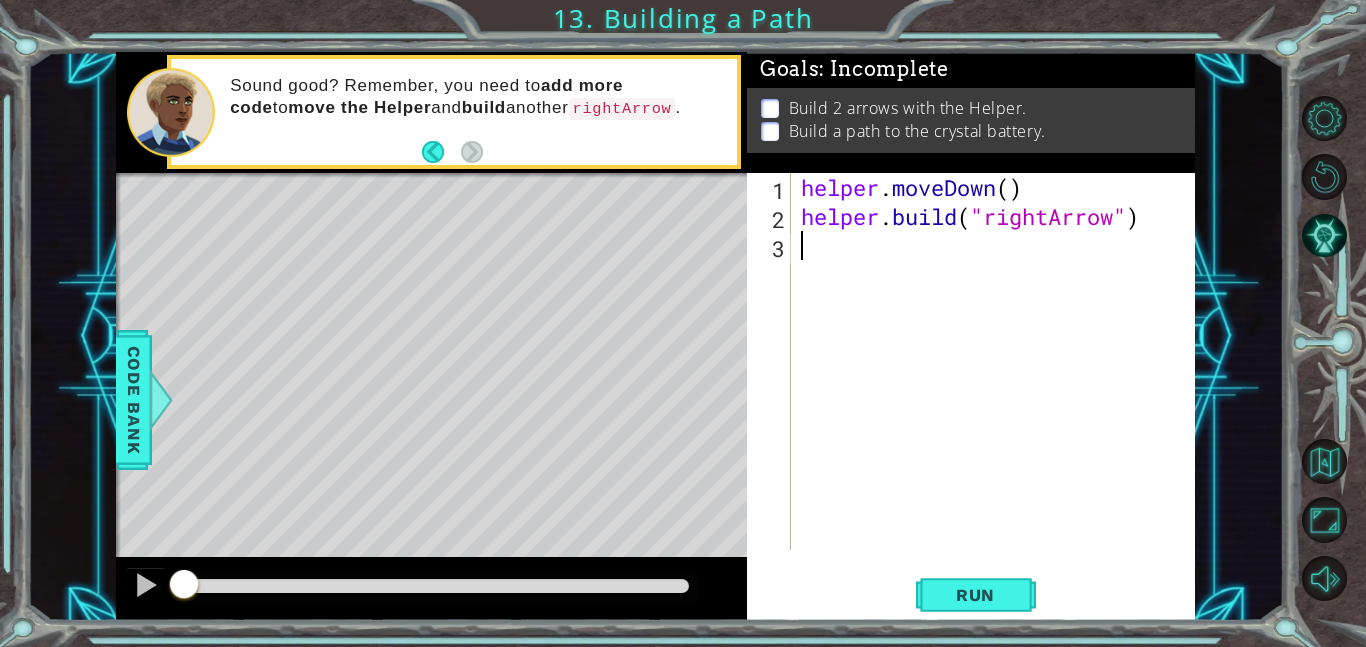 click on "helper . moveDown ( ) helper . build ( "rightArrow" )" at bounding box center (999, 390) 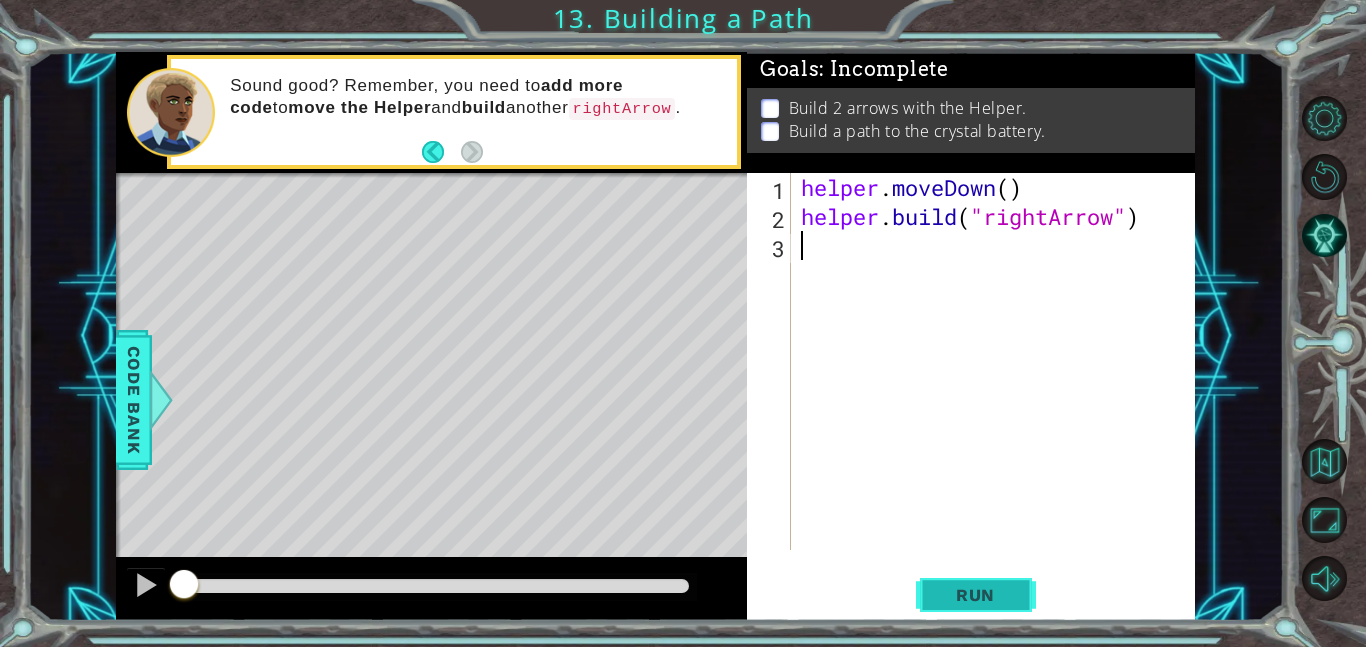 click on "Run" at bounding box center (975, 595) 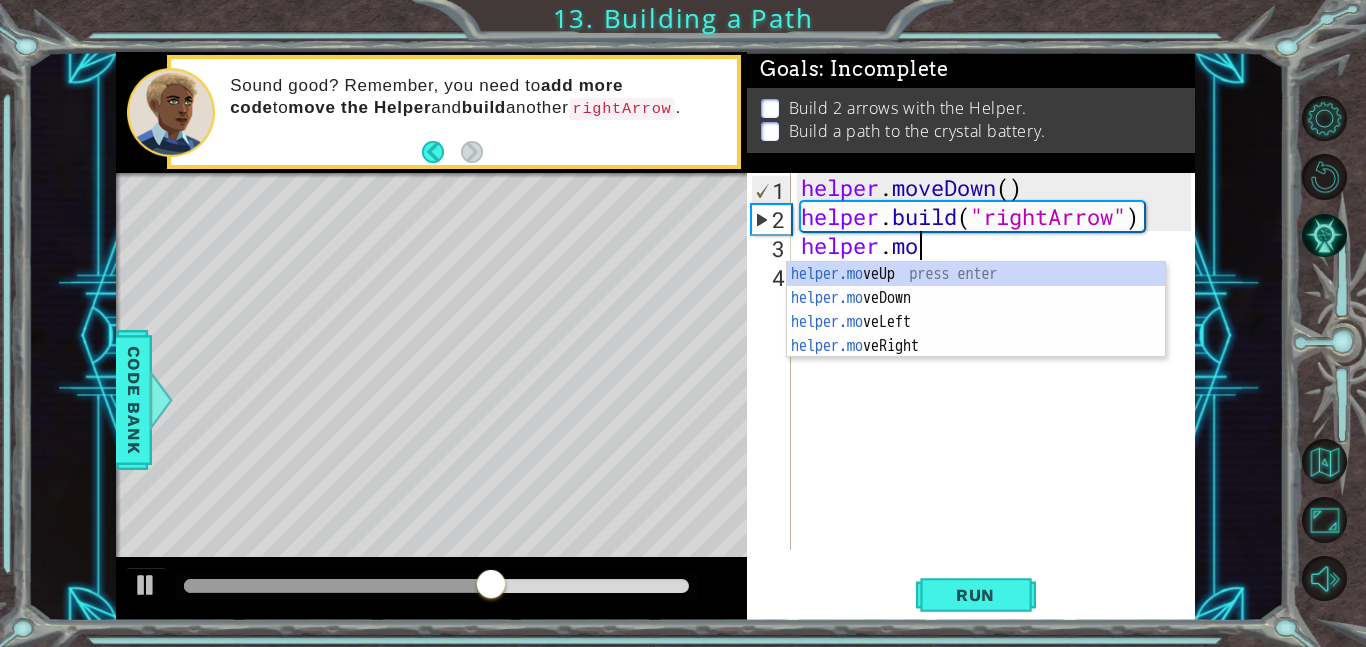 scroll, scrollTop: 0, scrollLeft: 5, axis: horizontal 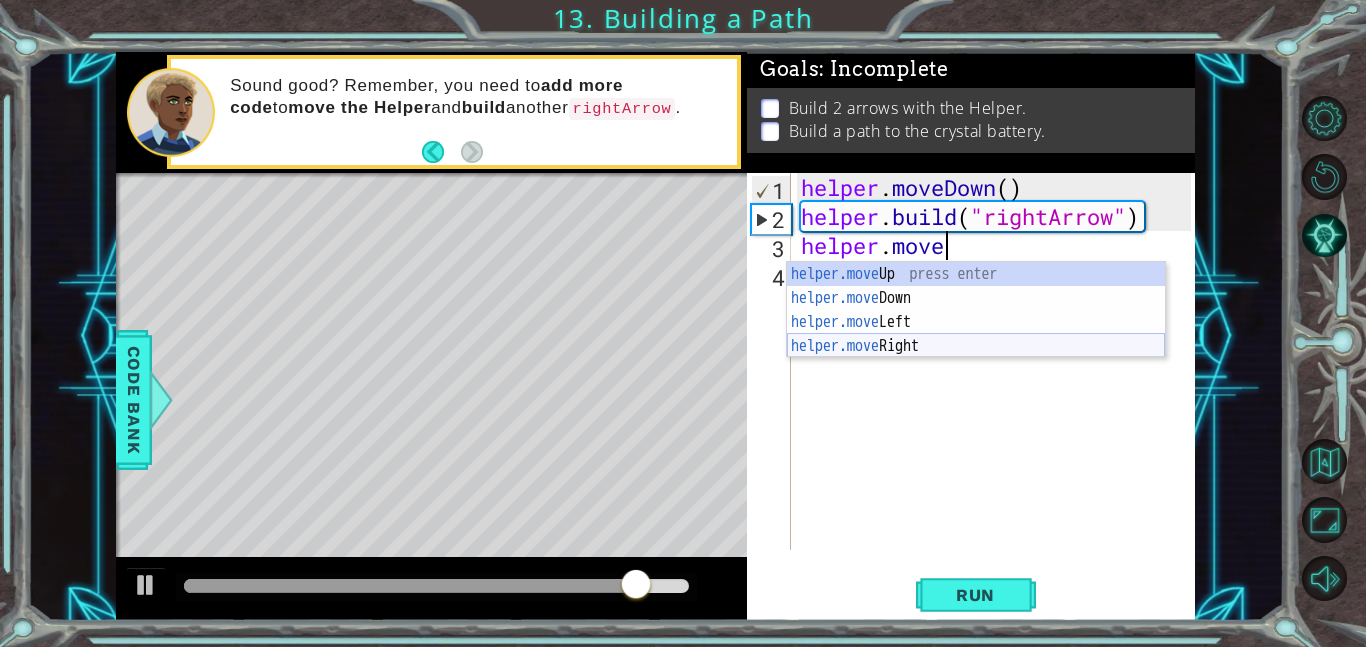 click on "helper.move Up press enter helper.move Down press enter helper.move Left press enter helper.move Right press enter" at bounding box center [976, 334] 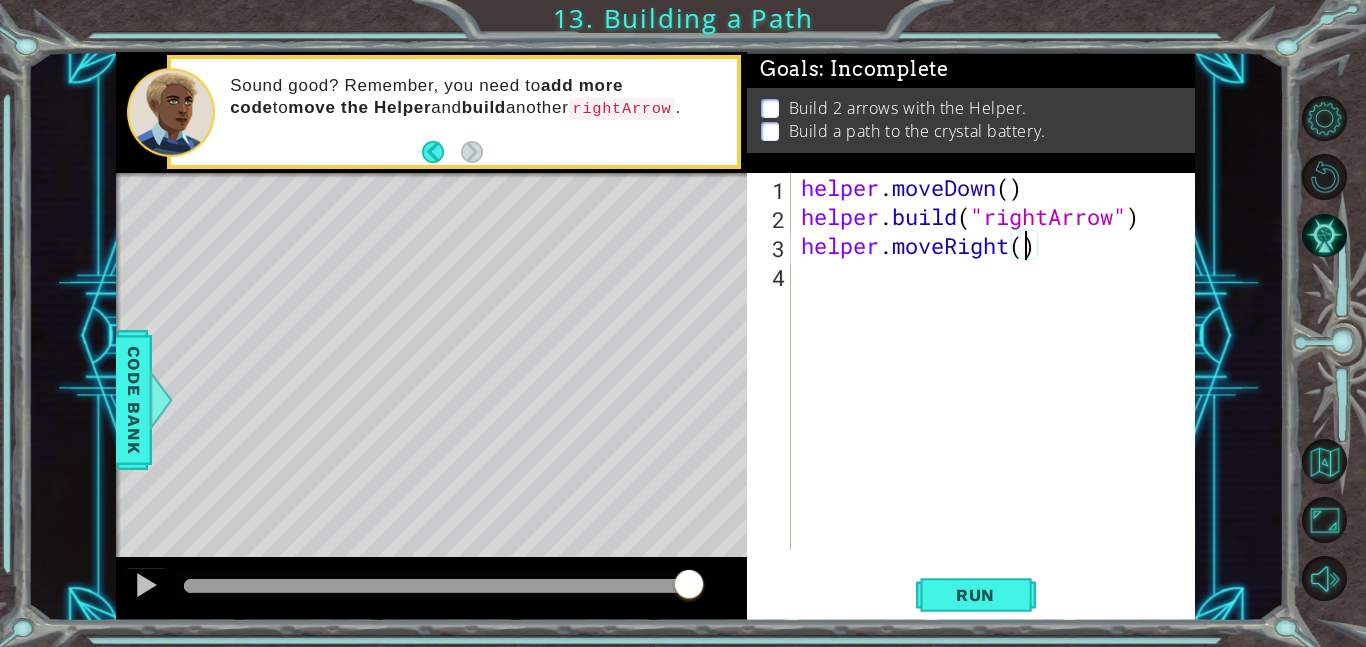type on "helper.moveRight(3)" 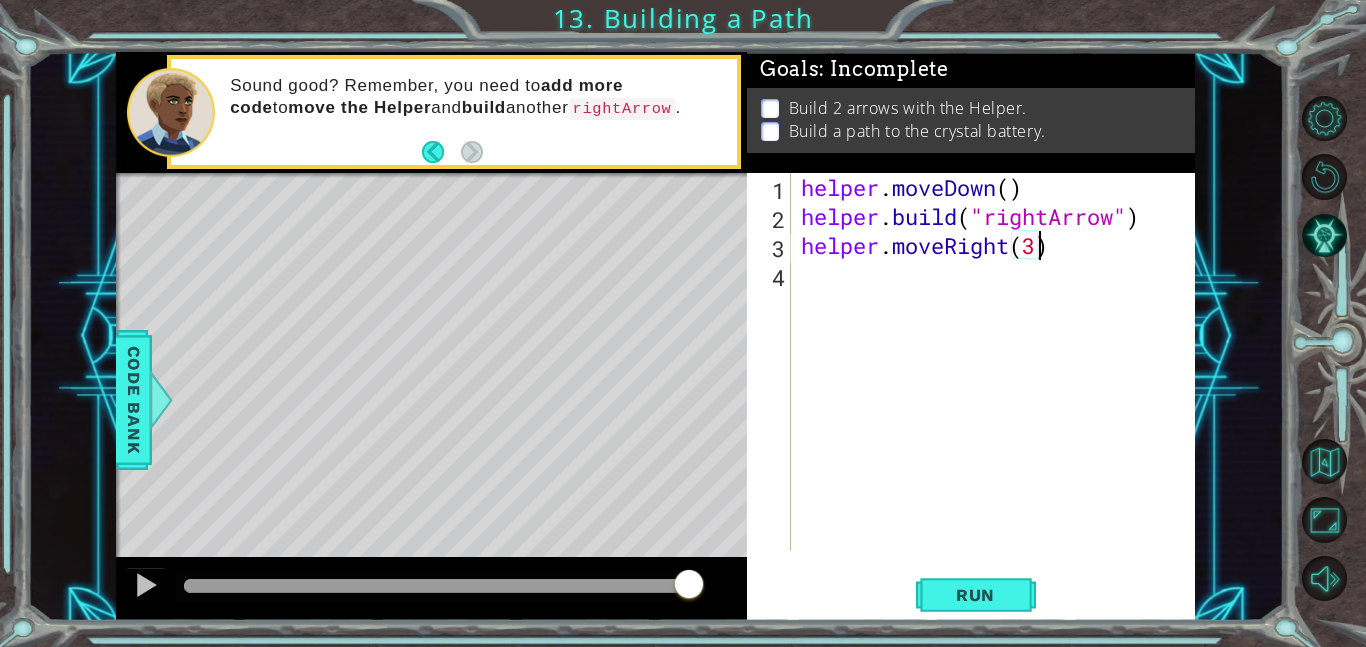 scroll, scrollTop: 0, scrollLeft: 10, axis: horizontal 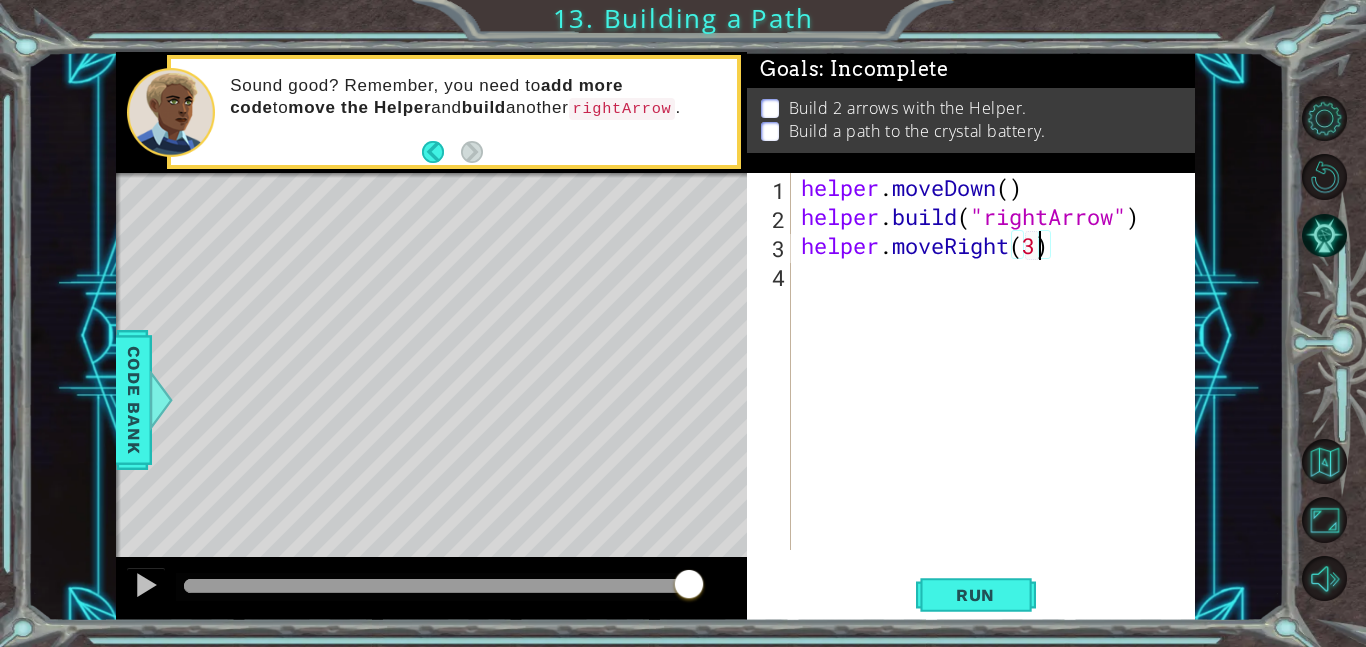click on "helper . moveDown ( ) helper . build ( "rightArrow" ) helper . moveRight ( 3 )" at bounding box center (999, 390) 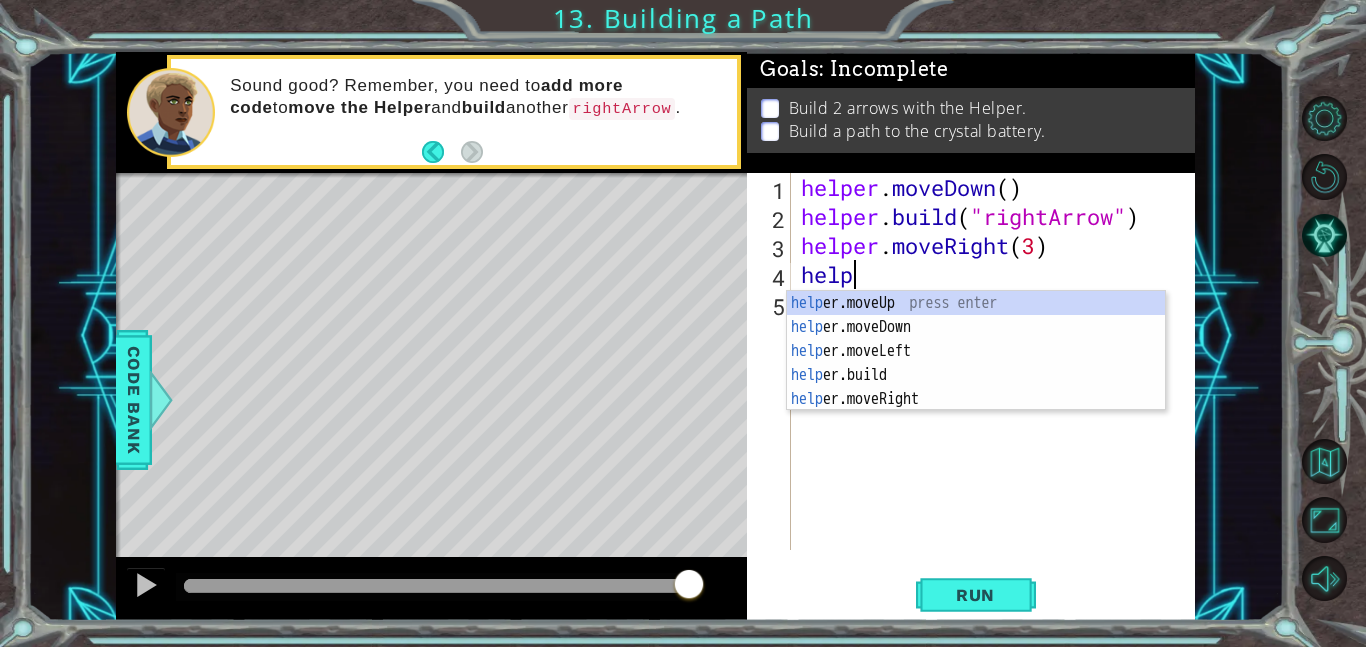scroll, scrollTop: 0, scrollLeft: 1, axis: horizontal 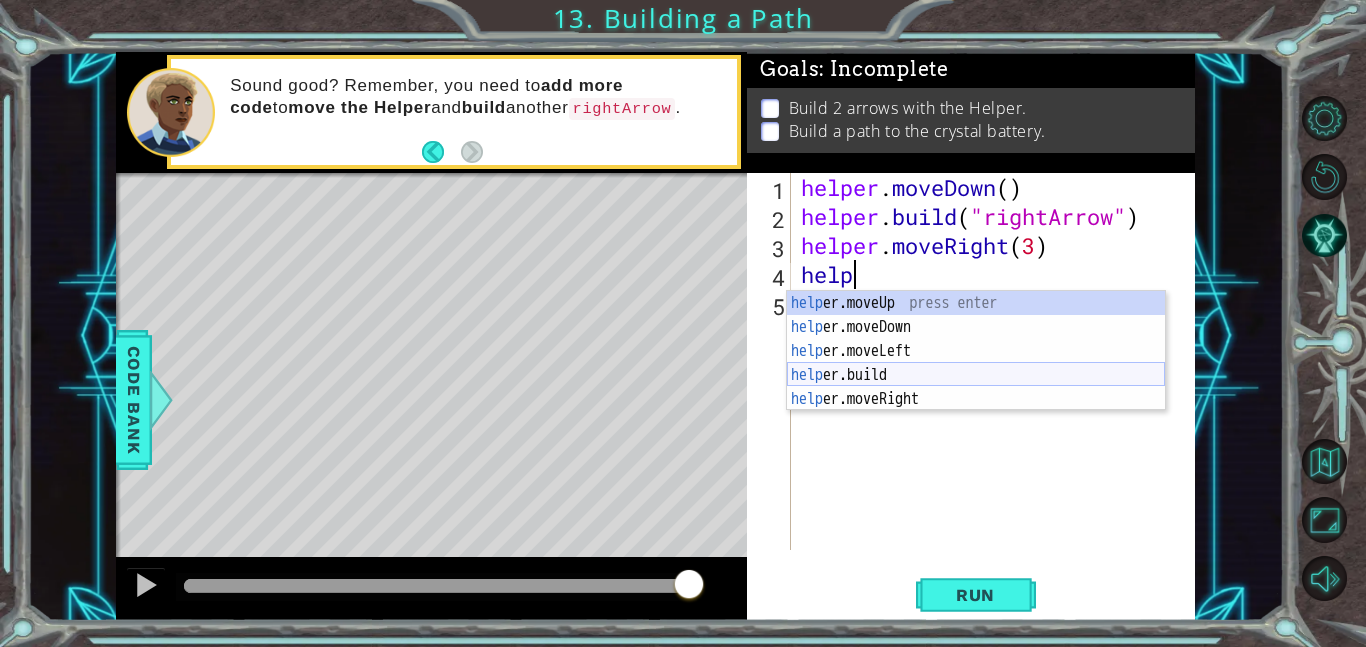 click on "help er.moveUp press enter help er.moveDown press enter help er.moveLeft press enter help er.build press enter help er.moveRight press enter" at bounding box center (976, 375) 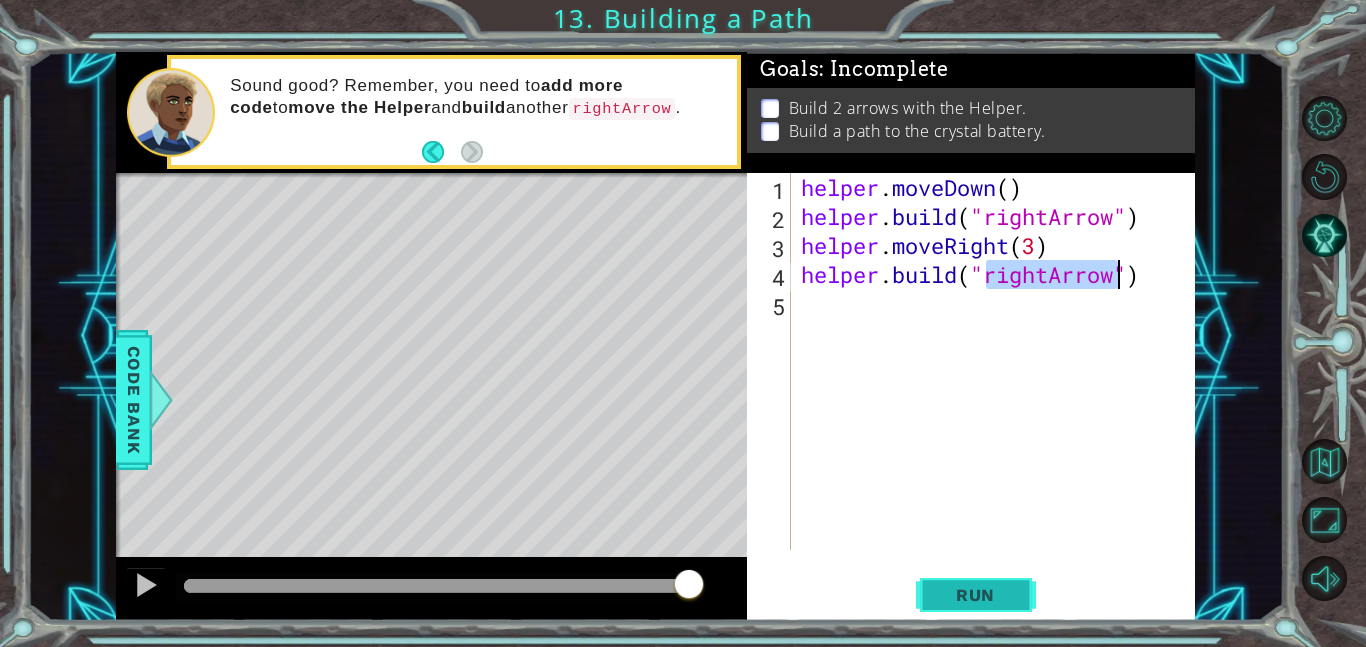 type on "helper.build("rightArrow")" 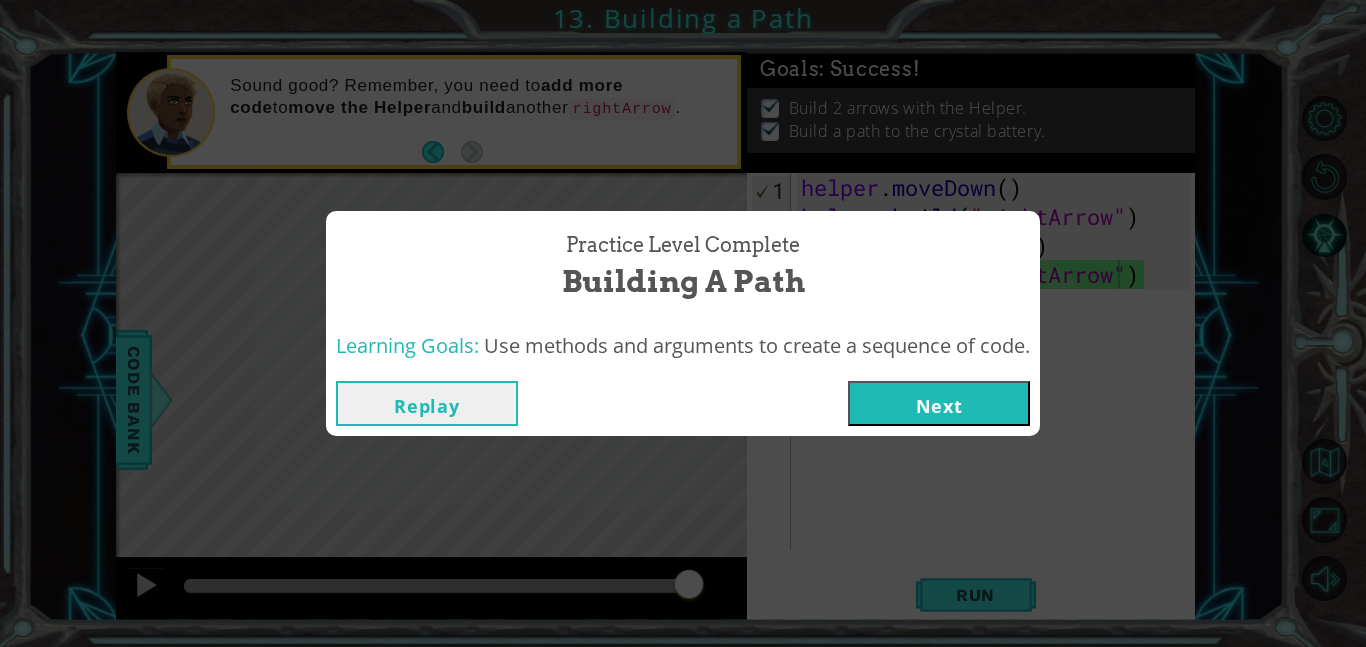 click on "Next" at bounding box center [939, 403] 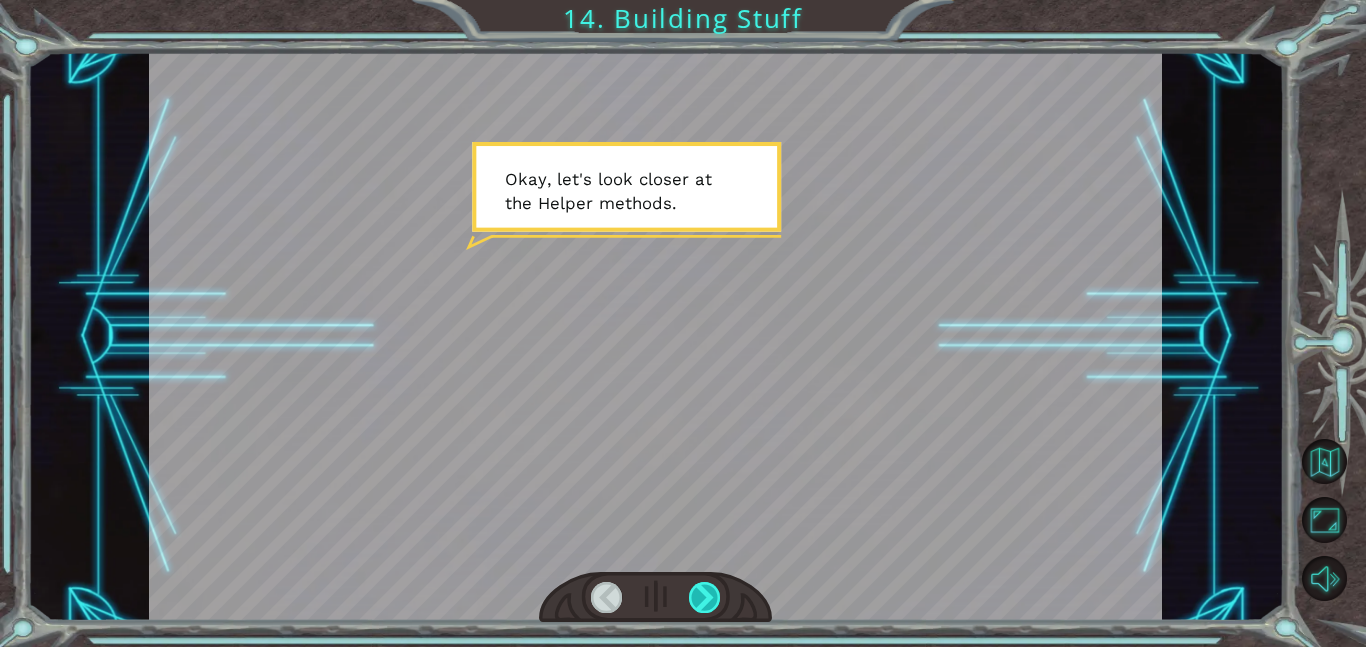 click at bounding box center (705, 597) 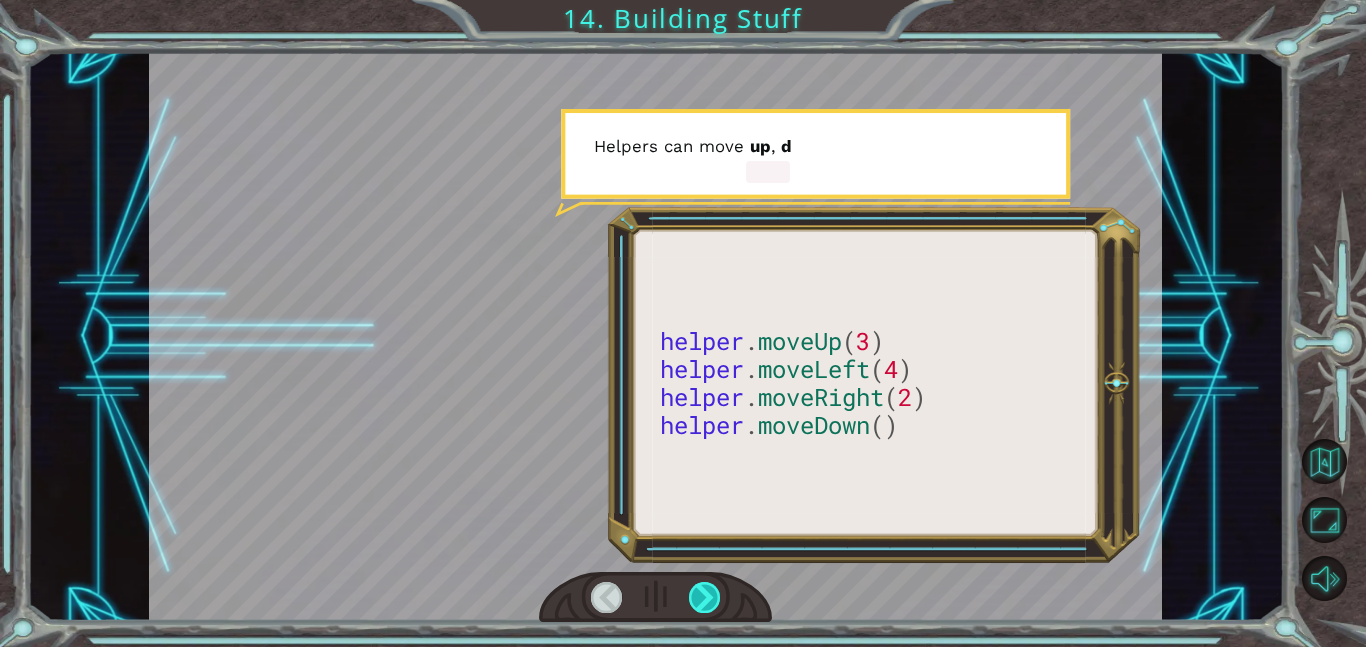 click at bounding box center [705, 597] 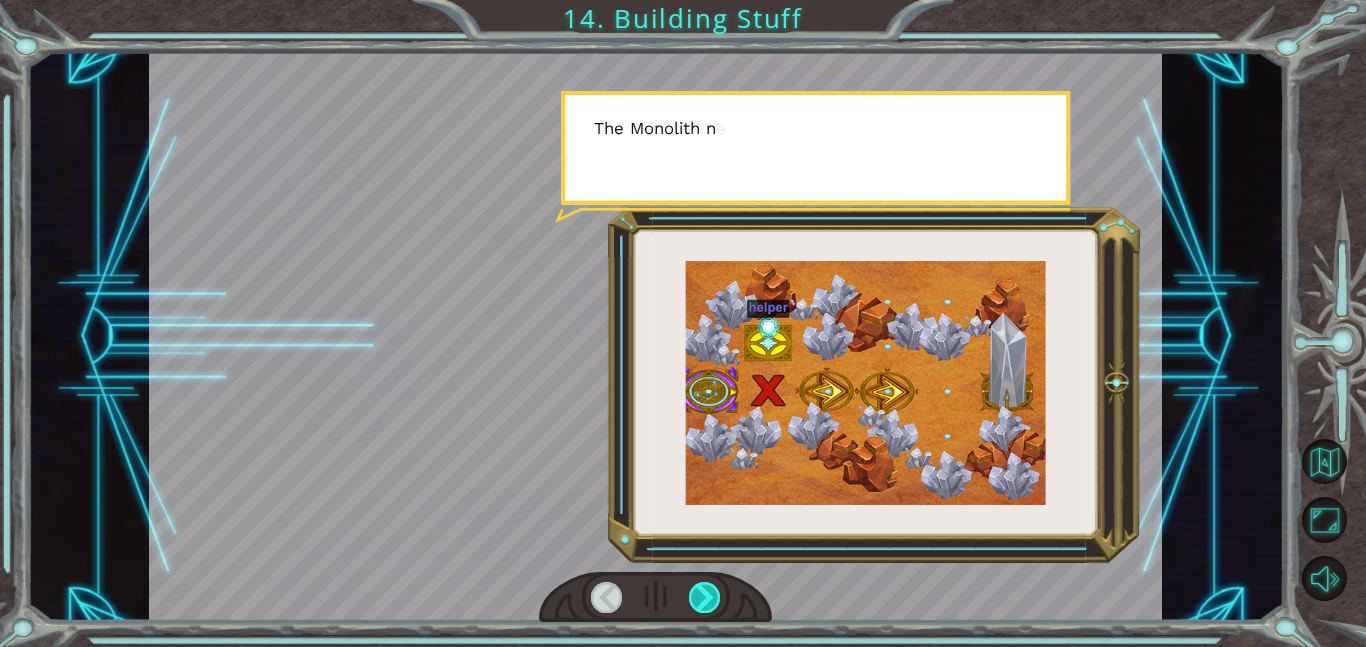 click at bounding box center (705, 597) 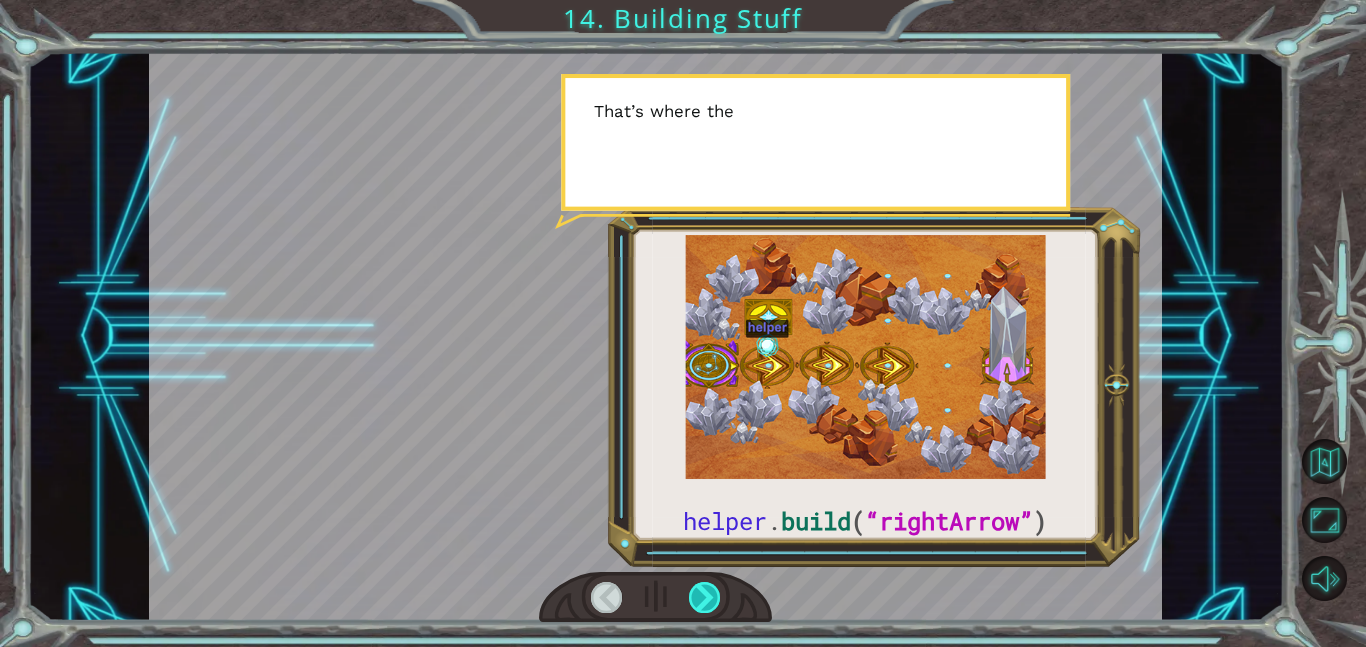 click at bounding box center (705, 597) 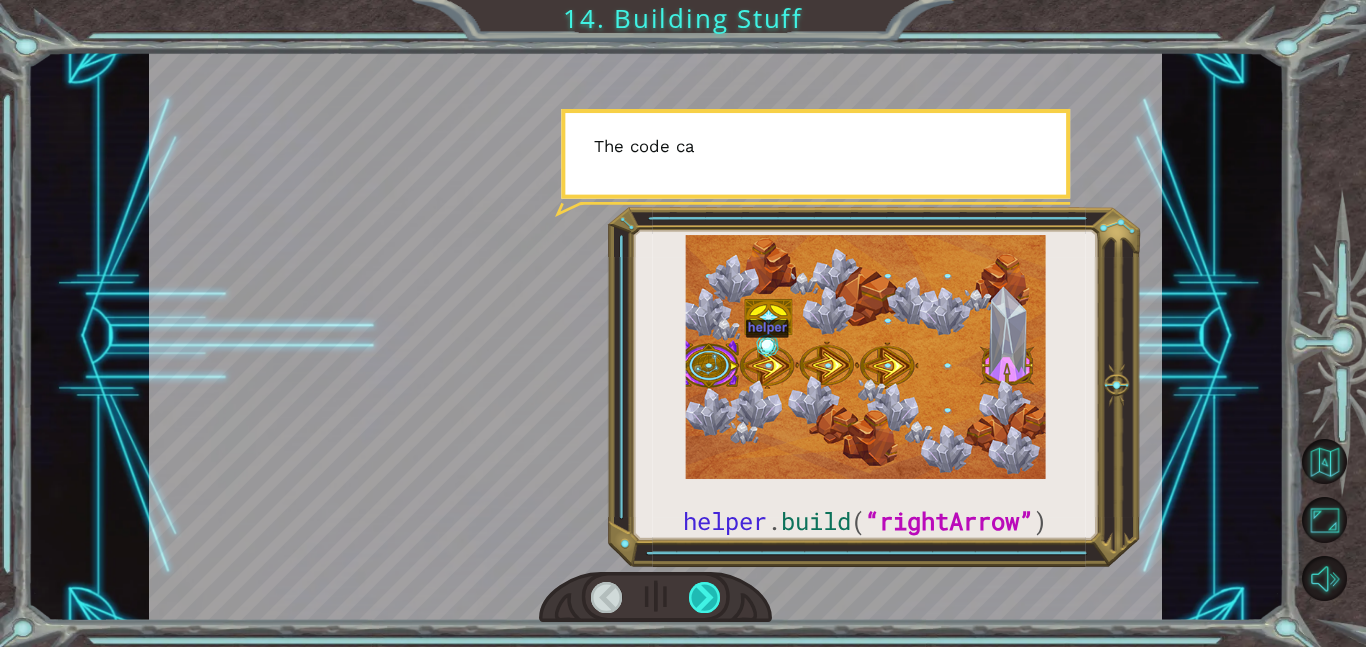 click at bounding box center [705, 597] 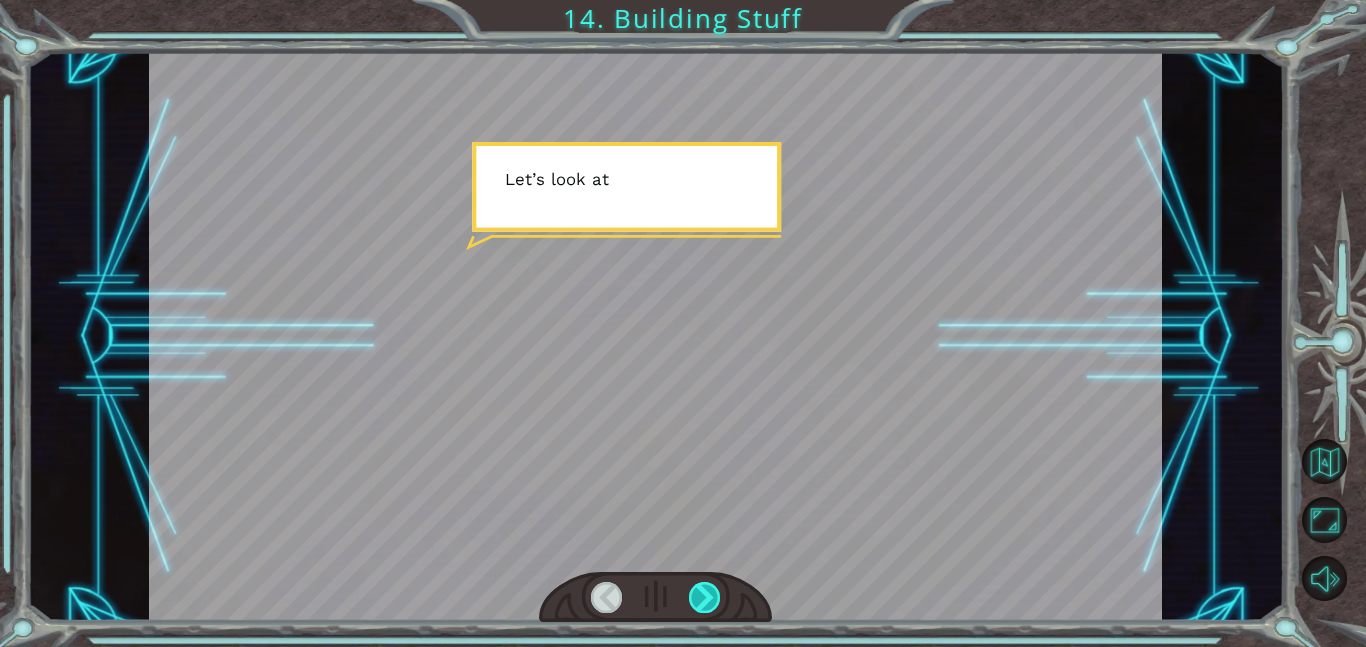 click at bounding box center [705, 597] 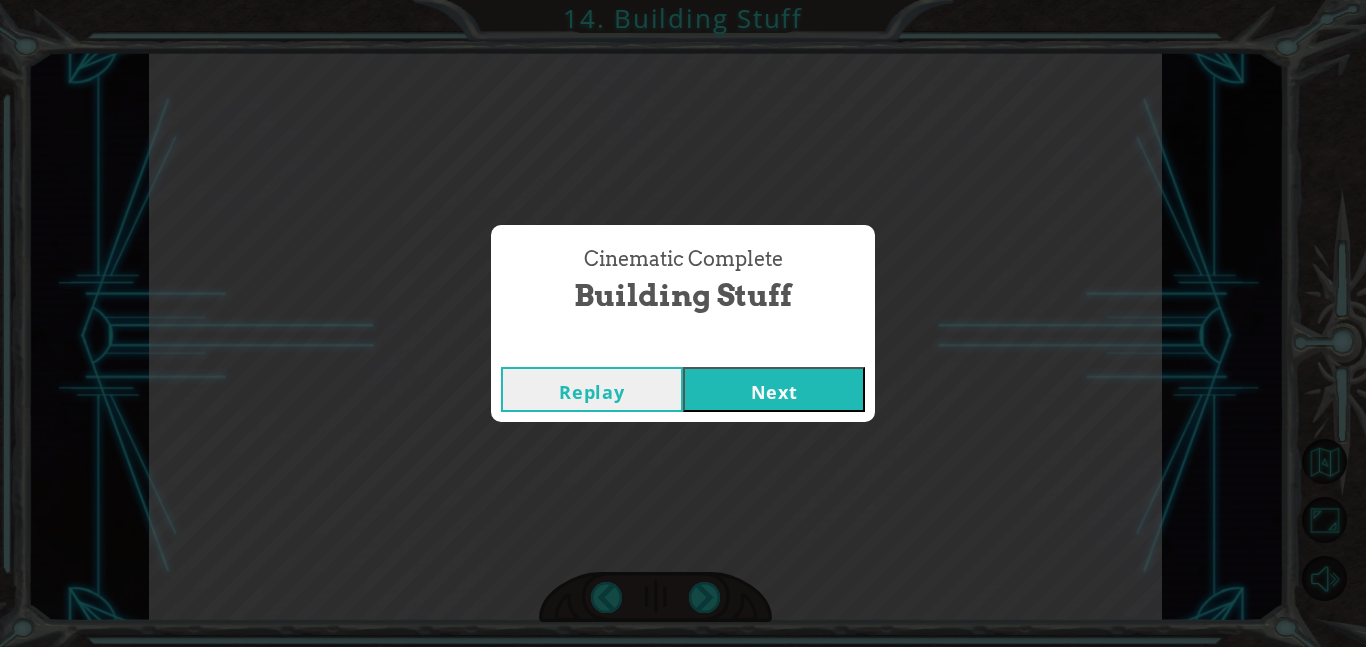 click on "Next" at bounding box center [774, 389] 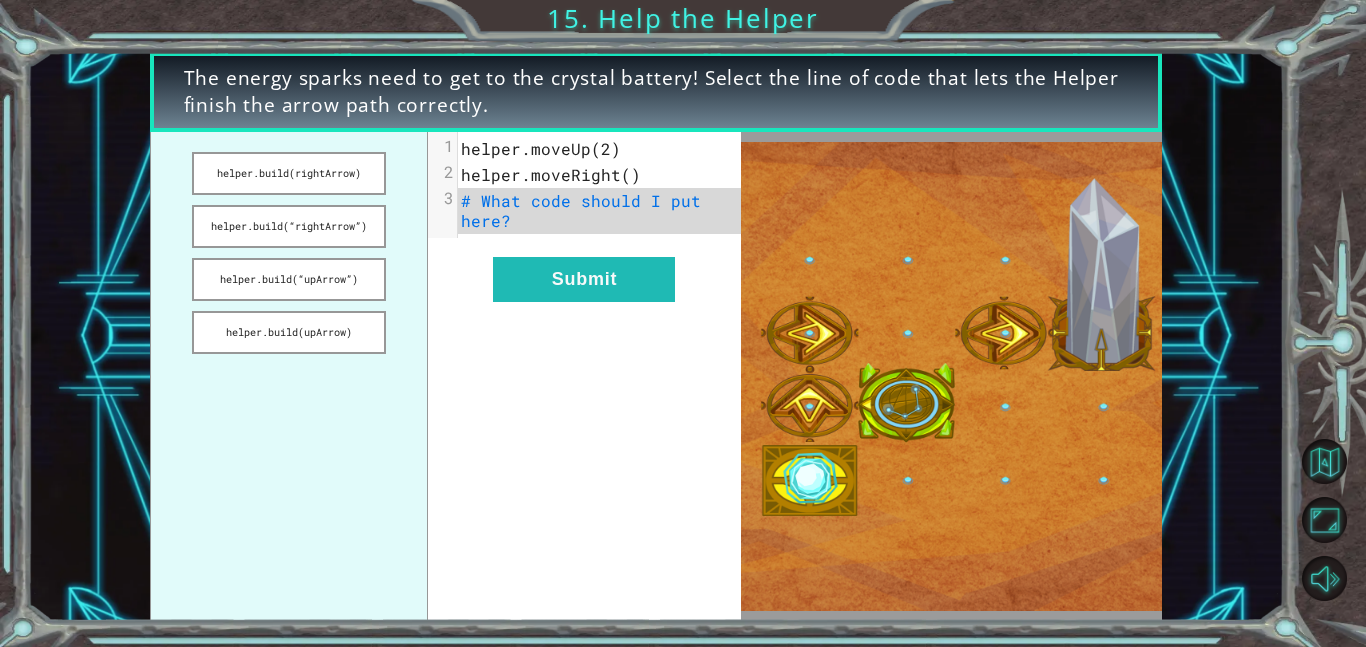 click on "helper.moveUp(2)" at bounding box center (541, 148) 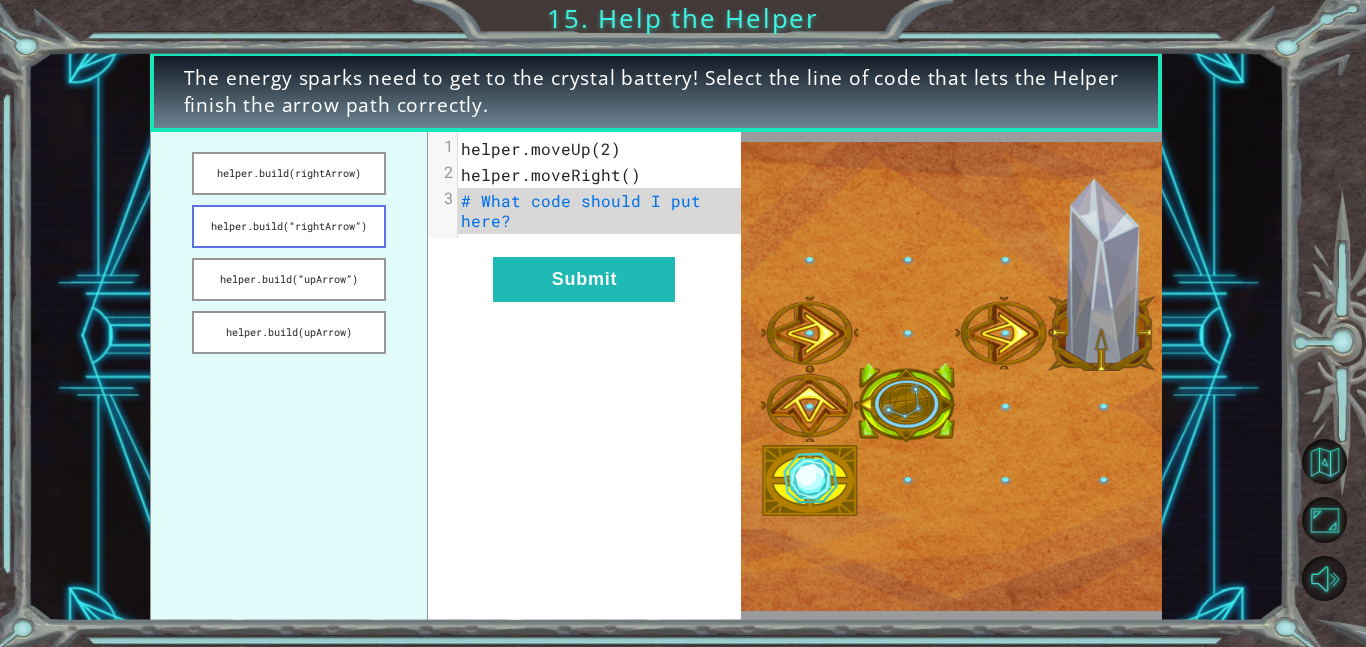 click on "helper.build(“rightArrow”)" at bounding box center [289, 226] 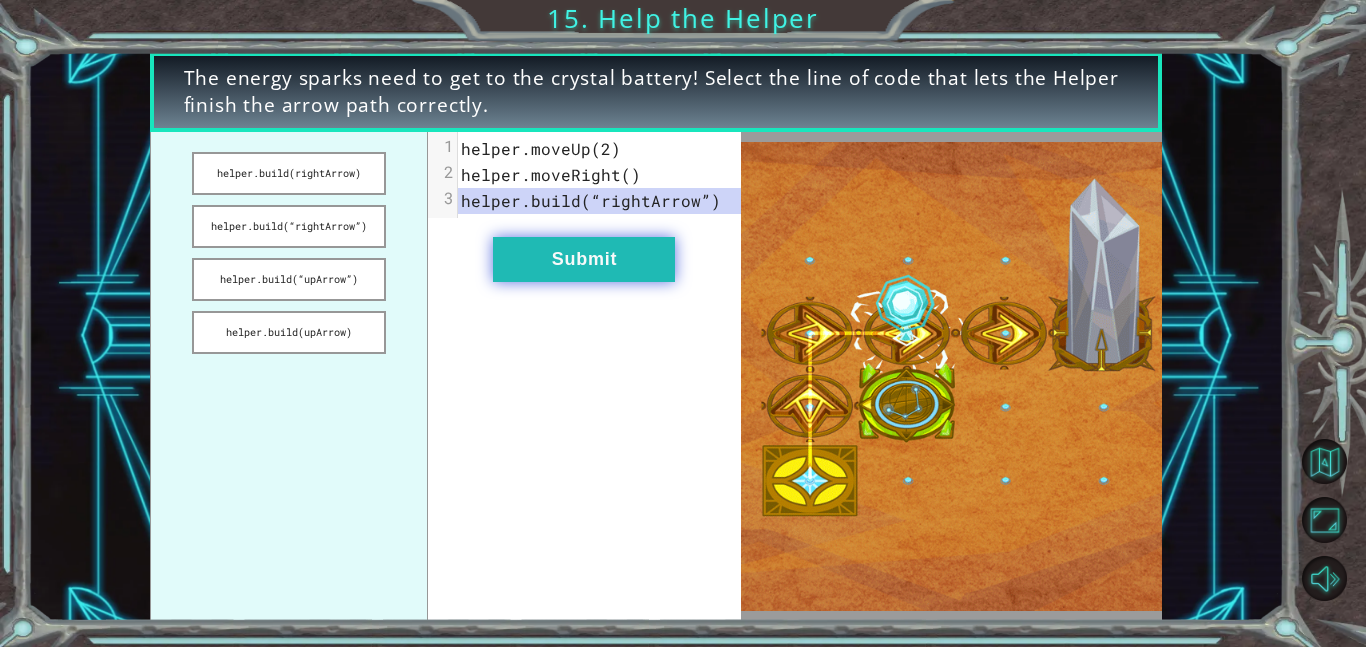 click on "Submit" at bounding box center [584, 259] 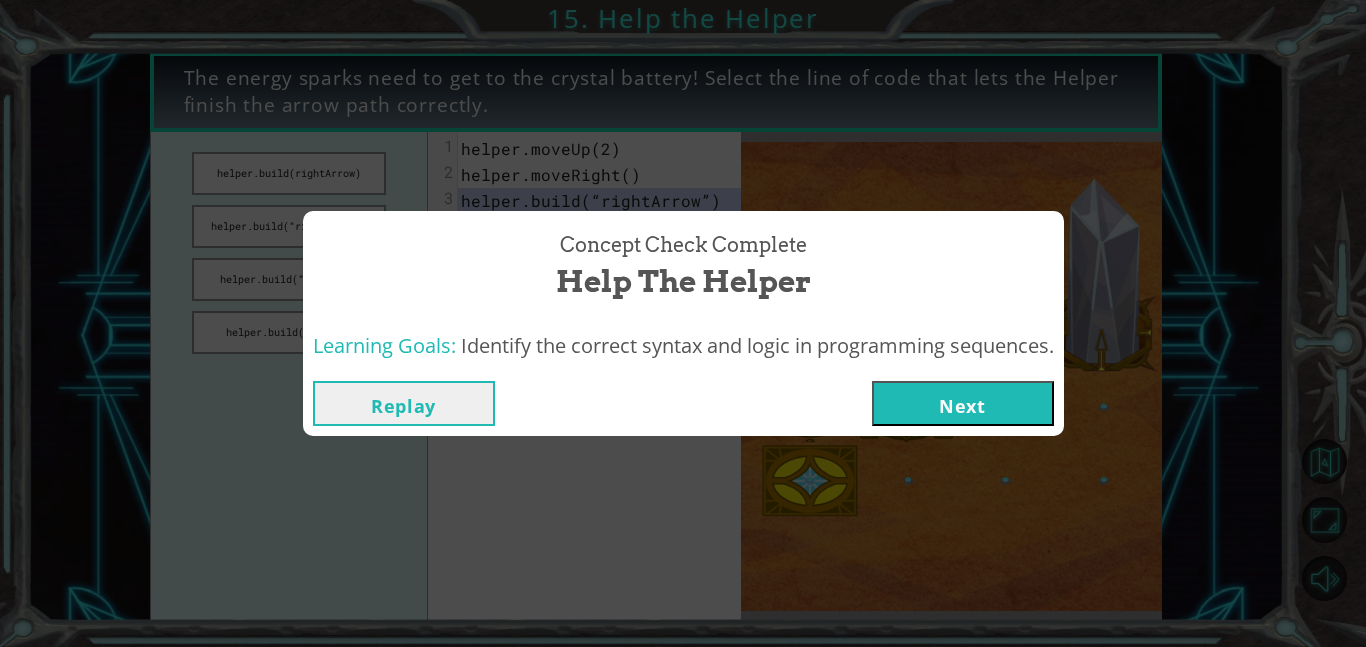 click on "Next" at bounding box center [963, 403] 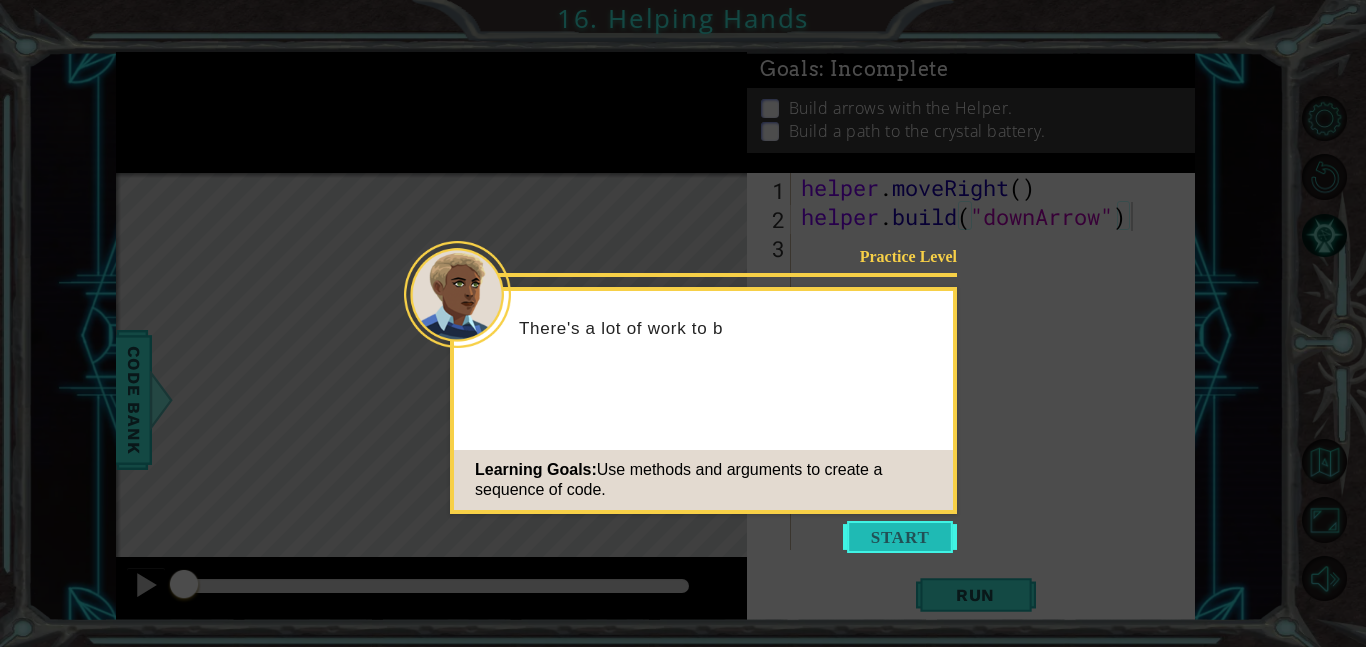 click at bounding box center (900, 537) 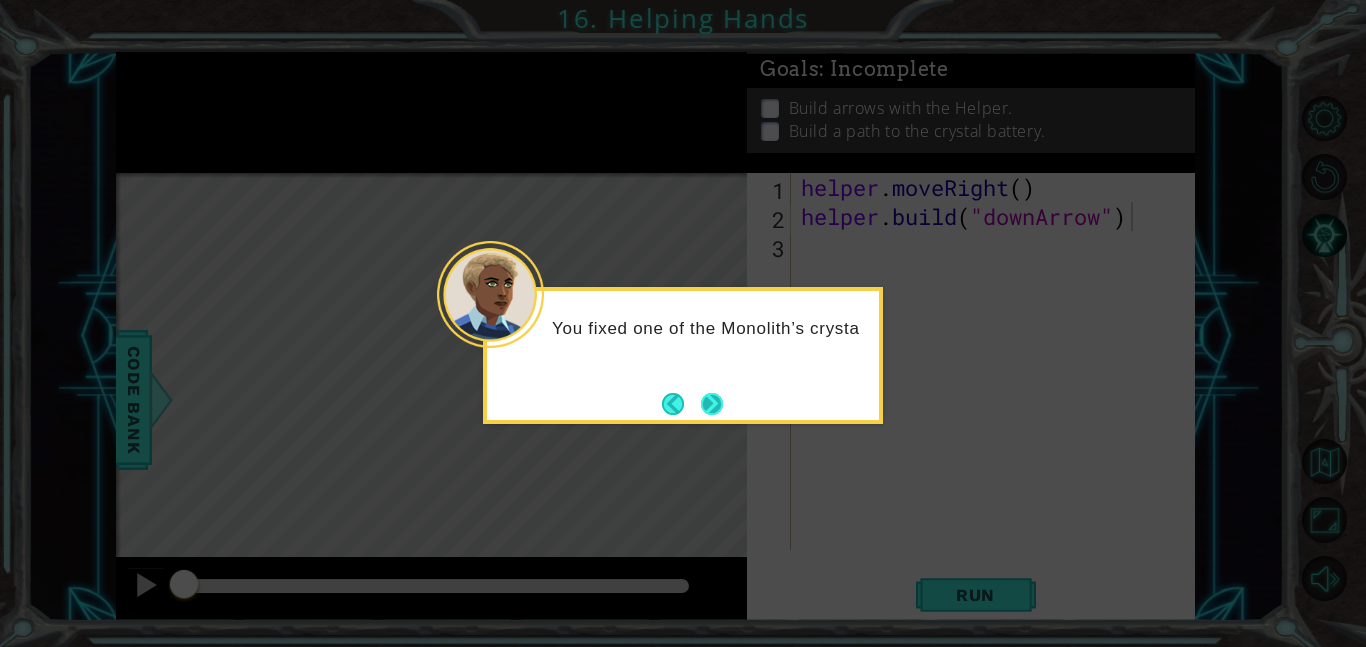 click at bounding box center [712, 404] 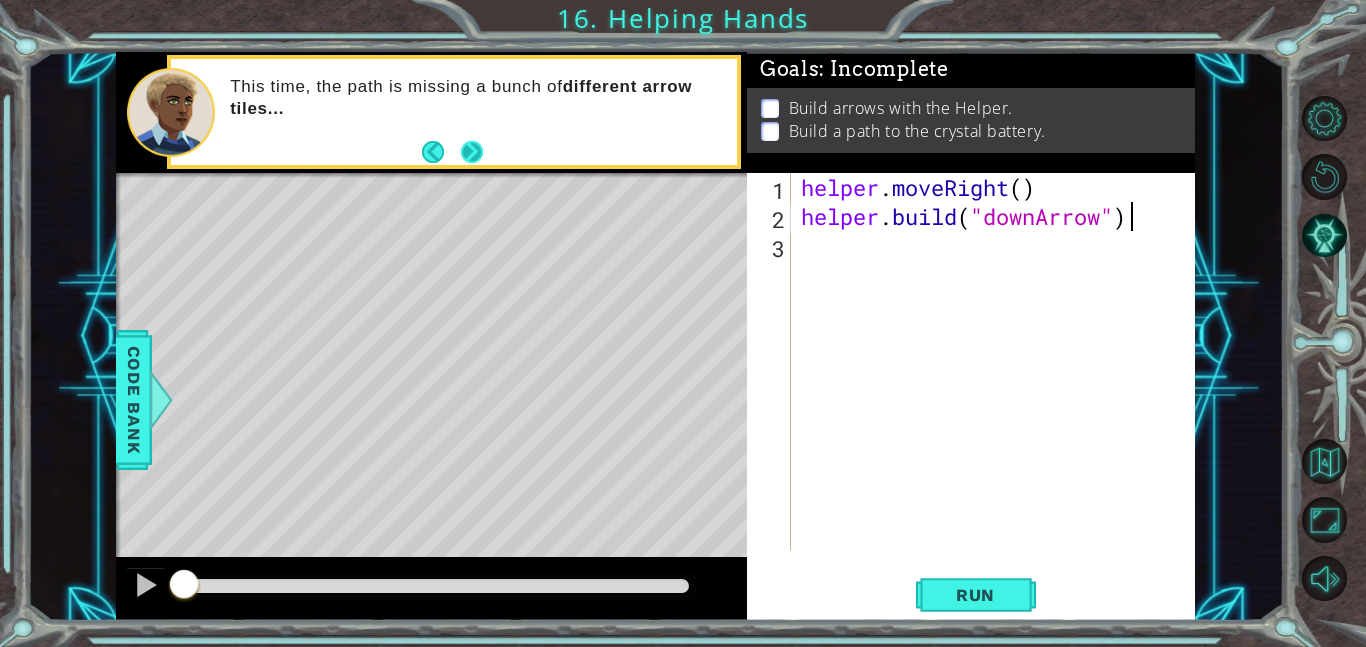 click at bounding box center [472, 152] 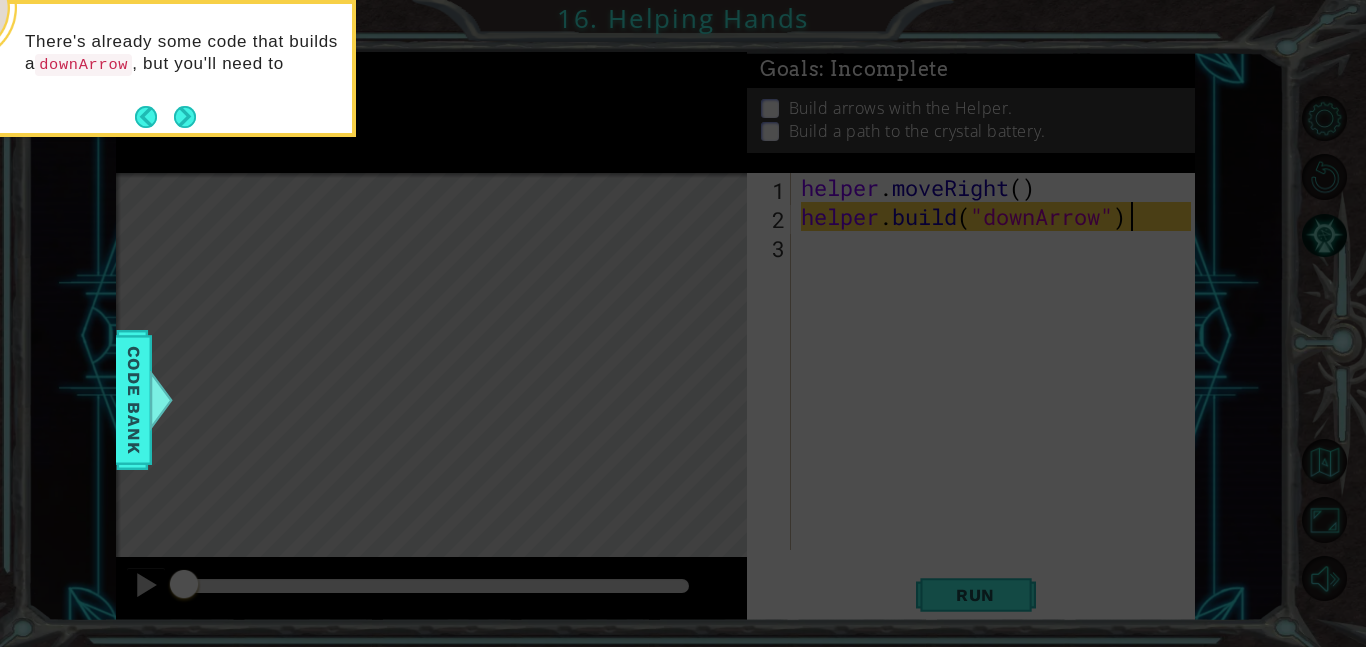click at bounding box center (165, 117) 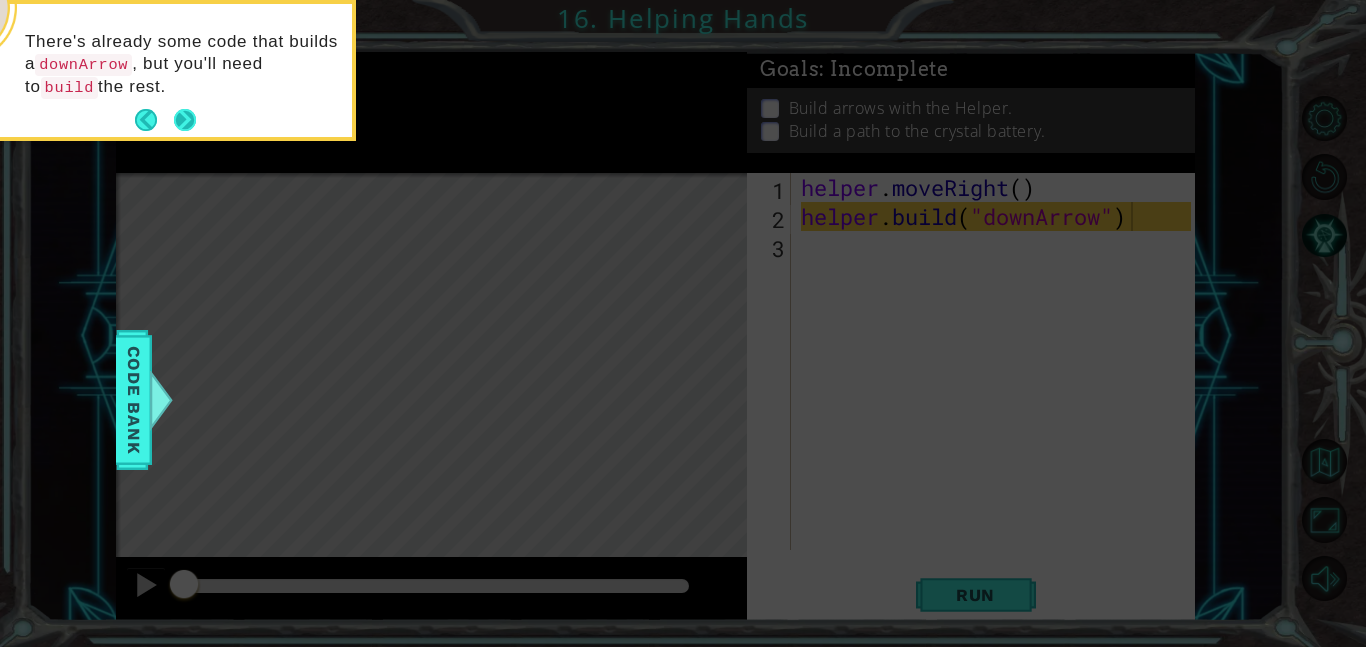 click at bounding box center [185, 120] 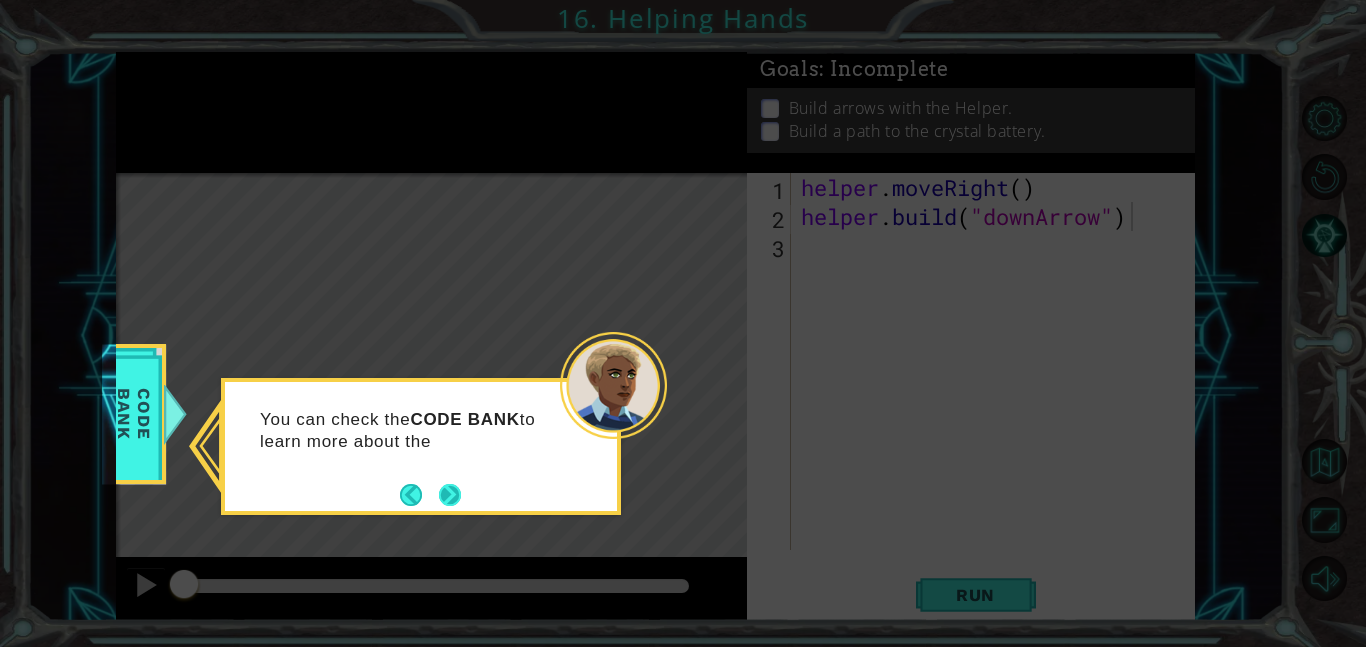click at bounding box center (450, 495) 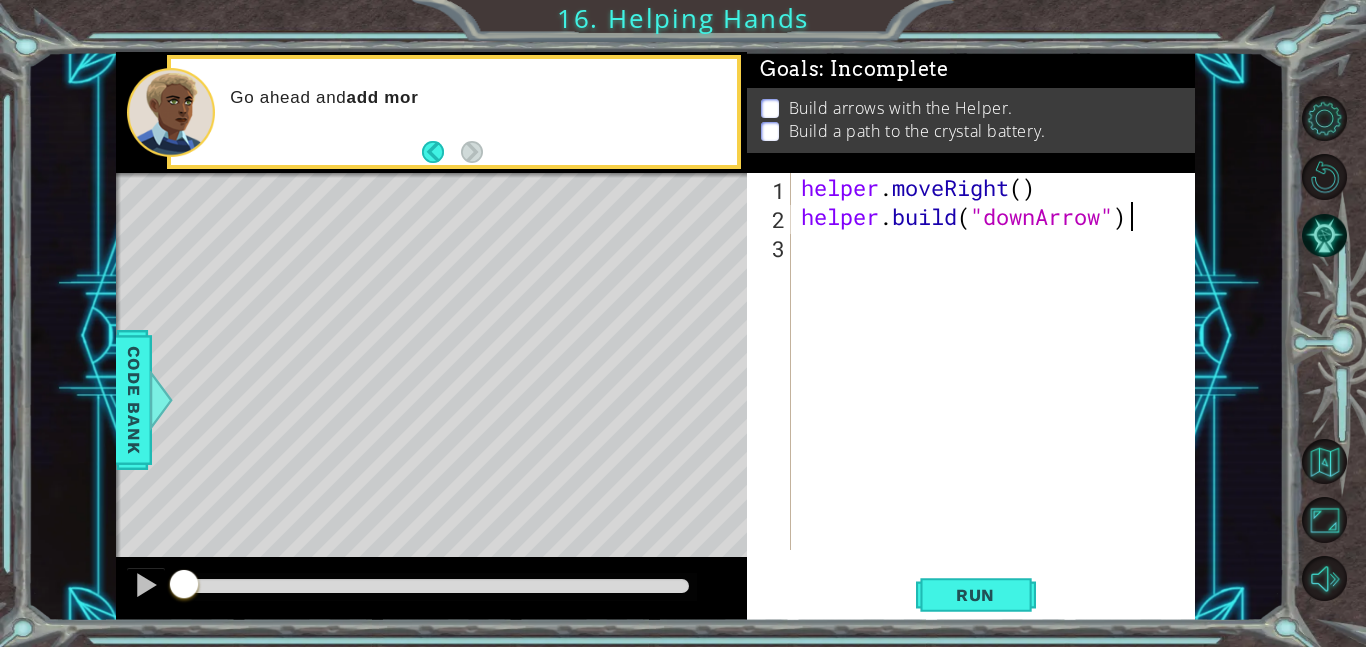 click on "helper . moveRight ( ) helper . build ( "downArrow" )" at bounding box center [999, 390] 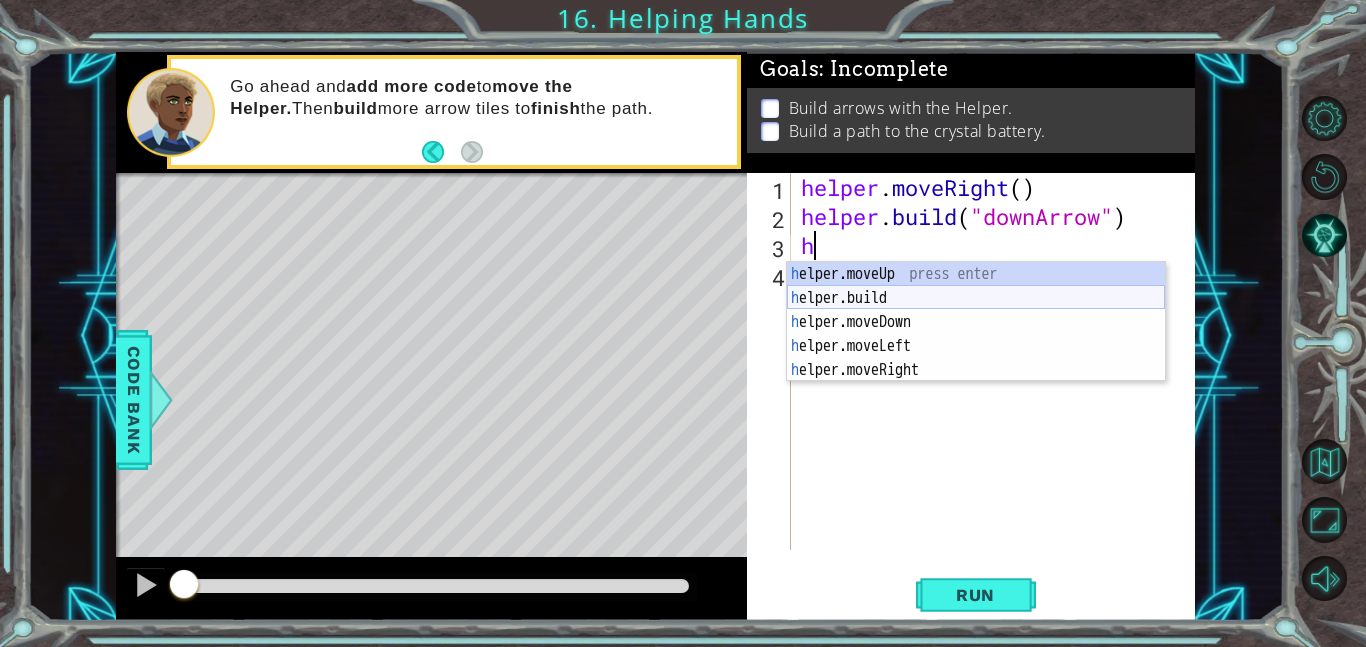 click on "h elper.moveUp press enter h elper.build press enter h elper.moveDown press enter h elper.moveLeft press enter h elper.moveRight press enter" at bounding box center [976, 346] 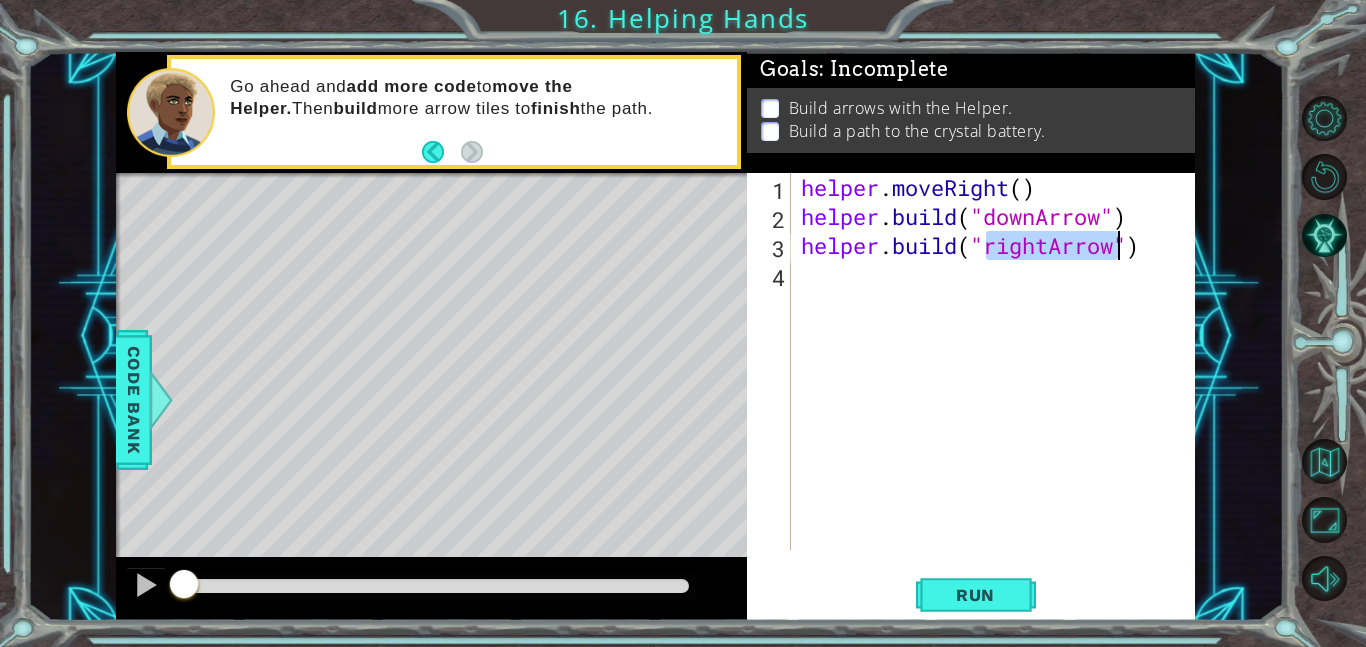 click on "helper . moveRight ( ) helper . build ( "downArrow" ) helper . build ( "rightArrow" )" at bounding box center (999, 390) 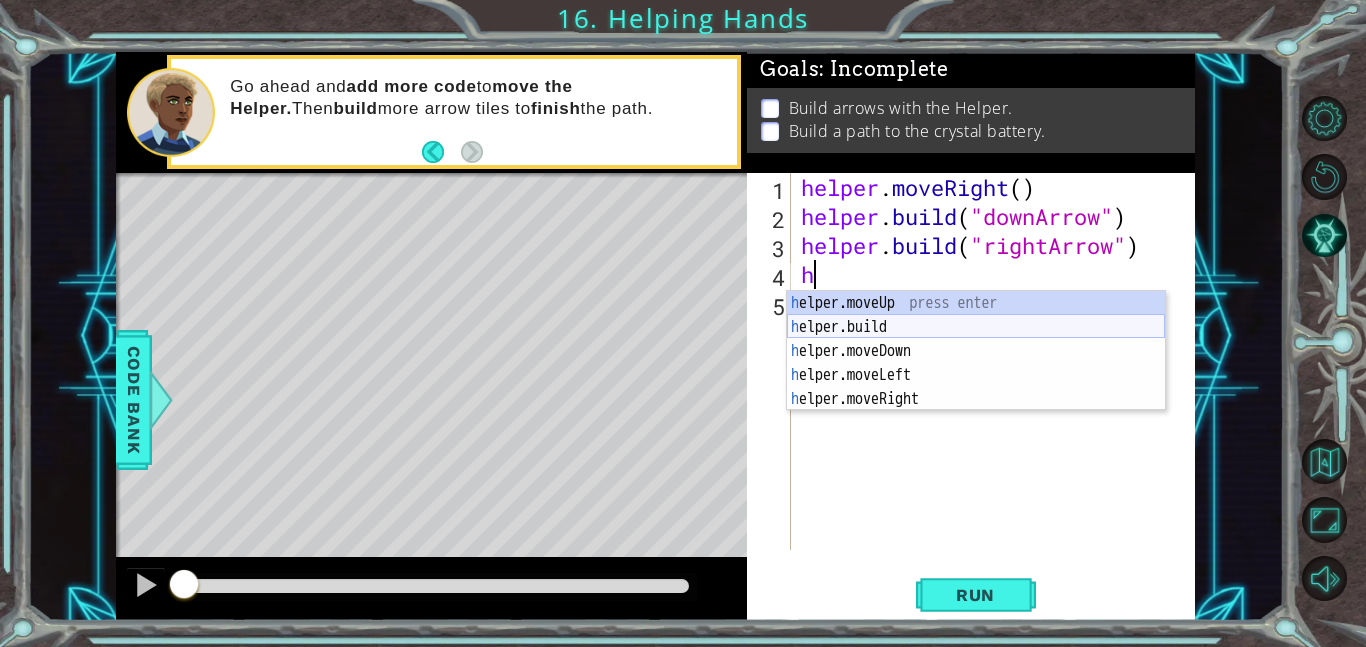 click on "h elper.moveUp press enter h elper.build press enter h elper.moveDown press enter h elper.moveLeft press enter h elper.moveRight press enter" at bounding box center [976, 375] 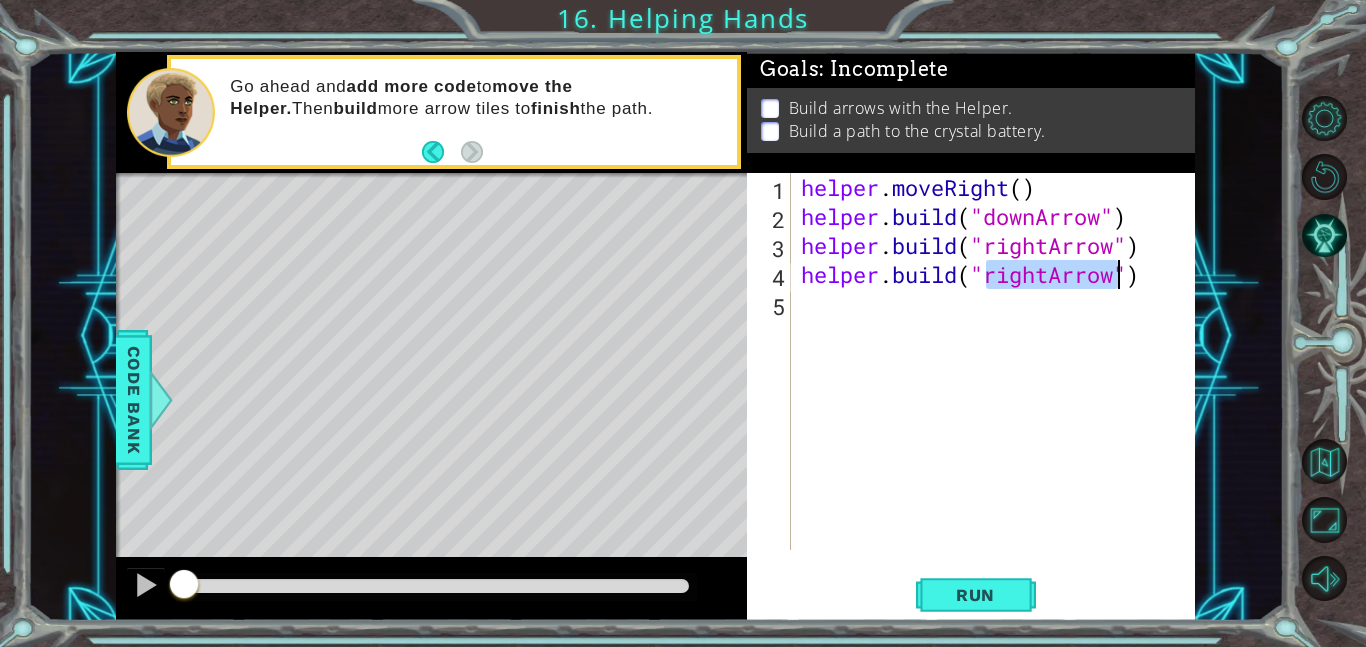 click on "helper . moveRight ( ) helper . build ( "downArrow" ) helper . build ( "rightArrow" ) helper . build ( "rightArrow" )" at bounding box center [994, 361] 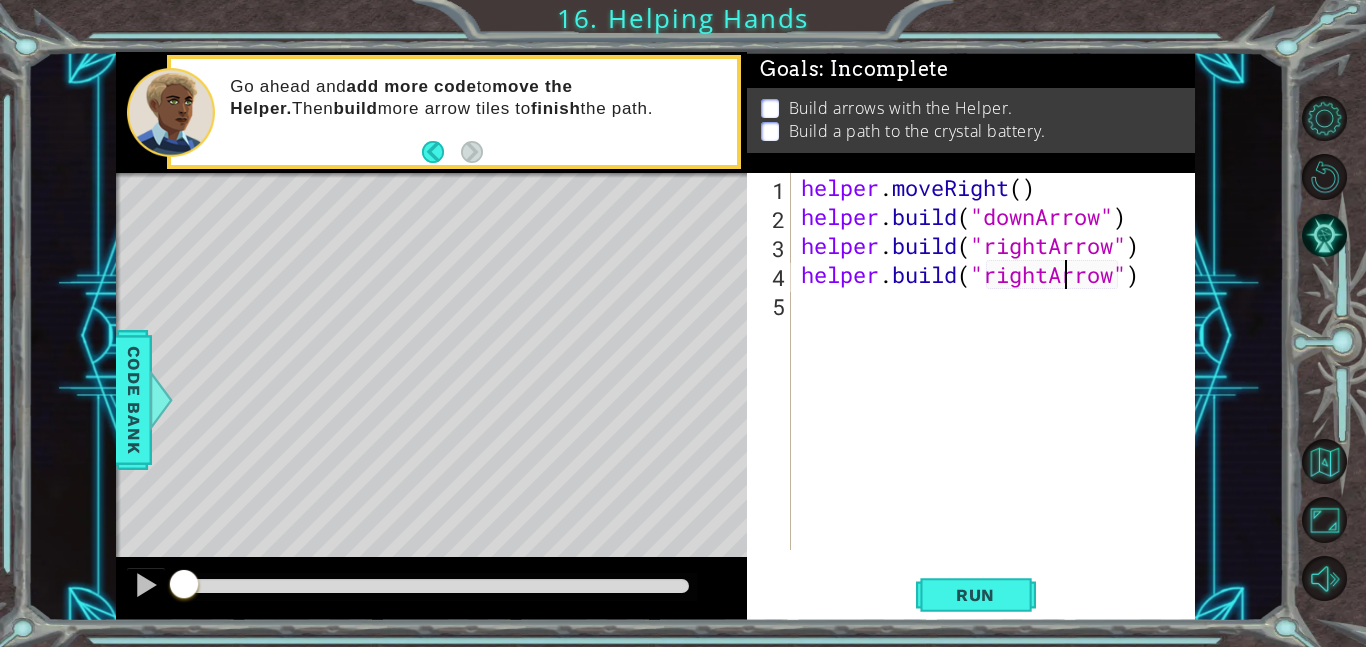 click on "helper . moveRight ( ) helper . build ( "downArrow" ) helper . build ( "rightArrow" ) helper . build ( "rightArrow" )" at bounding box center (999, 390) 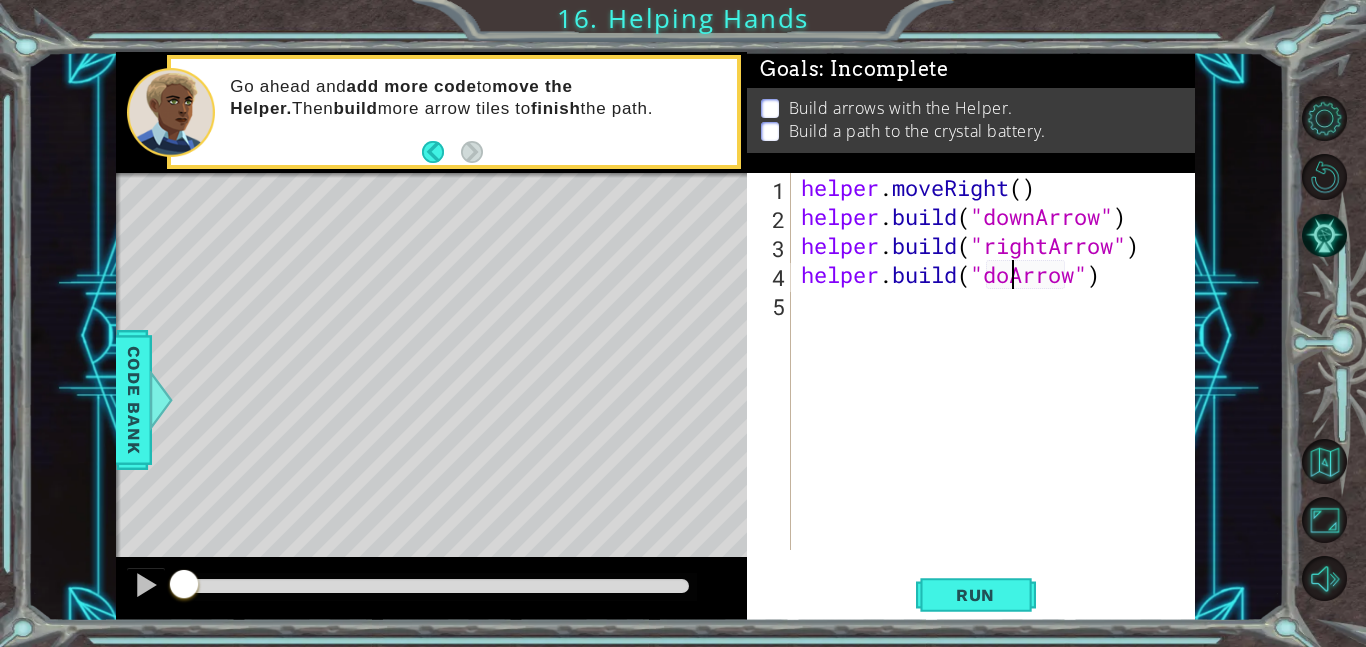 type on "helper.build("downArrow")" 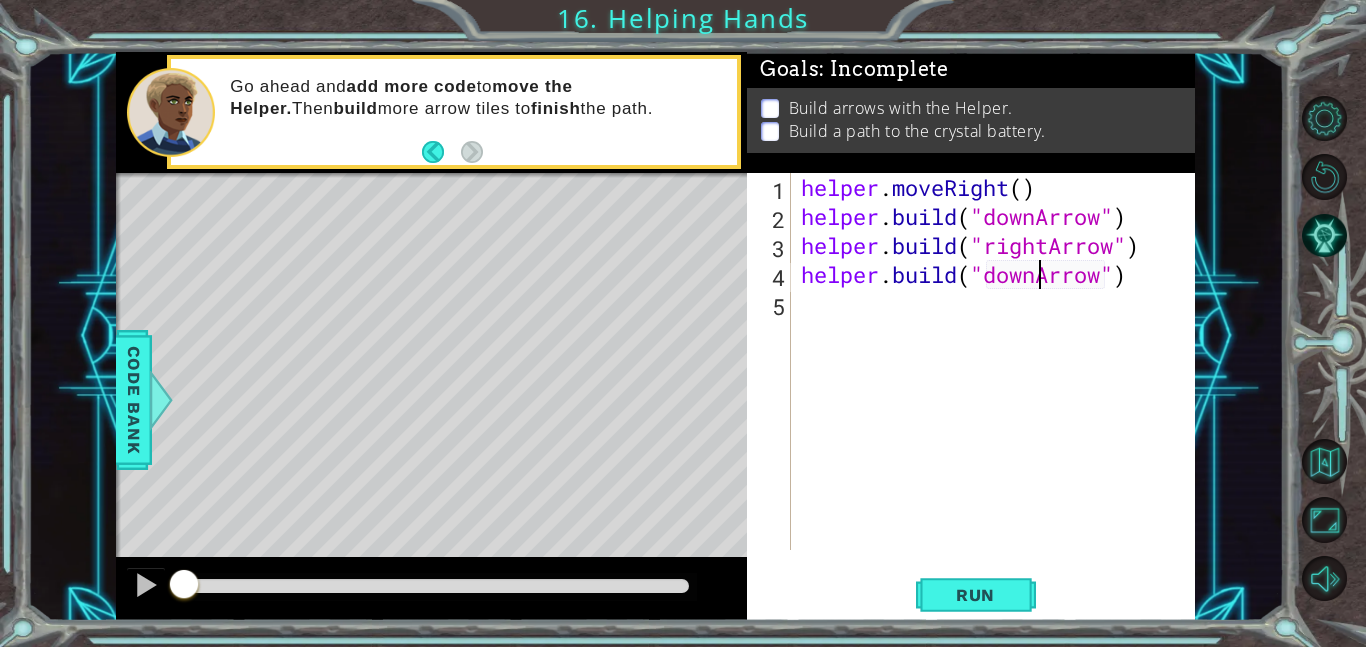 click on "helper . moveRight ( ) helper . build ( "downArrow" ) helper . build ( "rightArrow" ) helper . build ( "downArrow" )" at bounding box center (999, 390) 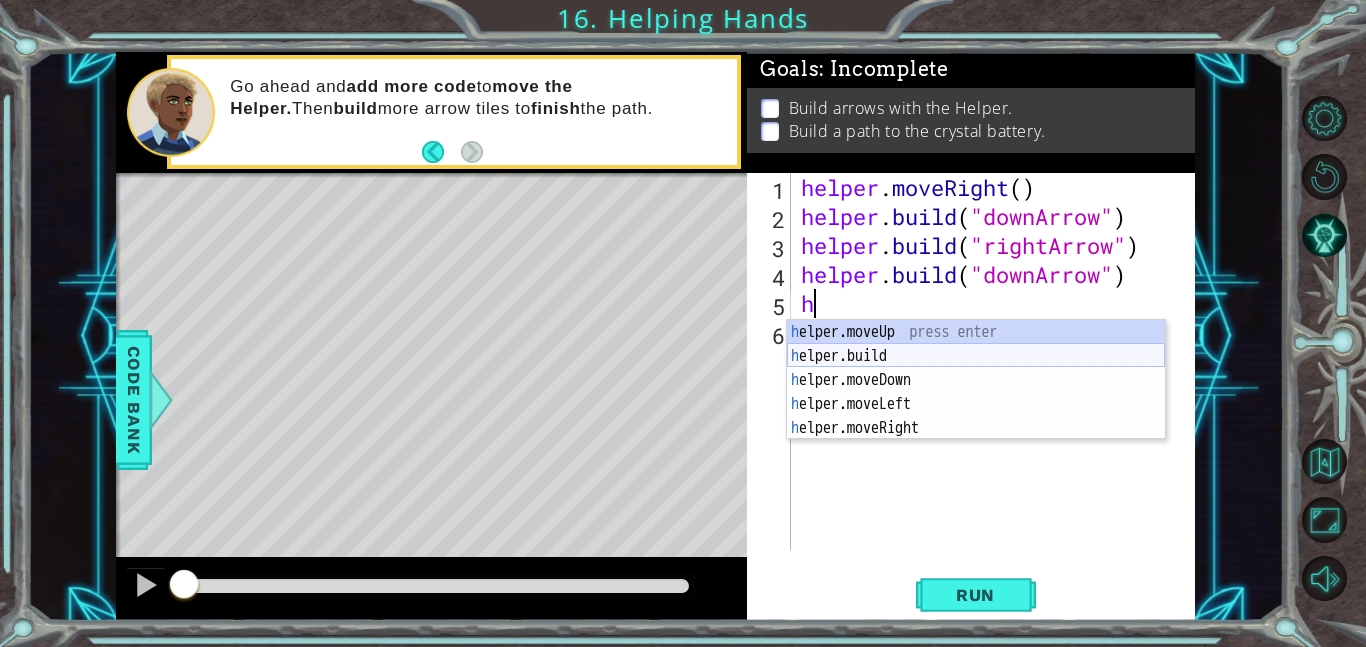 click on "h elper.moveUp press enter h elper.build press enter h elper.moveDown press enter h elper.moveLeft press enter h elper.moveRight press enter" at bounding box center [976, 404] 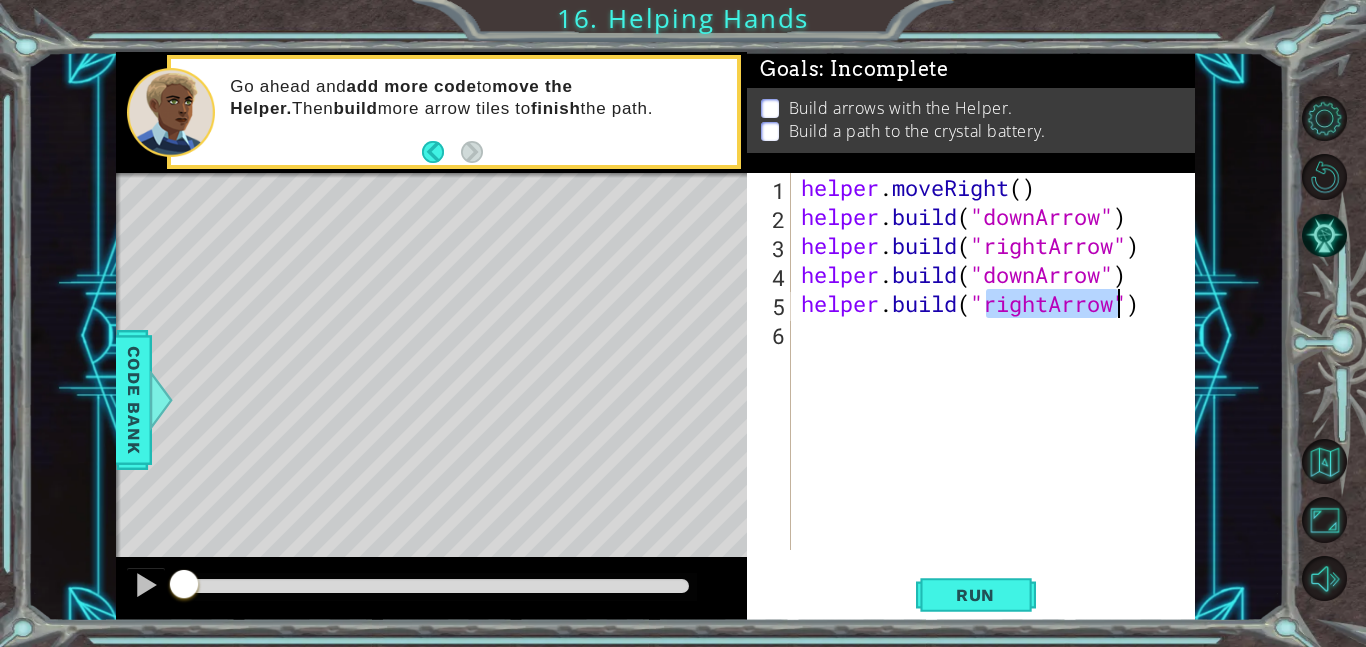 click on "helper . moveRight ( ) helper . build ( "downArrow" ) helper . build ( "rightArrow" ) helper . build ( "downArrow" ) helper . build ( "rightArrow" )" at bounding box center (999, 390) 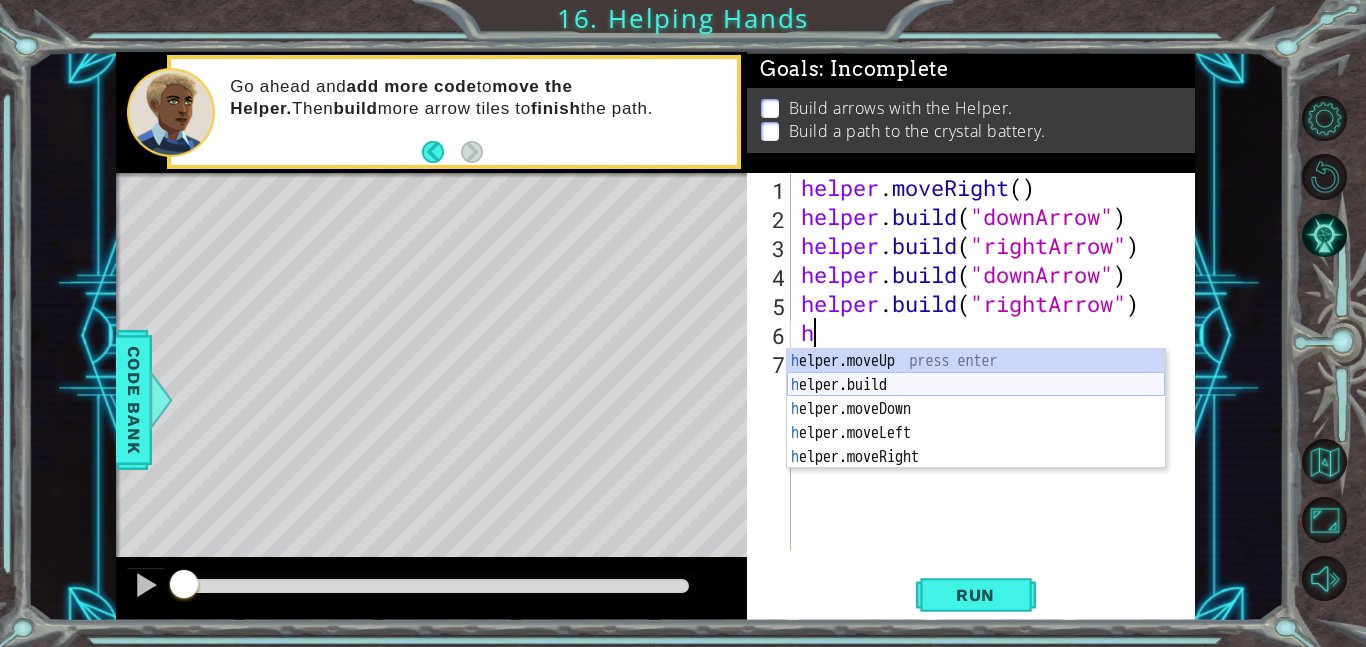 click on "h elper.moveUp press enter h elper.build press enter h elper.moveDown press enter h elper.moveLeft press enter h elper.moveRight press enter" at bounding box center [976, 433] 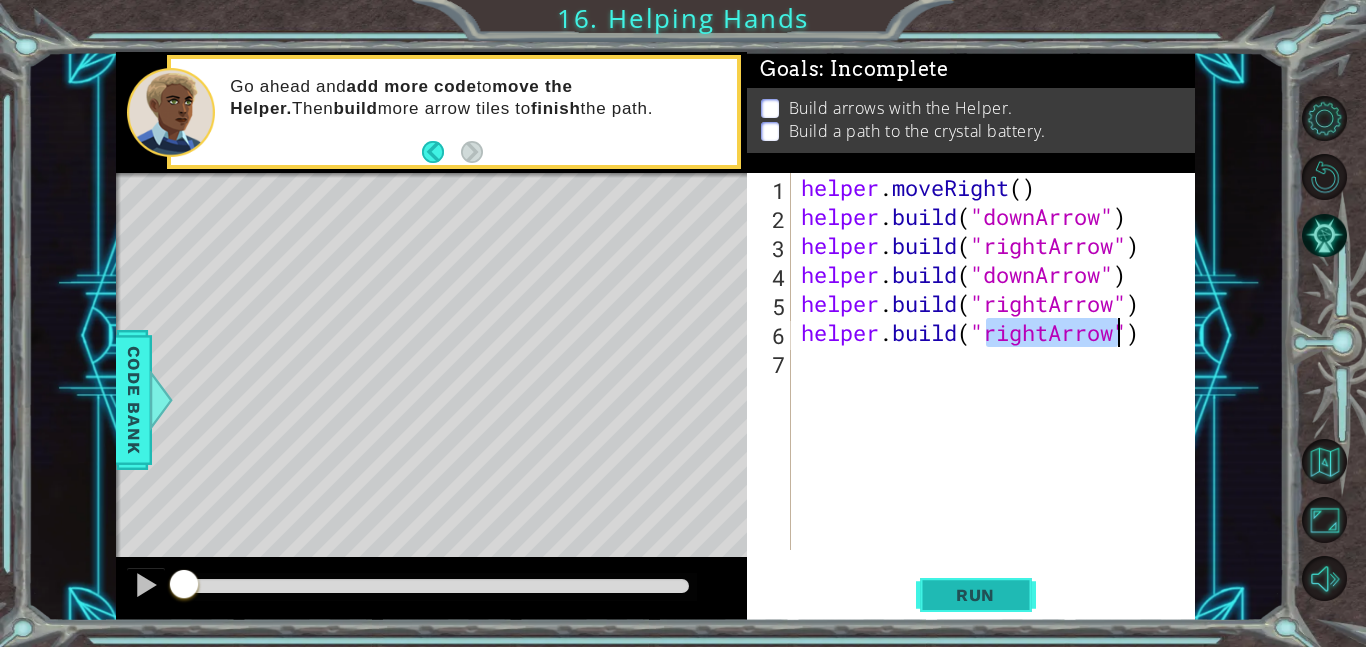 click on "Run" at bounding box center (976, 594) 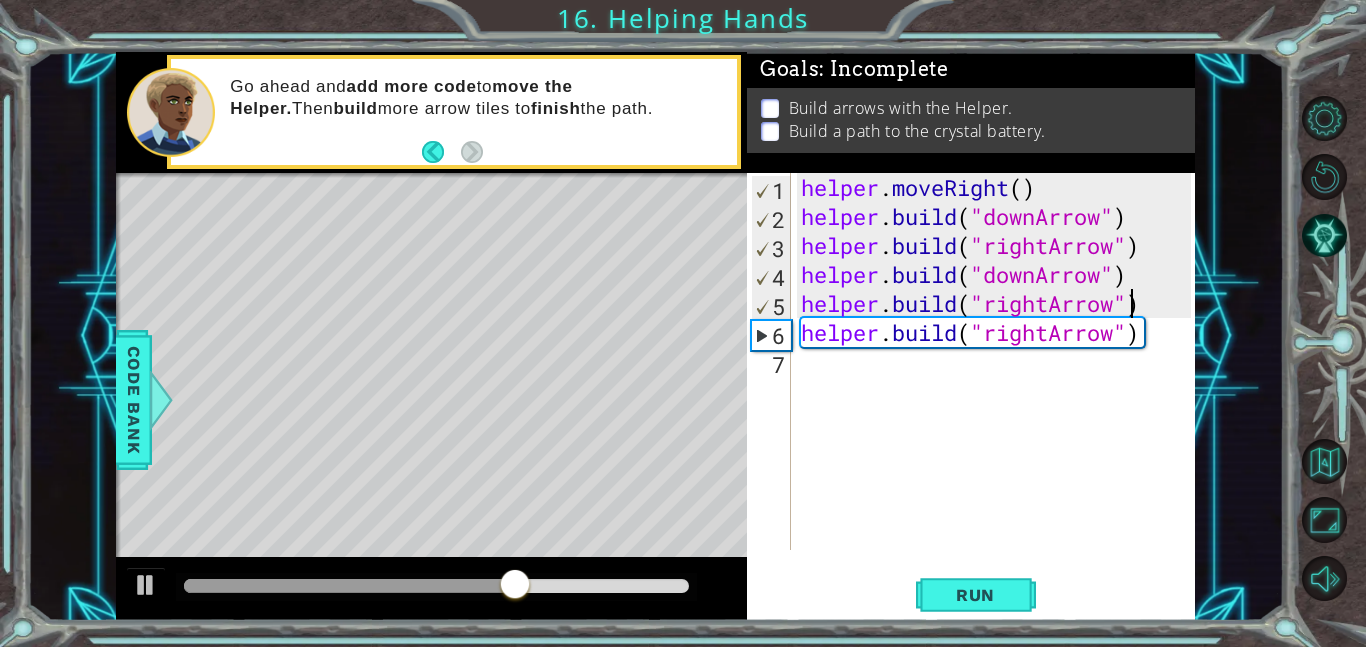 click on "helper . moveRight ( ) helper . build ( "downArrow" ) helper . build ( "rightArrow" ) helper . build ( "downArrow" ) helper . build ( "rightArrow" ) helper . build ( "rightArrow" )" at bounding box center [999, 390] 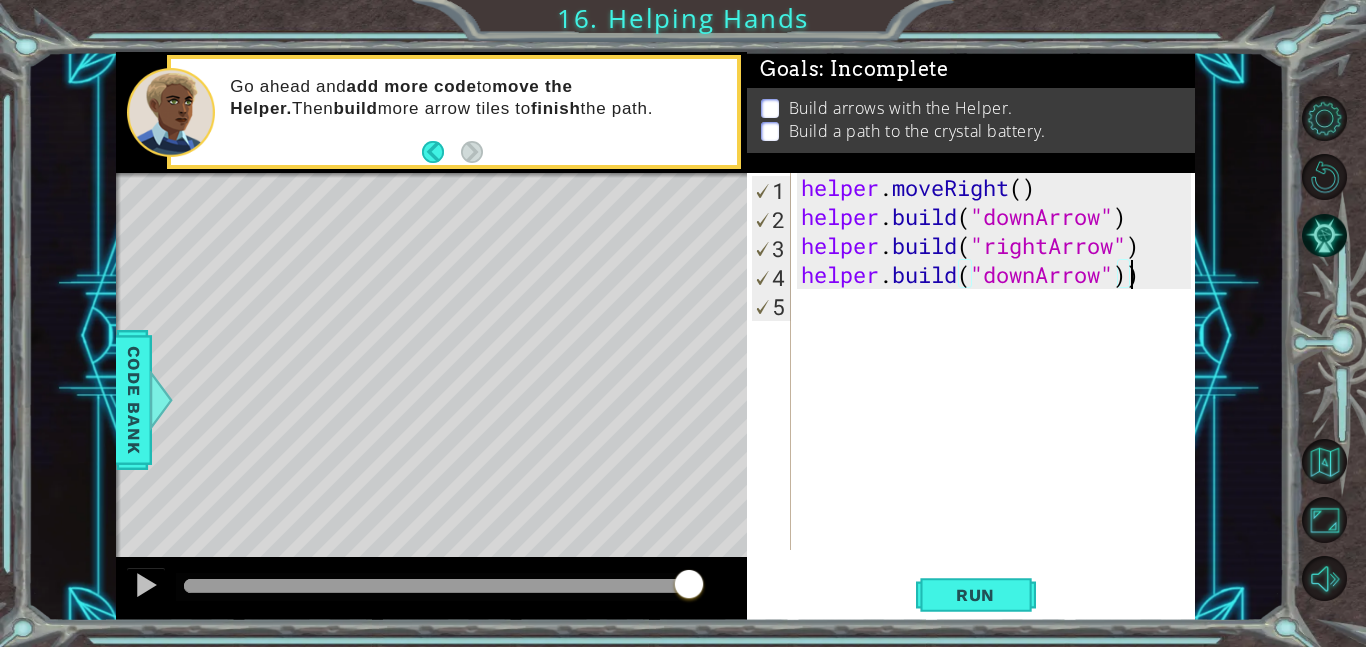type on "helper.build("downArrow")" 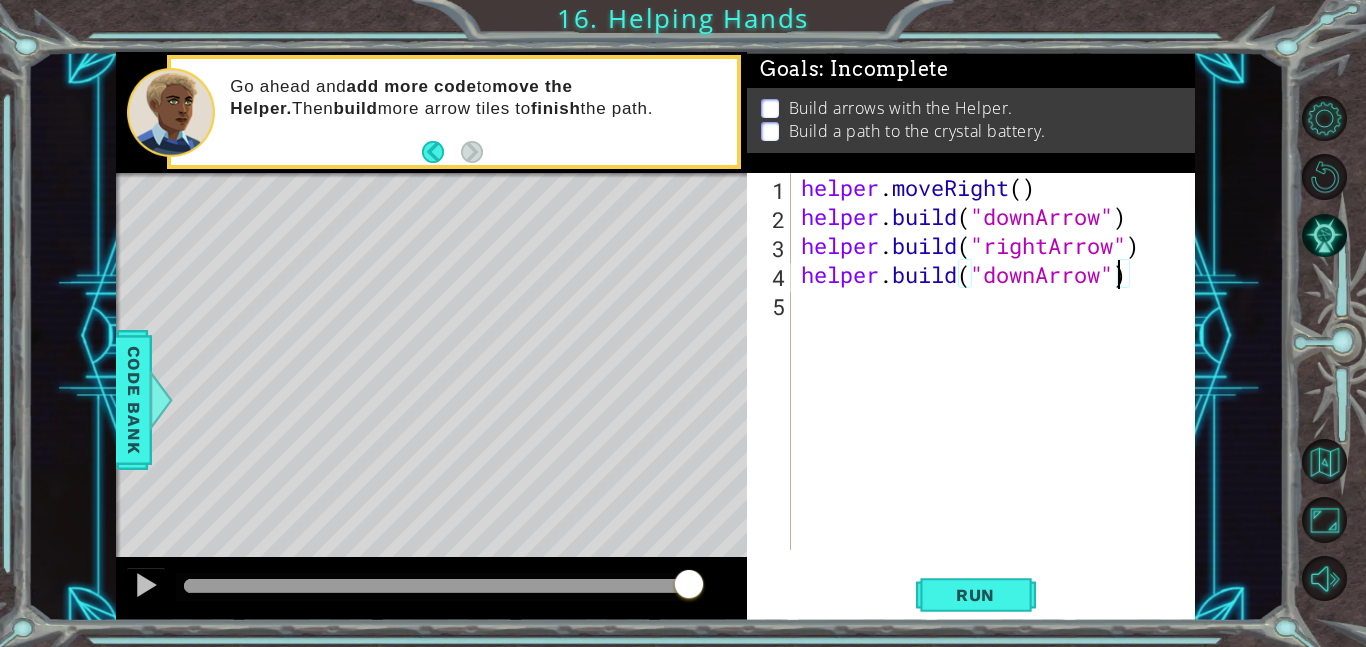 click on "helper . moveRight ( ) helper . build ( "downArrow" ) helper . build ( "rightArrow" ) helper . build ( "downArrow" )" at bounding box center [999, 390] 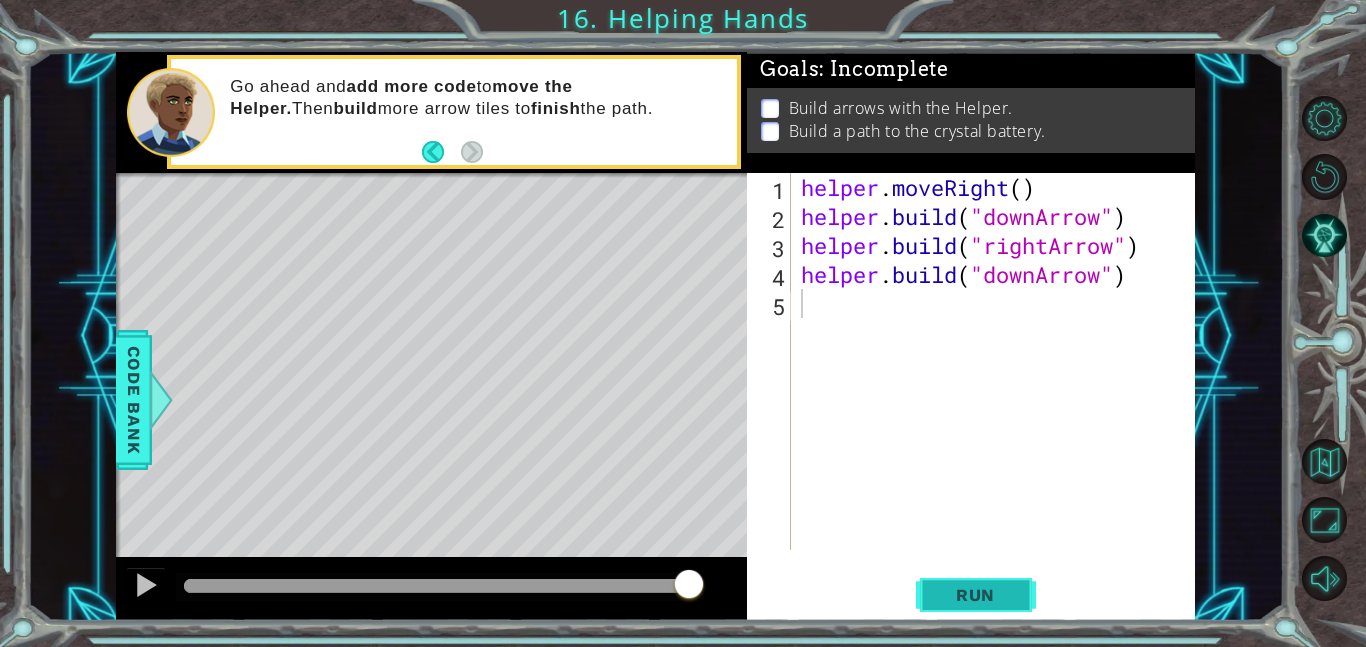 click on "Run" at bounding box center [975, 595] 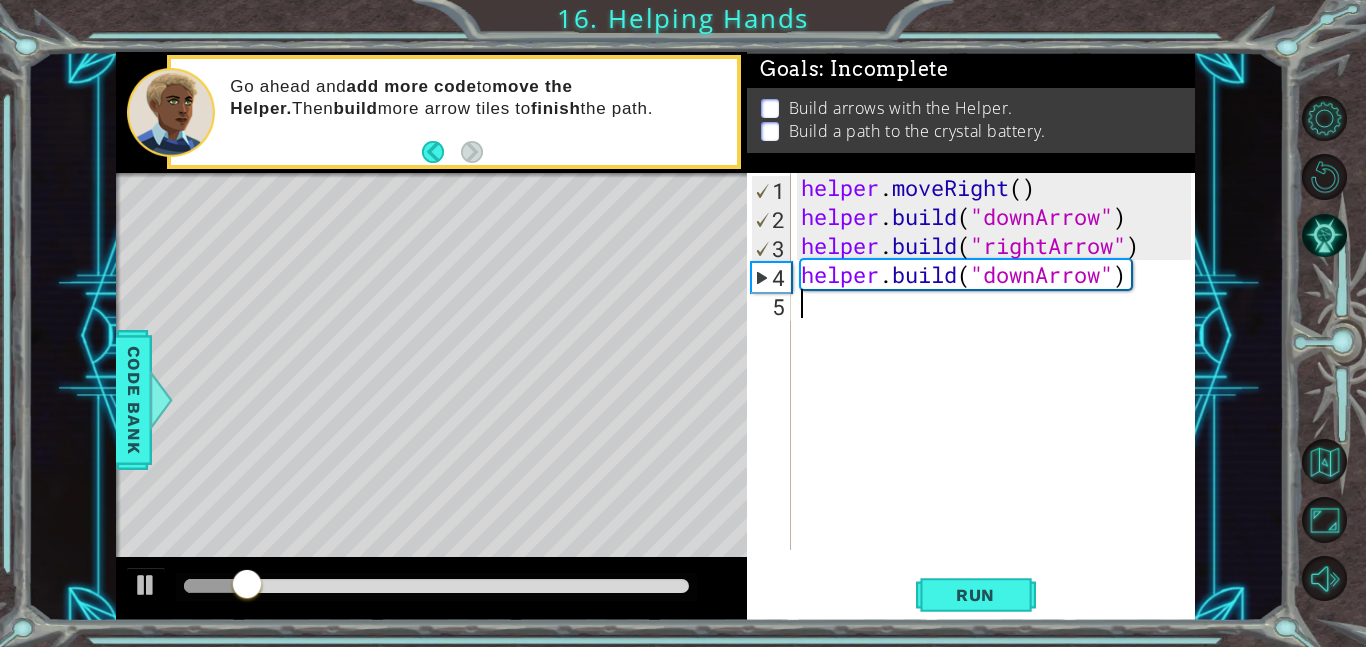 click on "helper . moveRight ( ) helper . build ( "downArrow" ) helper . build ( "rightArrow" ) helper . build ( "downArrow" )" at bounding box center [999, 390] 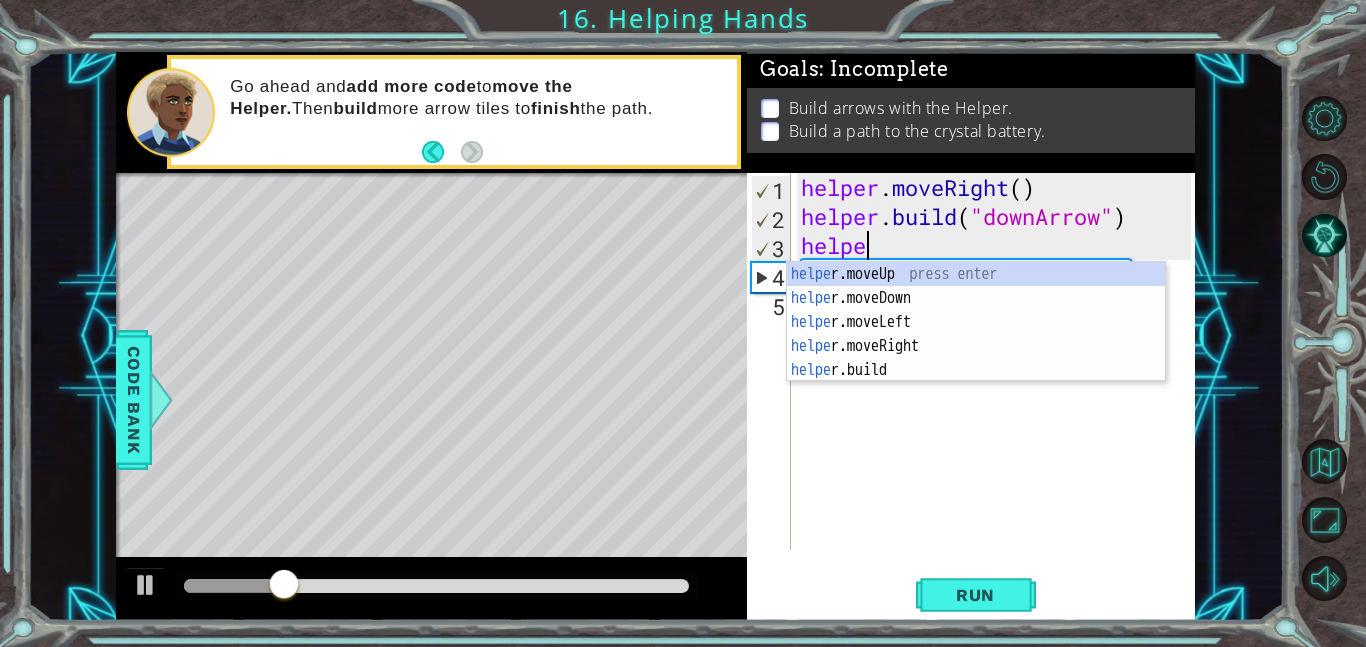 type on "h" 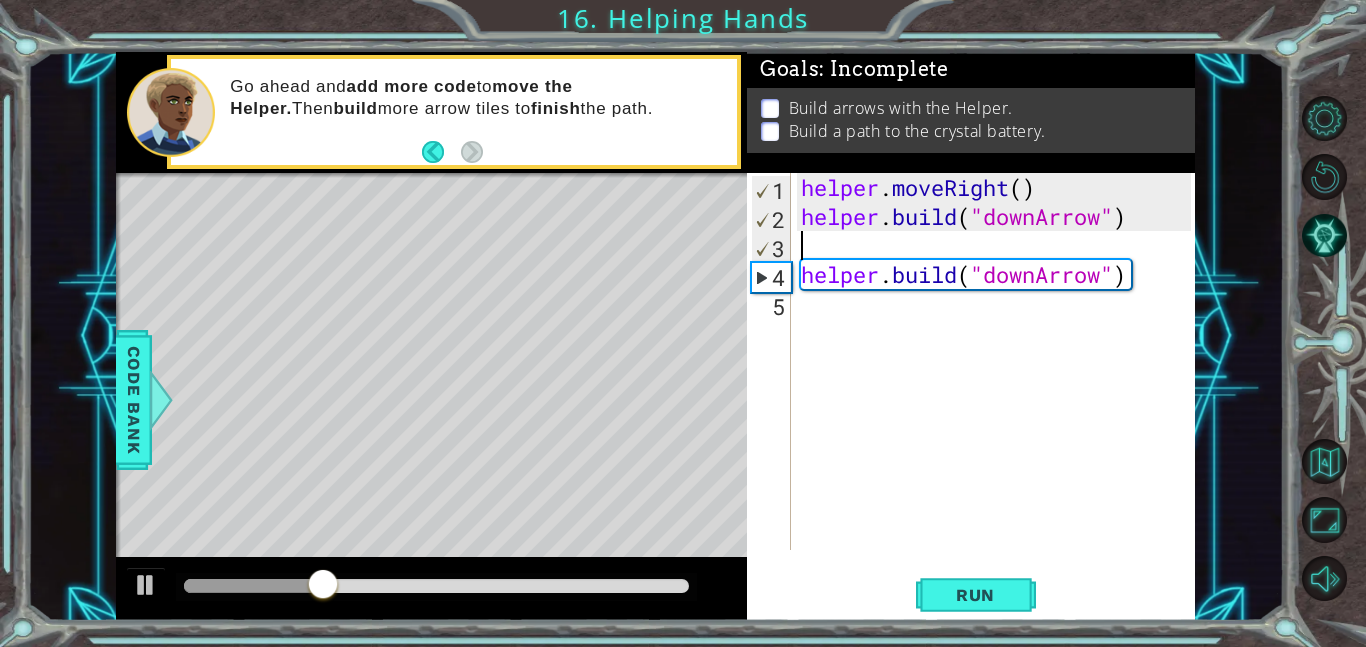 click on "helper . moveRight ( ) helper . build ( "downArrow" ) helper . build ( "downArrow" )" at bounding box center (999, 390) 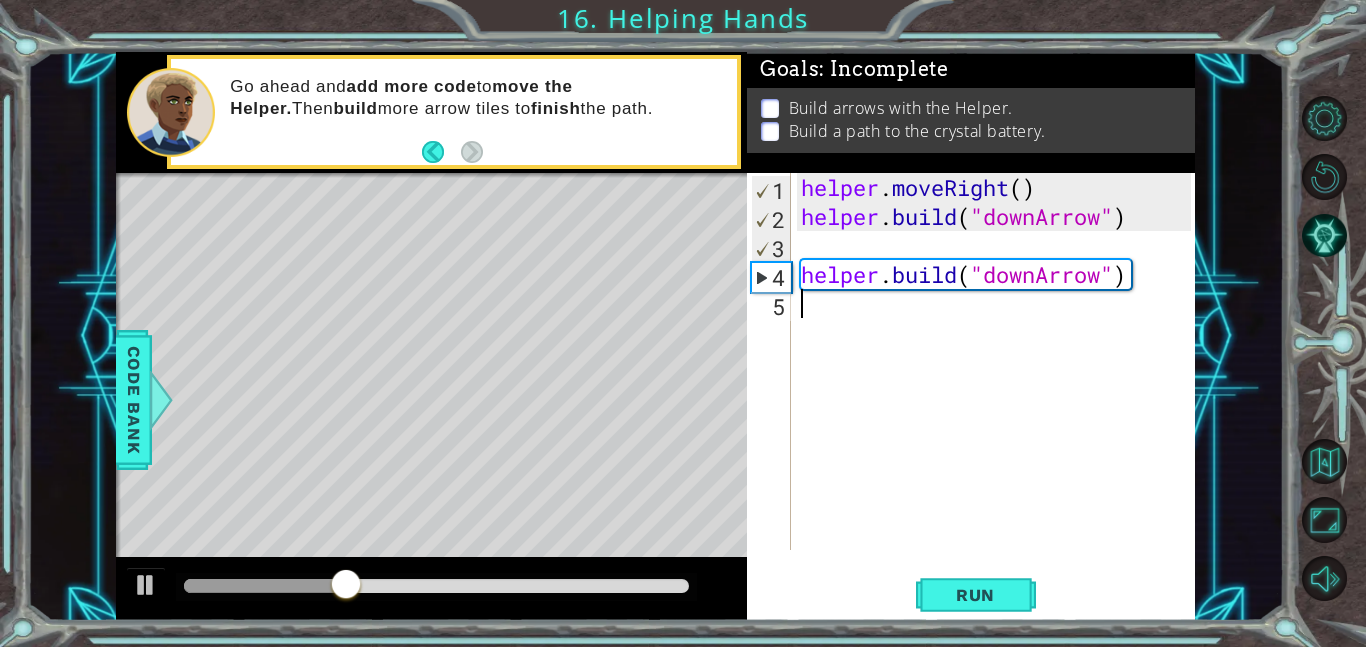 click on "helper . moveRight ( ) helper . build ( "downArrow" ) helper . build ( "downArrow" )" at bounding box center [999, 390] 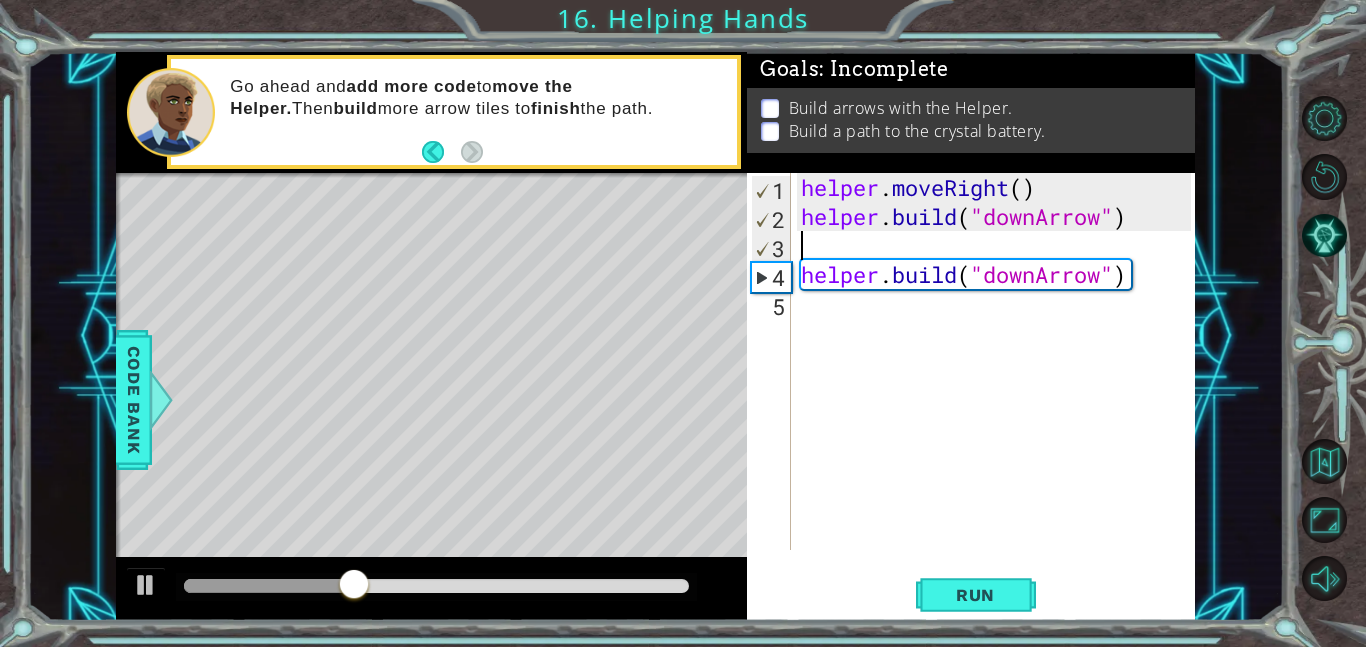 type on "helper.build("downArrow")" 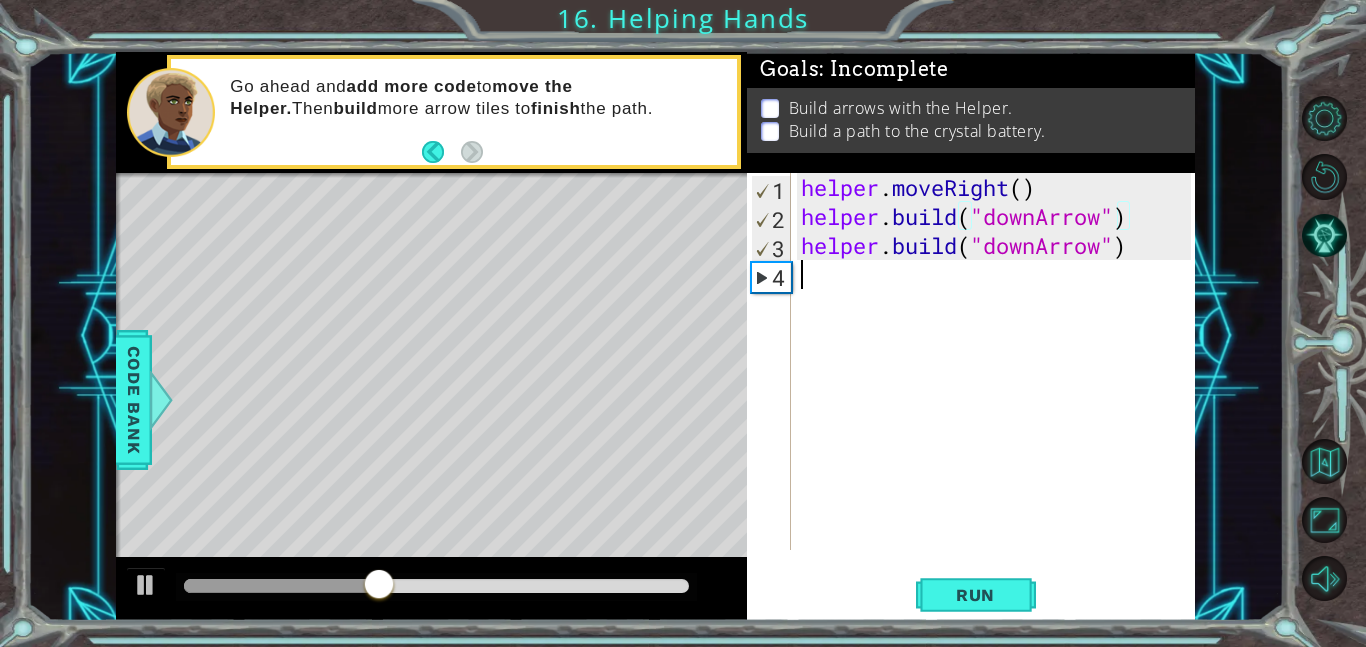 click on "helper . moveRight ( ) helper . build ( "downArrow" ) helper . build ( "downArrow" )" at bounding box center (999, 390) 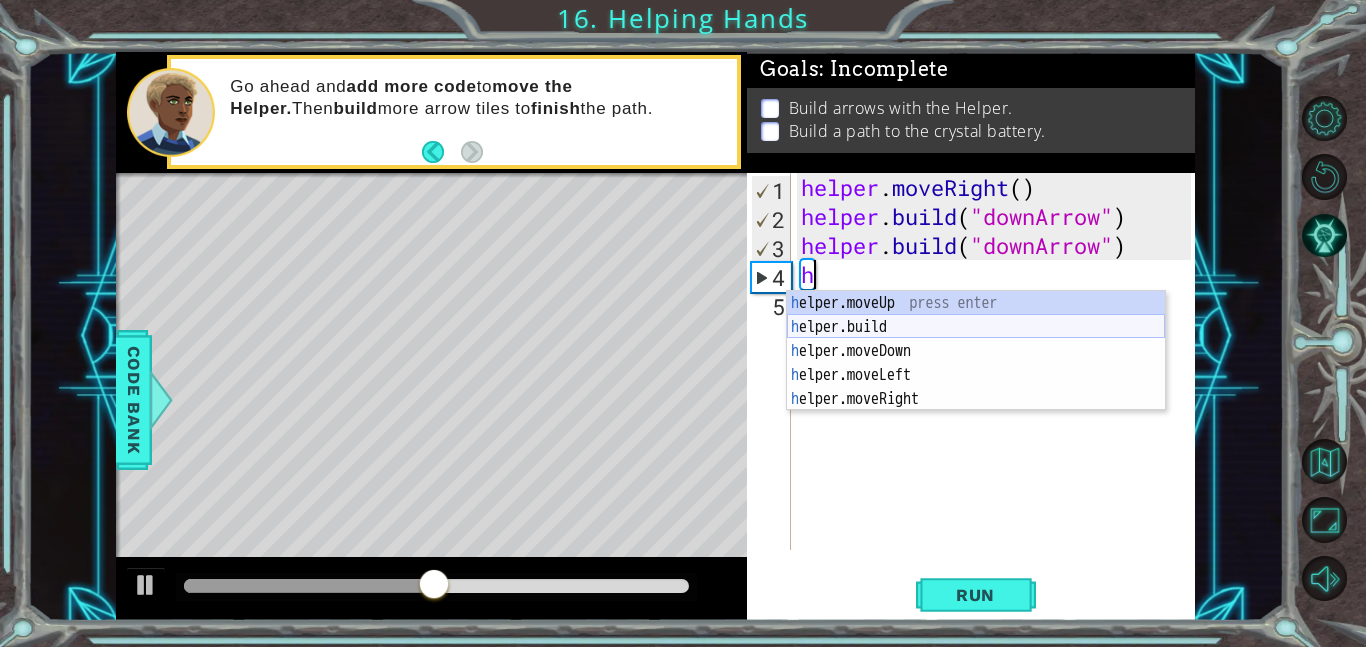 click on "h elper.moveUp press enter h elper.build press enter h elper.moveDown press enter h elper.moveLeft press enter h elper.moveRight press enter" at bounding box center [976, 375] 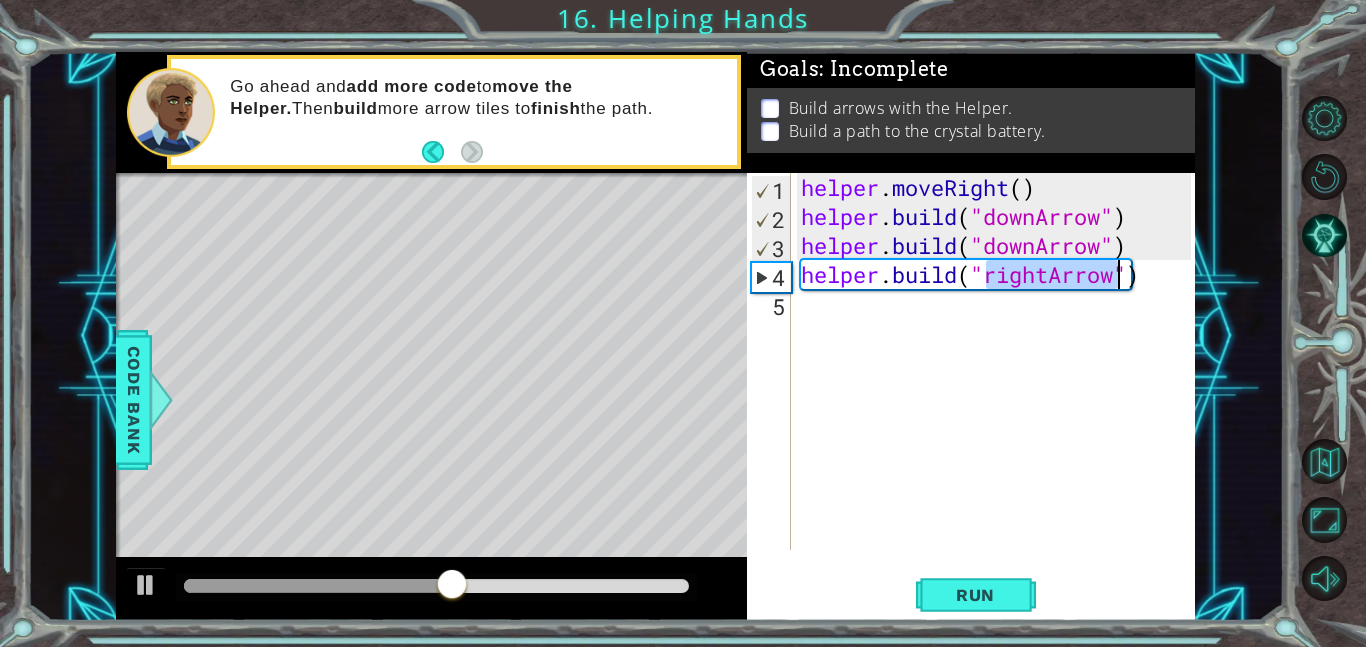 click on "helper . moveRight ( ) helper . build ( "downArrow" ) helper . build ( "downArrow" ) helper . build ( "rightArrow" )" at bounding box center [994, 361] 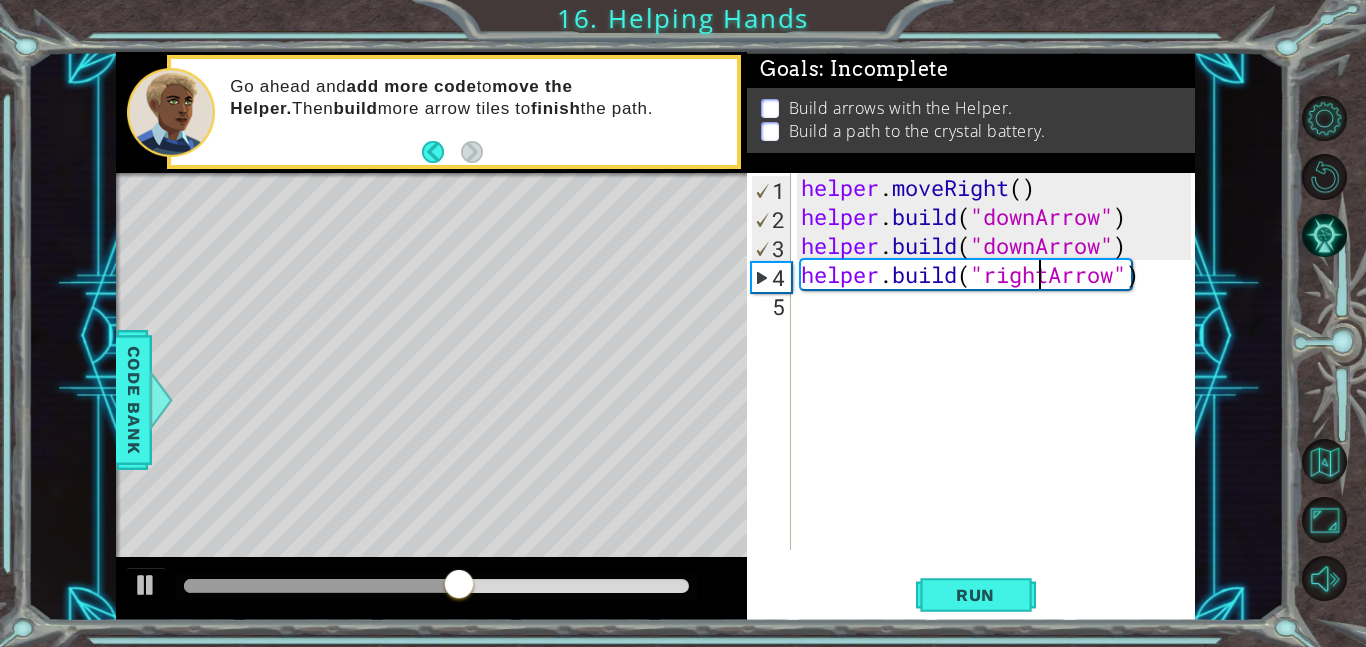click on "helper . moveRight ( ) helper . build ( "downArrow" ) helper . build ( "downArrow" ) helper . build ( "rightArrow" )" at bounding box center (999, 390) 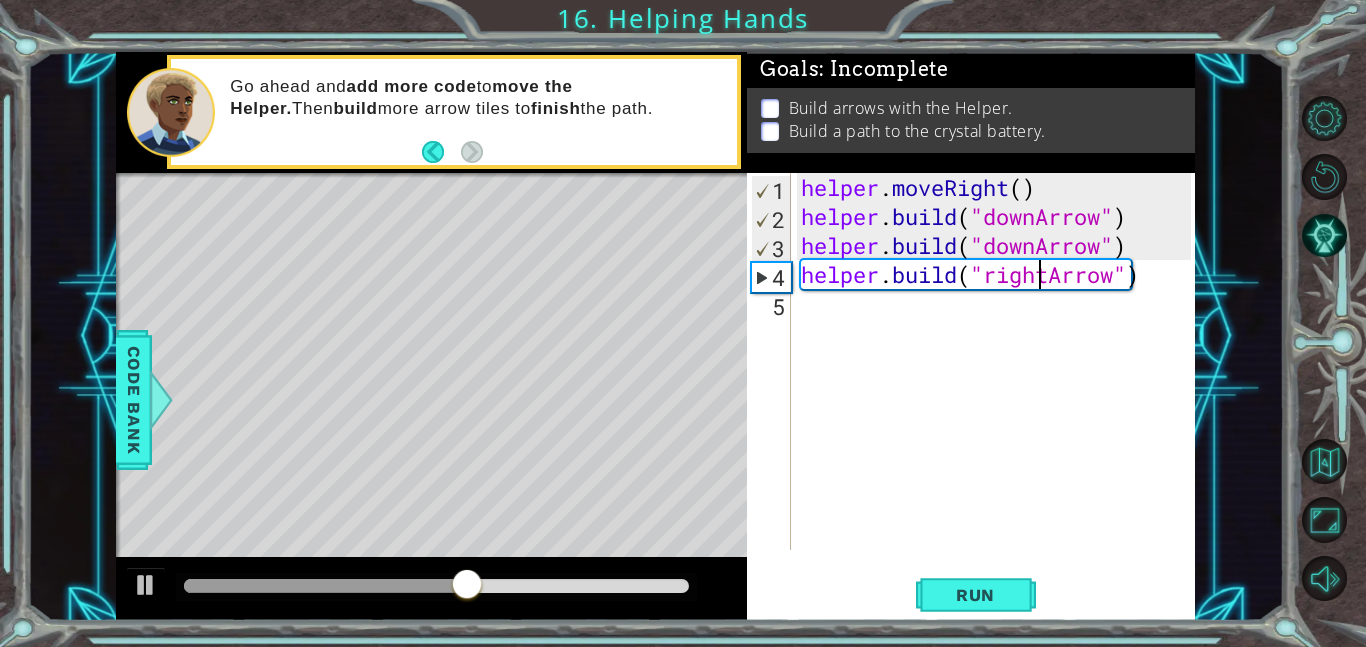 click on "helper . moveRight ( ) helper . build ( "downArrow" ) helper . build ( "downArrow" ) helper . build ( "rightArrow" )" at bounding box center (999, 390) 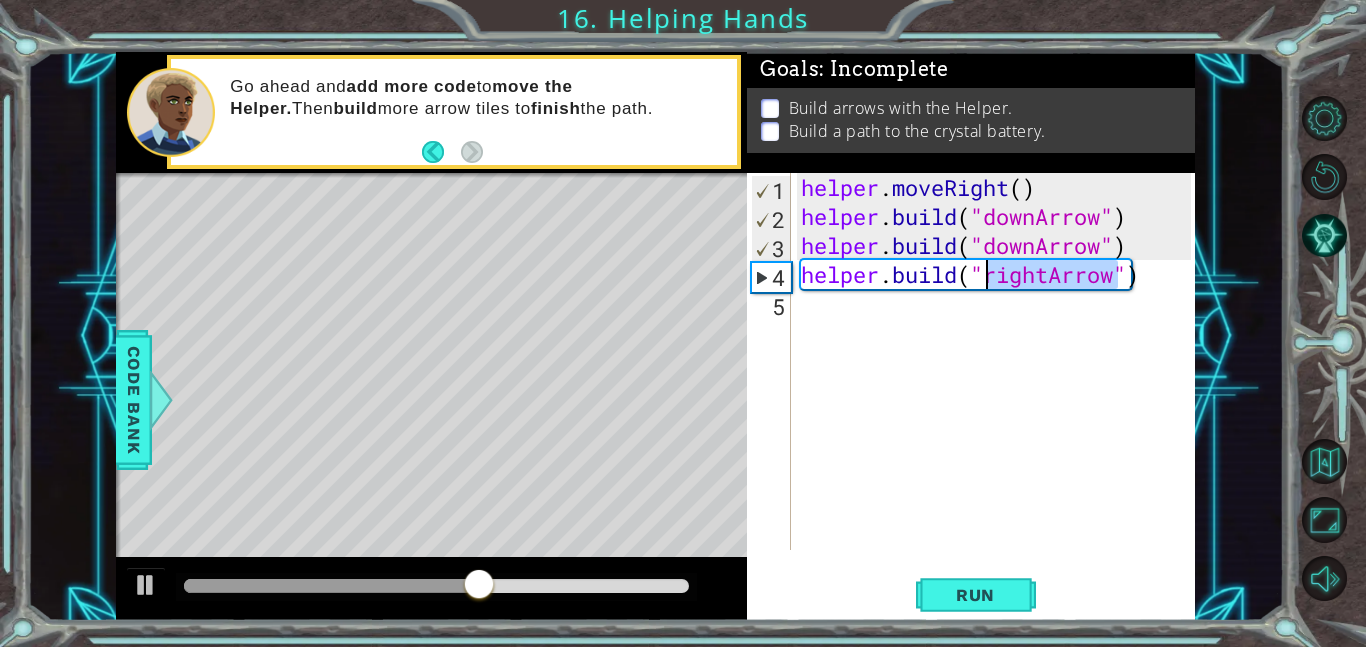 click on "helper . moveRight ( ) helper . build ( "downArrow" ) helper . build ( "downArrow" ) helper . build ( "rightArrow" )" at bounding box center [994, 361] 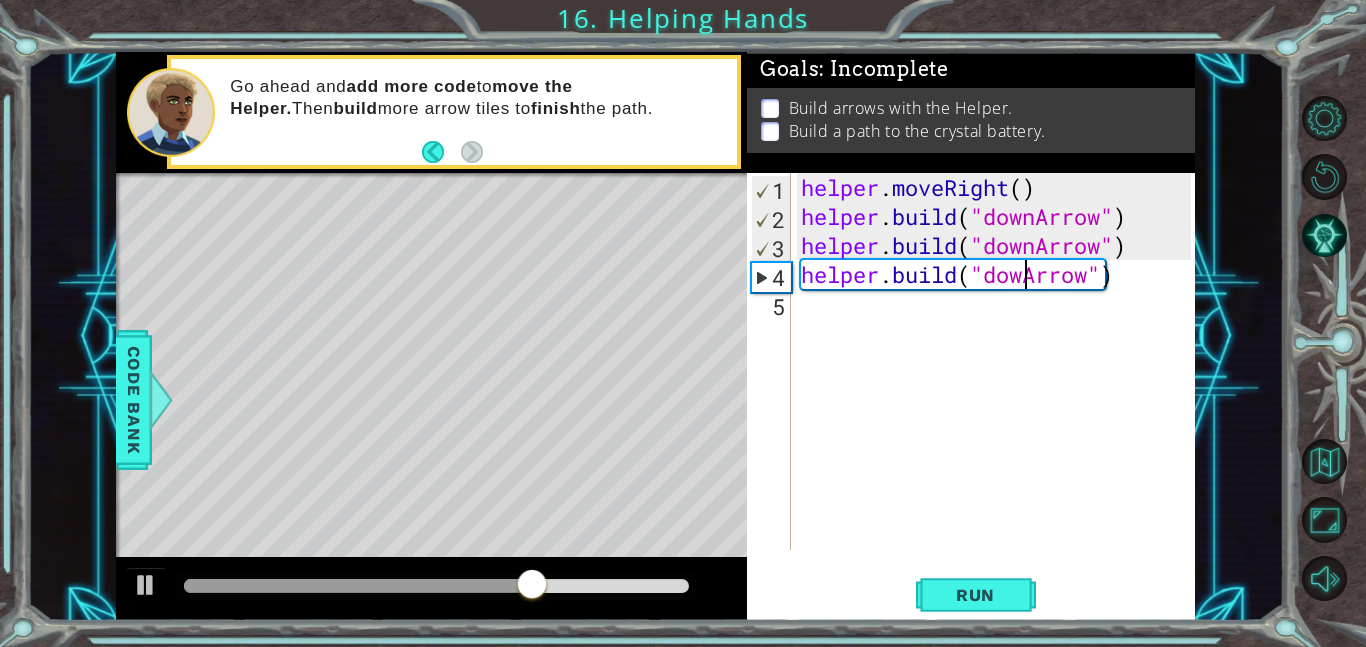 scroll, scrollTop: 0, scrollLeft: 10, axis: horizontal 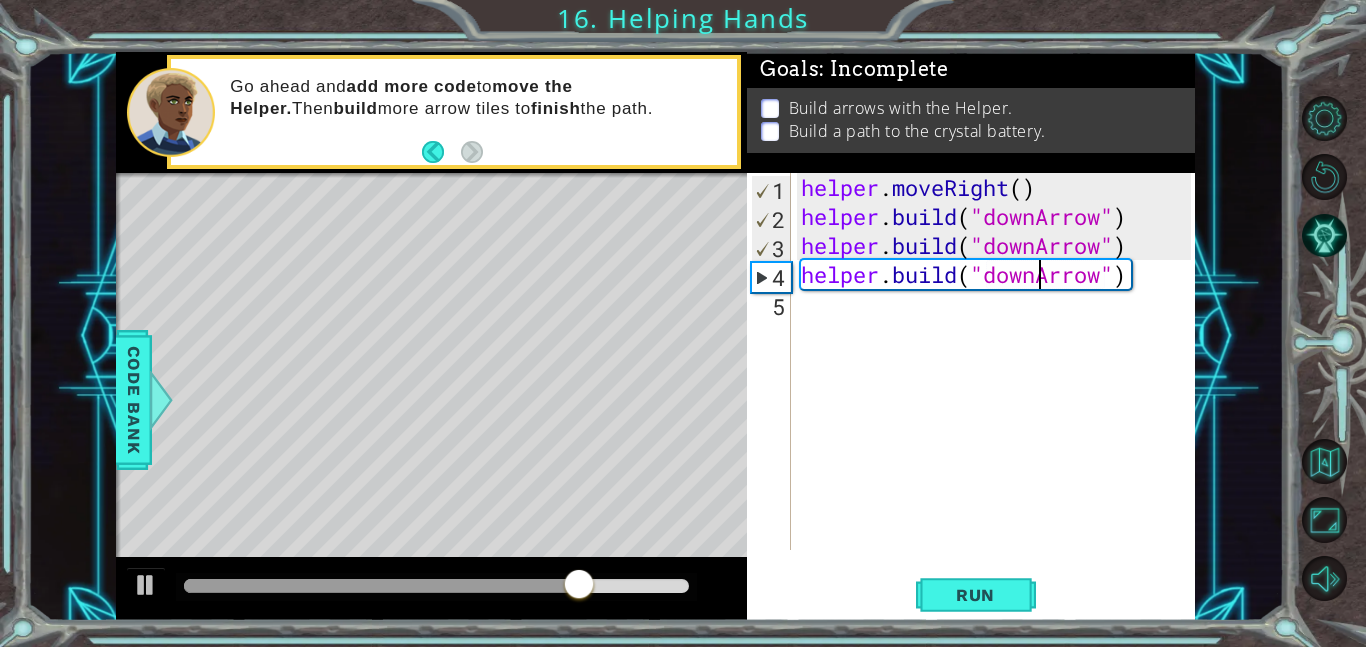 click on "helper . moveRight ( ) helper . build ( "downArrow" ) helper . build ( "downArrow" ) helper . build ( "downArrow" )" at bounding box center (999, 390) 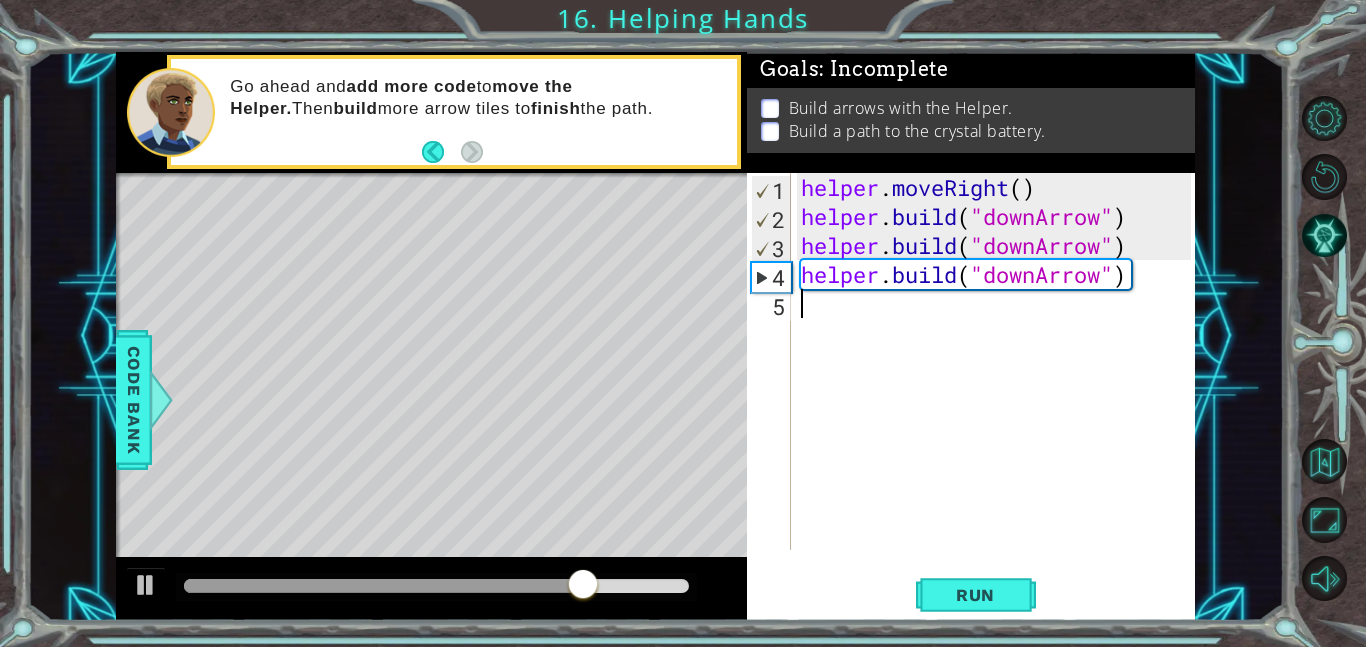 scroll, scrollTop: 0, scrollLeft: 0, axis: both 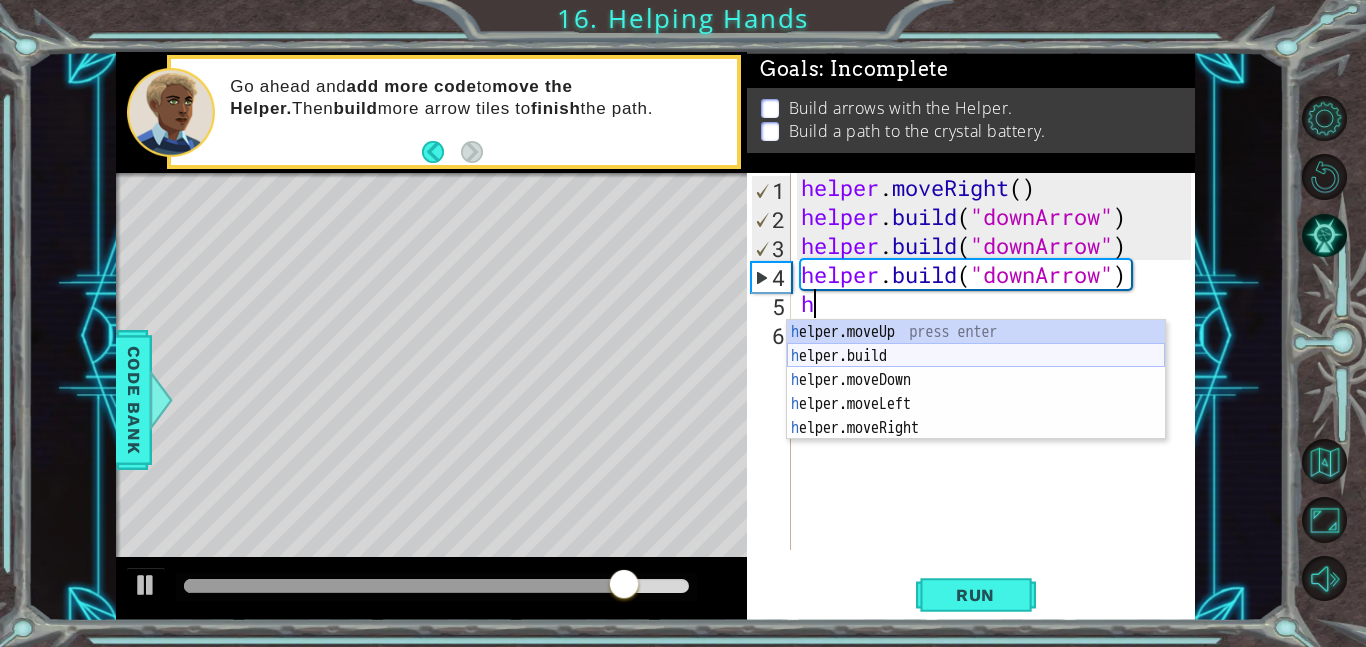 click on "h elper.moveUp press enter h elper.build press enter h elper.moveDown press enter h elper.moveLeft press enter h elper.moveRight press enter" at bounding box center [976, 404] 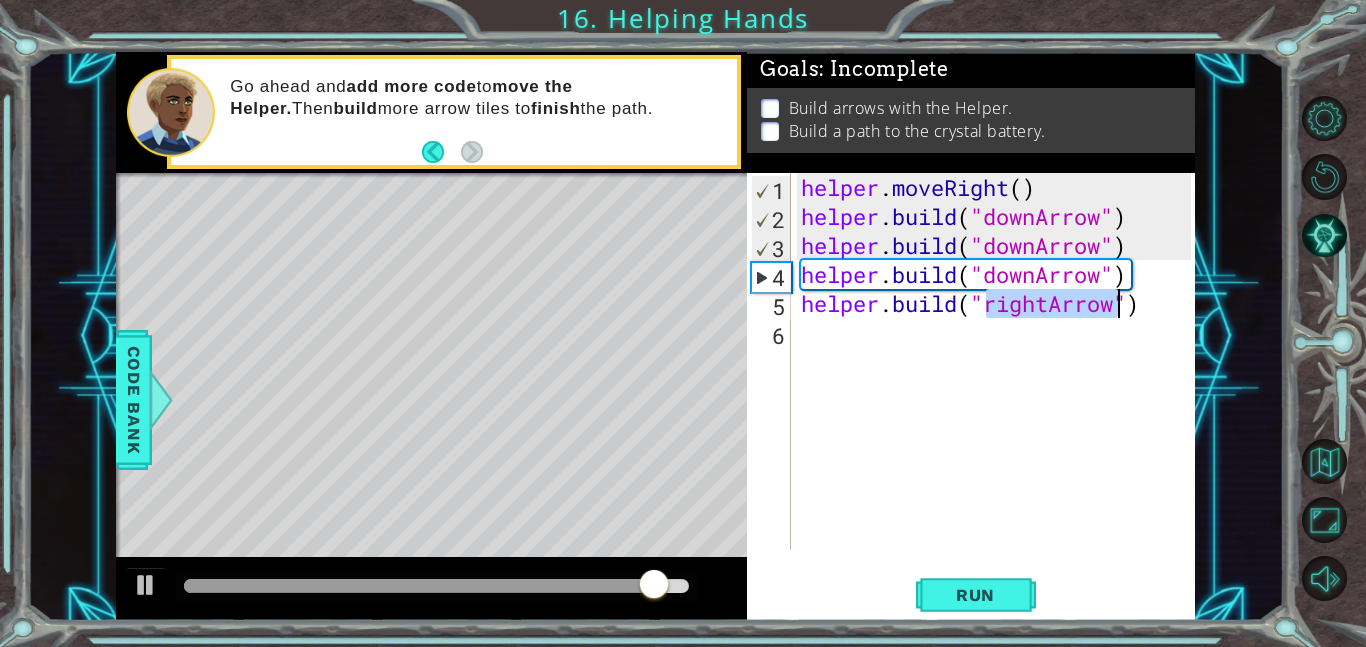 click on "helper . moveRight ( ) helper . build ( "downArrow" ) helper . build ( "downArrow" ) helper . build ( "downArrow" ) helper . build ( "rightArrow" )" at bounding box center (999, 390) 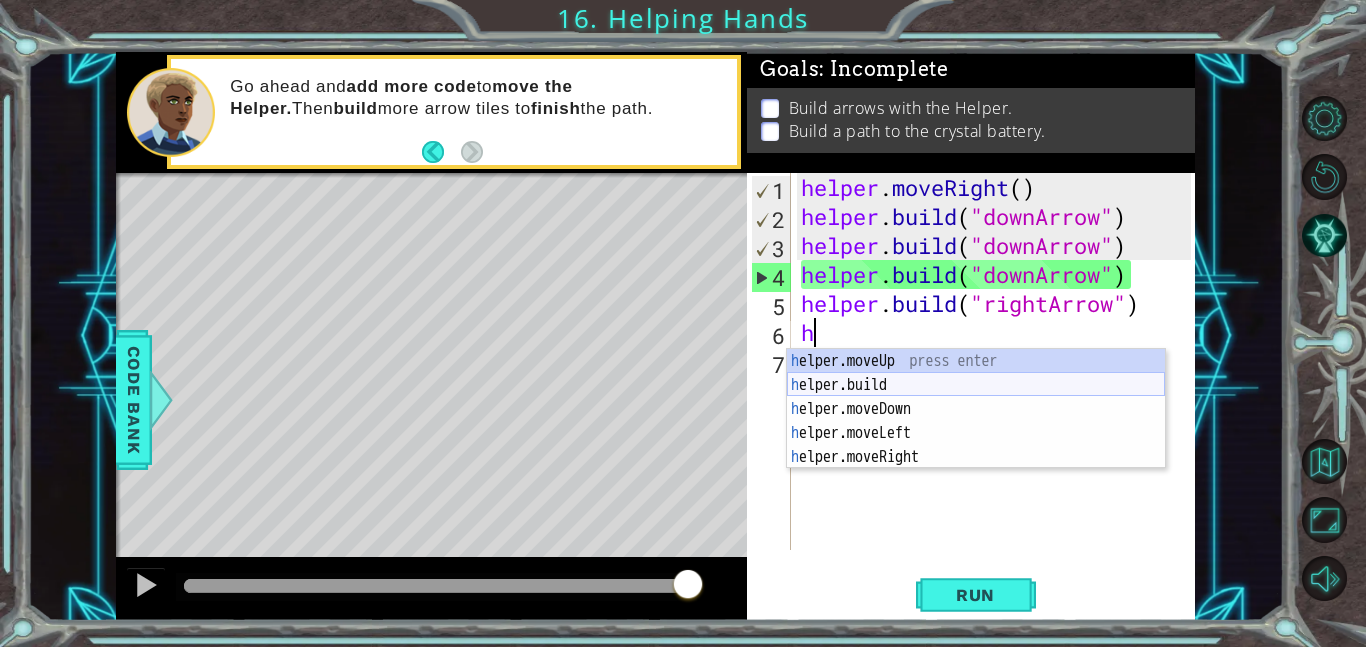 click on "h elper.moveUp press enter h elper.build press enter h elper.moveDown press enter h elper.moveLeft press enter h elper.moveRight press enter" at bounding box center [976, 433] 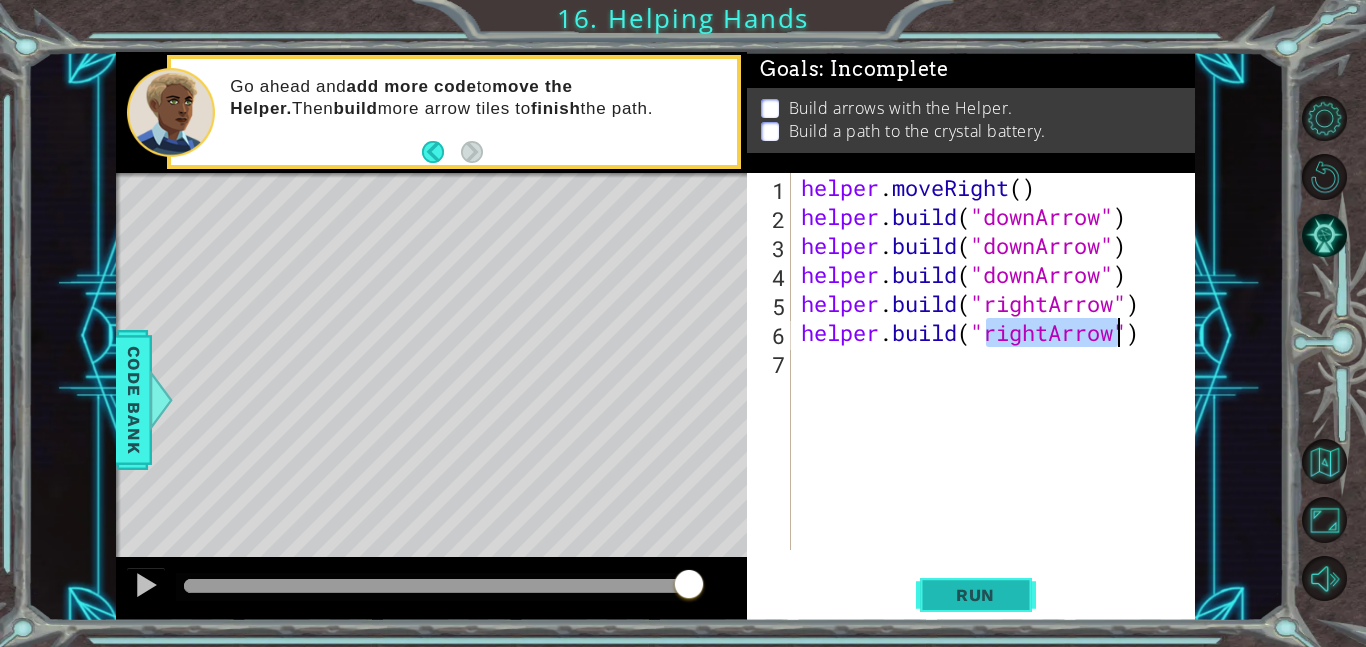 click on "Run" at bounding box center (976, 594) 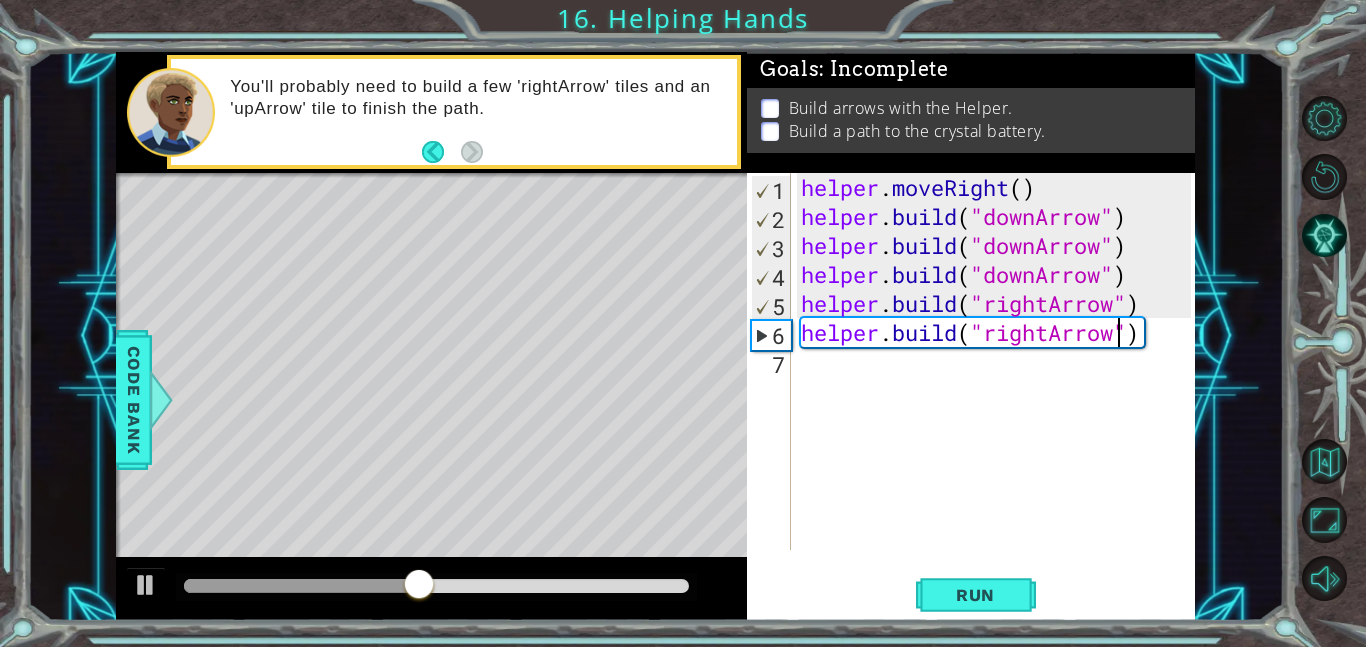 click on "helper . moveRight ( ) helper . build ( "downArrow" ) helper . build ( "downArrow" ) helper . build ( "downArrow" ) helper . build ( "rightArrow" ) helper . build ( "rightArrow" )" at bounding box center [999, 390] 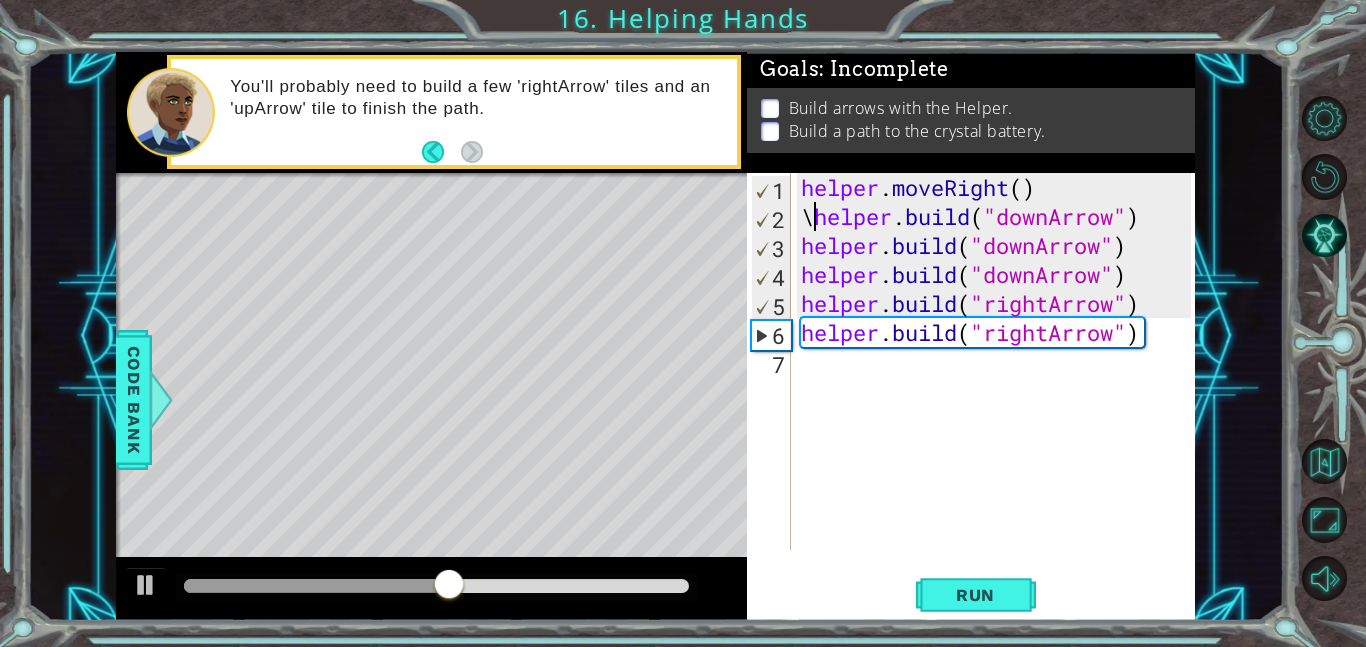 type on "helper.build("downArrow")" 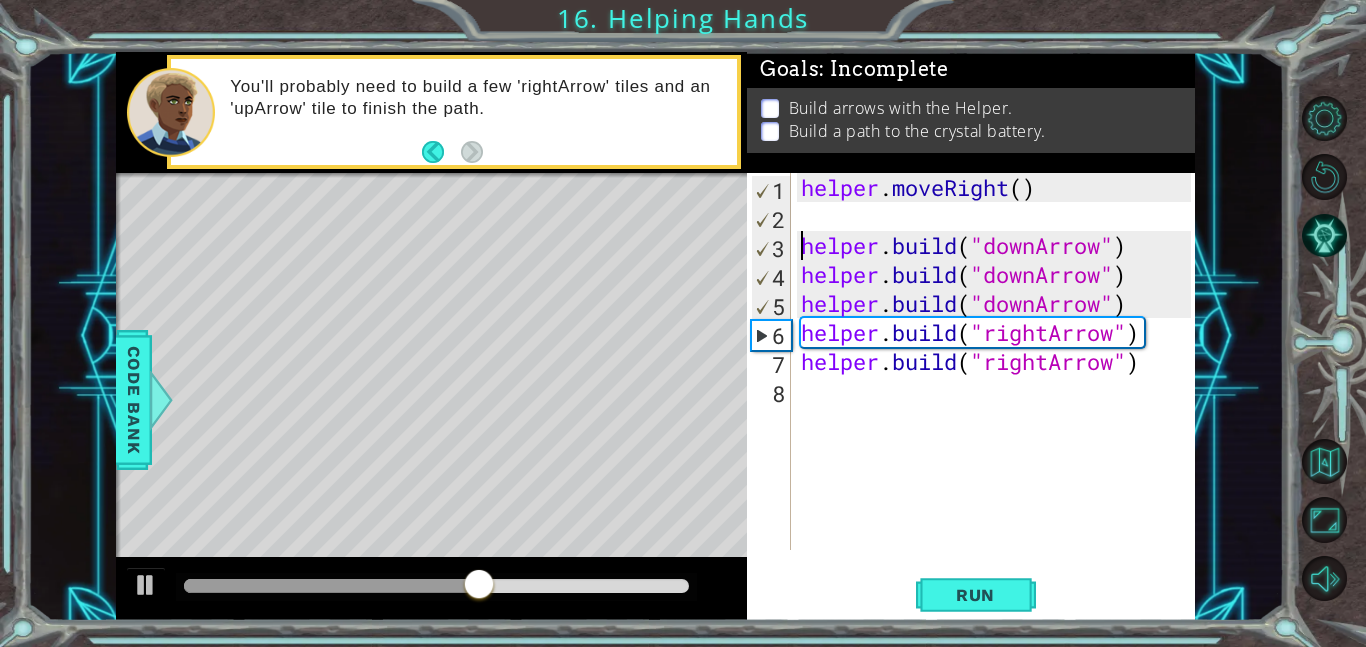 click on "helper . moveRight ( ) helper . build ( "downArrow" ) helper . build ( "downArrow" ) helper . build ( "downArrow" ) helper . build ( "rightArrow" ) helper . build ( "rightArrow" )" at bounding box center (999, 390) 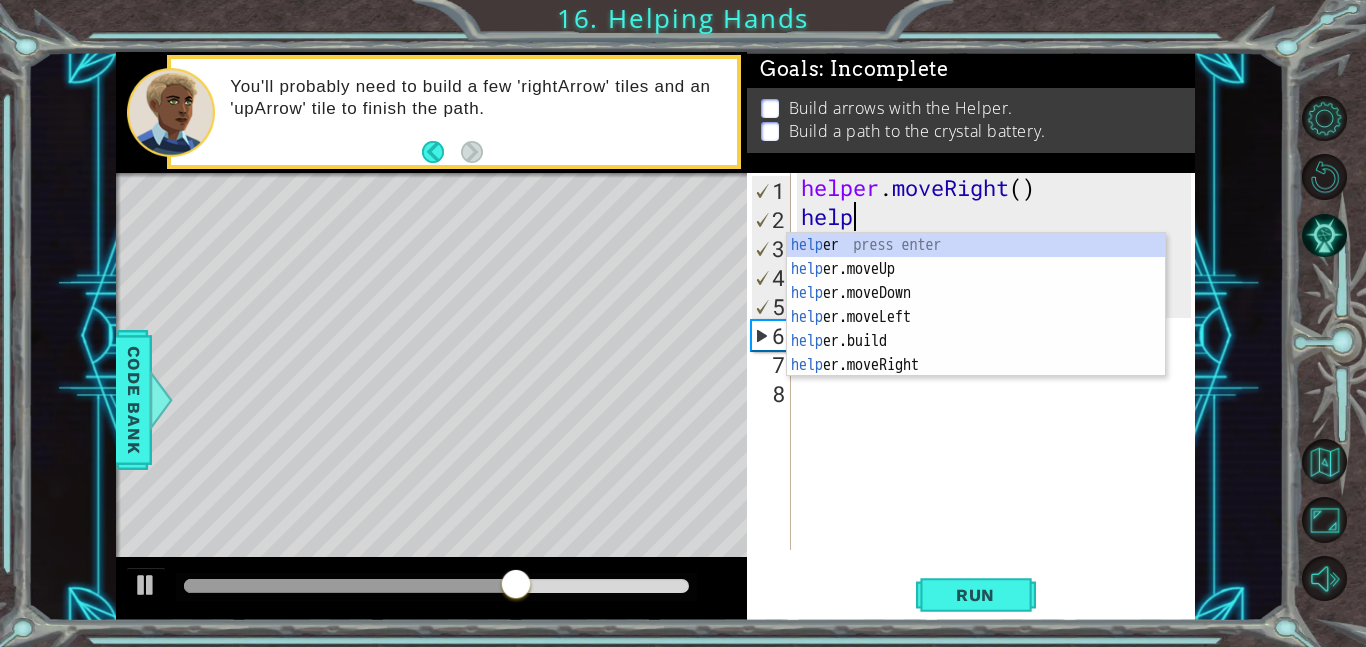scroll, scrollTop: 0, scrollLeft: 2, axis: horizontal 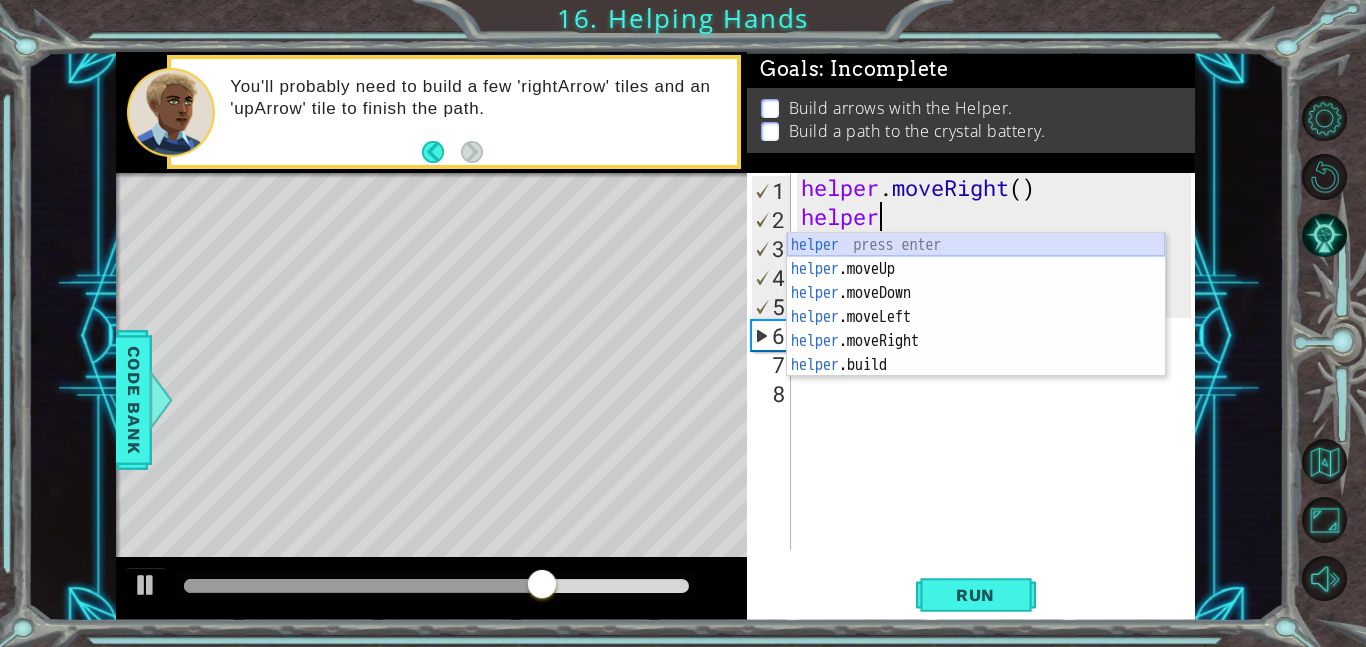 click on "helper press enter helper .moveUp press enter helper .moveDown press enter helper .moveLeft press enter helper .moveRight press enter helper .build press enter" at bounding box center [976, 329] 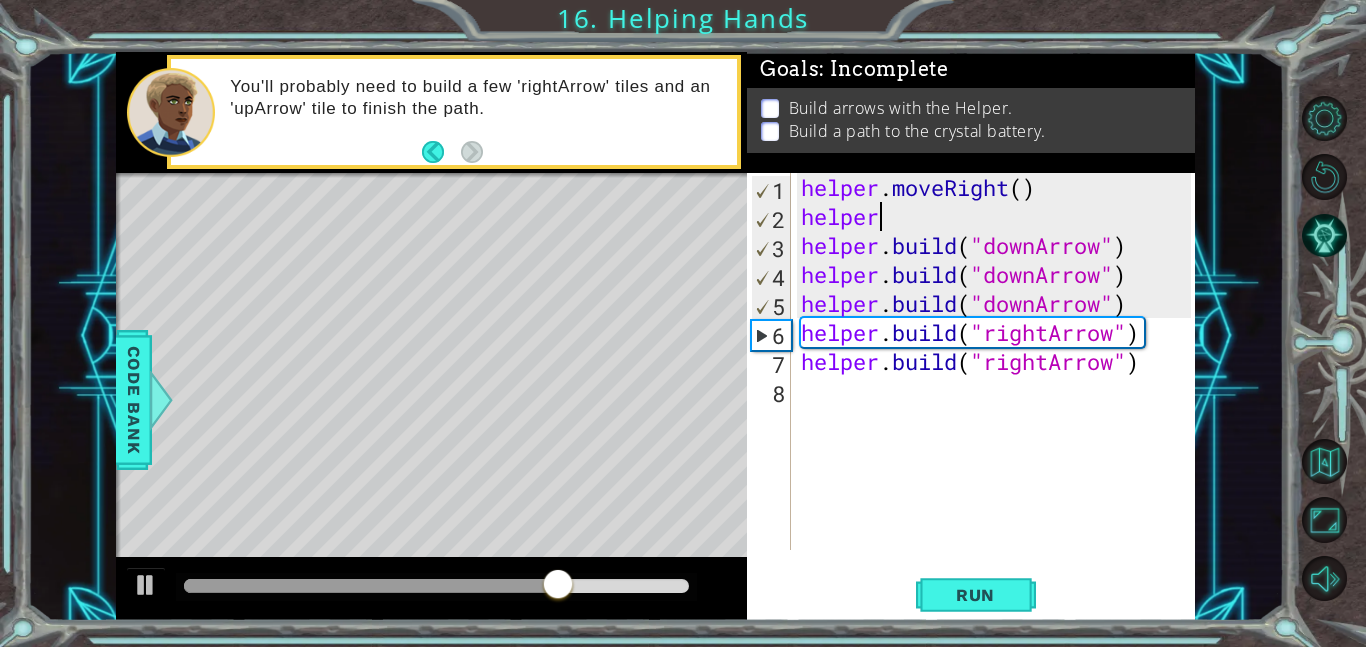 click on "helper . moveRight ( ) helper helper . build ( "downArrow" ) helper . build ( "downArrow" ) helper . build ( "downArrow" ) helper . build ( "rightArrow" ) helper . build ( "rightArrow" )" at bounding box center [999, 390] 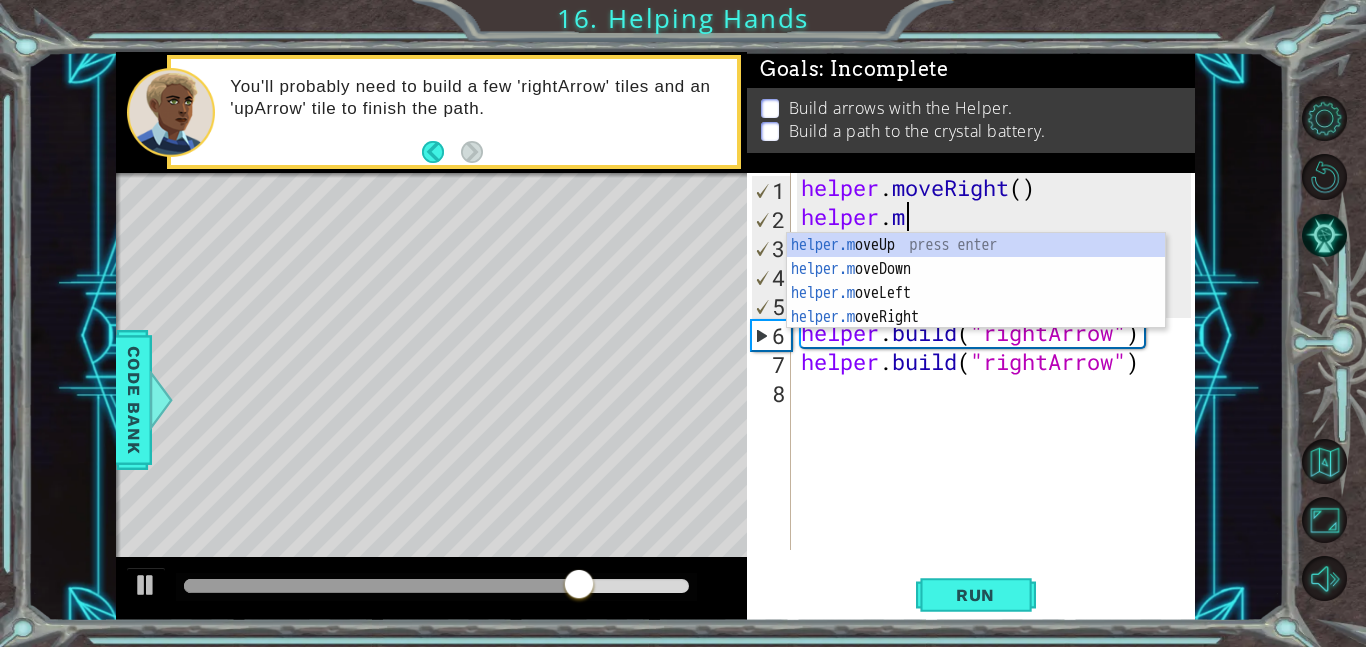 scroll, scrollTop: 0, scrollLeft: 4, axis: horizontal 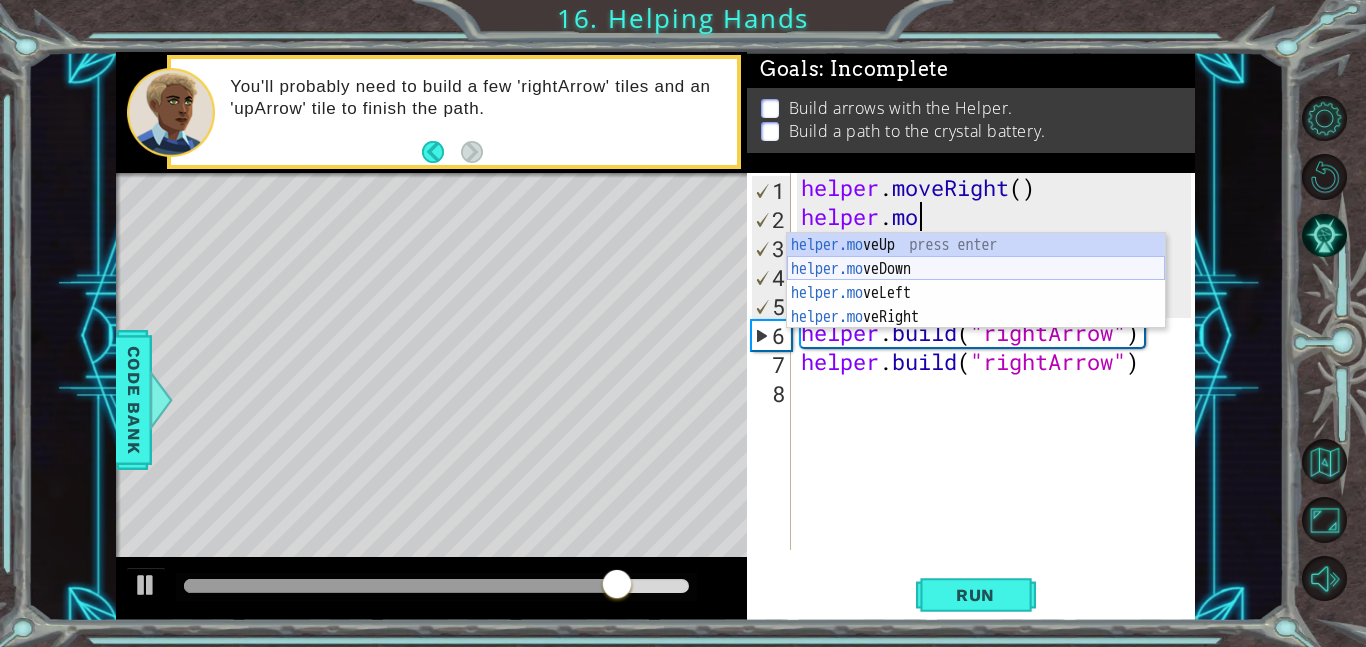 click on "helper.mo veUp press enter helper.mo veDown press enter helper.mo veLeft press enter helper.mo veRight press enter" at bounding box center [976, 305] 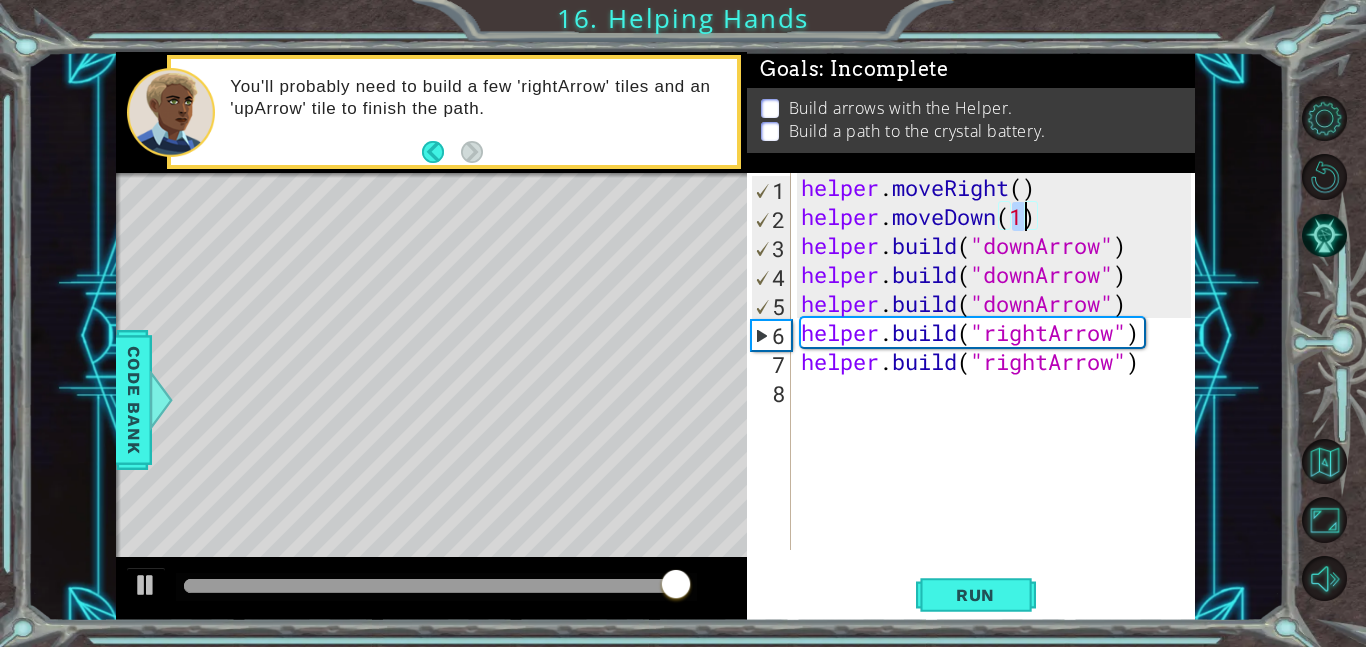 click on "helper . moveRight ( ) helper . moveDown ( 1 ) helper . build ( "downArrow" ) helper . build ( "downArrow" ) helper . build ( "downArrow" ) helper . build ( "rightArrow" ) helper . build ( "rightArrow" )" at bounding box center [999, 390] 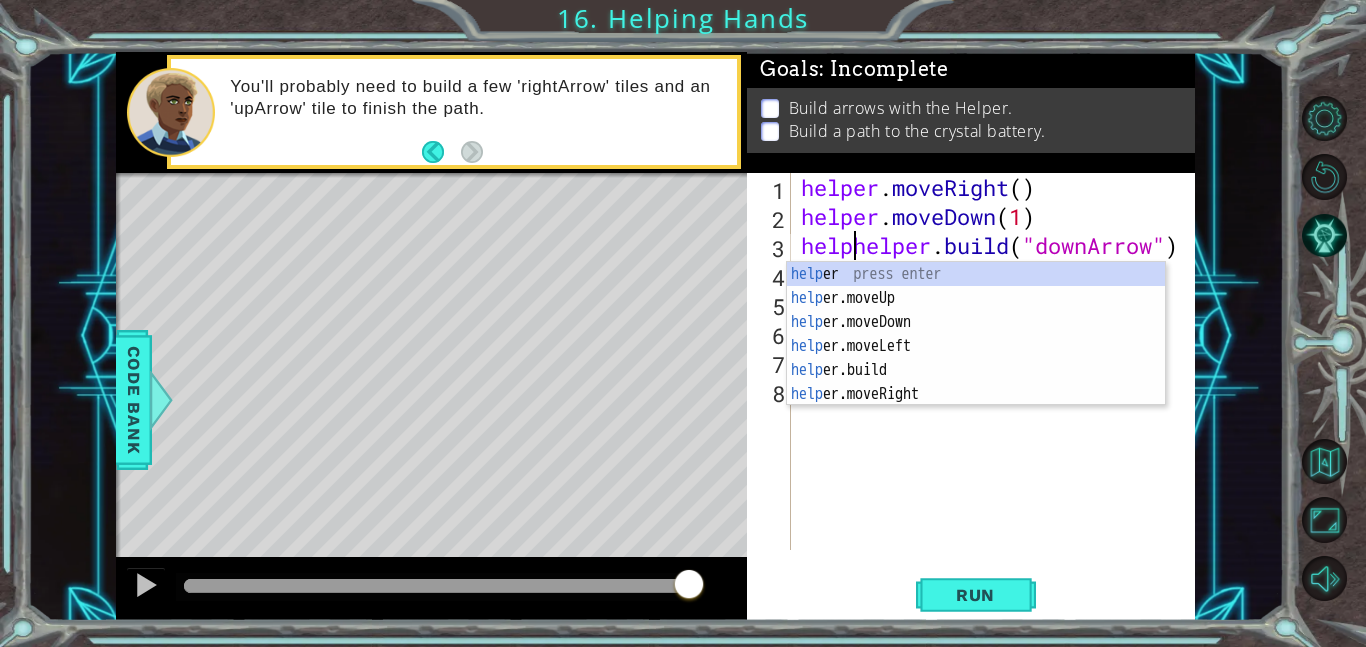 scroll, scrollTop: 0, scrollLeft: 2, axis: horizontal 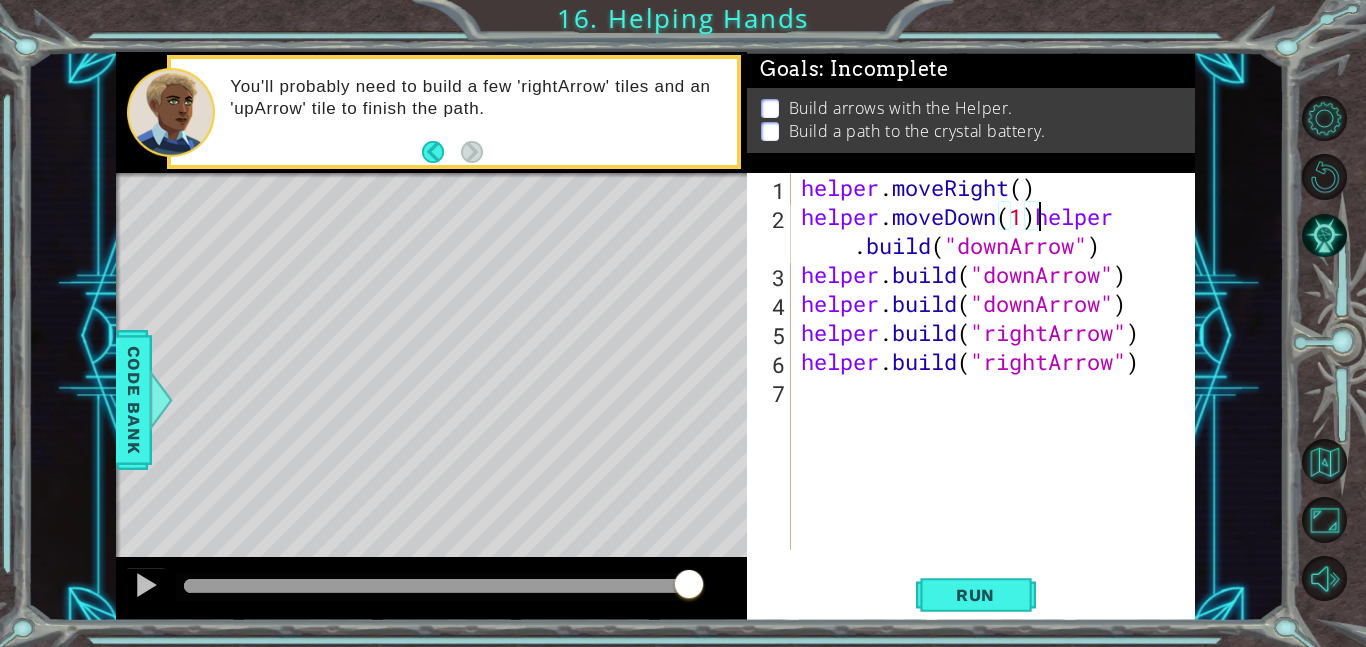 type on "helper.build("downArrow")" 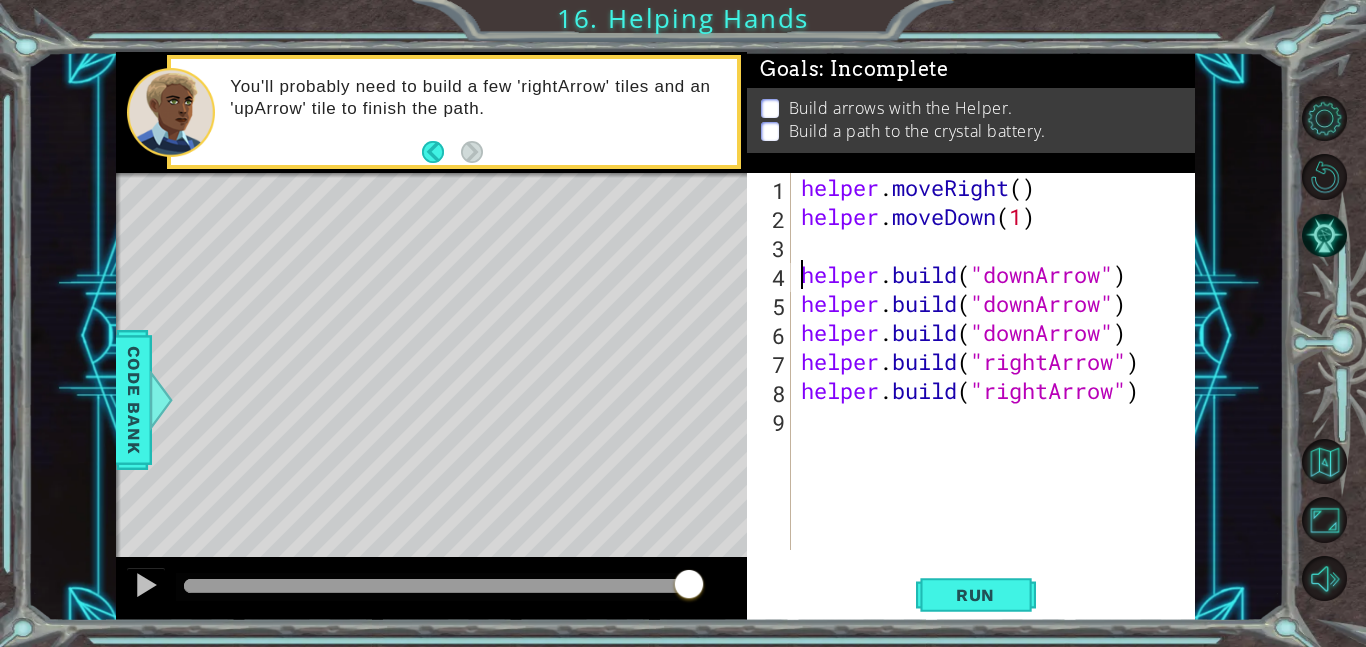 click on "helper . moveRight ( ) helper . moveDown ( 1 ) helper . build ( "downArrow" ) helper . build ( "downArrow" ) helper . build ( "downArrow" ) helper . build ( "rightArrow" ) helper . build ( "rightArrow" )" at bounding box center [999, 390] 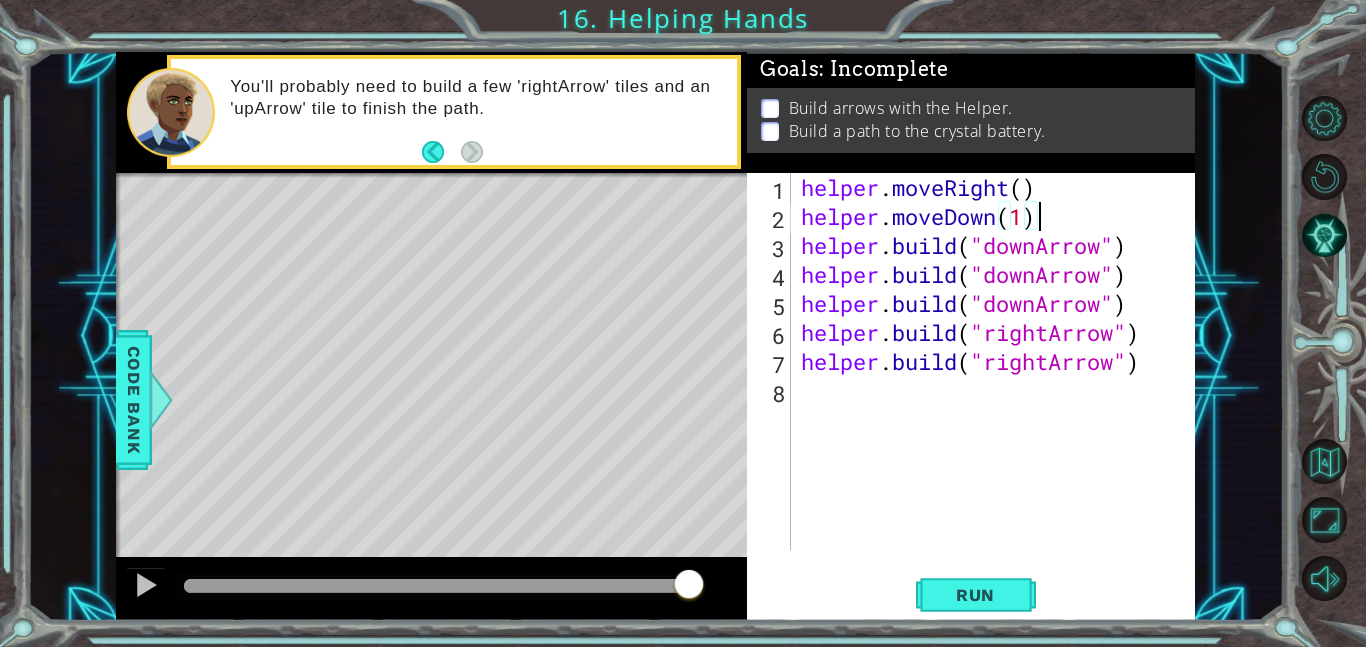 click on "helper . moveRight ( ) helper . moveDown ( 1 ) helper . build ( "downArrow" ) helper . build ( "downArrow" ) helper . build ( "downArrow" ) helper . build ( "rightArrow" ) helper . build ( "rightArrow" )" at bounding box center [999, 390] 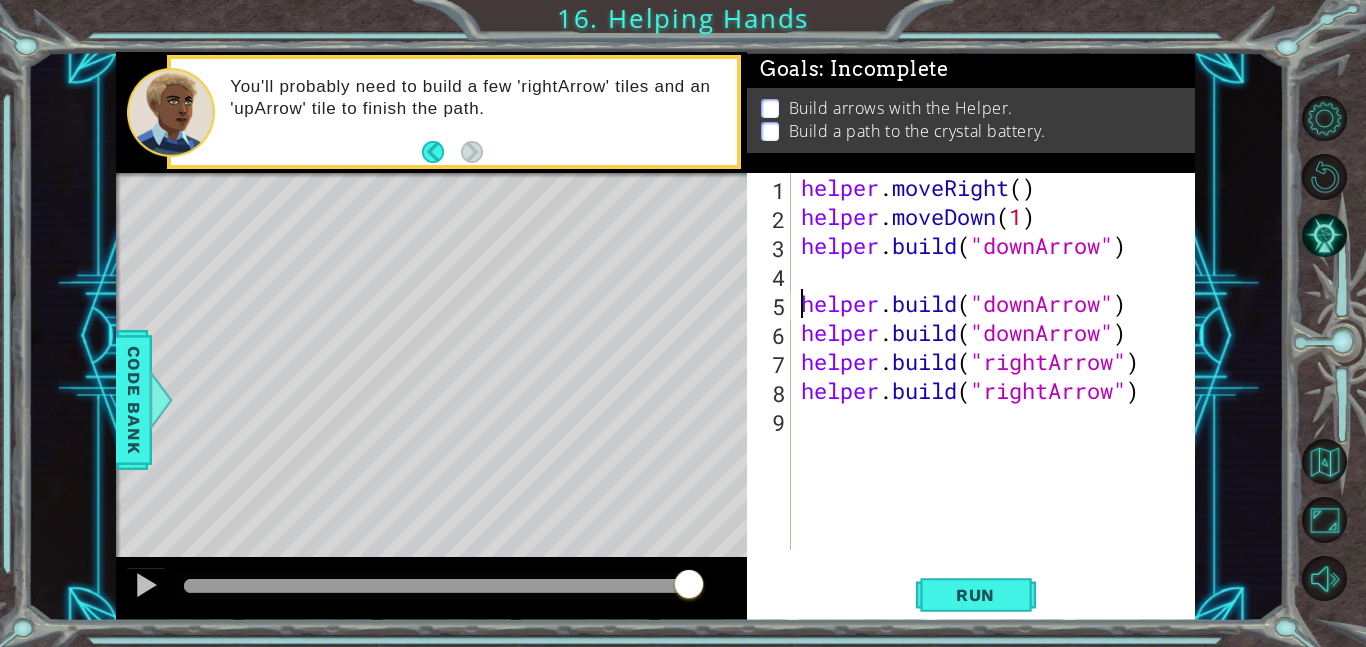 click on "helper . moveRight ( ) helper . moveDown ( 1 ) helper . build ( "downArrow" ) helper . build ( "downArrow" ) helper . build ( "downArrow" ) helper . build ( "rightArrow" ) helper . build ( "rightArrow" )" at bounding box center (999, 390) 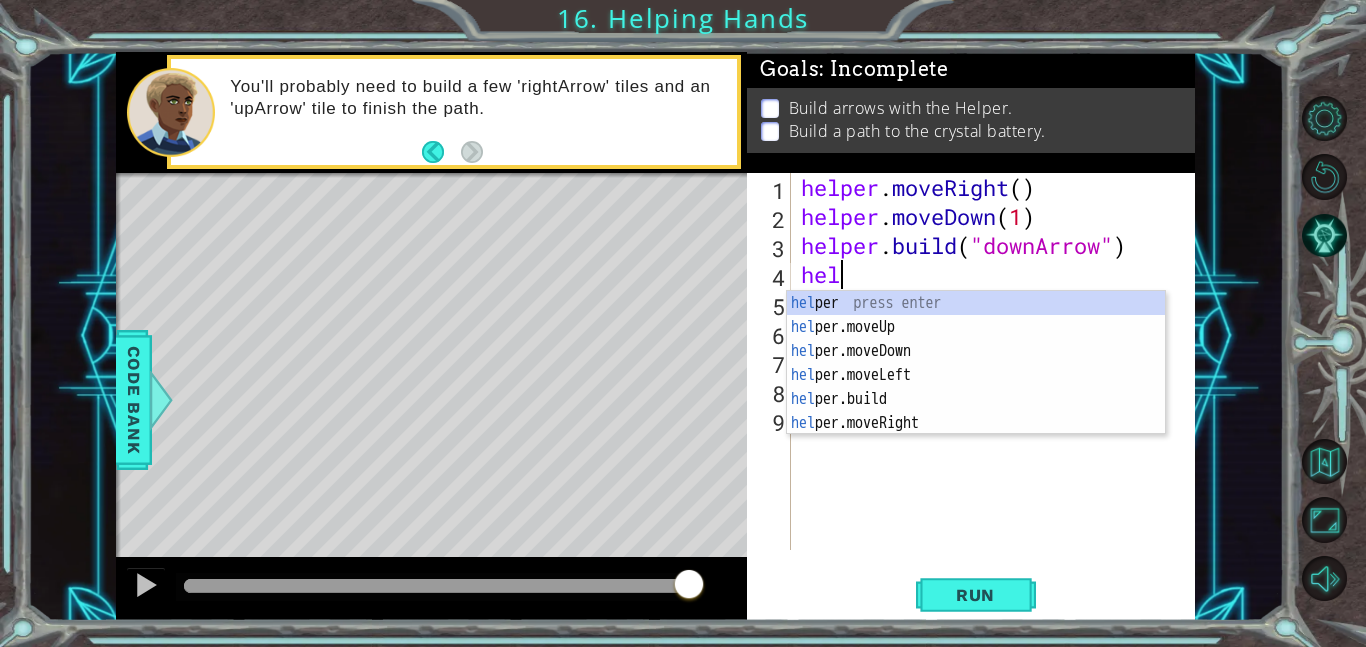 scroll, scrollTop: 0, scrollLeft: 1, axis: horizontal 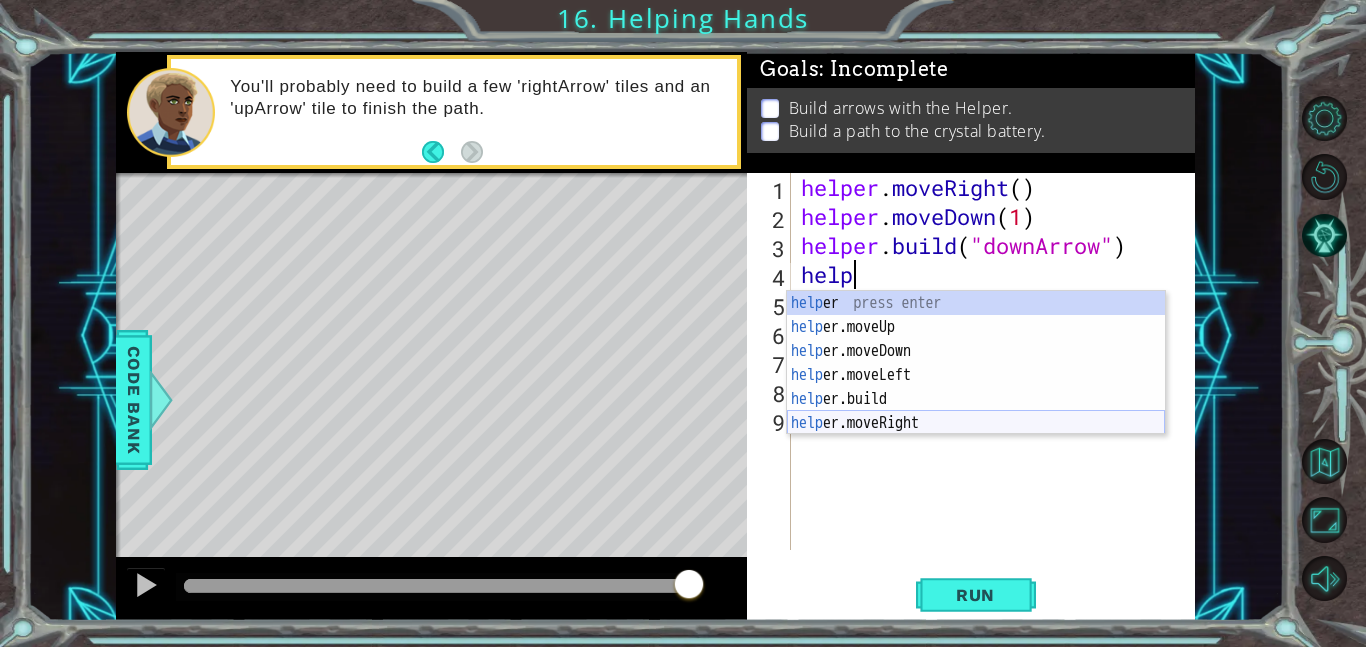 click on "help er press enter help er.moveUp press enter help er.moveDown press enter help er.moveLeft press enter help er.build press enter help er.moveRight press enter" at bounding box center [976, 387] 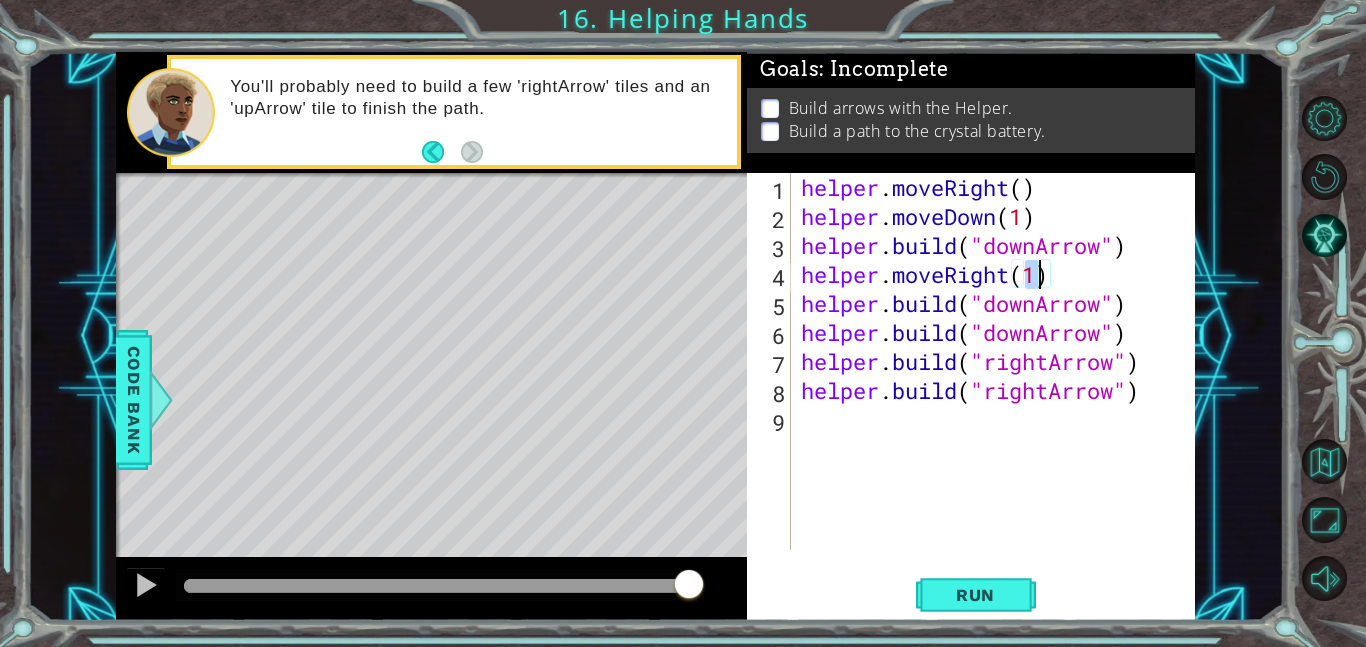 click on "helper . moveRight ( ) helper . moveDown ( 1 ) helper . build ( "downArrow" ) helper . moveRight ( 1 ) helper . build ( "downArrow" ) helper . build ( "downArrow" ) helper . build ( "rightArrow" ) helper . build ( "rightArrow" )" at bounding box center (994, 361) 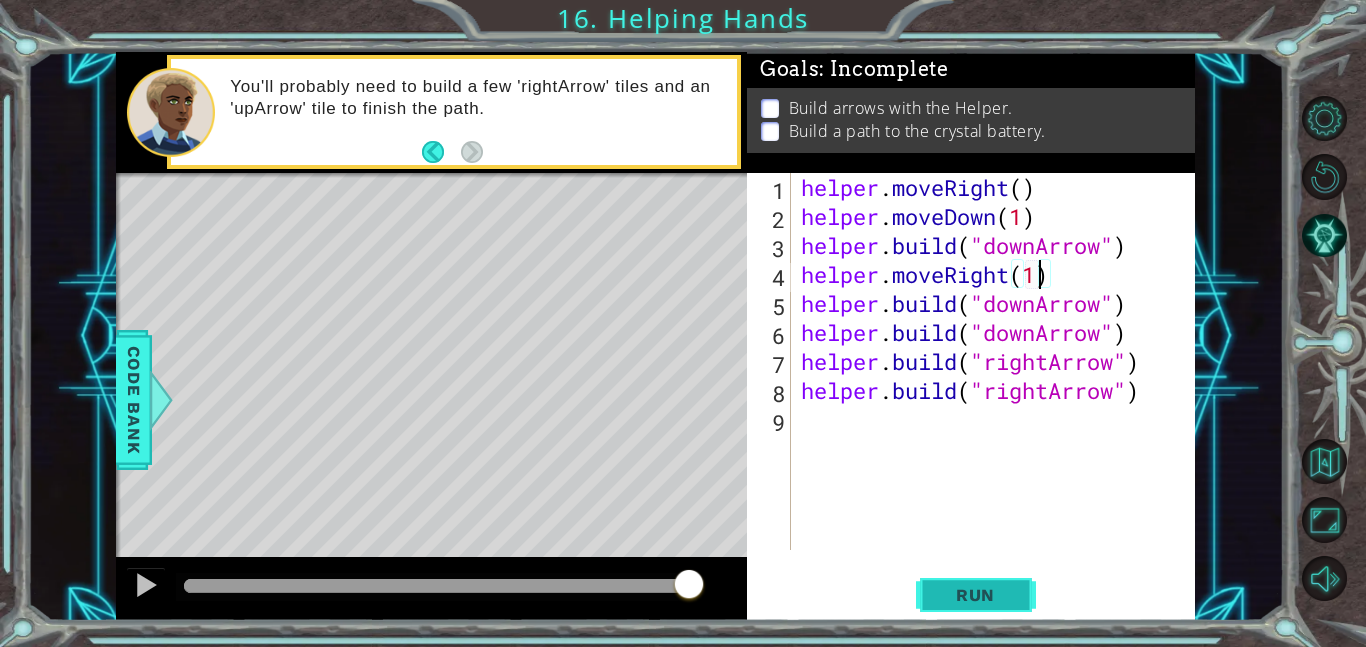 click on "Run" at bounding box center [975, 595] 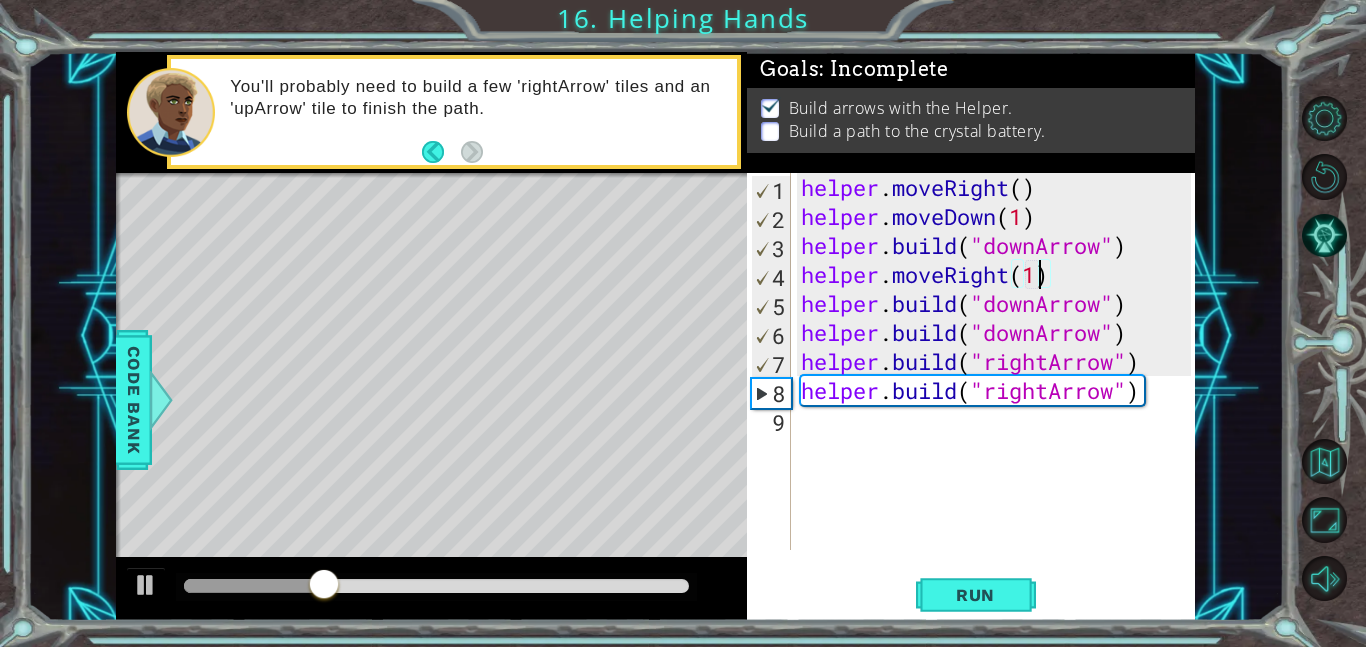 click on "helper . moveRight ( ) helper . moveDown ( 1 ) helper . build ( "downArrow" ) helper . moveRight ( 1 ) helper . build ( "downArrow" ) helper . build ( "downArrow" ) helper . build ( "rightArrow" ) helper . build ( "rightArrow" )" at bounding box center [999, 390] 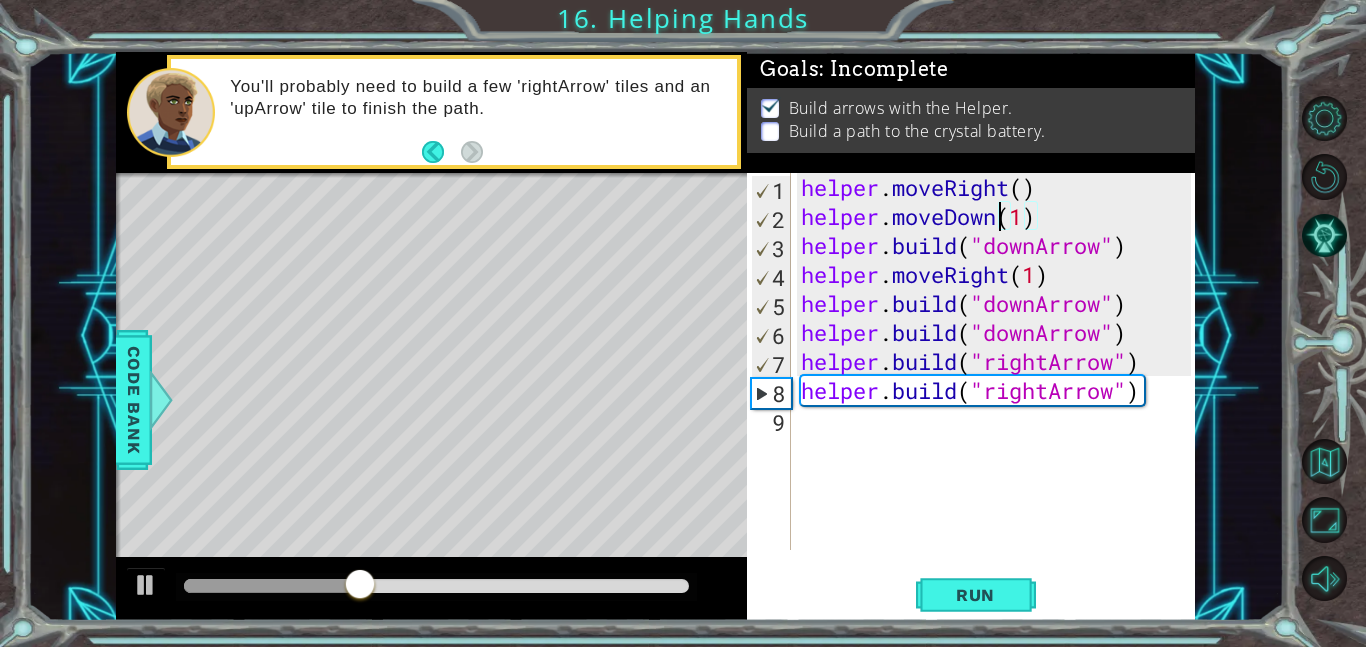 click on "helper . moveRight ( ) helper . moveDown ( 1 ) helper . build ( "downArrow" ) helper . moveRight ( 1 ) helper . build ( "downArrow" ) helper . build ( "downArrow" ) helper . build ( "rightArrow" ) helper . build ( "rightArrow" )" at bounding box center [999, 390] 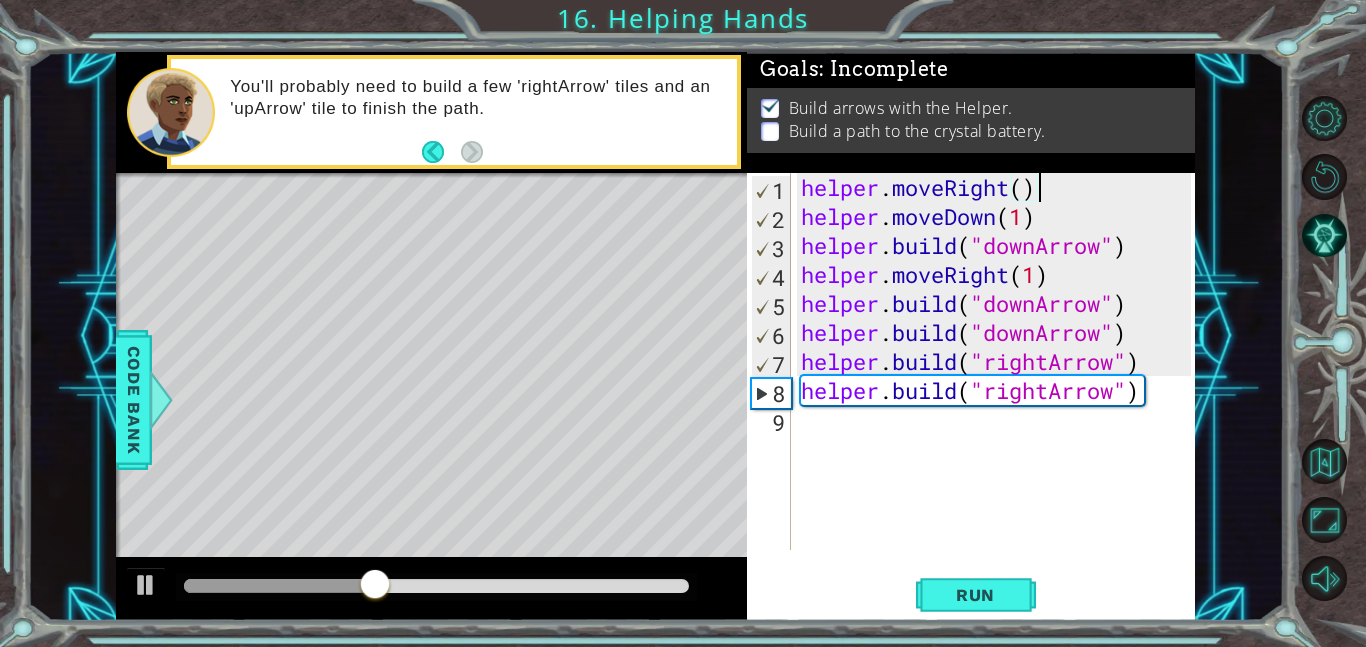 scroll, scrollTop: 0, scrollLeft: 0, axis: both 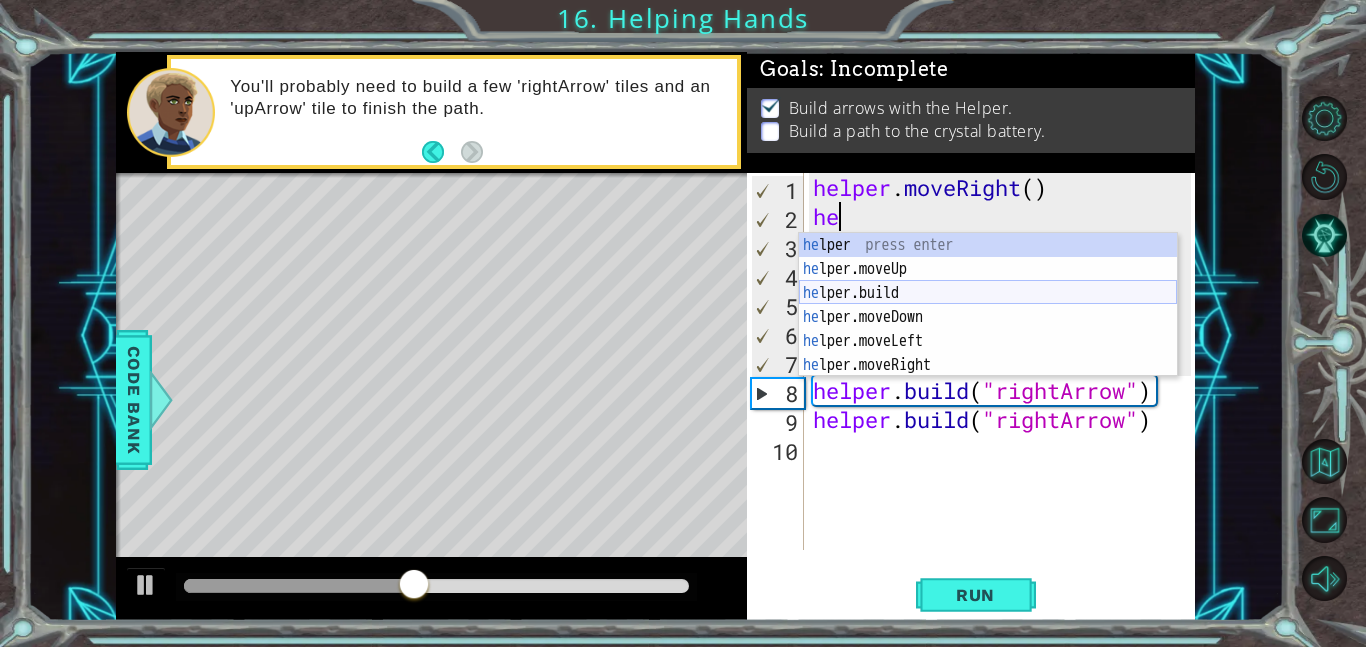 click on "he lper press enter he lper.moveUp press enter he lper.build press enter he lper.moveDown press enter he lper.moveLeft press enter he lper.moveRight press enter" at bounding box center (988, 329) 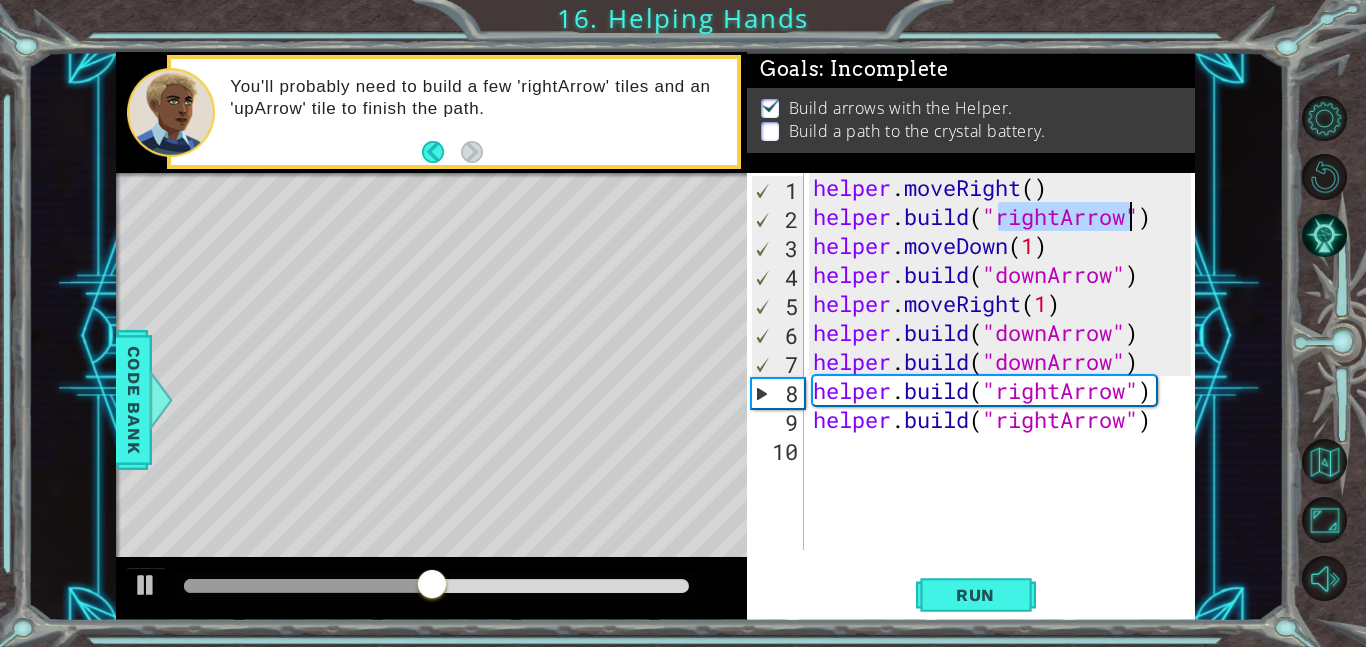 click on "helper . moveRight ( ) helper . build ( "rightArrow" ) helper . moveDown ( 1 ) helper . build ( "downArrow" ) helper . moveRight ( 1 ) helper . build ( "downArrow" ) helper . build ( "downArrow" ) helper . build ( "rightArrow" ) helper . build ( "rightArrow" )" at bounding box center (999, 361) 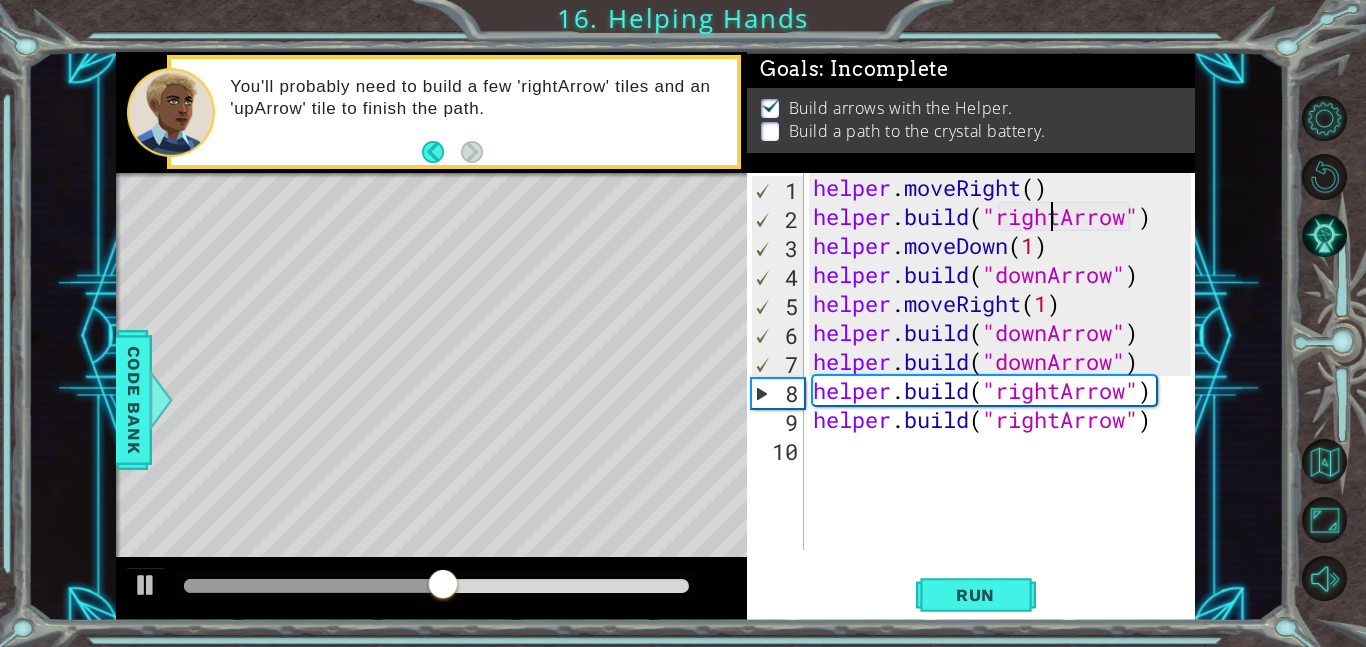 click on "helper . moveRight ( ) helper . build ( "rightArrow" ) helper . moveDown ( 1 ) helper . build ( "downArrow" ) helper . moveRight ( 1 ) helper . build ( "downArrow" ) helper . build ( "downArrow" ) helper . build ( "rightArrow" ) helper . build ( "rightArrow" )" at bounding box center [1005, 390] 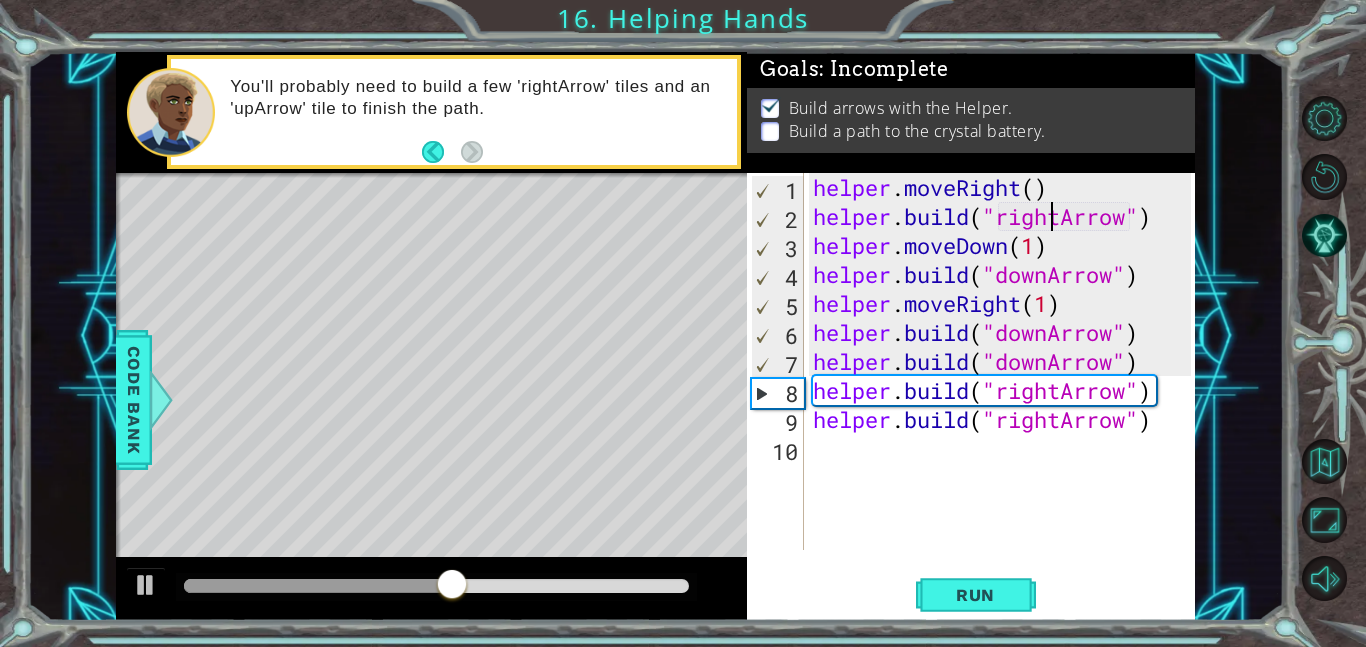 click on "helper . moveRight ( ) helper . build ( "rightArrow" ) helper . moveDown ( 1 ) helper . build ( "downArrow" ) helper . moveRight ( 1 ) helper . build ( "downArrow" ) helper . build ( "downArrow" ) helper . build ( "rightArrow" ) helper . build ( "rightArrow" )" at bounding box center (1005, 390) 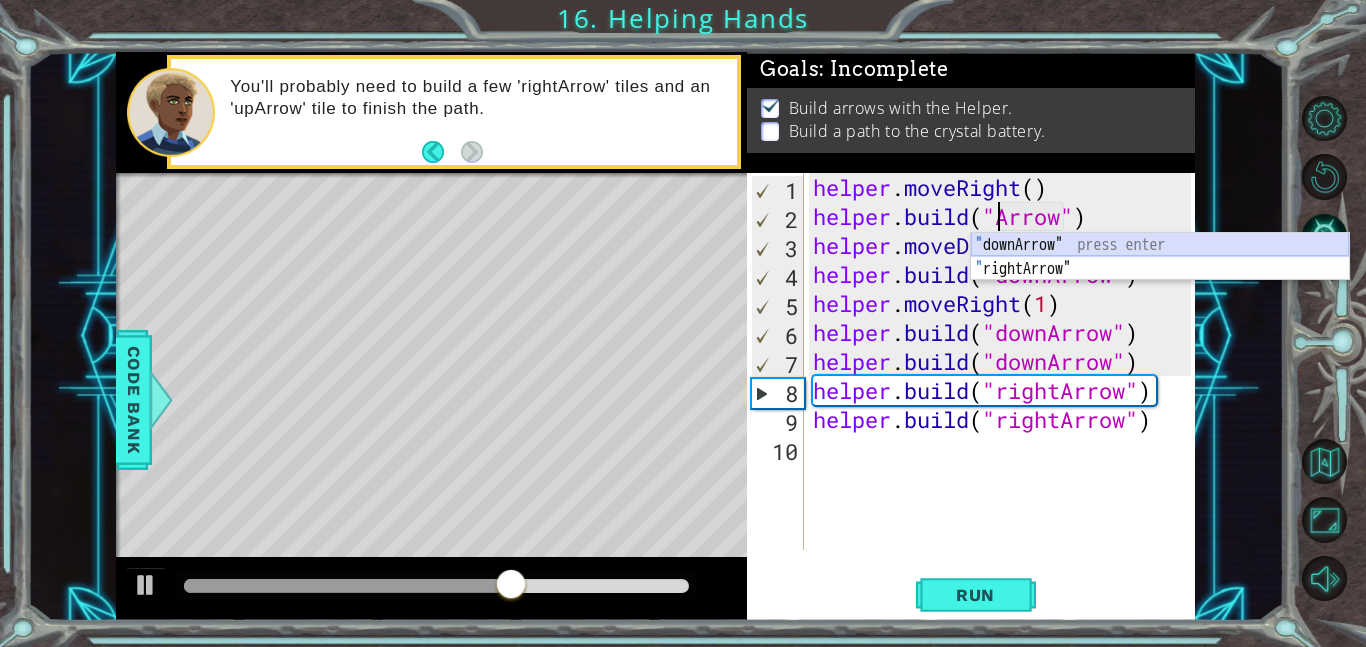 click on "" downArrow" press enter " rightArrow" press enter" at bounding box center [1160, 281] 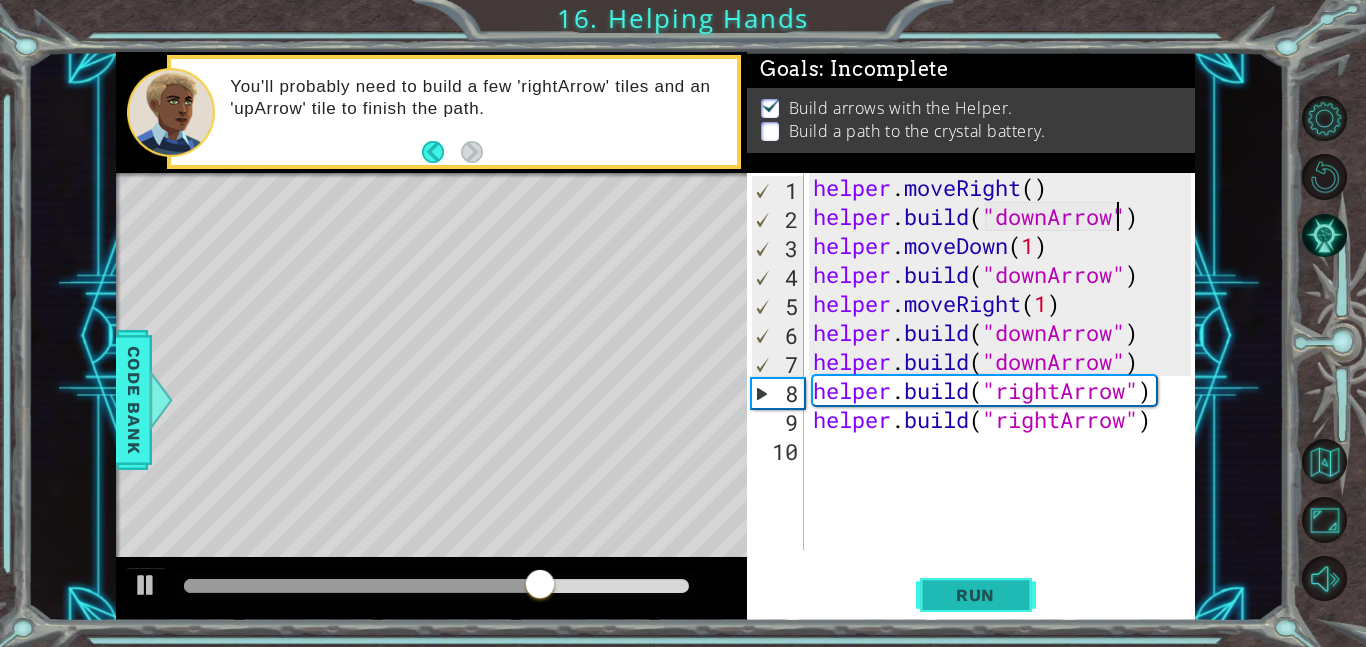 click on "Run" at bounding box center [975, 595] 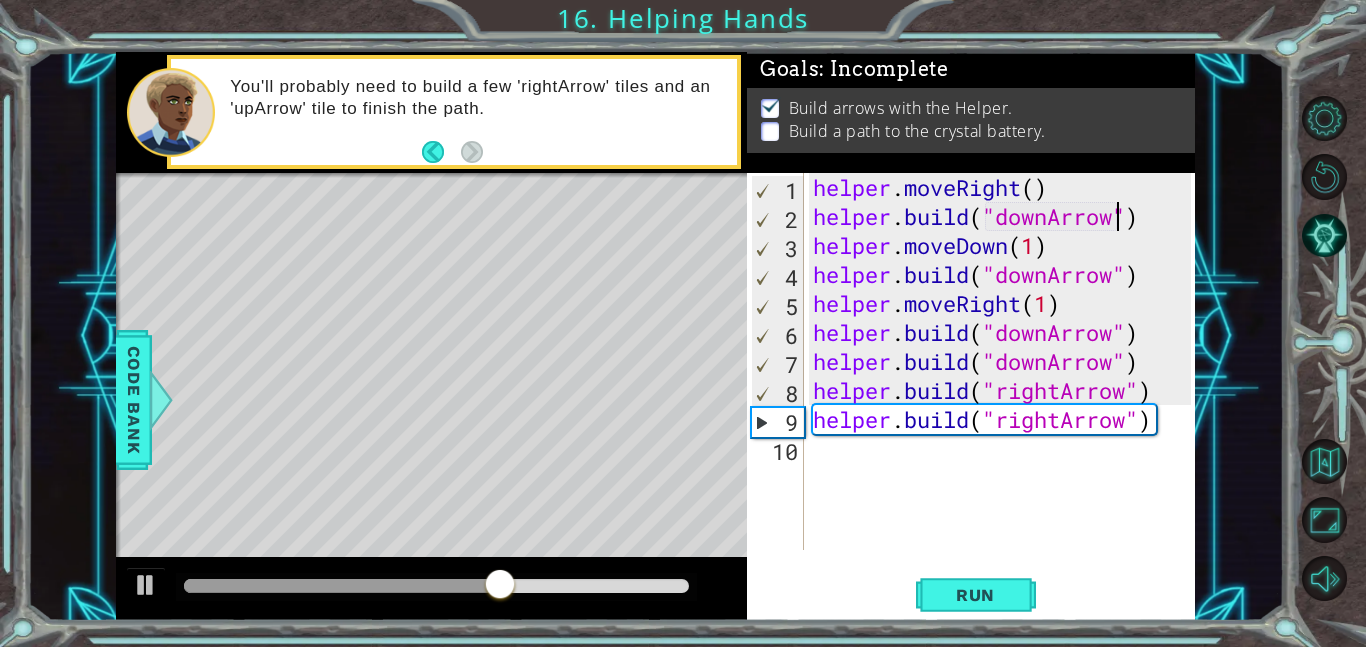 click on "helper . moveRight ( ) helper . build ( "downArrow" ) helper . moveDown ( 1 ) helper . build ( "downArrow" ) helper . moveRight ( 1 ) helper . build ( "downArrow" ) helper . build ( "downArrow" ) helper . build ( "rightArrow" ) helper . build ( "rightArrow" )" at bounding box center (1005, 390) 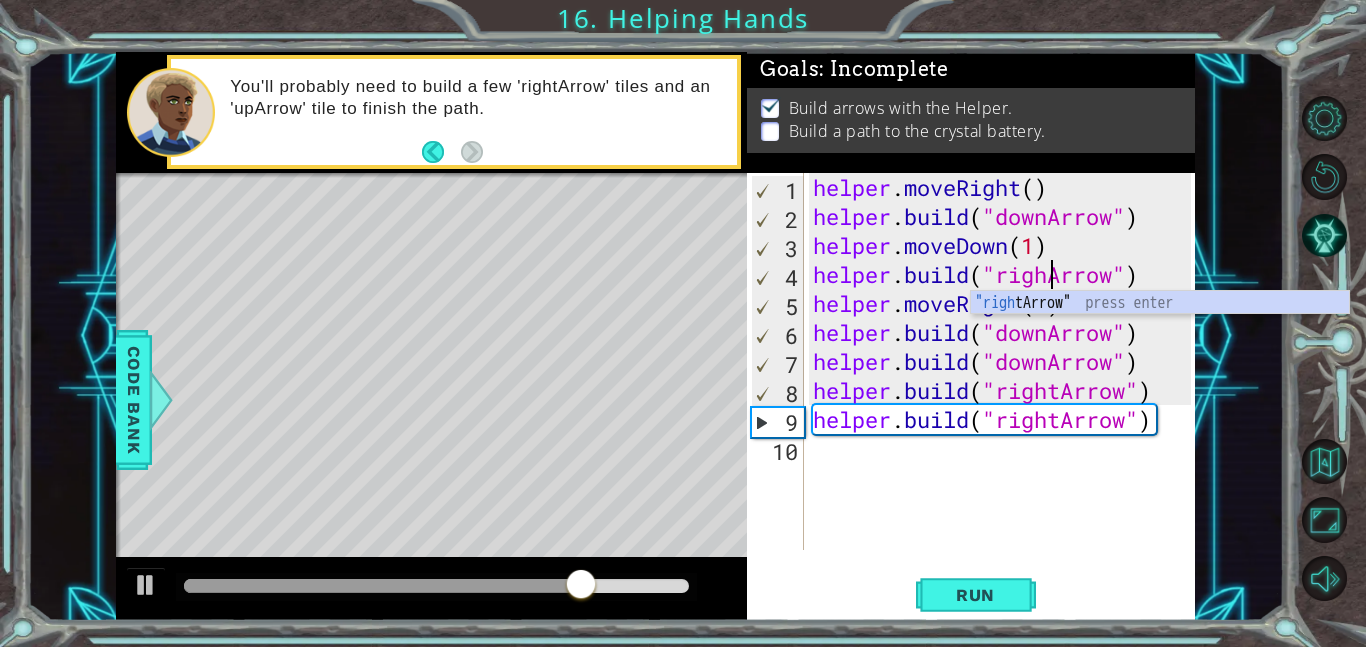 scroll, scrollTop: 0, scrollLeft: 11, axis: horizontal 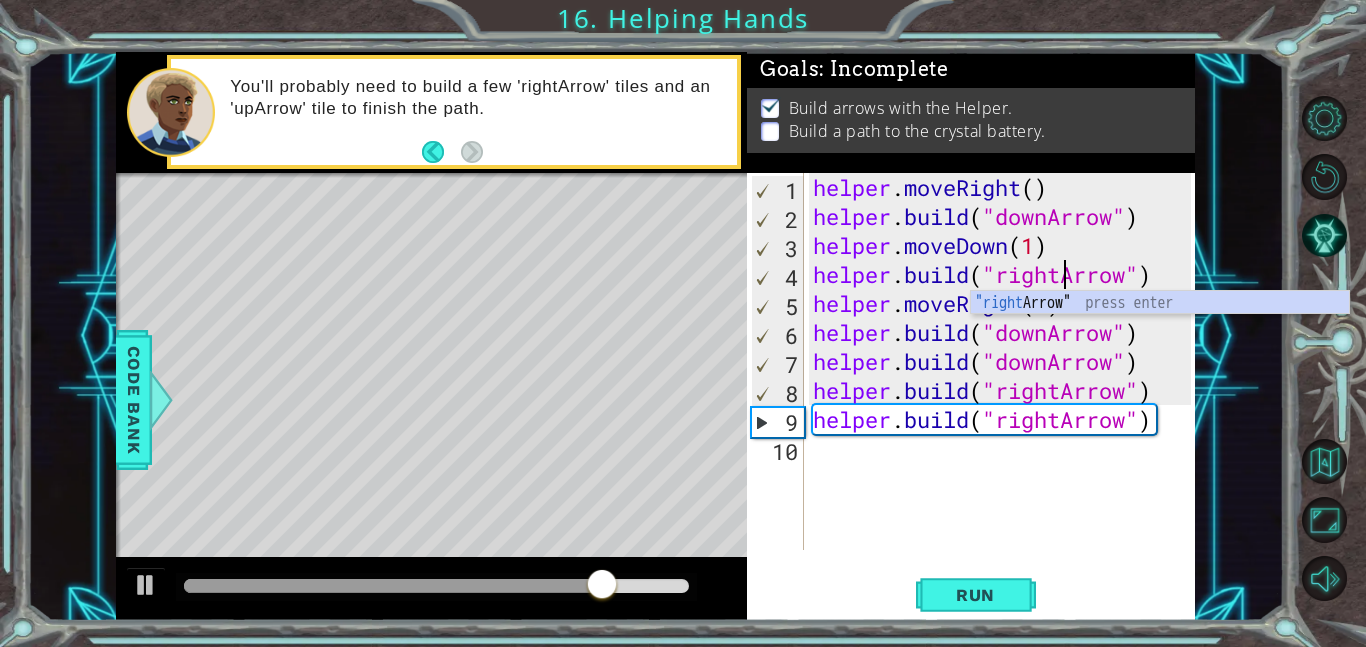 click on "helper.build("rightArrow") 1 2 3 4 5 6 7 8 9 10 helper . moveRight ( ) helper . build ( "downArrow" ) helper . moveDown ( 1 ) helper . build ( "rightArrow" ) helper . moveRight ( 1 ) helper . build ( "downArrow" ) helper . build ( "downArrow" ) helper . build ( "rightArrow" ) helper . build ( "rightArrow" )     הההההההההההההההההההההההההההההההההההההההההההההההההההההההההההההההההההההההההההההההההההההההההההההההההההההההההההההההההההההההההההההההההההההההההההההההההההההההההההההההההההההההההההההההההההההההההההההההההההההההההההההההההההההההההההההההההההההההההההההההההההההההההההההההה Code Saved Run Statement   /  Call   /" at bounding box center [971, 397] 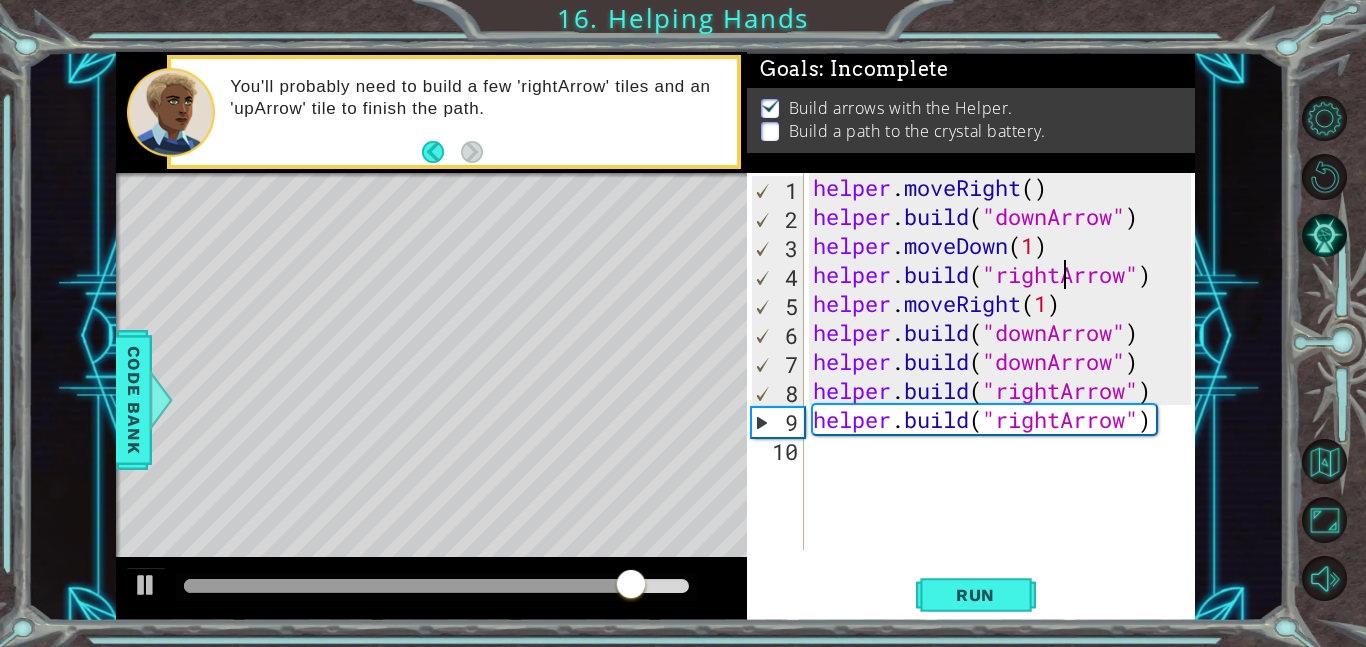 click on "helper . moveRight ( ) helper . build ( "downArrow" ) helper . moveDown ( 1 ) helper . build ( "rightArrow" ) helper . moveRight ( 1 ) helper . build ( "rightArrow" ) helper . build ( "rightArrow" ) helper . moveRight ( 1 ) helper . build ( "rightArrow" )" at bounding box center (1005, 390) 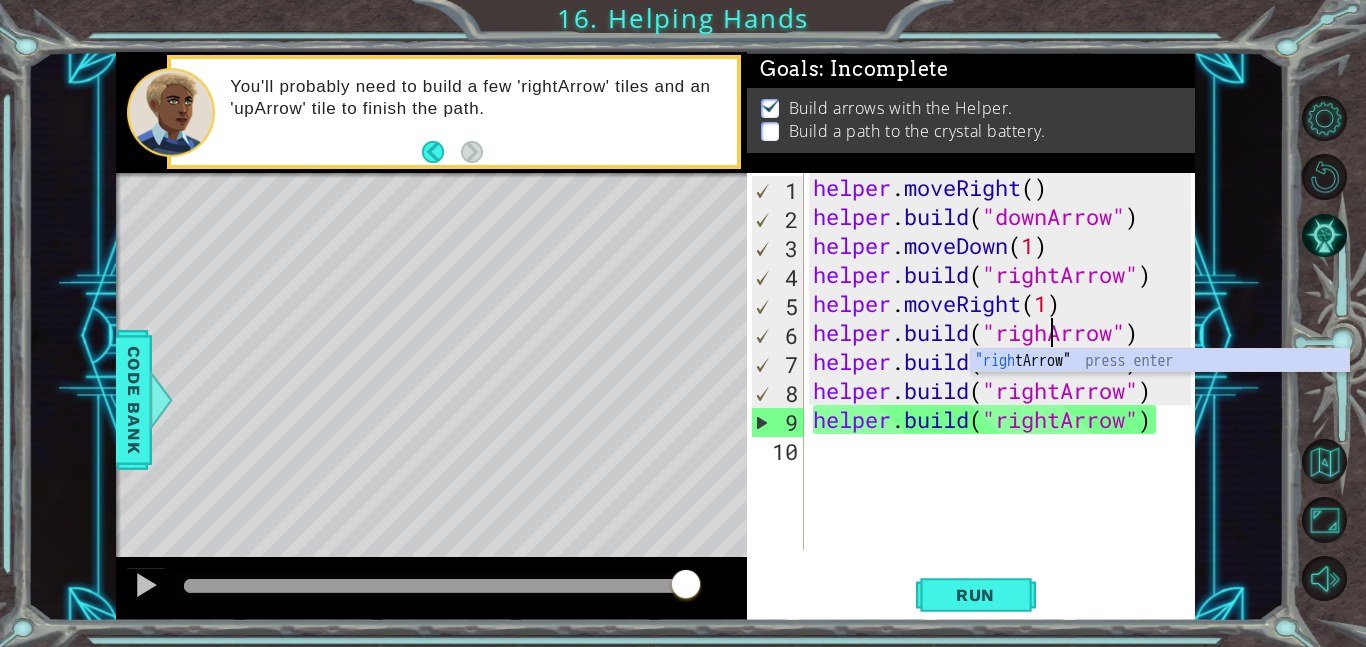 type on "helper.build("rightArrow")" 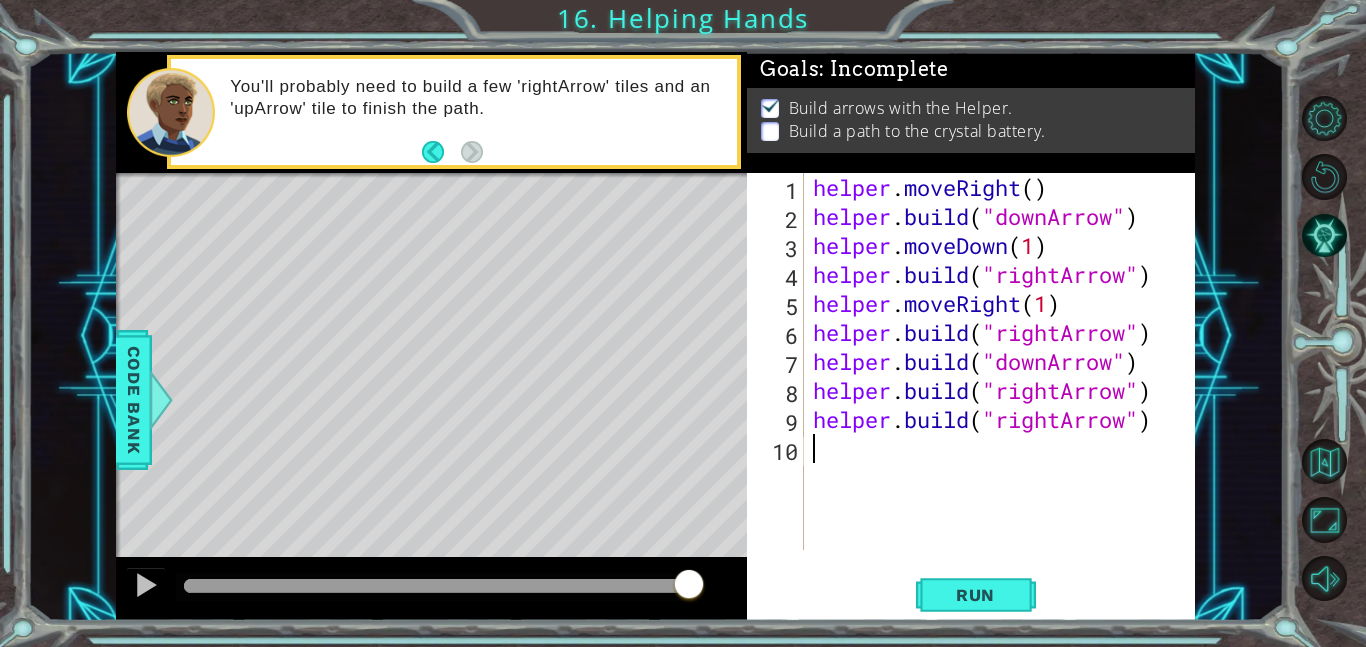 click on "helper . moveRight ( ) helper . build ( "downArrow" ) helper . moveDown ( 1 ) helper . build ( "rightArrow" ) helper . moveRight ( 1 ) helper . build ( "rightArrow" ) helper . build ( "downArrow" ) helper . build ( "rightArrow" ) helper . build ( "rightArrow" )" at bounding box center [1005, 390] 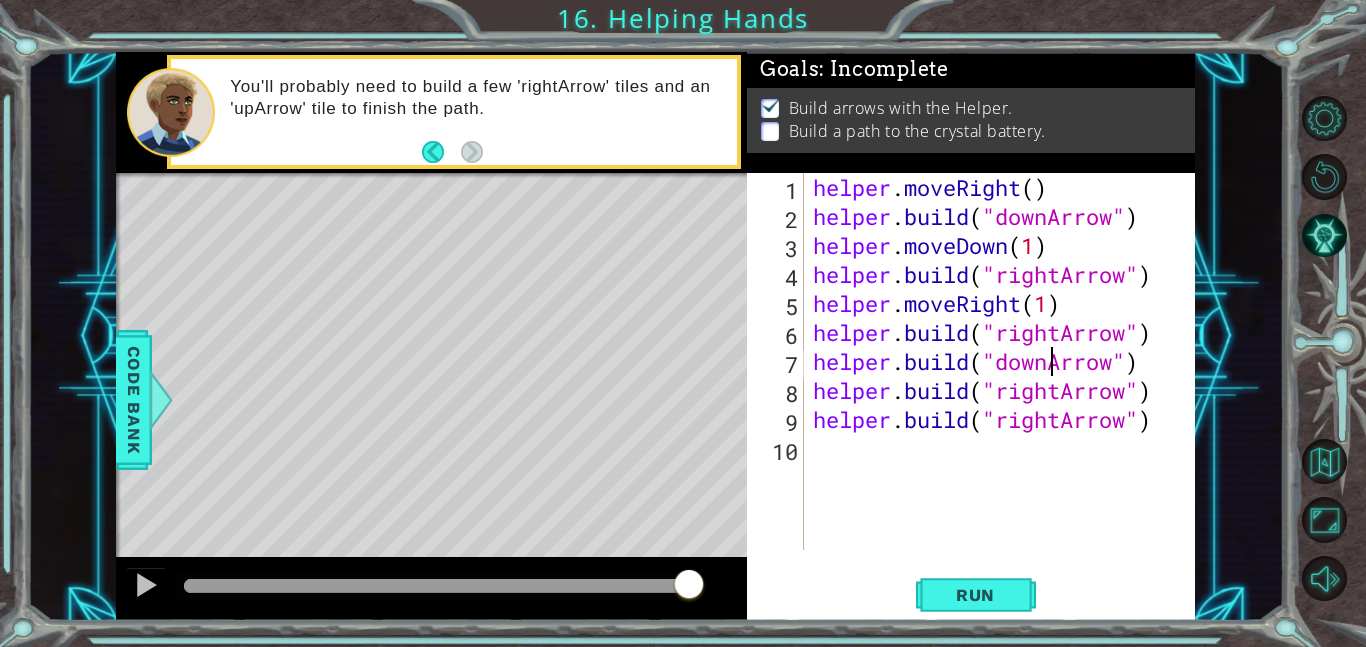 click on "helper . moveRight ( ) helper . build ( "downArrow" ) helper . moveDown ( 1 ) helper . build ( "rightArrow" ) helper . moveRight ( 1 ) helper . build ( "rightArrow" ) helper . build ( "downArrow" ) helper . build ( "rightArrow" ) helper . build ( "rightArrow" )" at bounding box center [1005, 390] 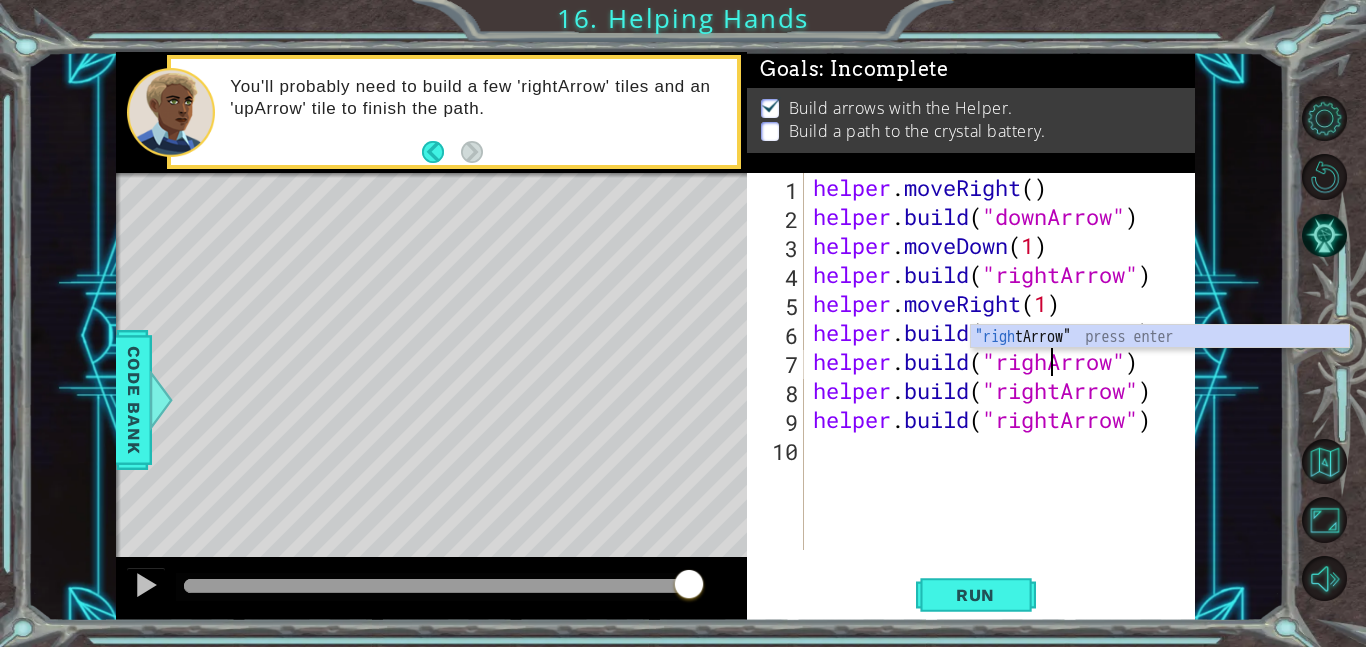 scroll, scrollTop: 0, scrollLeft: 11, axis: horizontal 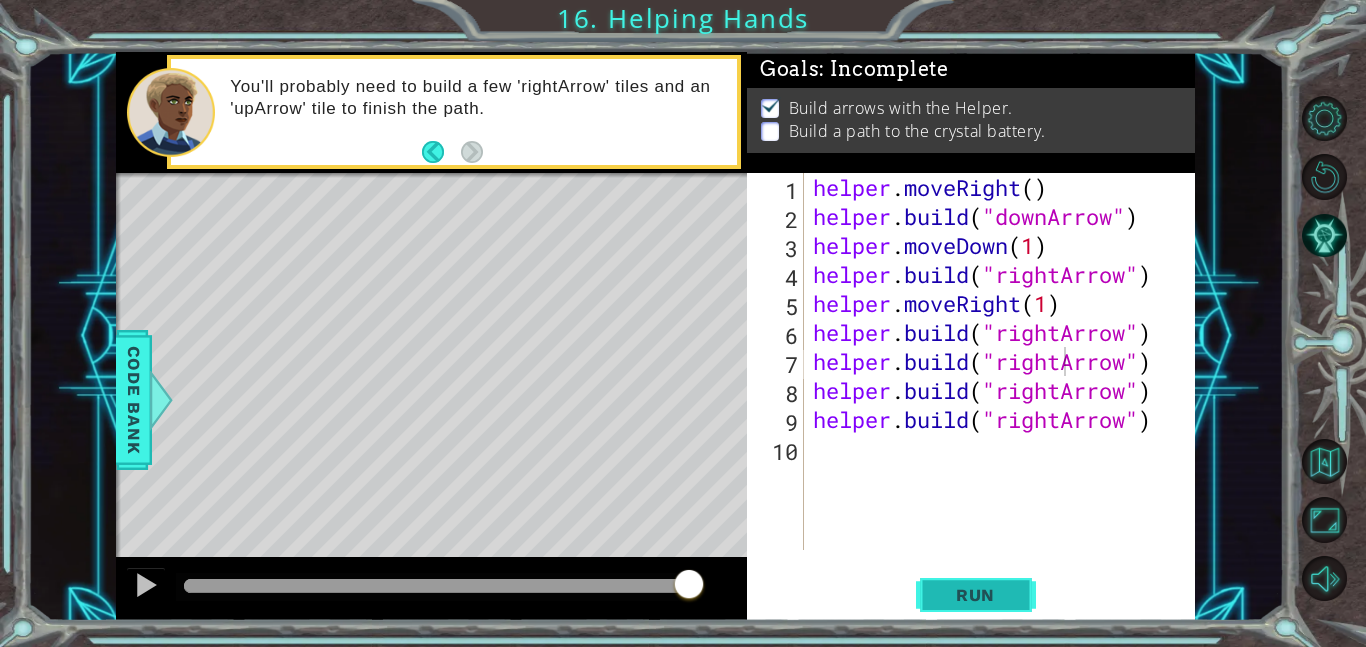 click on "Run" at bounding box center (975, 595) 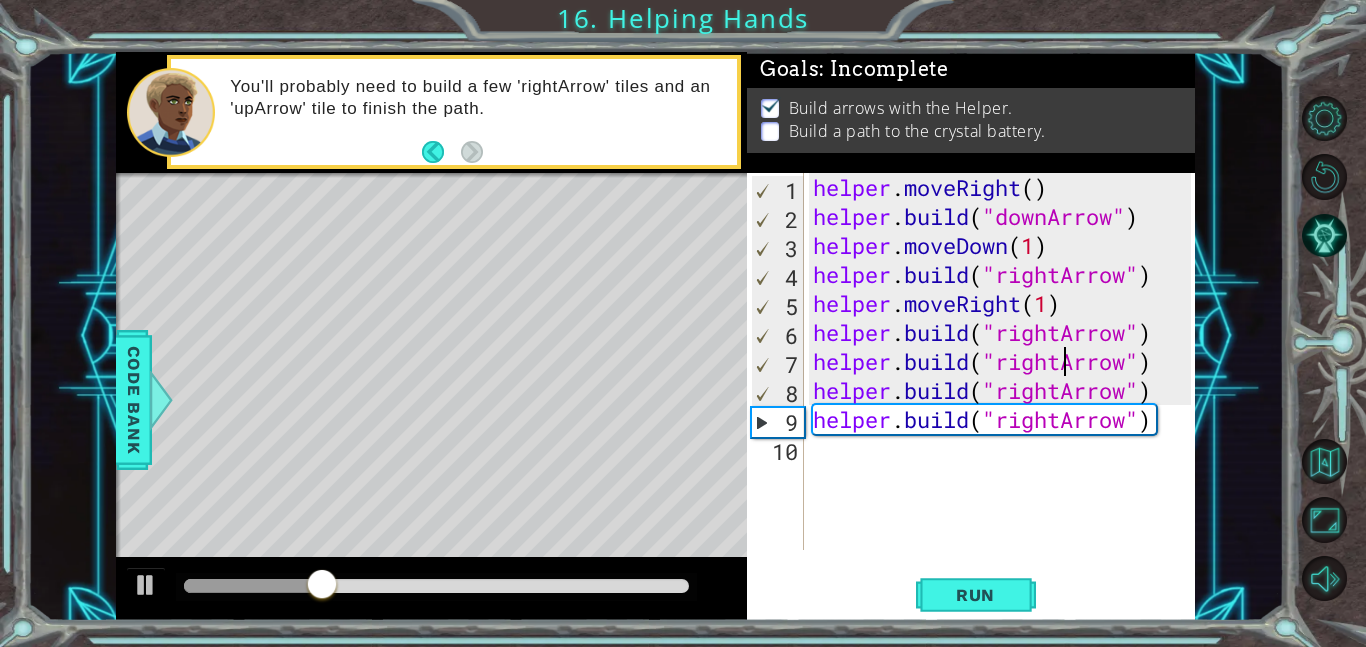 click on "helper . moveRight ( ) helper . build ( "downArrow" ) helper . moveDown ( 1 ) helper . build ( "rightArrow" ) helper . moveRight ( 1 ) helper . build ( "rightArrow" ) helper . build ( "rightArrow" ) helper . build ( "rightArrow" ) helper . build ( "rightArrow" )" at bounding box center (1005, 390) 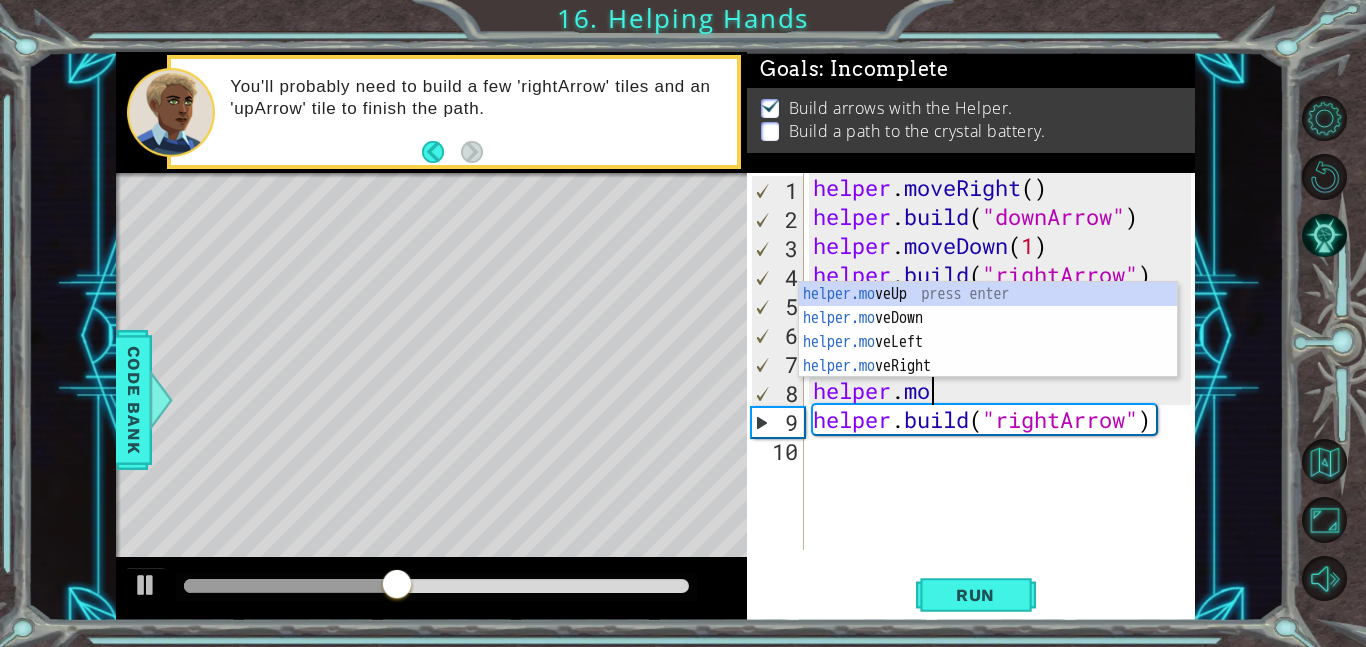scroll, scrollTop: 0, scrollLeft: 5, axis: horizontal 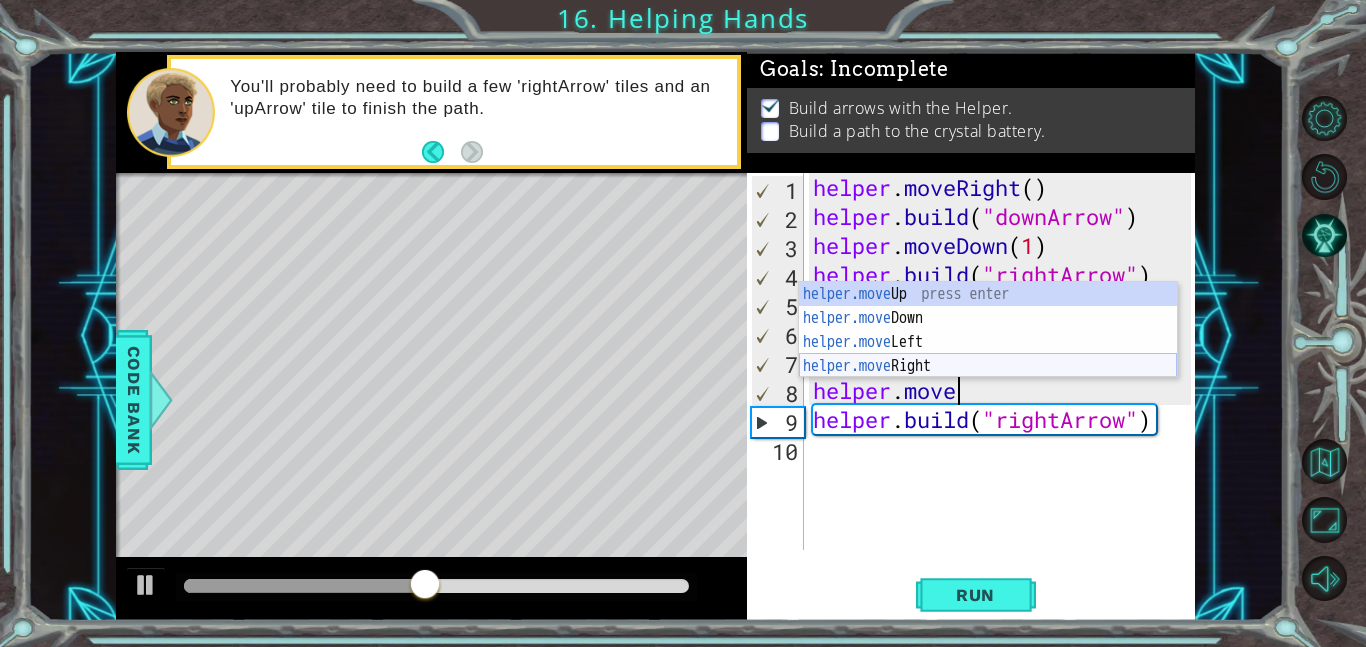 click on "helper.move Up press enter helper.move Down press enter helper.move Left press enter helper.move Right press enter" at bounding box center (988, 354) 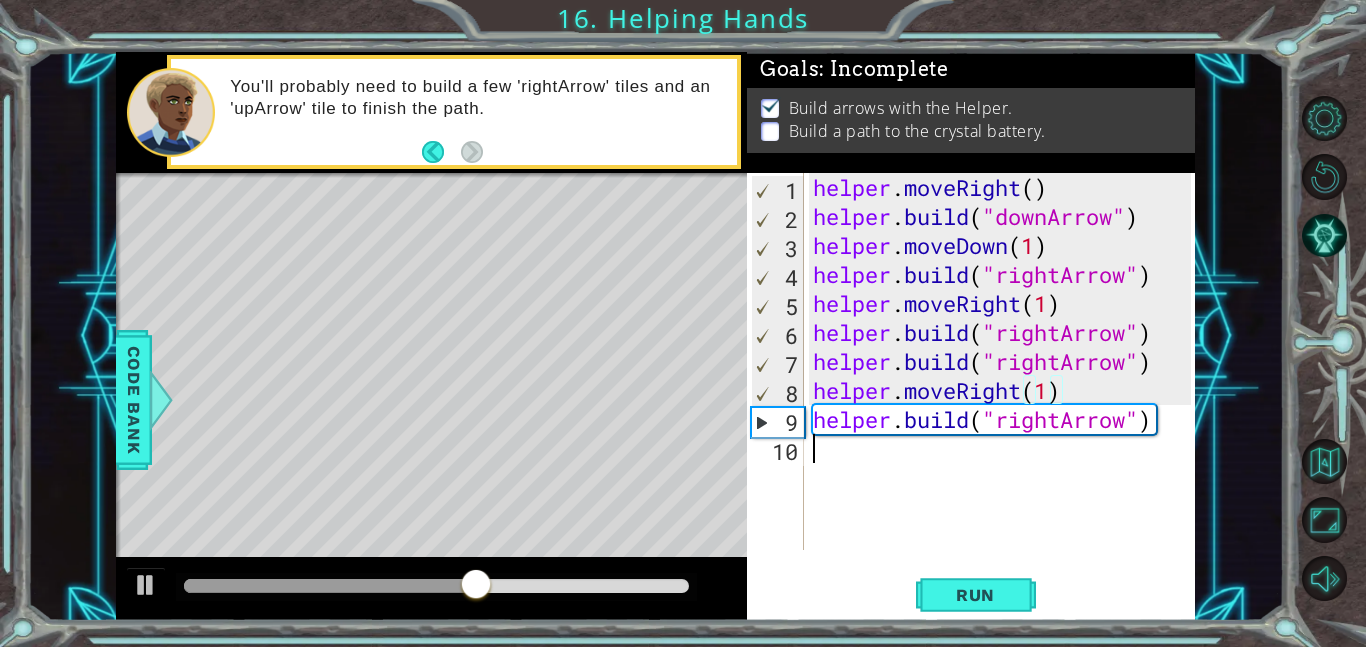 click on "helper . moveRight ( ) helper . build ( "downArrow" ) helper . moveDown ( 1 ) helper . build ( "rightArrow" ) helper . moveRight ( 1 ) helper . build ( "rightArrow" ) helper . build ( "rightArrow" ) helper . moveRight ( 1 ) helper . build ( "rightArrow" )" at bounding box center (1005, 390) 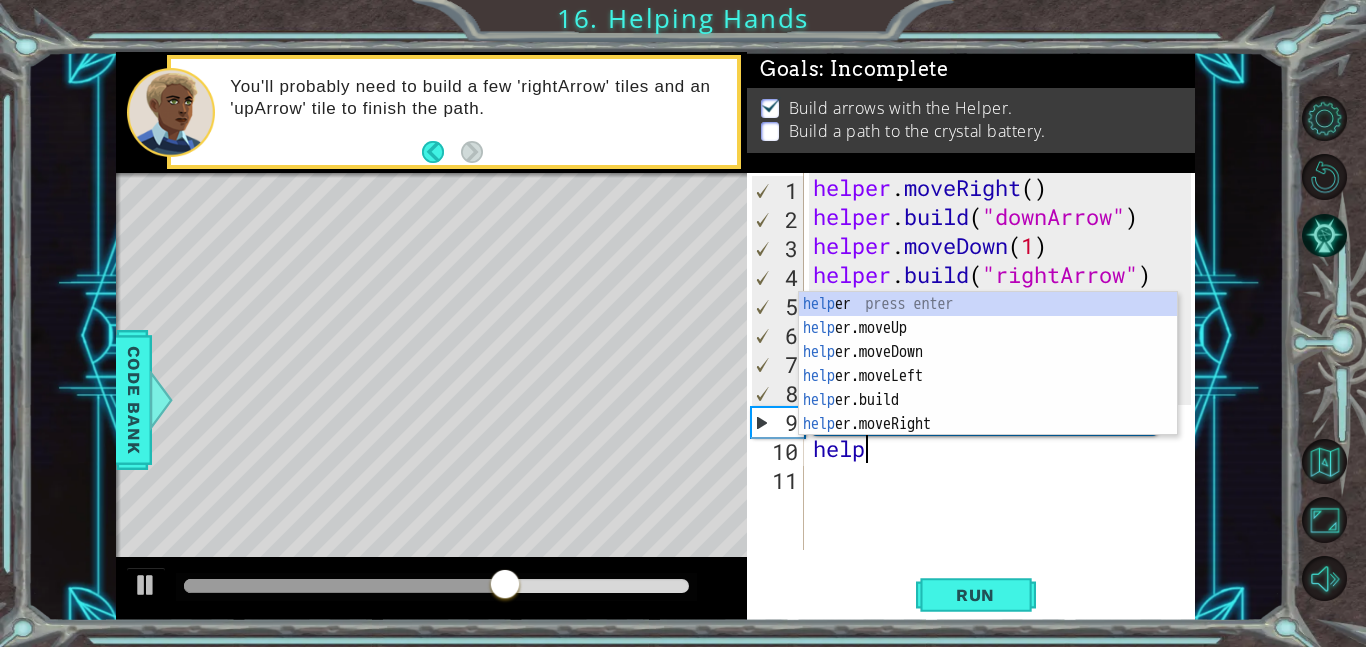 scroll, scrollTop: 0, scrollLeft: 1, axis: horizontal 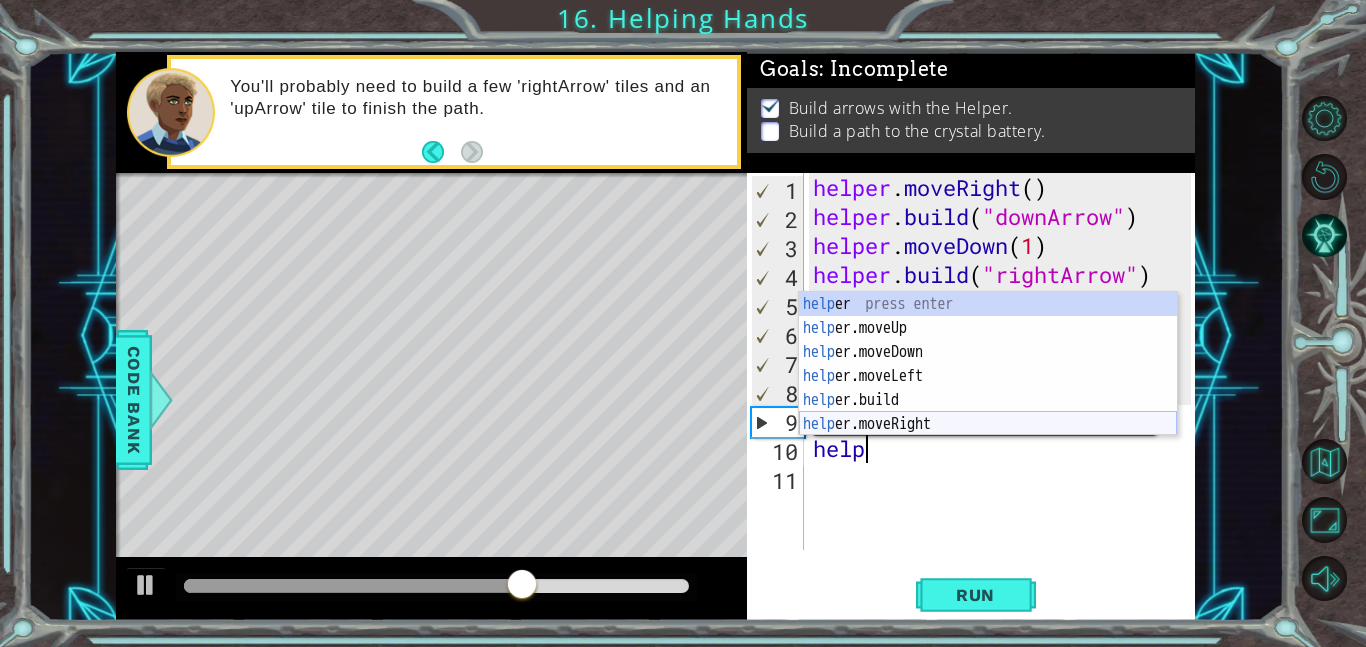 click on "help er press enter help er.moveUp press enter help er.moveDown press enter help er.moveLeft press enter help er.build press enter help er.moveRight press enter" at bounding box center [988, 388] 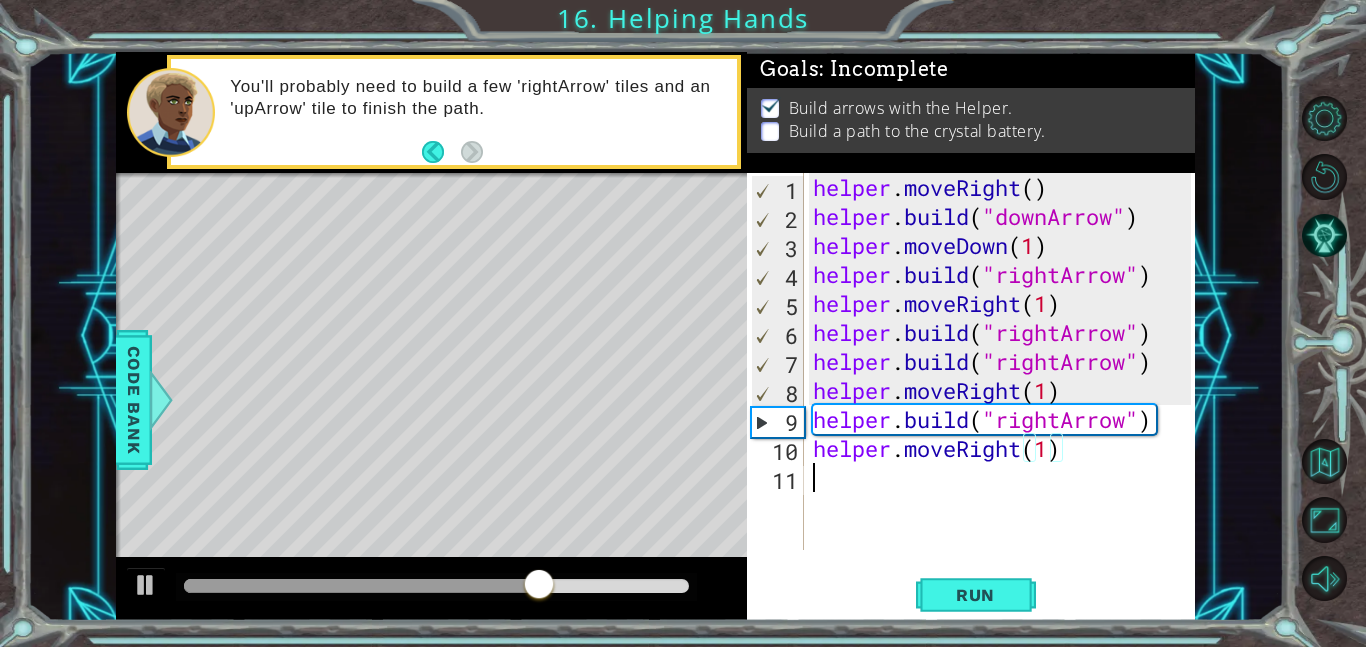 click on "helper . moveRight ( ) helper . build ( "downArrow" ) helper . moveDown ( 1 ) helper . build ( "rightArrow" ) helper . moveRight ( 1 ) helper . build ( "rightArrow" ) helper . build ( "rightArrow" ) helper . moveRight ( 1 ) helper . build ( "rightArrow" ) helper . moveRight ( 1 )" at bounding box center [1005, 390] 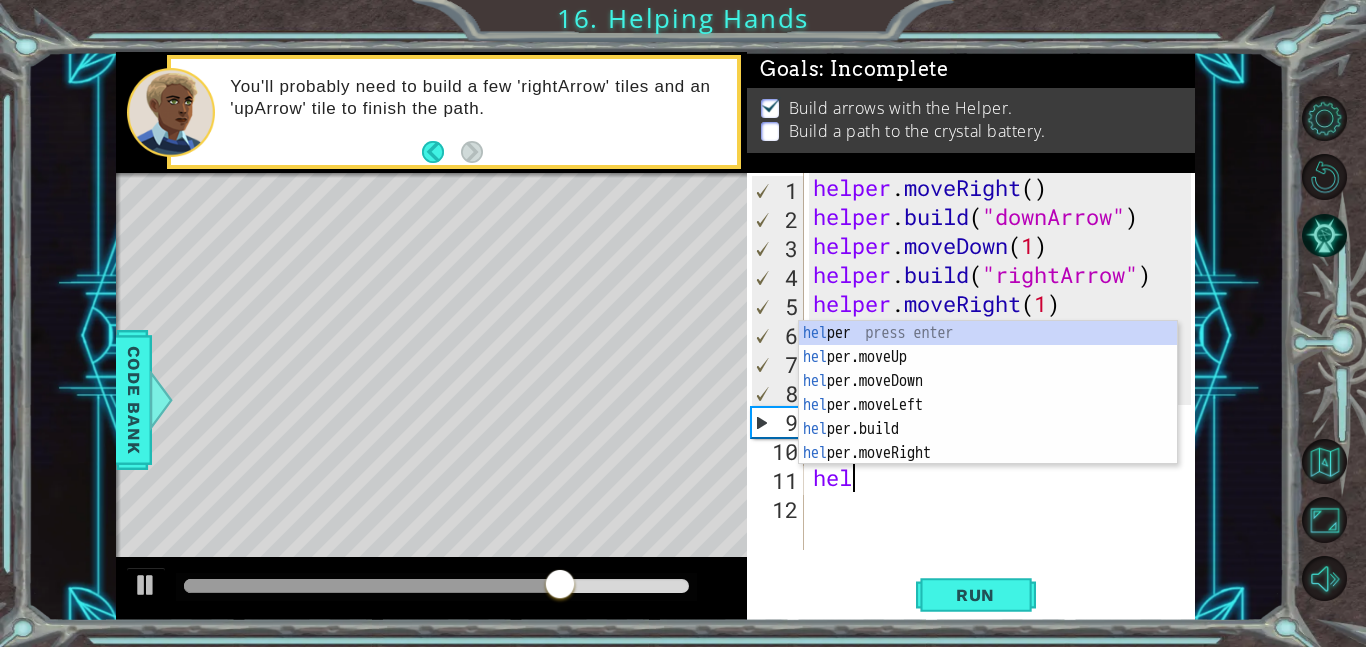 scroll, scrollTop: 0, scrollLeft: 1, axis: horizontal 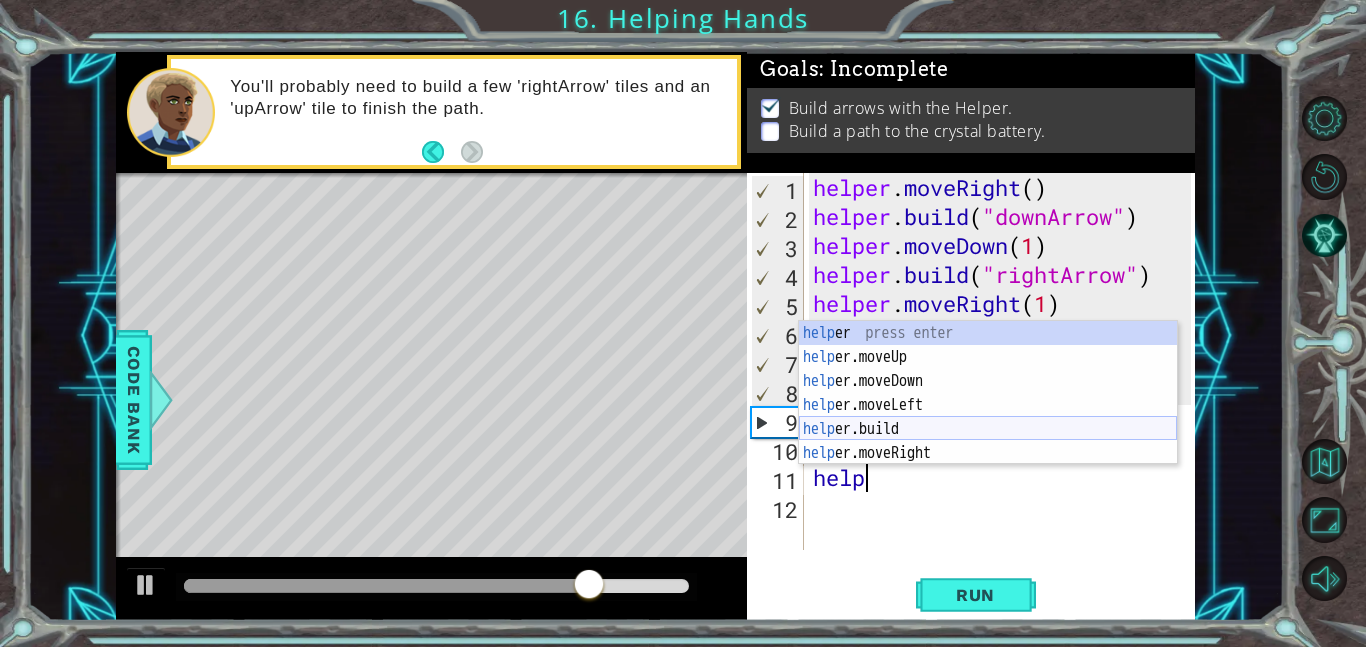 click on "help er press enter help er.moveUp press enter help er.moveDown press enter help er.moveLeft press enter help er.build press enter help er.moveRight press enter" at bounding box center [988, 417] 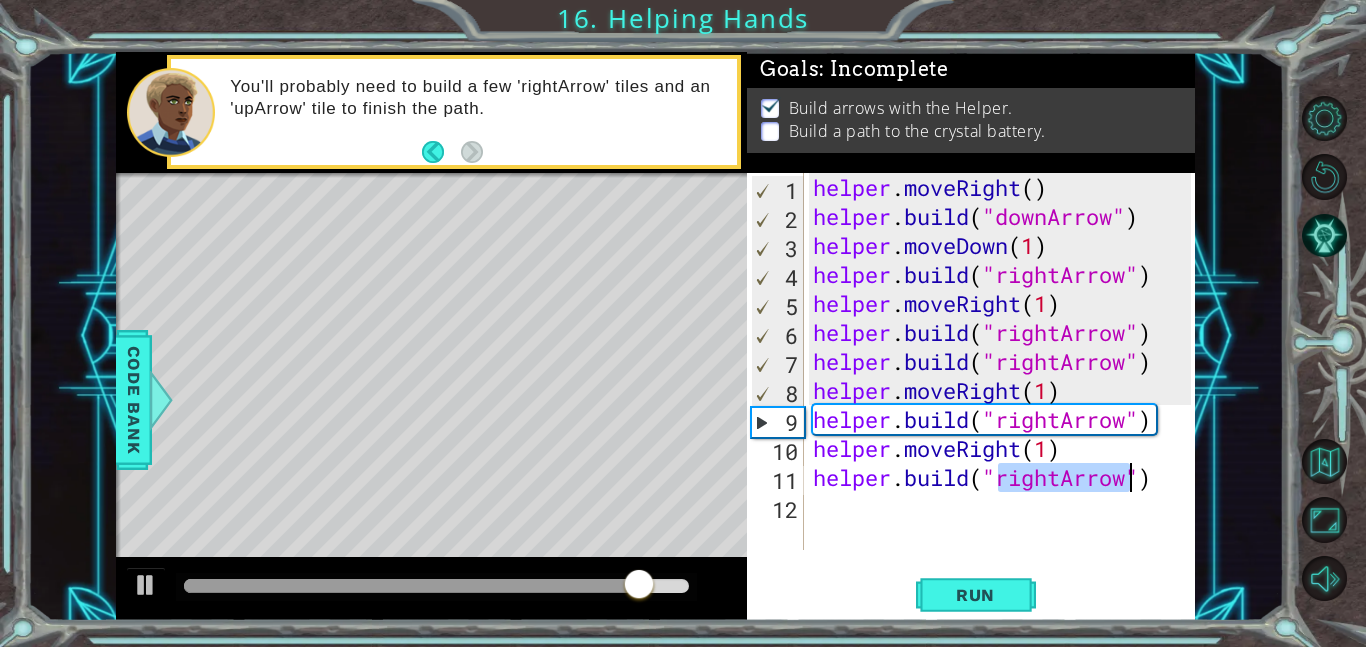 click on "helper . moveRight ( ) helper . build ( "downArrow" ) helper . moveDown ( 1 ) helper . build ( "rightArrow" ) helper . moveRight ( 1 ) helper . build ( "rightArrow" ) helper . build ( "rightArrow" ) helper . moveRight ( 1 ) helper . build ( "rightArrow" ) helper . moveRight ( 1 ) helper . build ( "rightArrow" )" at bounding box center [1005, 390] 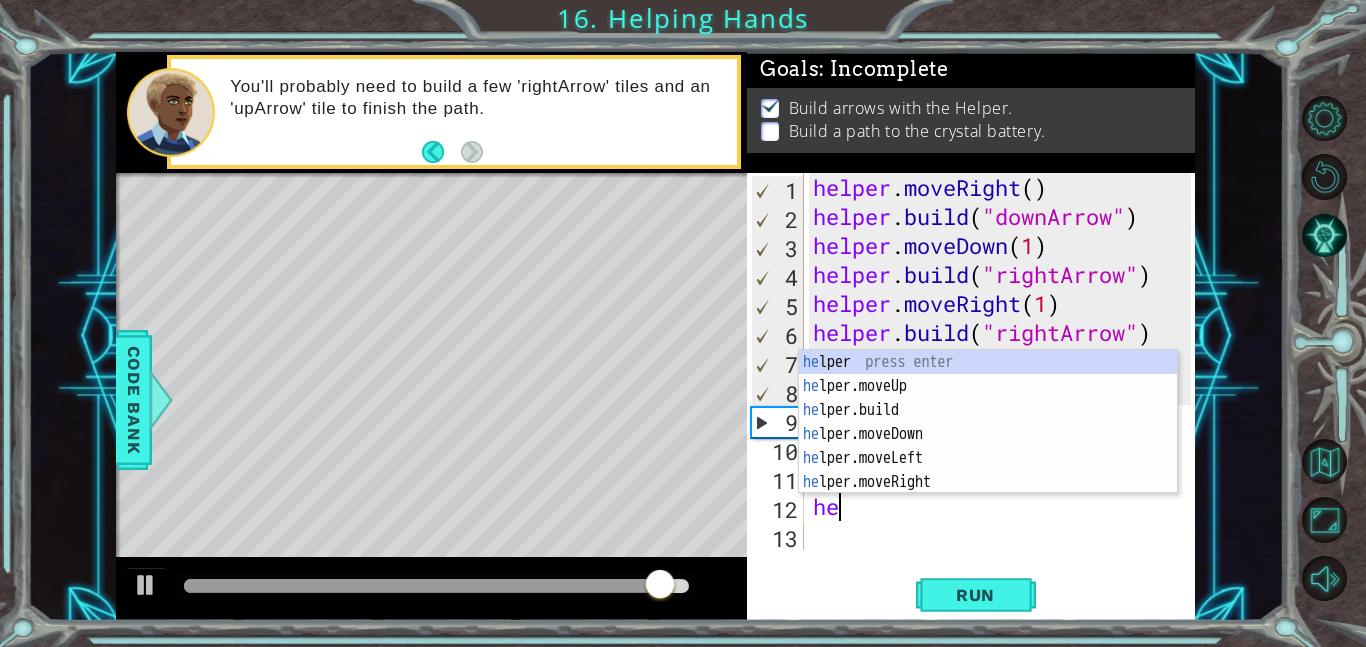 scroll, scrollTop: 0, scrollLeft: 1, axis: horizontal 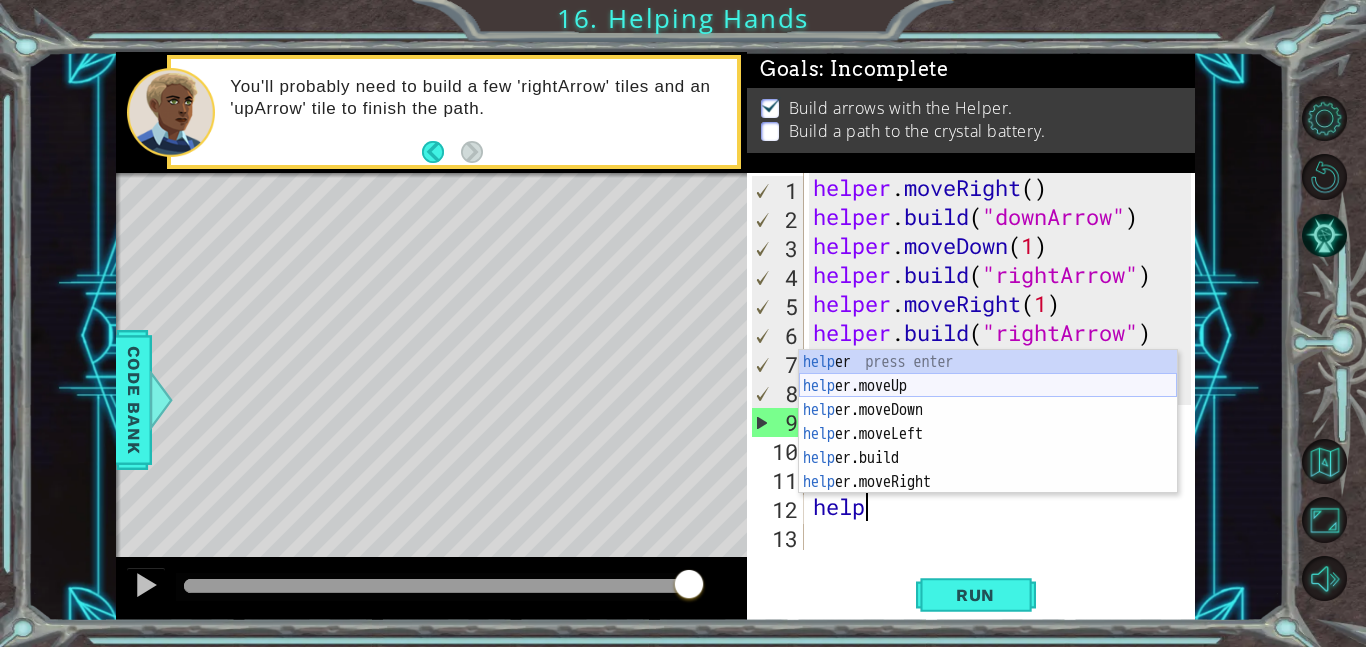 click on "help er press enter help er.moveUp press enter help er.moveDown press enter help er.moveLeft press enter help er.build press enter help er.moveRight press enter" at bounding box center [988, 446] 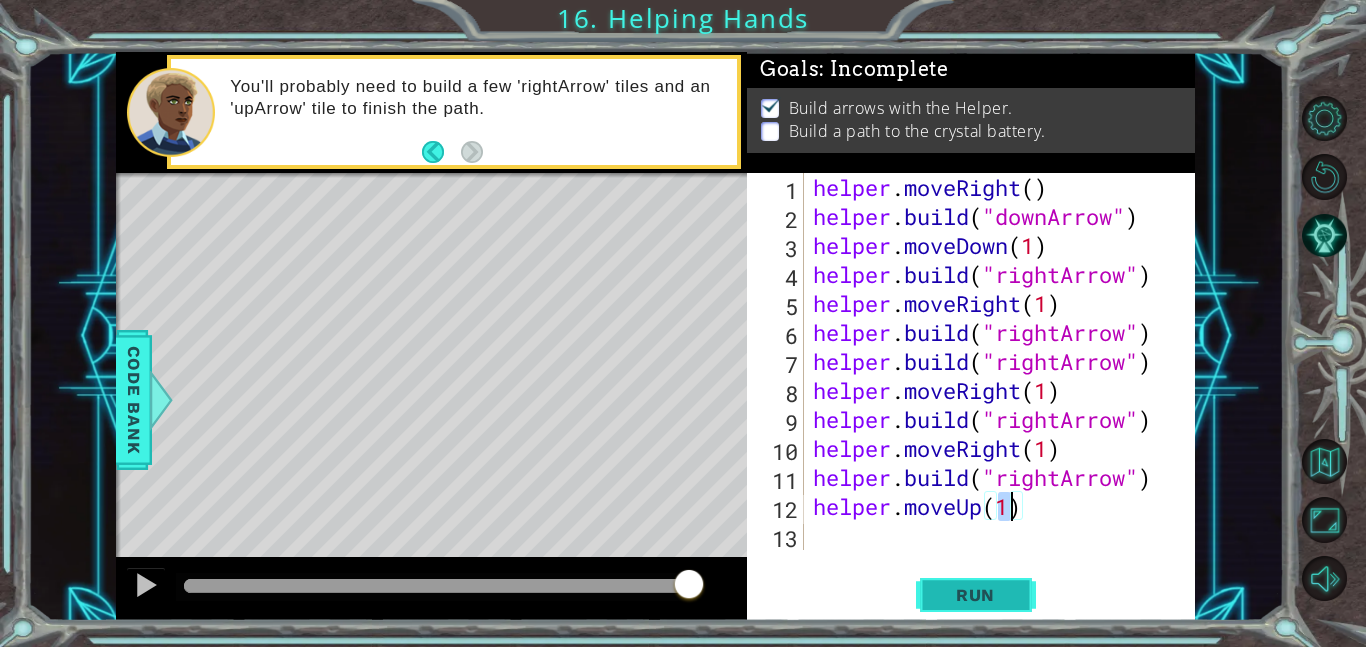 click on "Run" at bounding box center [976, 594] 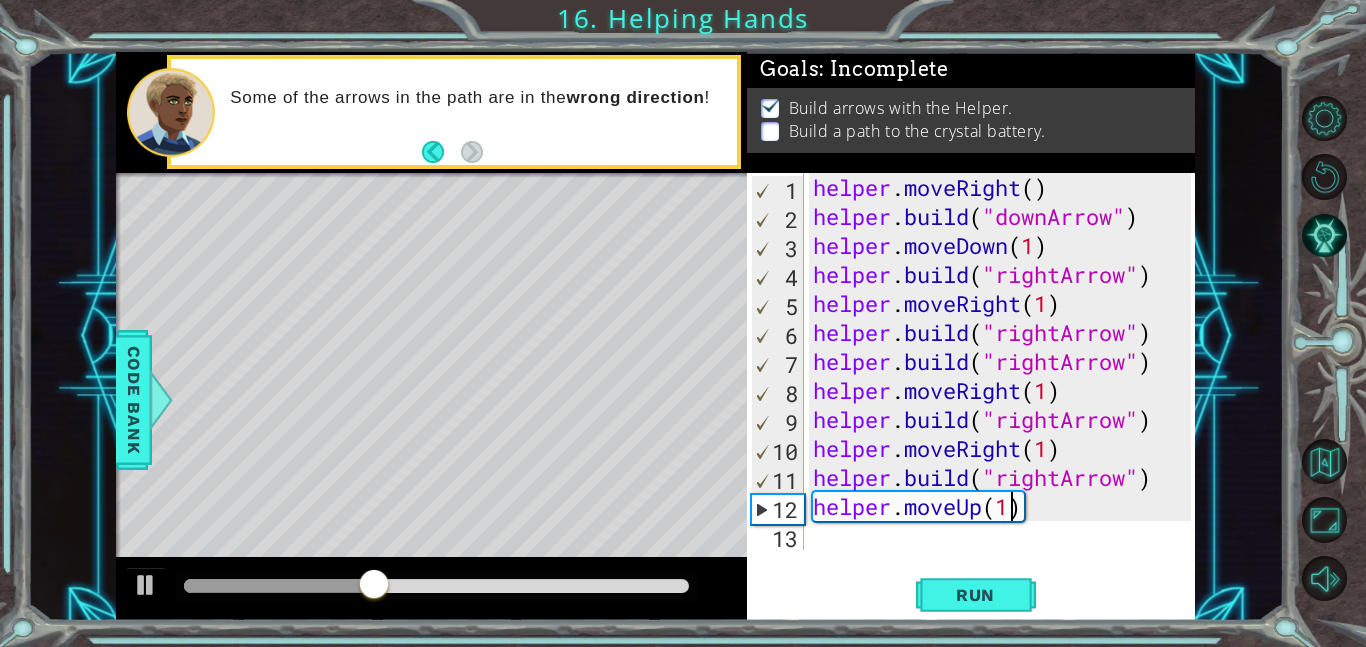 click on "helper . moveRight ( ) helper . build ( "downArrow" ) helper . moveDown ( 1 ) helper . build ( "rightArrow" ) helper . moveRight ( 1 ) helper . build ( "rightArrow" ) helper . build ( "rightArrow" ) helper . moveRight ( 1 ) helper . build ( "rightArrow" ) helper . moveRight ( 1 ) helper . build ( "rightArrow" ) helper . moveUp ( 1 )" at bounding box center [1005, 390] 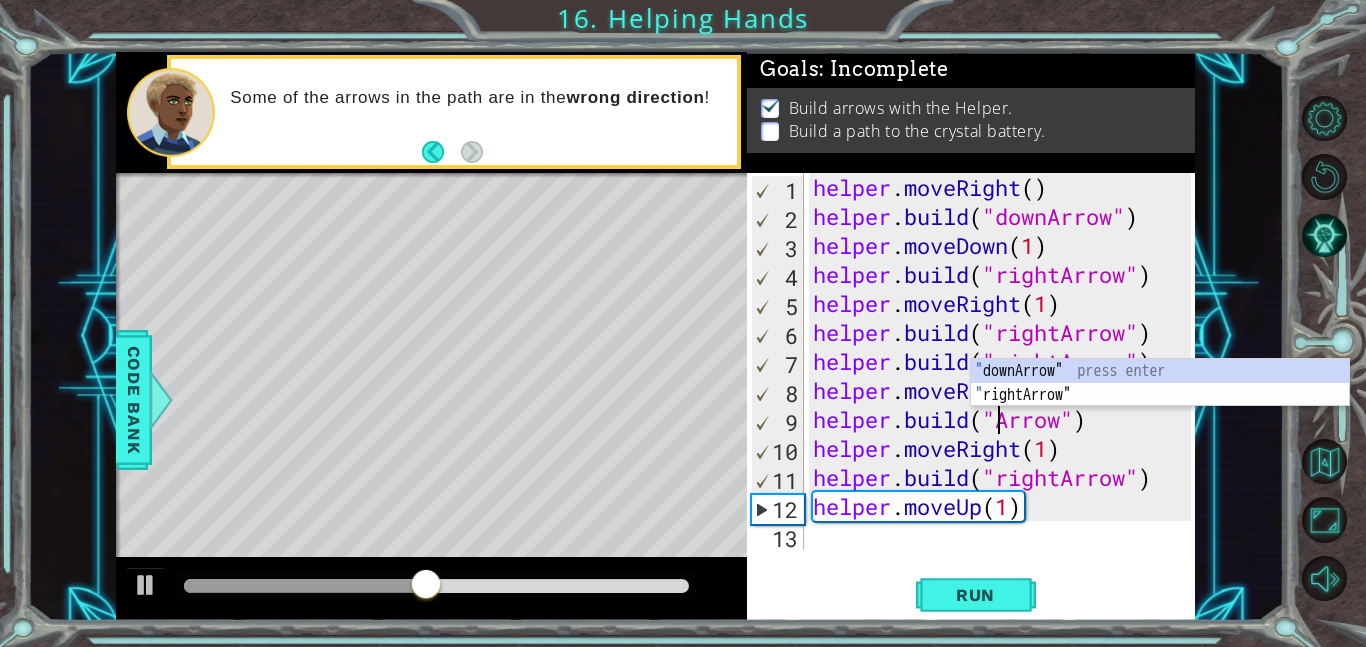 scroll, scrollTop: 0, scrollLeft: 9, axis: horizontal 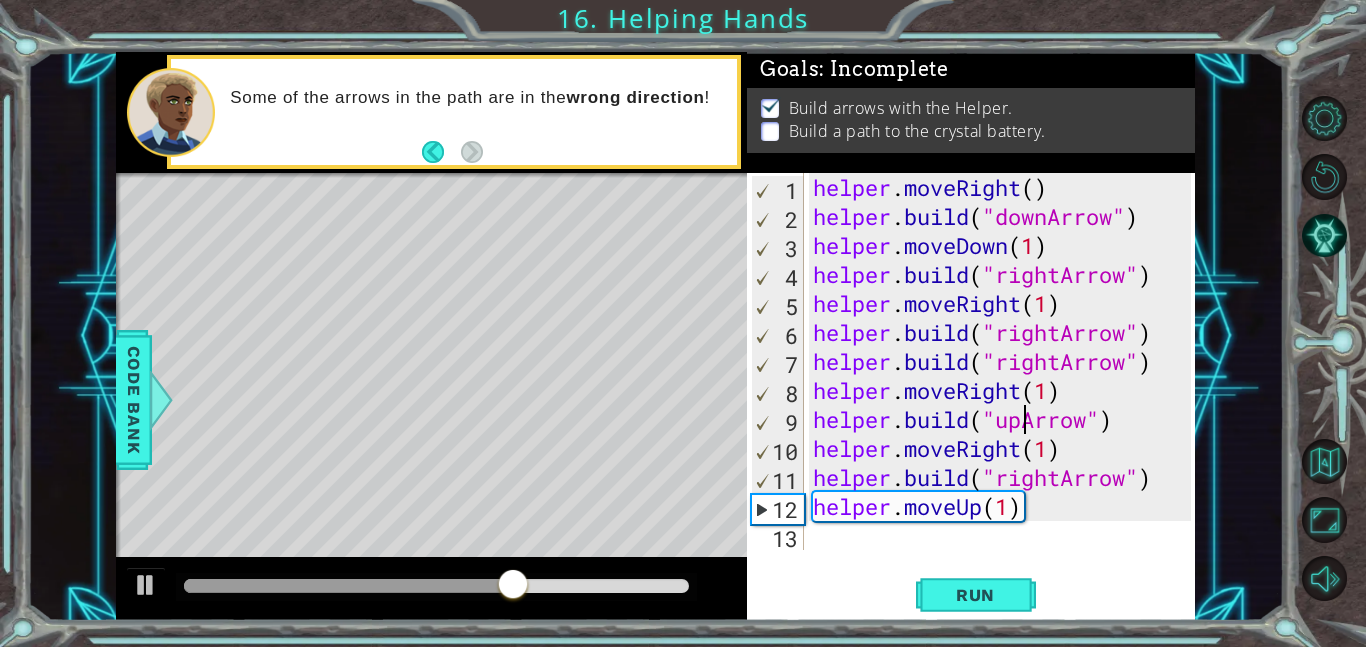 click on "helper . moveRight ( ) helper . build ( "downArrow" ) helper . moveDown ( 1 ) helper . build ( "rightArrow" ) helper . moveRight ( 1 ) helper . build ( "rightArrow" ) helper . build ( "rightArrow" ) helper . moveRight ( 1 ) helper . build ( "upArrow" ) helper . moveRight ( 1 ) helper . build ( "rightArrow" ) helper . moveUp ( 1 )" at bounding box center [1005, 390] 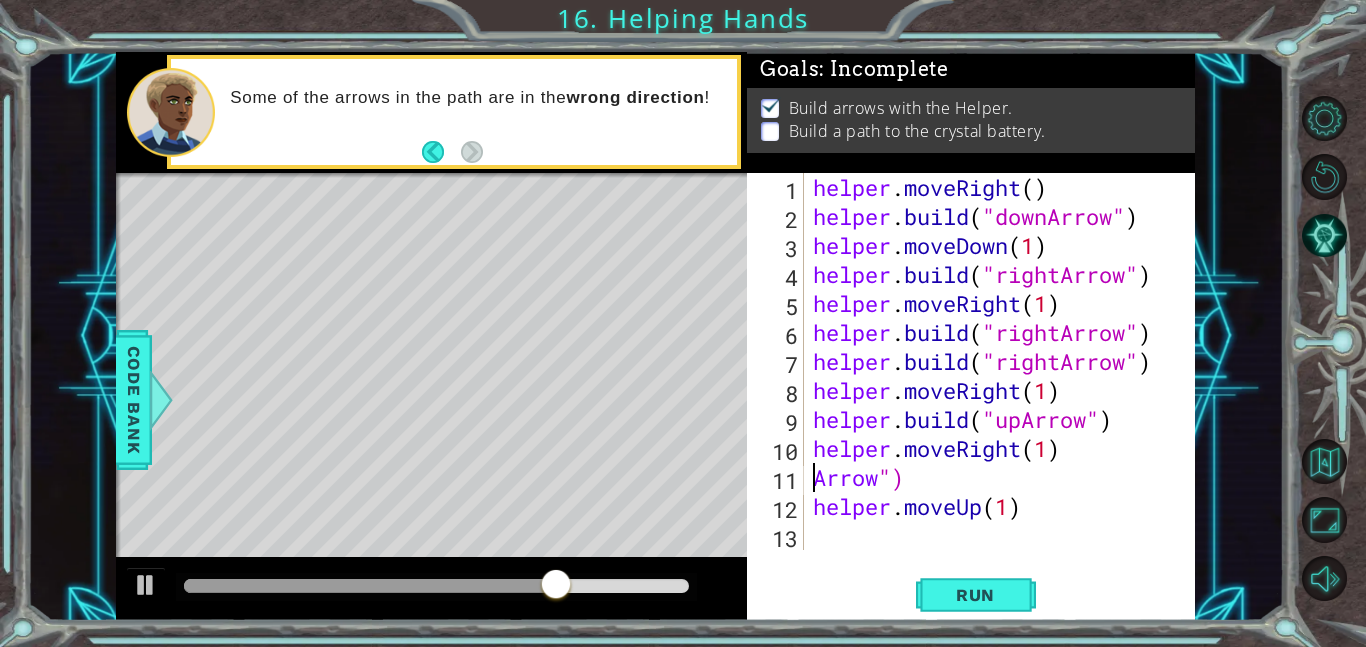 scroll, scrollTop: 0, scrollLeft: 3, axis: horizontal 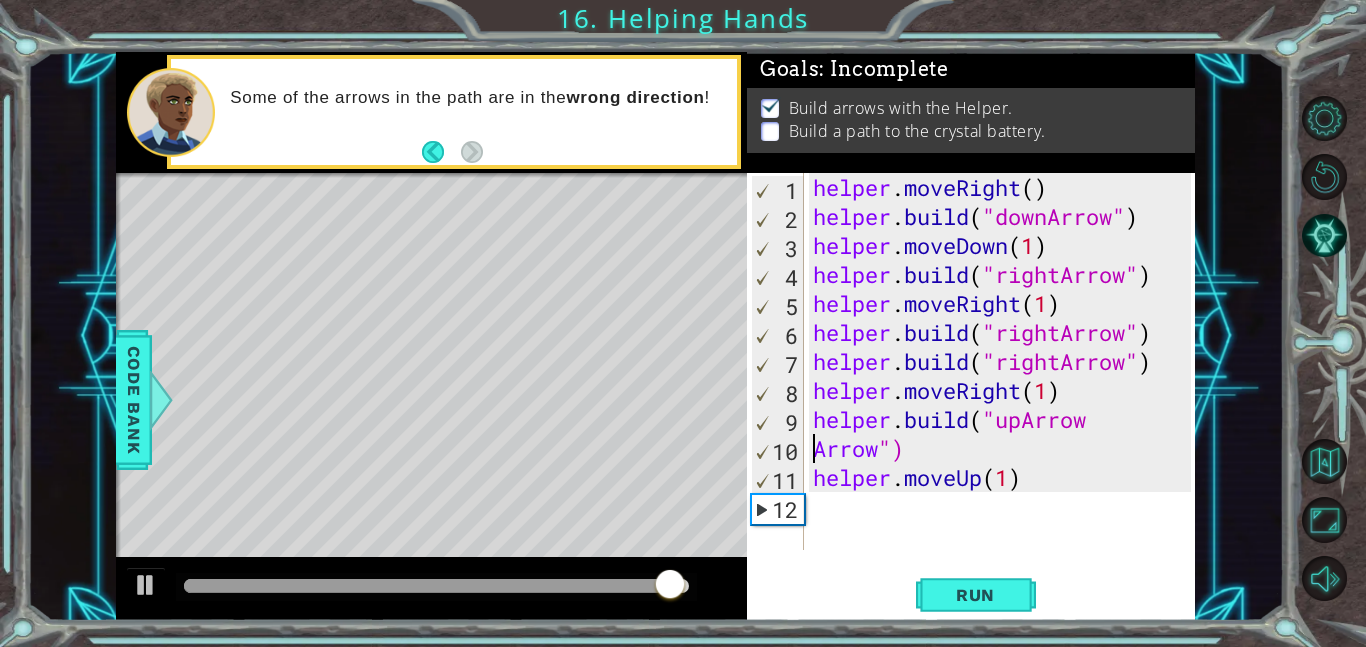 click on "helper . moveRight ( ) helper . build ( "downArrow" ) helper . moveDown ( 1 ) helper . build ( "rightArrow" ) helper . moveRight ( 1 ) helper . build ( "rightArrow" ) helper . build ( "rightArrow" ) helper . moveRight ( 1 ) helper . build ( "upArrow Arrow ") helper . moveUp ( 1 )" at bounding box center [1005, 390] 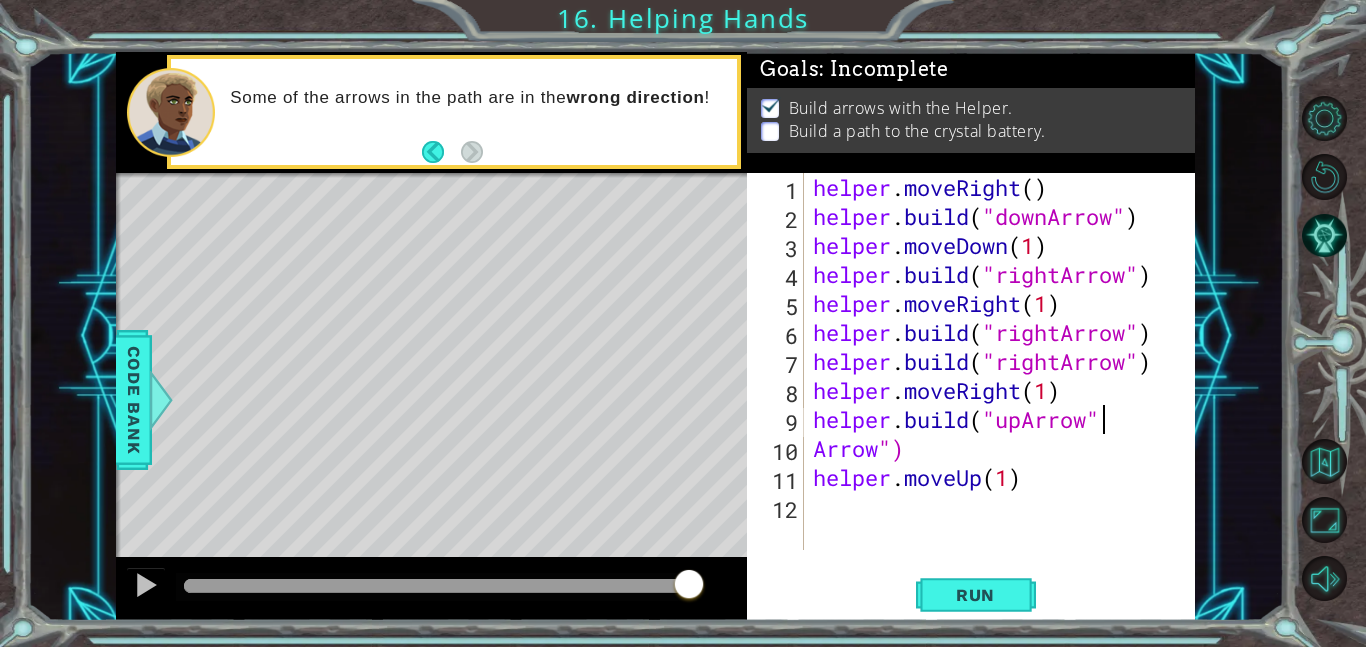 scroll, scrollTop: 0, scrollLeft: 12, axis: horizontal 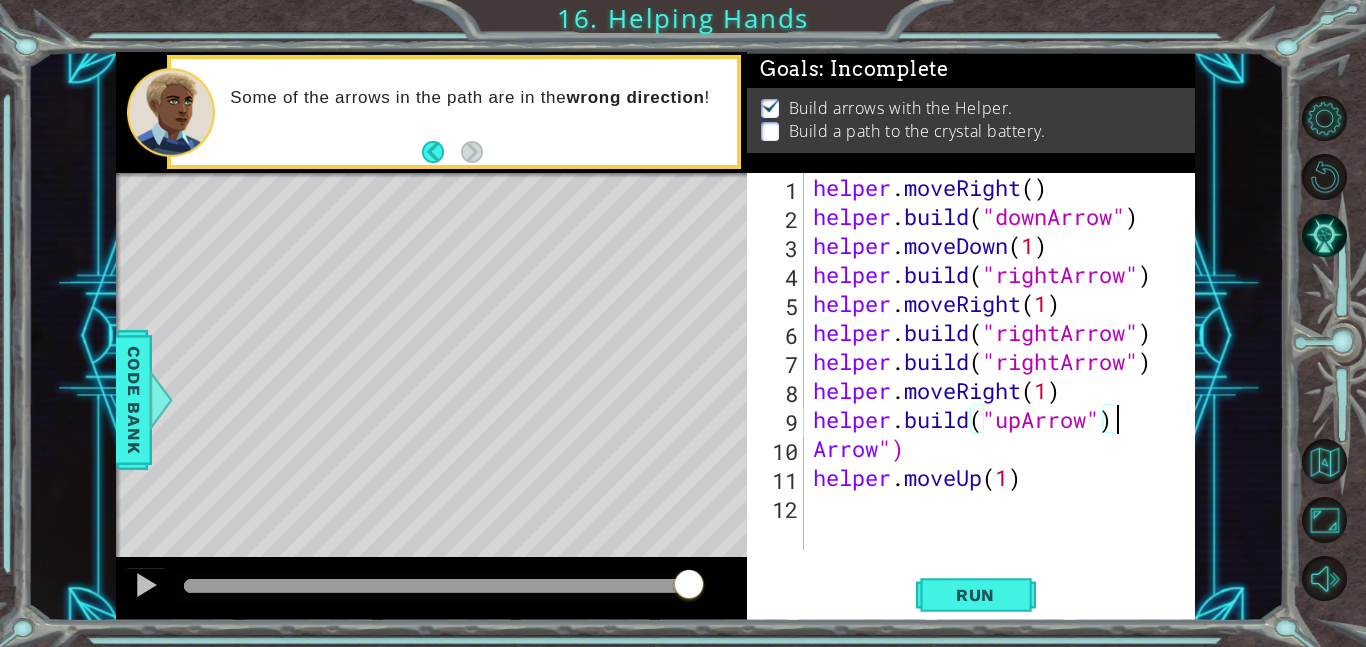 click on "helper . moveRight ( ) helper . build ( "downArrow" ) helper . moveDown ( 1 ) helper . build ( "rightArrow" ) helper . moveRight ( 1 ) helper . build ( "rightArrow" ) helper . build ( "rightArrow" ) helper . moveRight ( 1 ) helper . build ( "upArrow" ) Arrow ") helper . moveUp ( 1 )" at bounding box center [1005, 390] 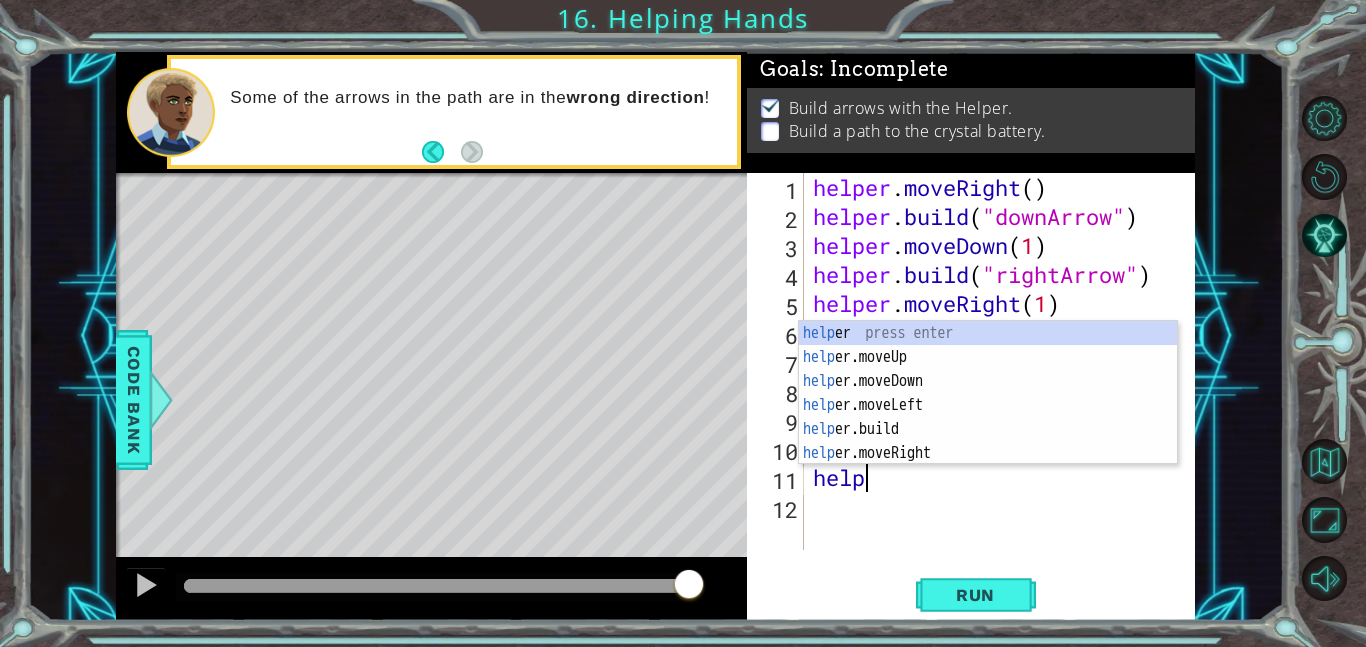 scroll, scrollTop: 0, scrollLeft: 0, axis: both 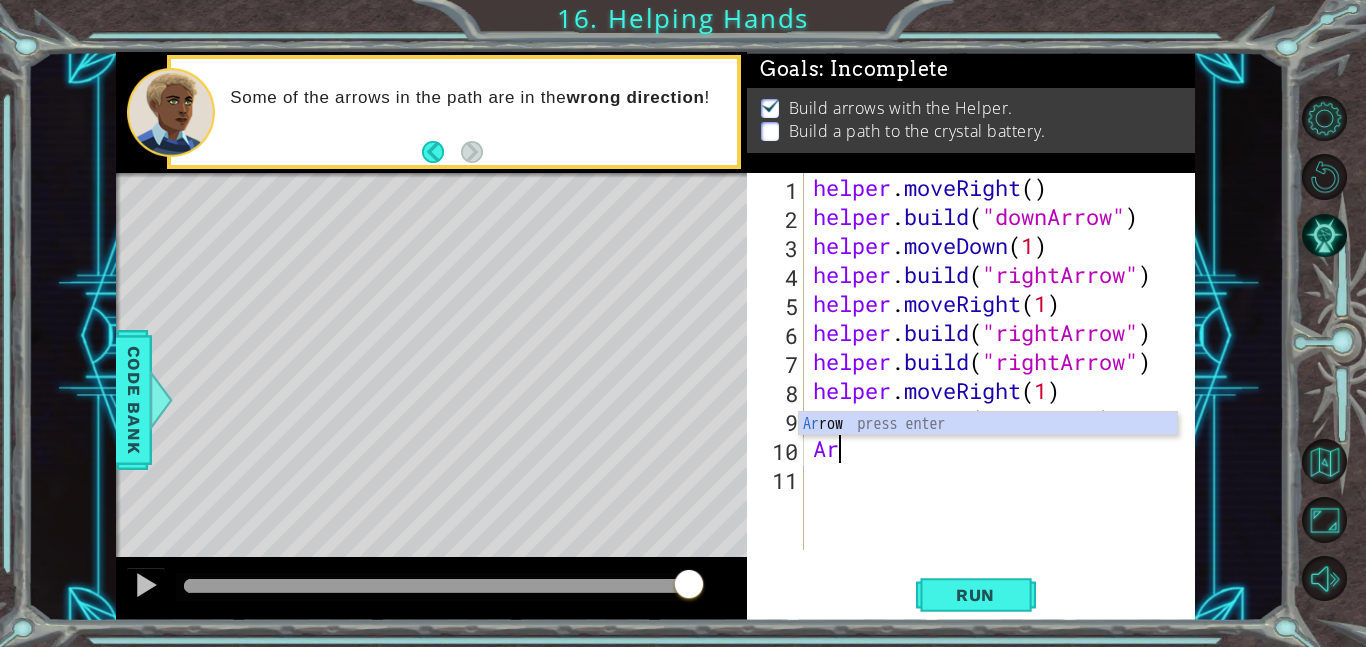 type on "A" 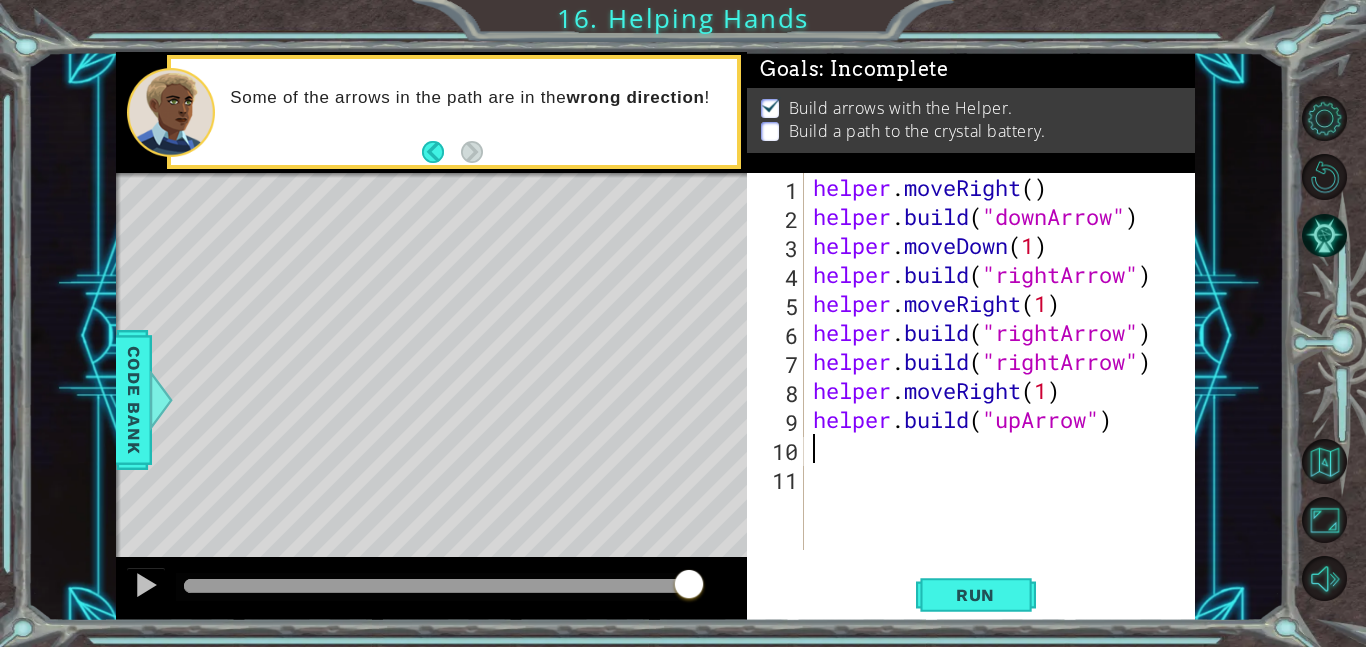 type on "helper.build("upArrow")" 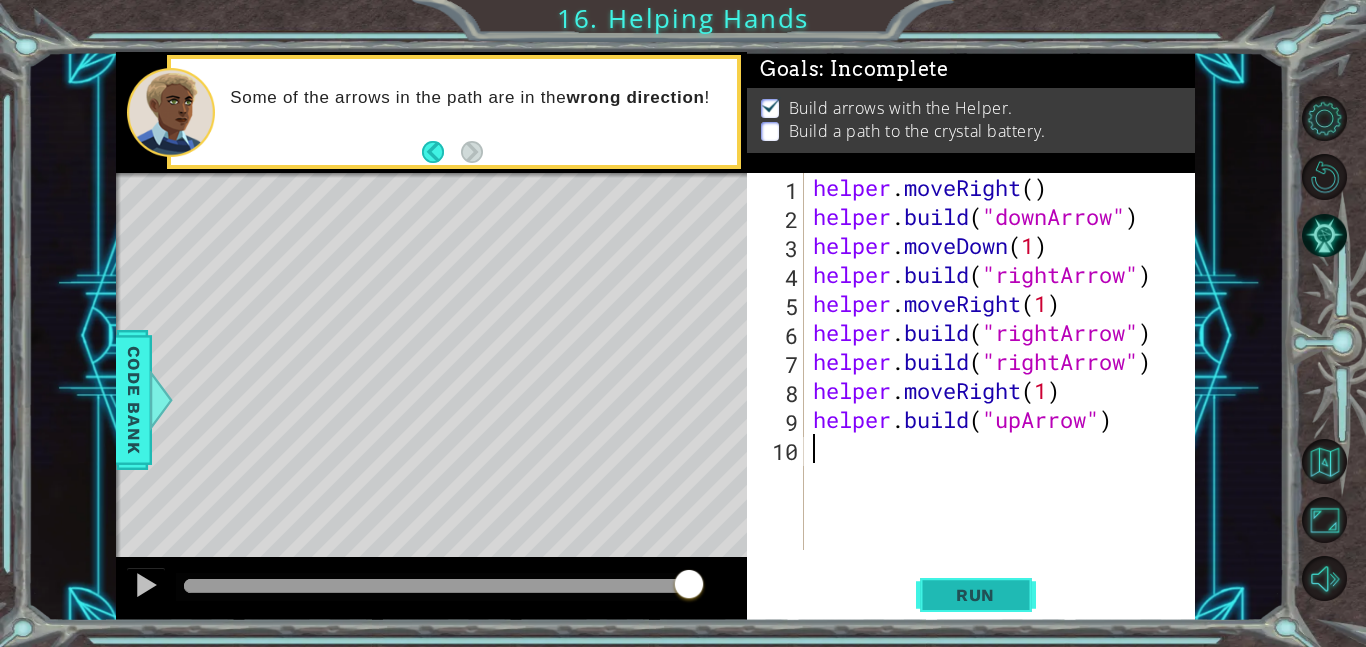 type 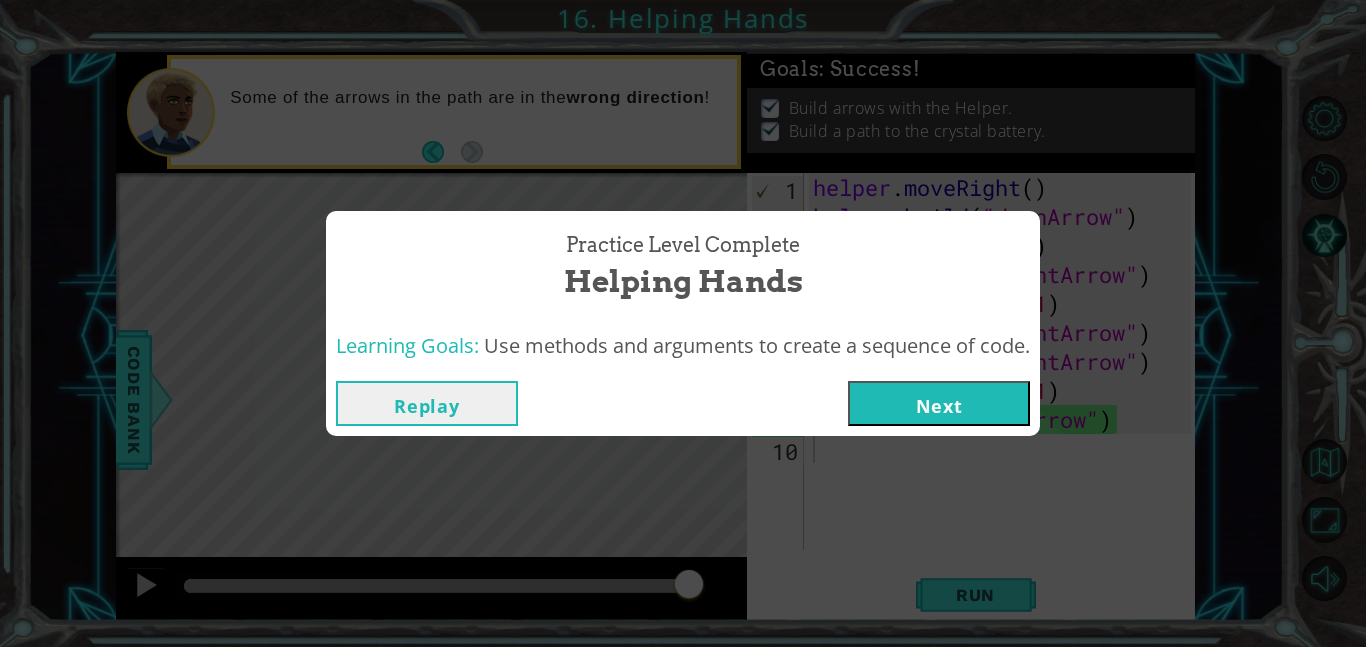 click on "Next" at bounding box center [939, 403] 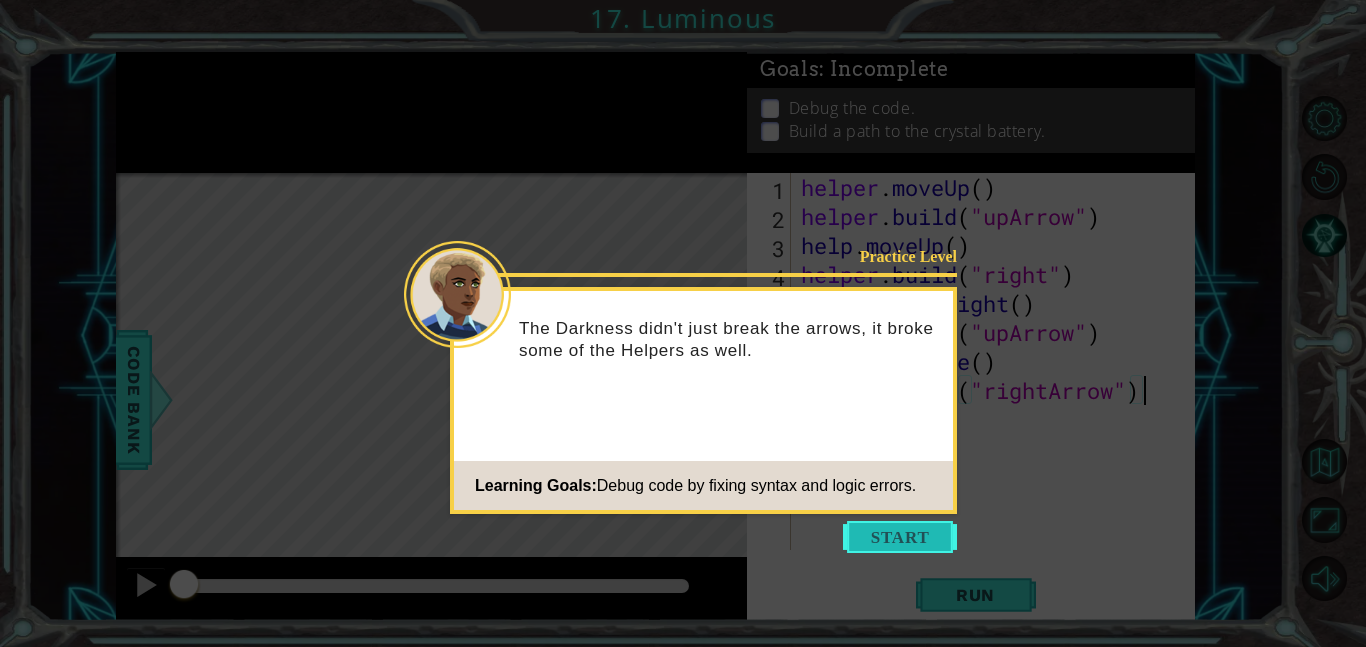 click at bounding box center (900, 537) 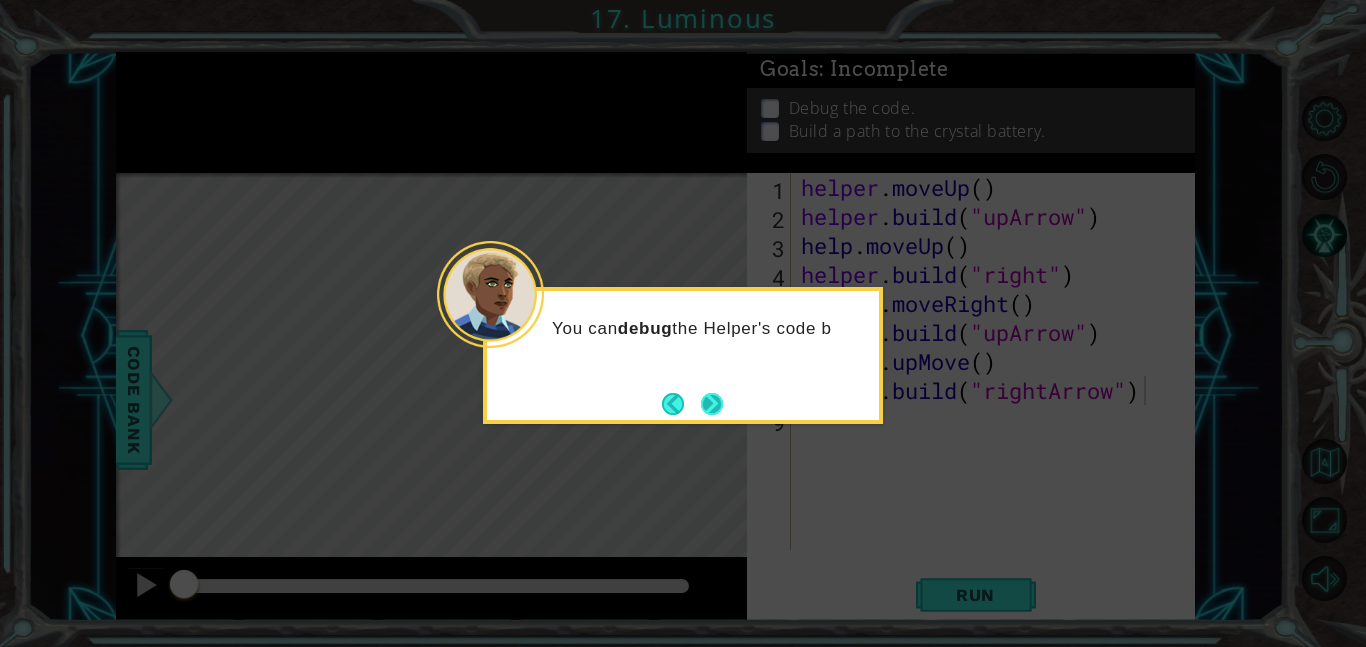 click at bounding box center [712, 404] 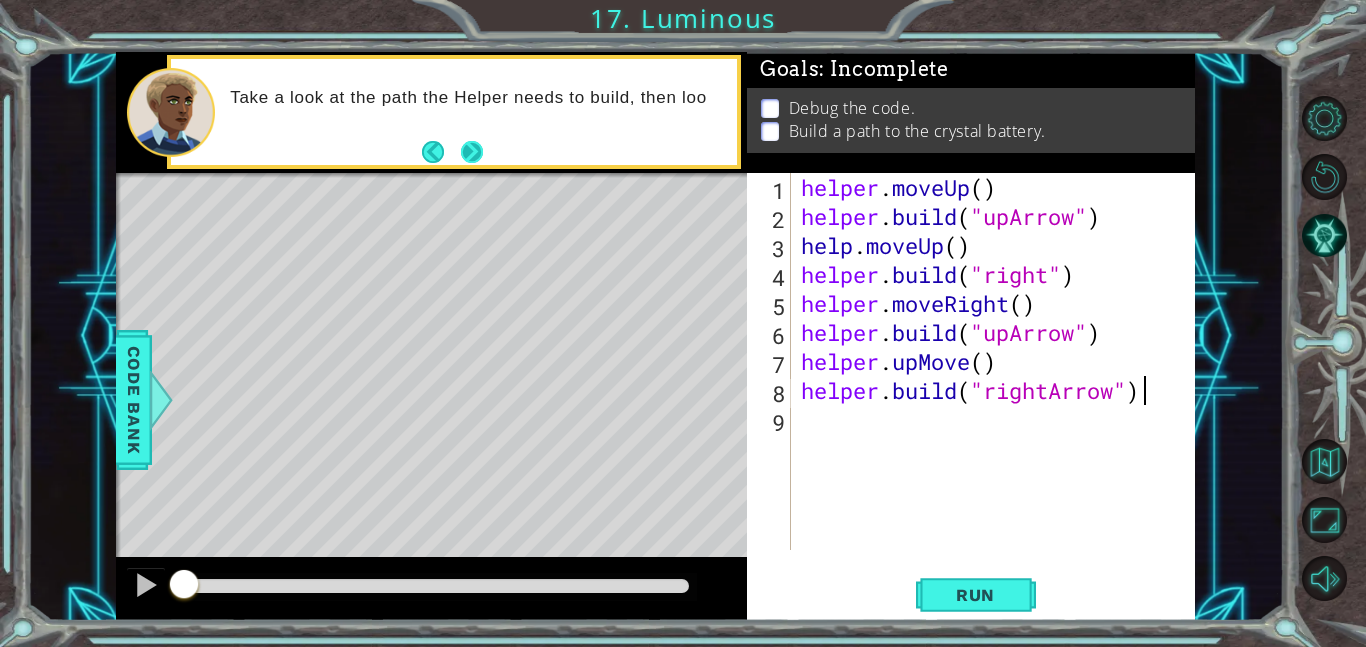 click at bounding box center [471, 151] 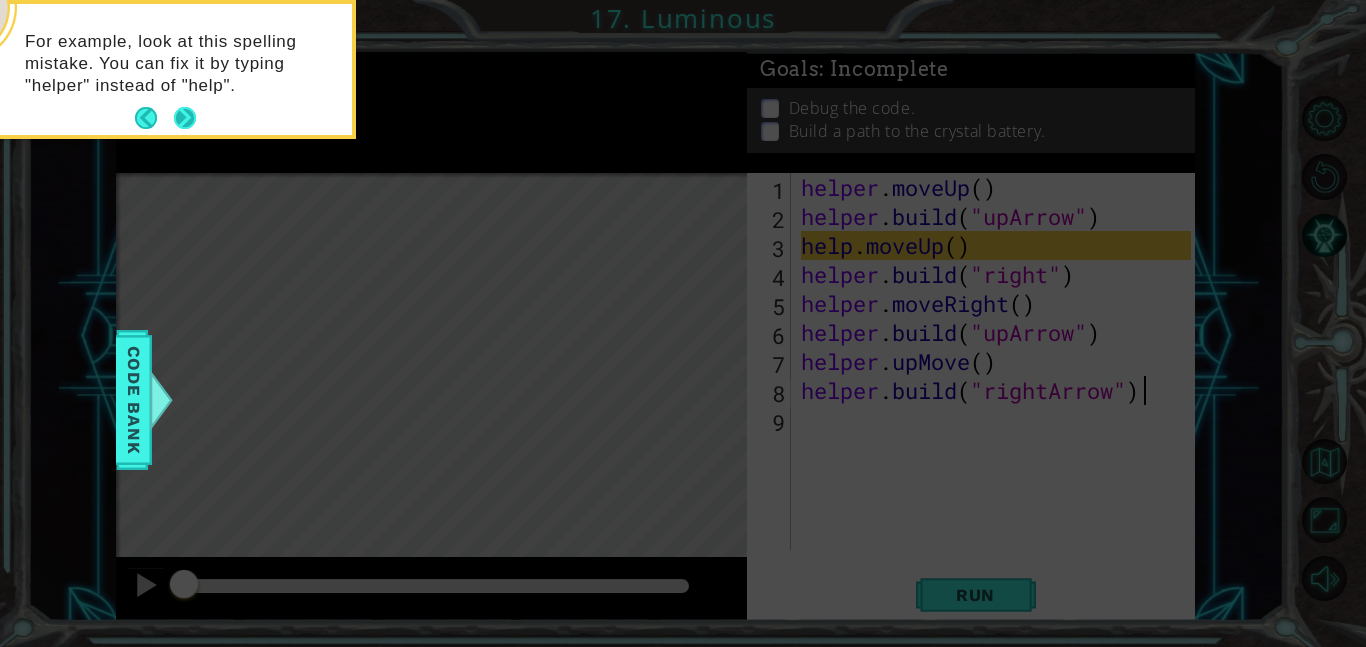 click at bounding box center (185, 118) 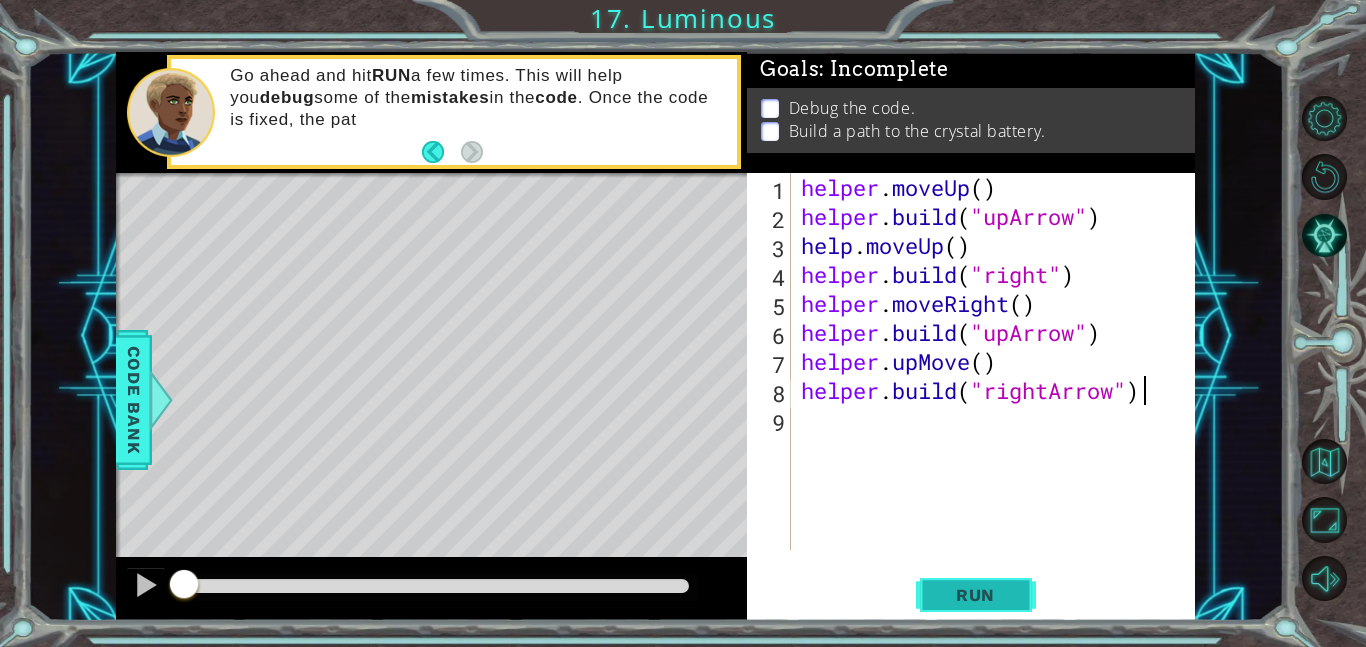click on "Run" at bounding box center (976, 594) 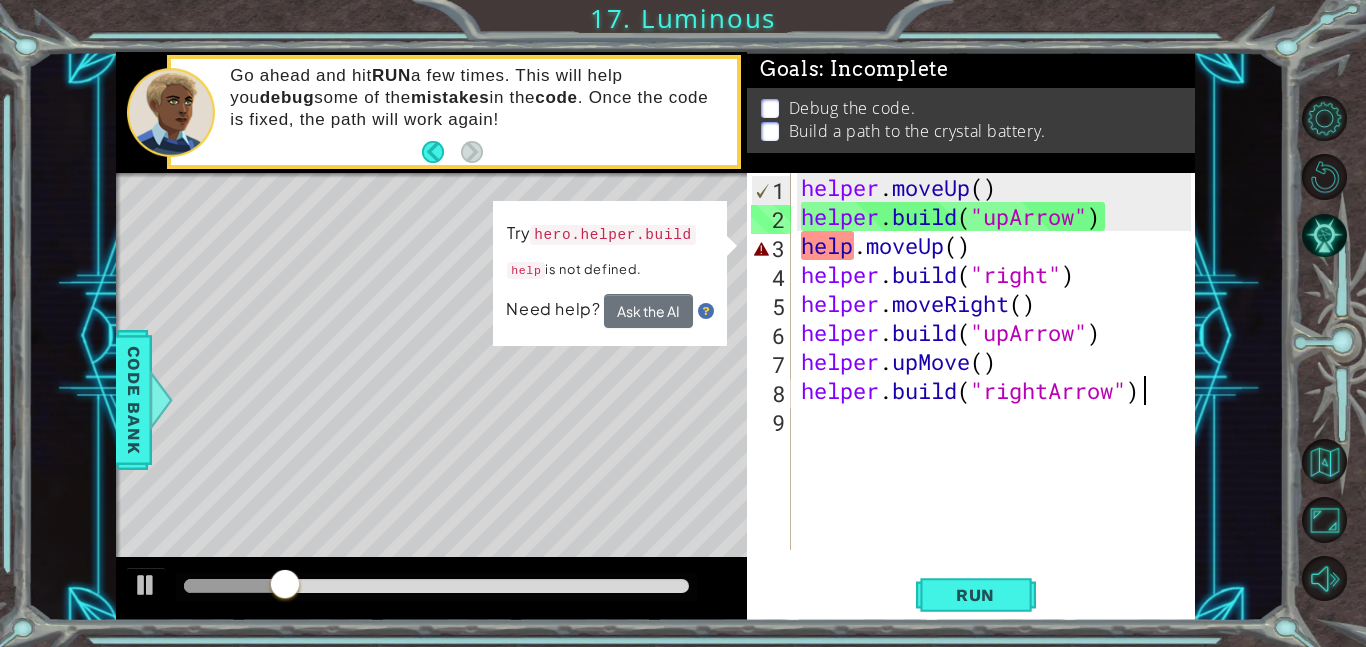 click on "helper . moveUp ( ) helper . build ( "upArrow" ) help . moveUp ( ) helper . build ( "right" ) helper . moveRight ( ) helper . build ( "upArrow" ) helper . upMove ( ) helper . build ( "rightArrow" )" at bounding box center [999, 390] 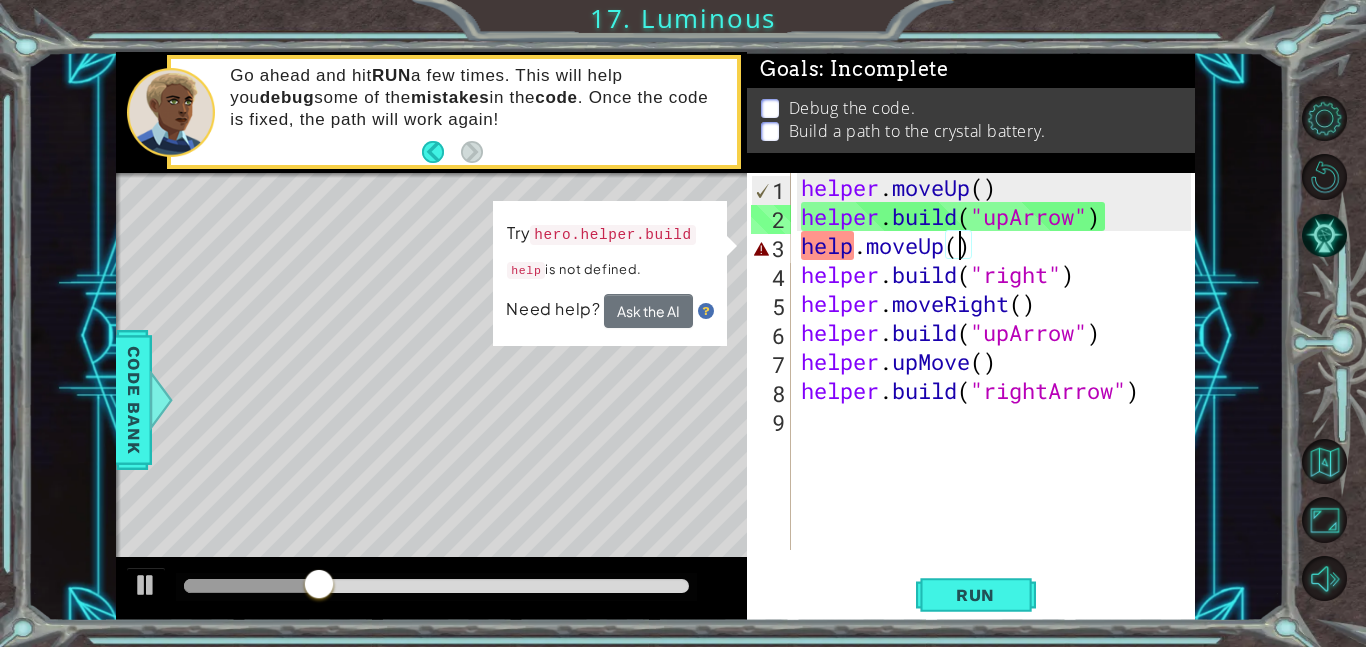 click on "helper . moveUp ( ) helper . build ( "upArrow" ) help . moveUp ( ) helper . build ( "right" ) helper . moveRight ( ) helper . build ( "upArrow" ) helper . upMove ( ) helper . build ( "rightArrow" )" at bounding box center (999, 390) 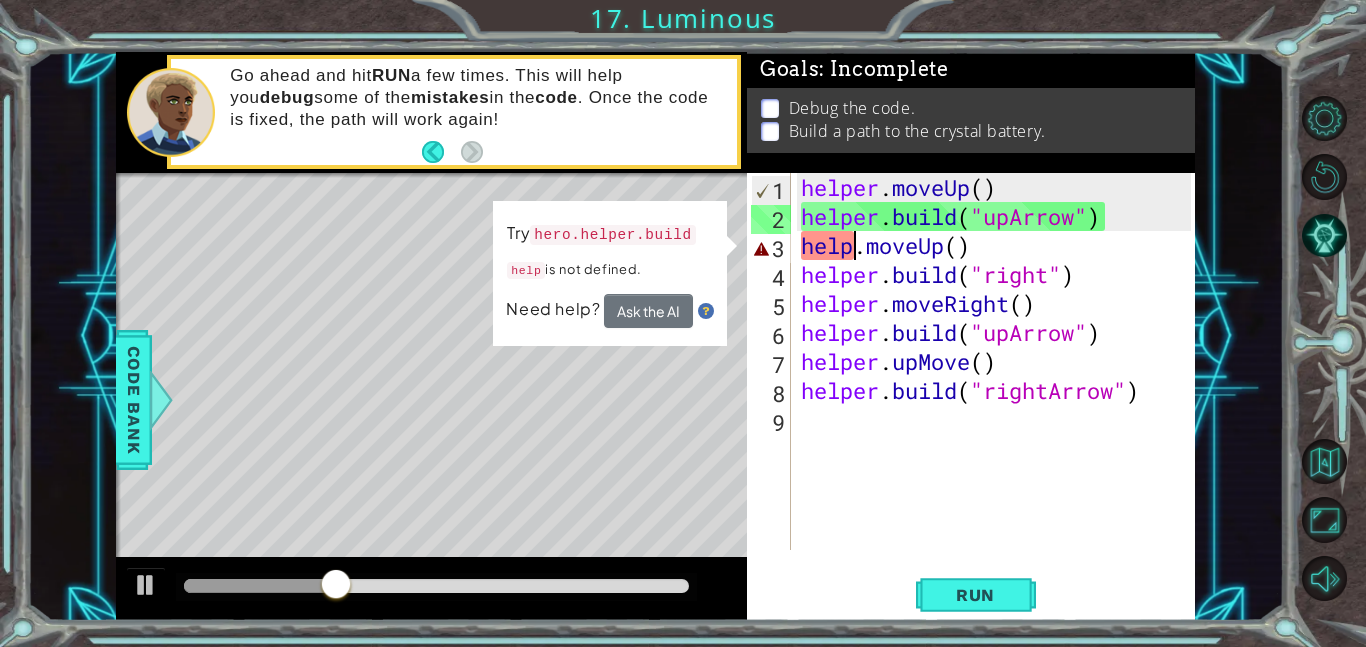 scroll, scrollTop: 0, scrollLeft: 3, axis: horizontal 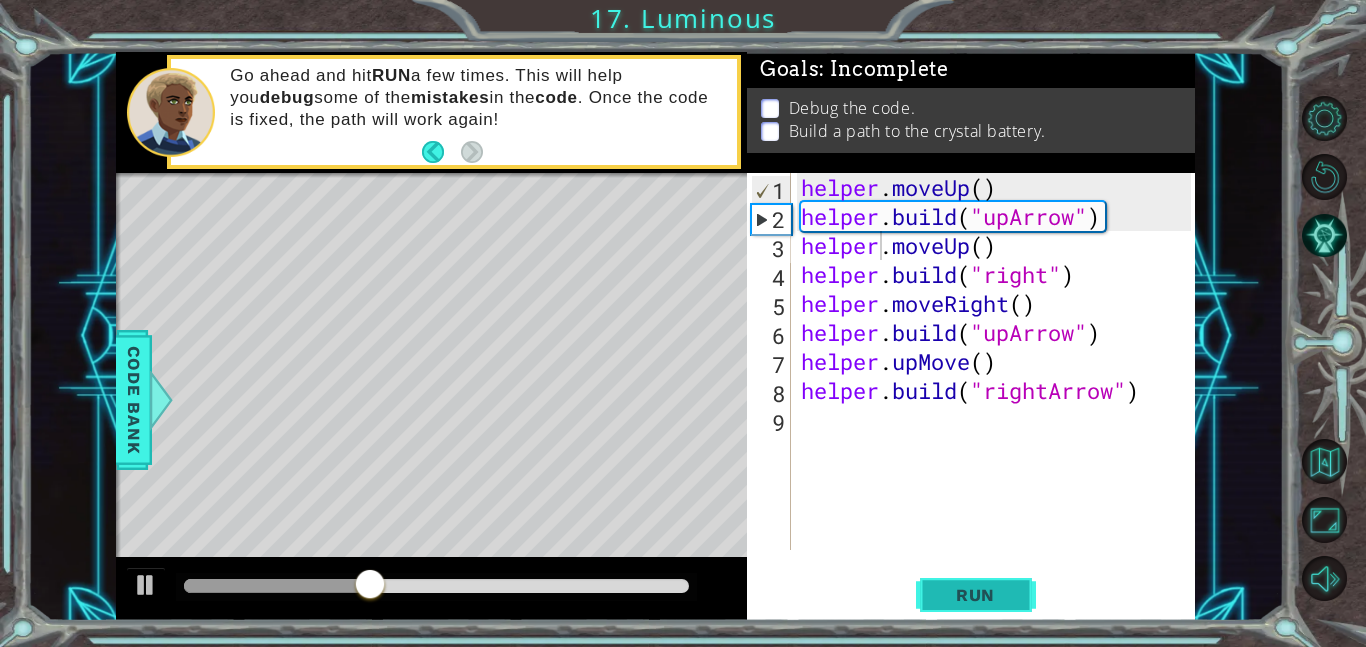 click on "Run" at bounding box center (976, 594) 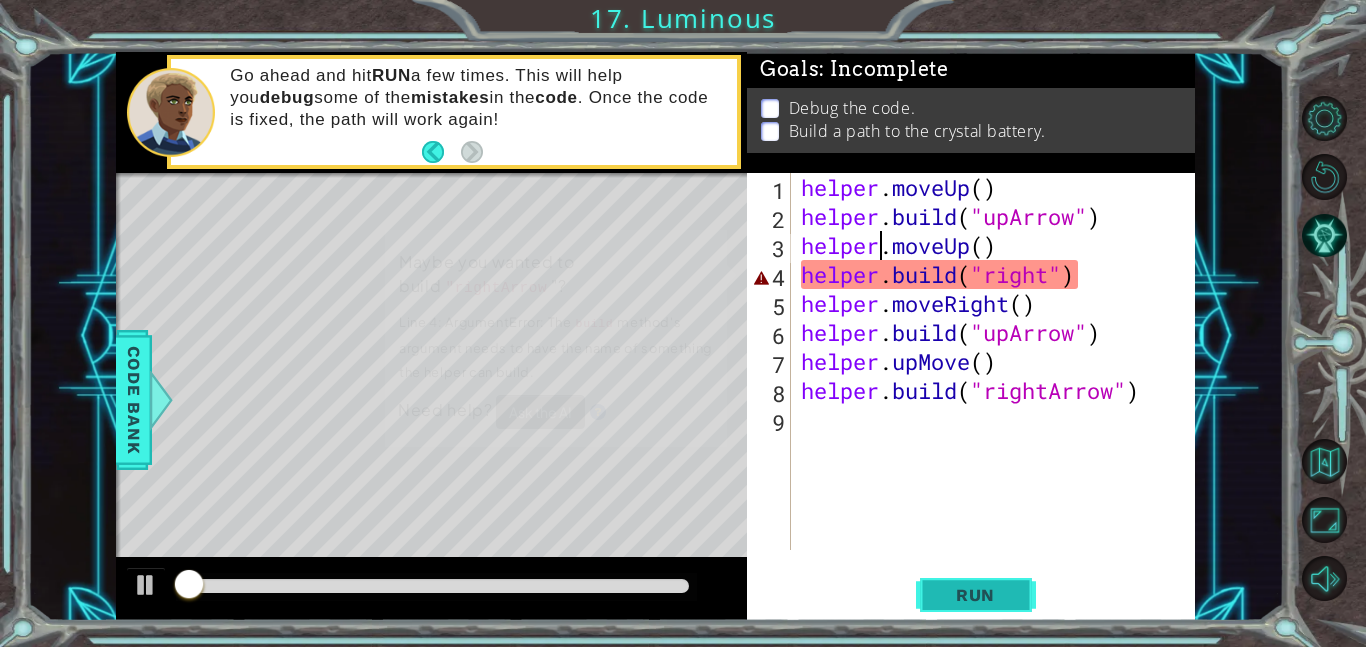 click on "Run" at bounding box center (976, 594) 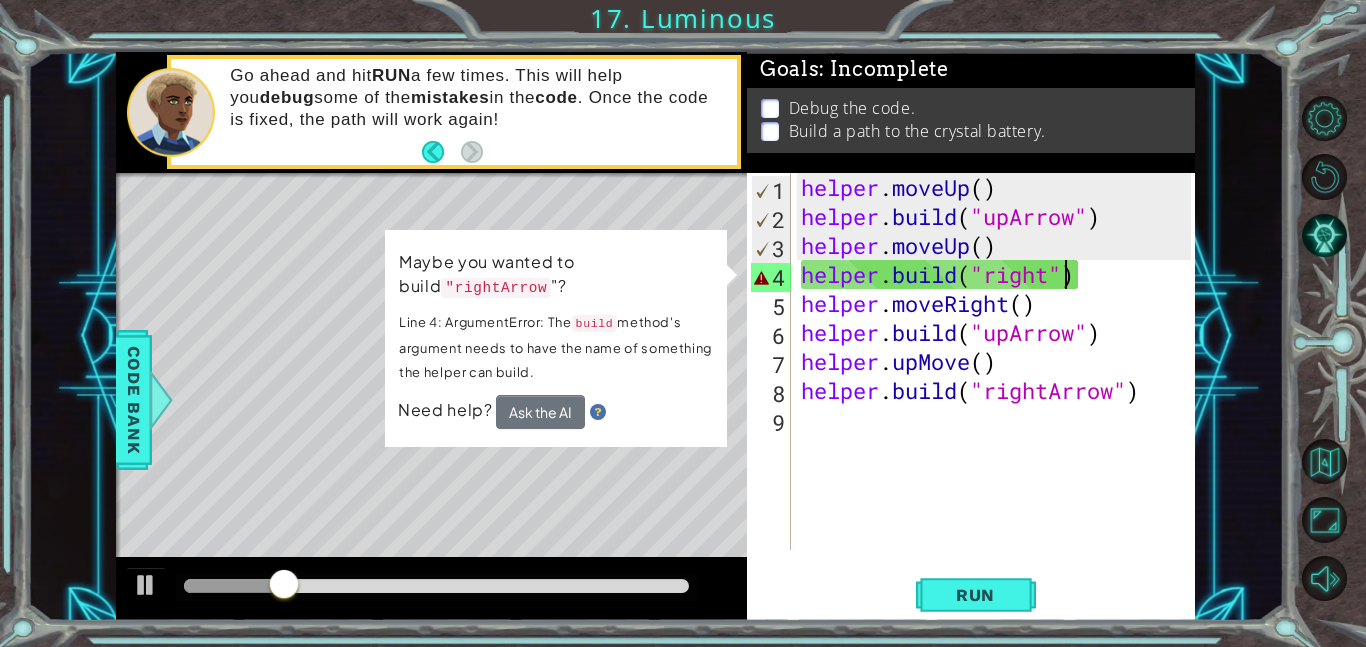 click on "helper . moveUp ( ) helper . build ( "upArrow" ) helper . moveUp ( ) helper . build ( "right" ) helper . moveRight ( ) helper . build ( "upArrow" ) helper . upMove ( ) helper . build ( "rightArrow" )" at bounding box center (999, 390) 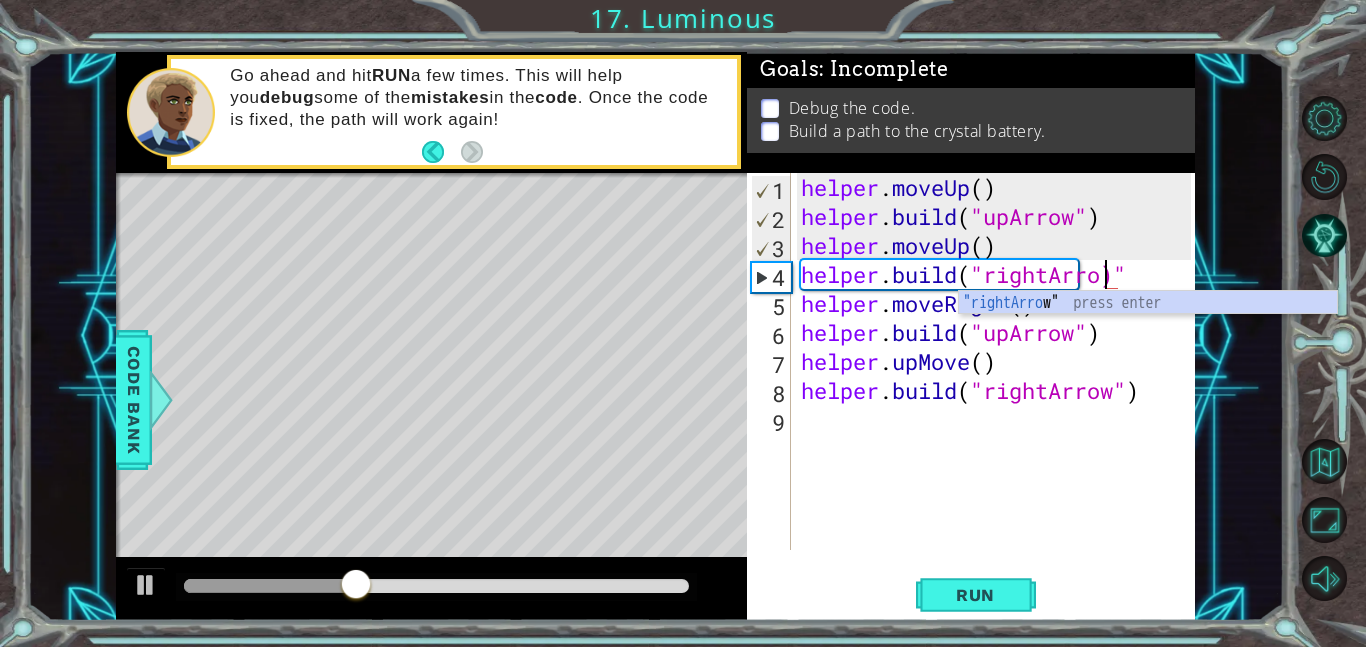 scroll, scrollTop: 0, scrollLeft: 14, axis: horizontal 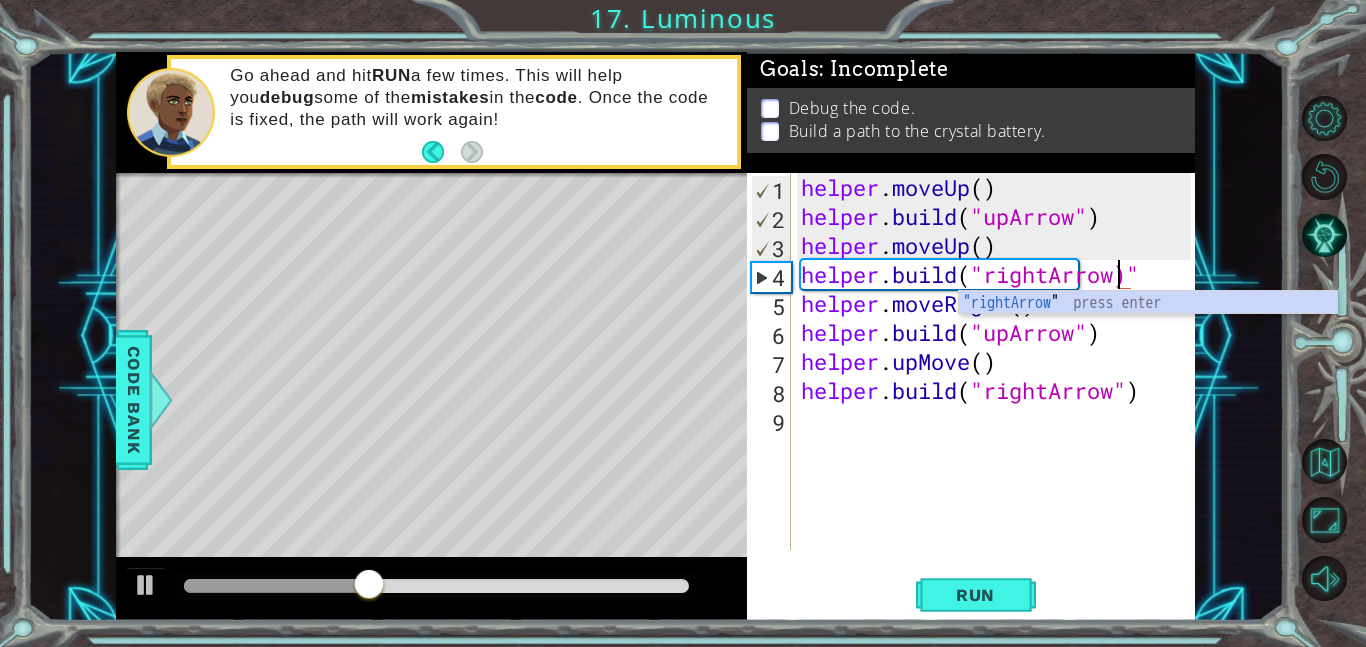 type on "helper.build("rightArrow")" 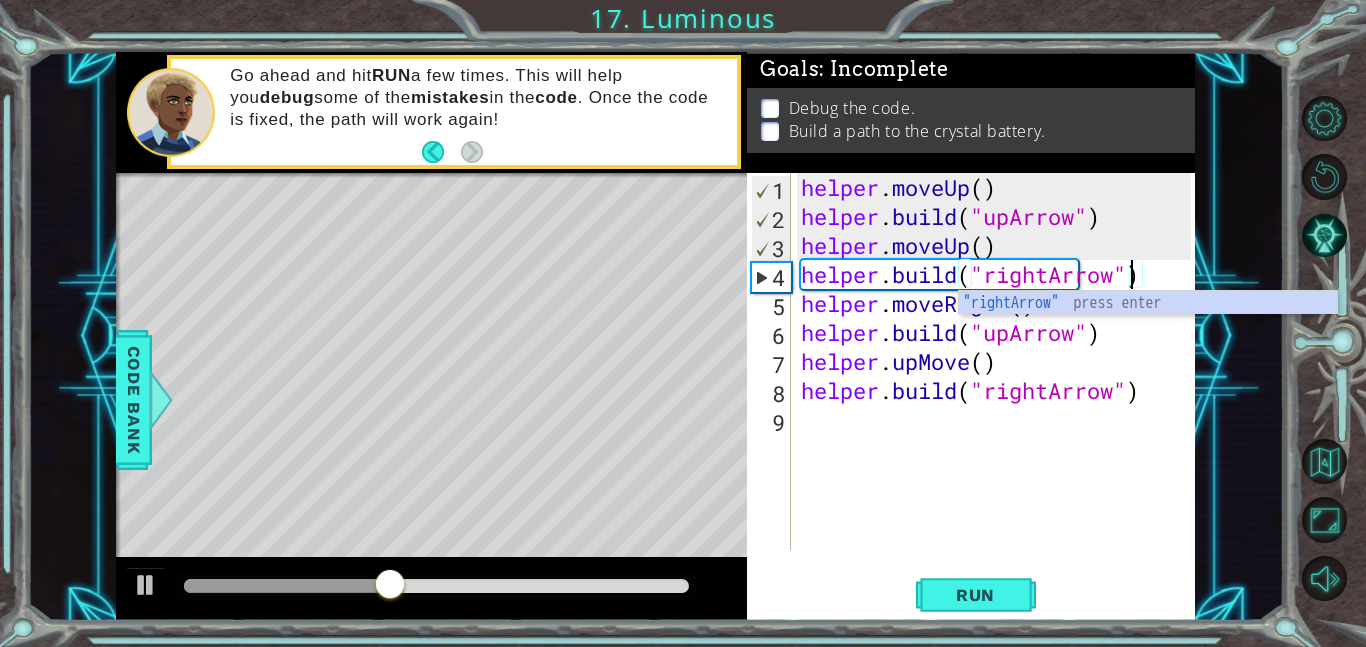 click on "helper . moveUp ( ) helper . build ( "upArrow" ) helper . moveUp ( ) helper . build ( "rightArrow" ) helper . moveRight ( ) helper . build ( "upArrow" ) helper . upMove ( ) helper . build ( "rightArrow" )" at bounding box center [999, 390] 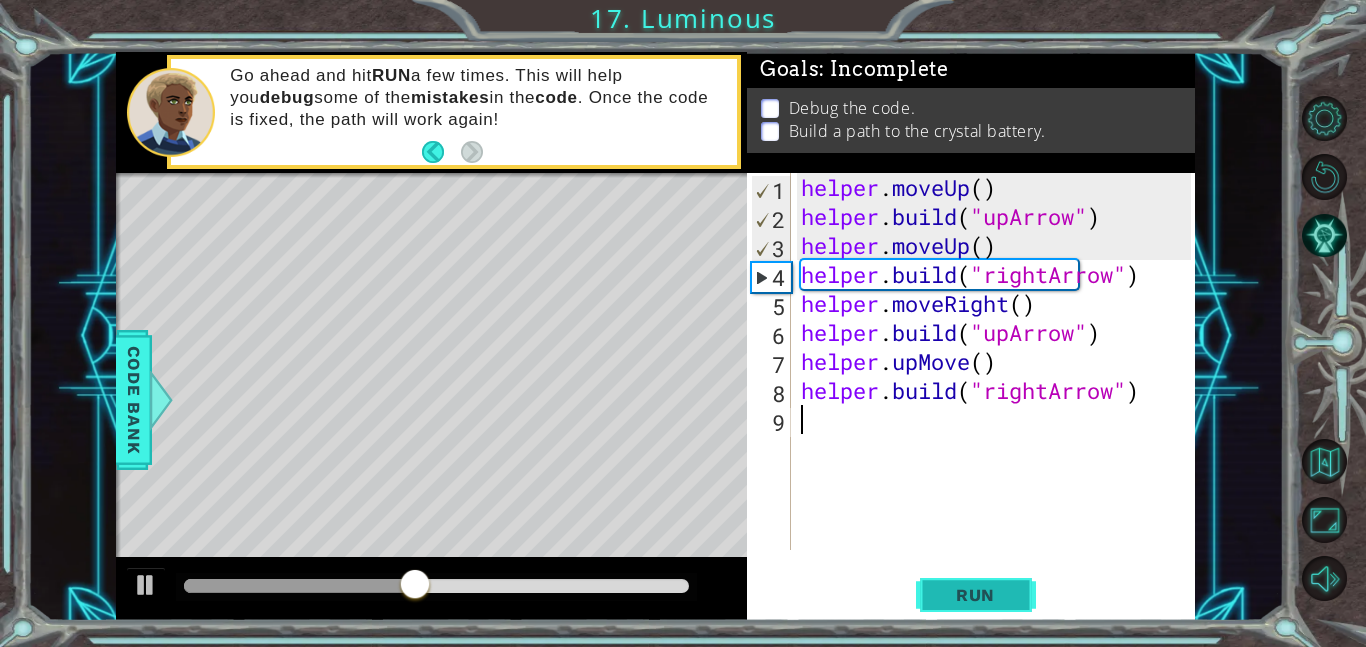 click on "Run" at bounding box center [975, 595] 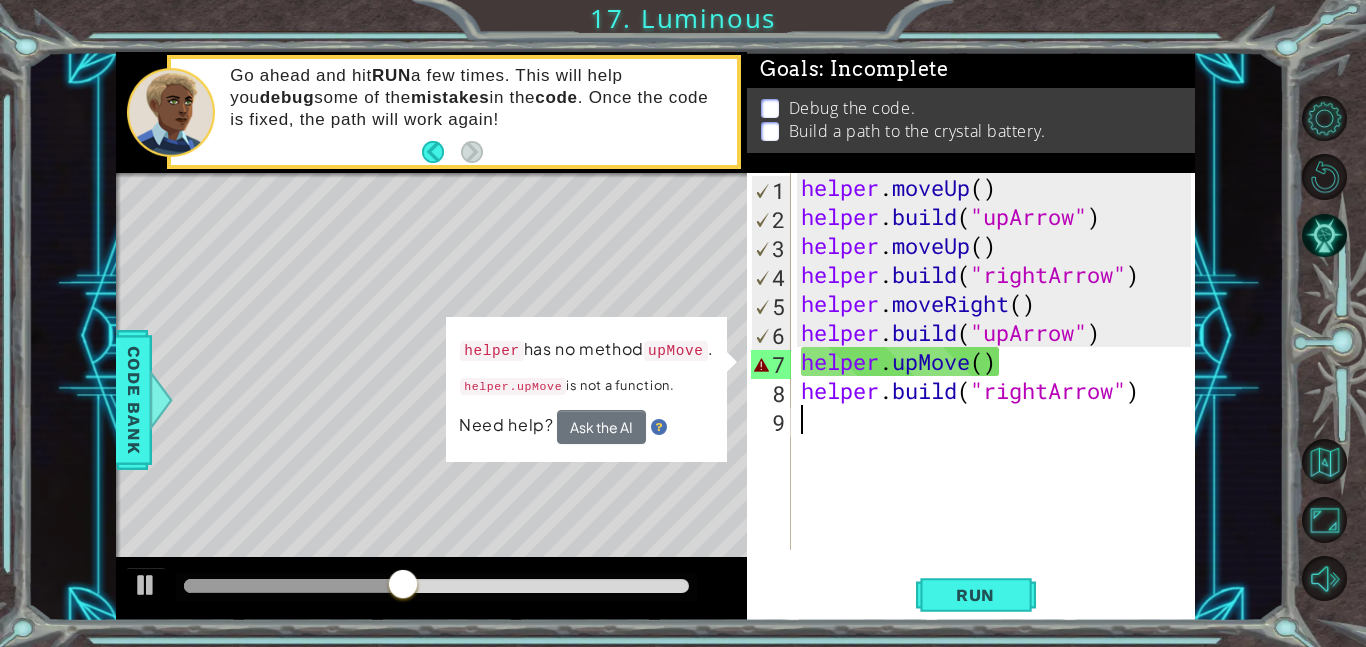 click on "helper . moveUp ( ) helper . build ( "upArrow" ) helper . moveUp ( ) helper . build ( "rightArrow" ) helper . moveRight ( ) helper . build ( "upArrow" ) helper . upMove ( ) helper . build ( "rightArrow" )" at bounding box center (999, 390) 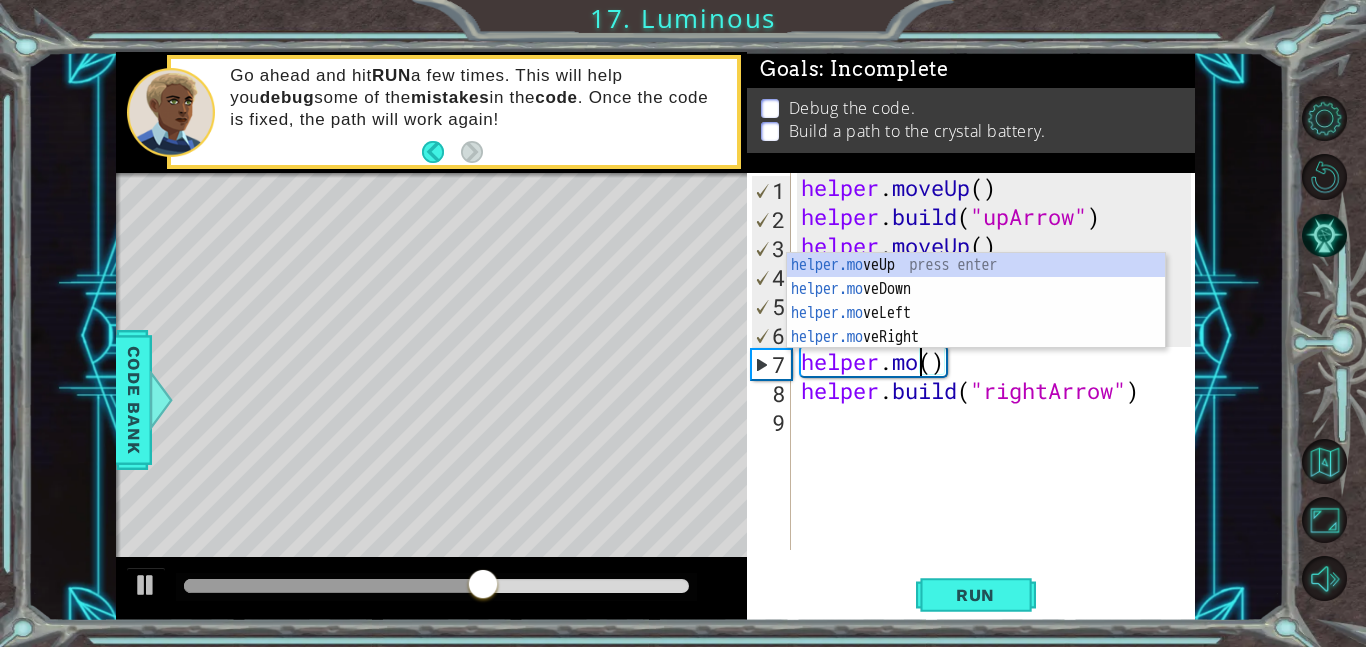 scroll, scrollTop: 0, scrollLeft: 6, axis: horizontal 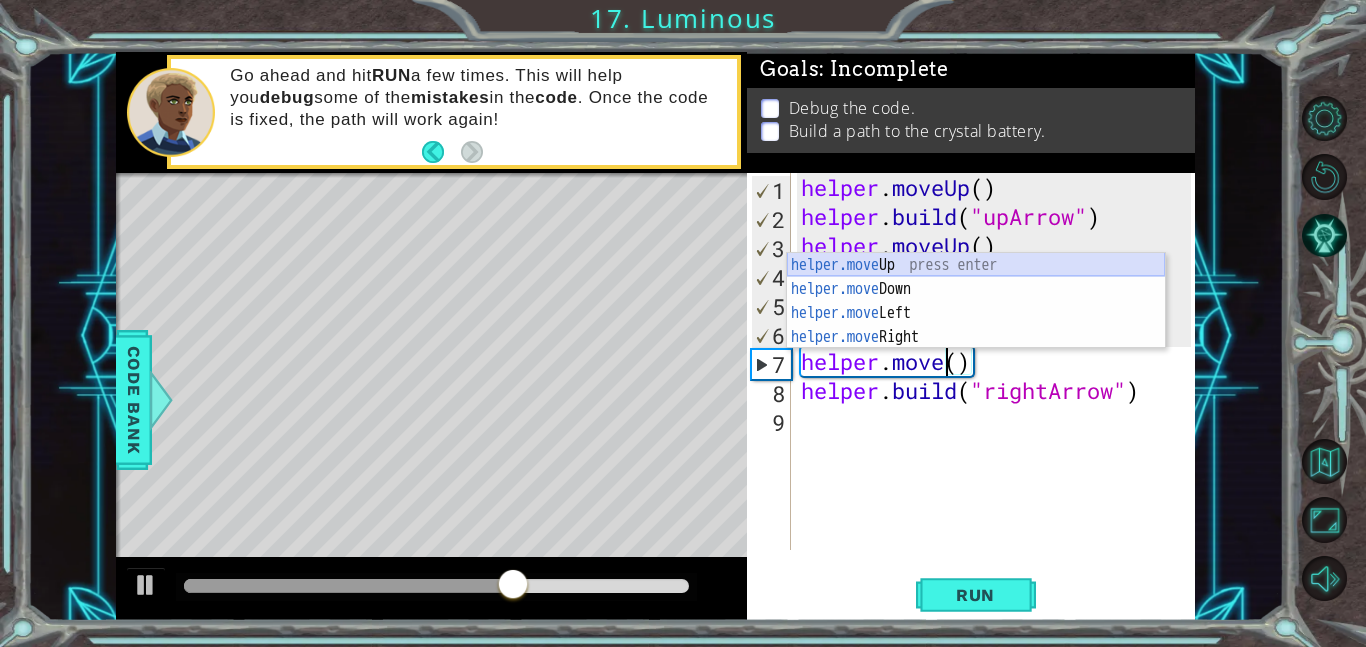 click on "helper.move Up press enter helper.move Down press enter helper.move Left press enter helper.move Right press enter" at bounding box center [976, 325] 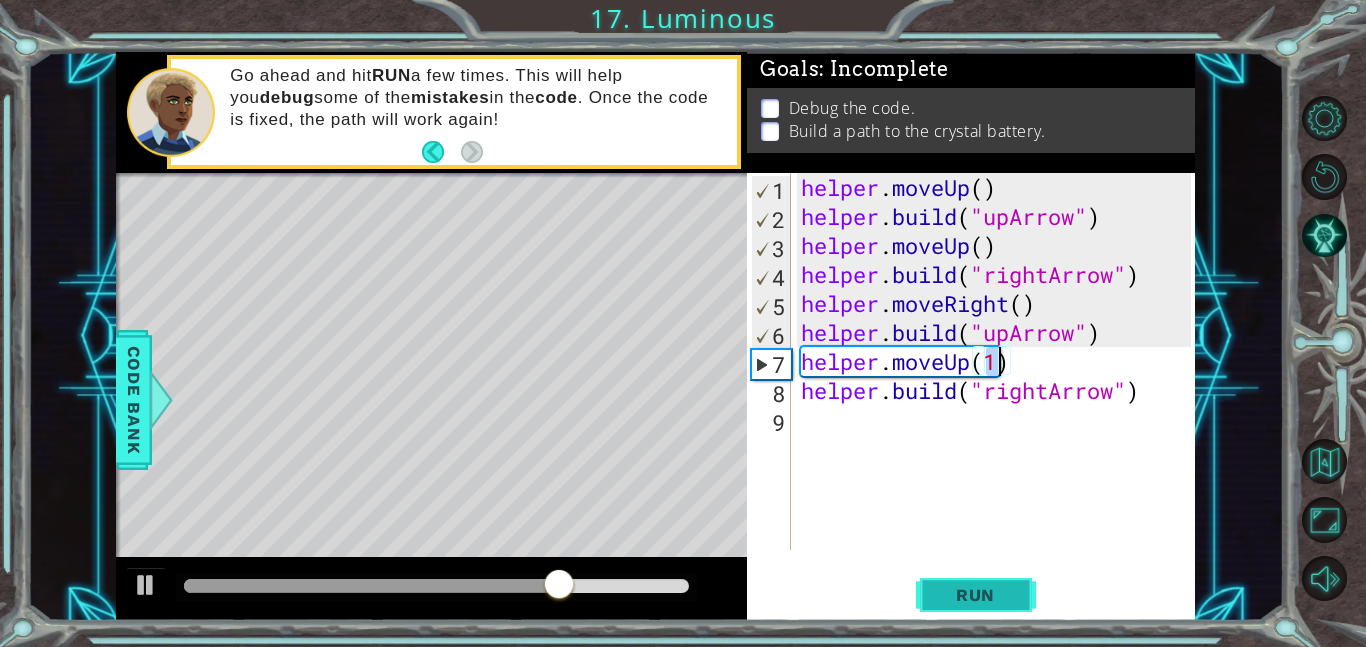 type on "helper.moveUp(1)" 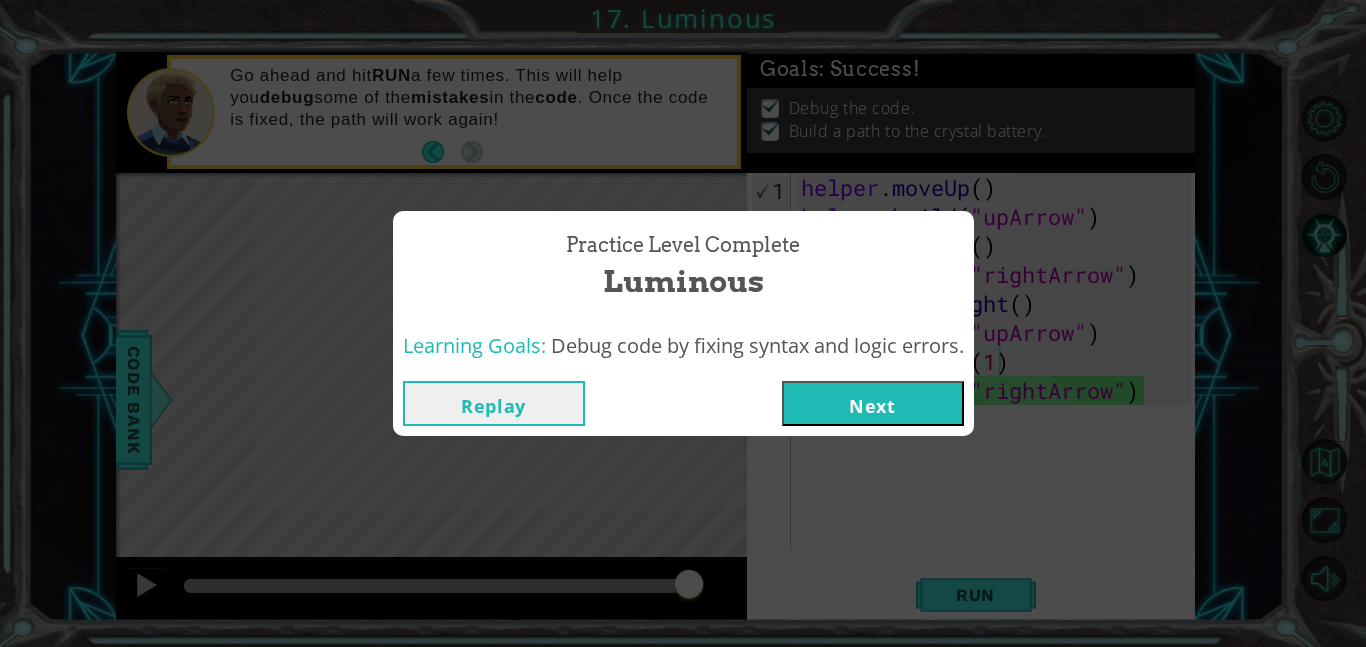 click on "Next" at bounding box center [873, 403] 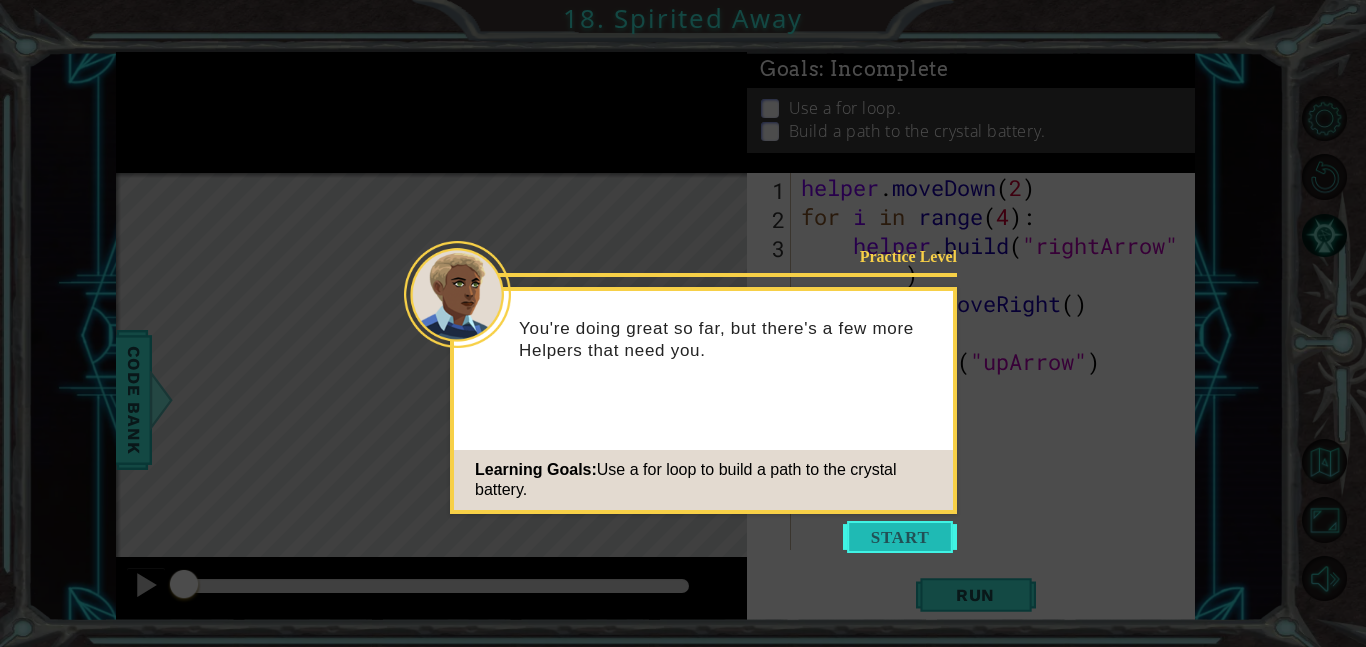 click at bounding box center (900, 537) 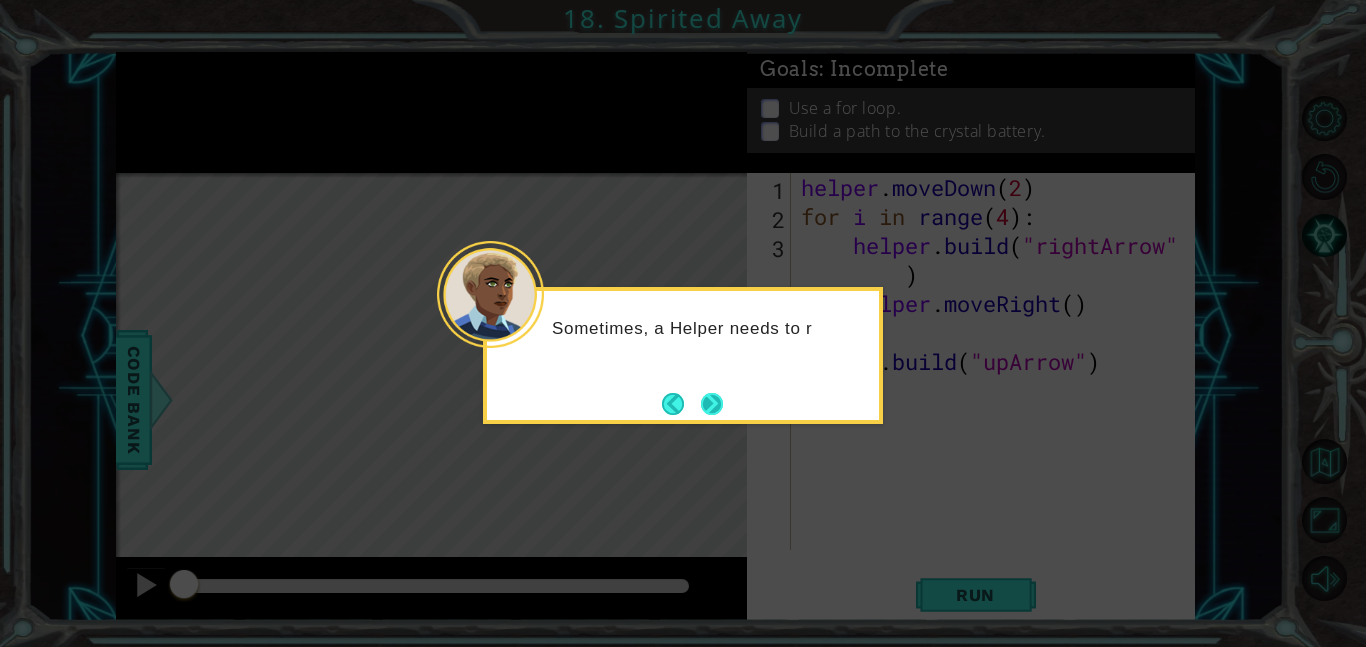 click at bounding box center [712, 404] 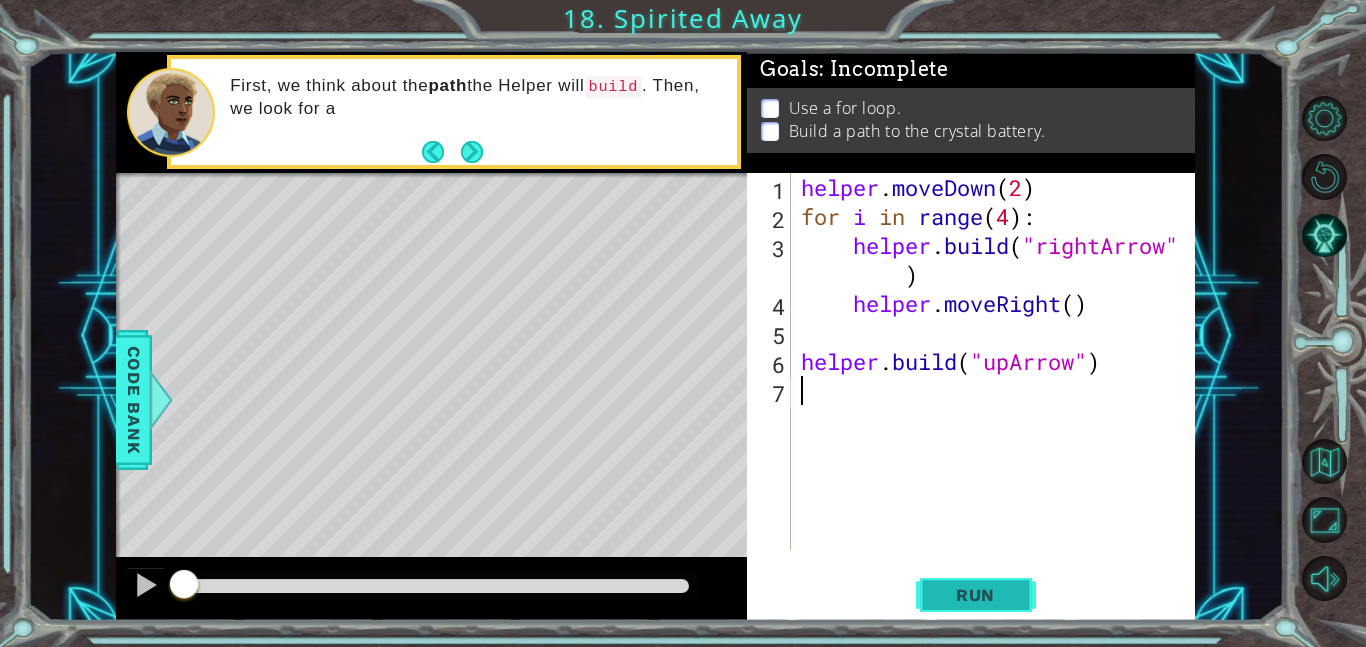 click on "Run" at bounding box center [976, 594] 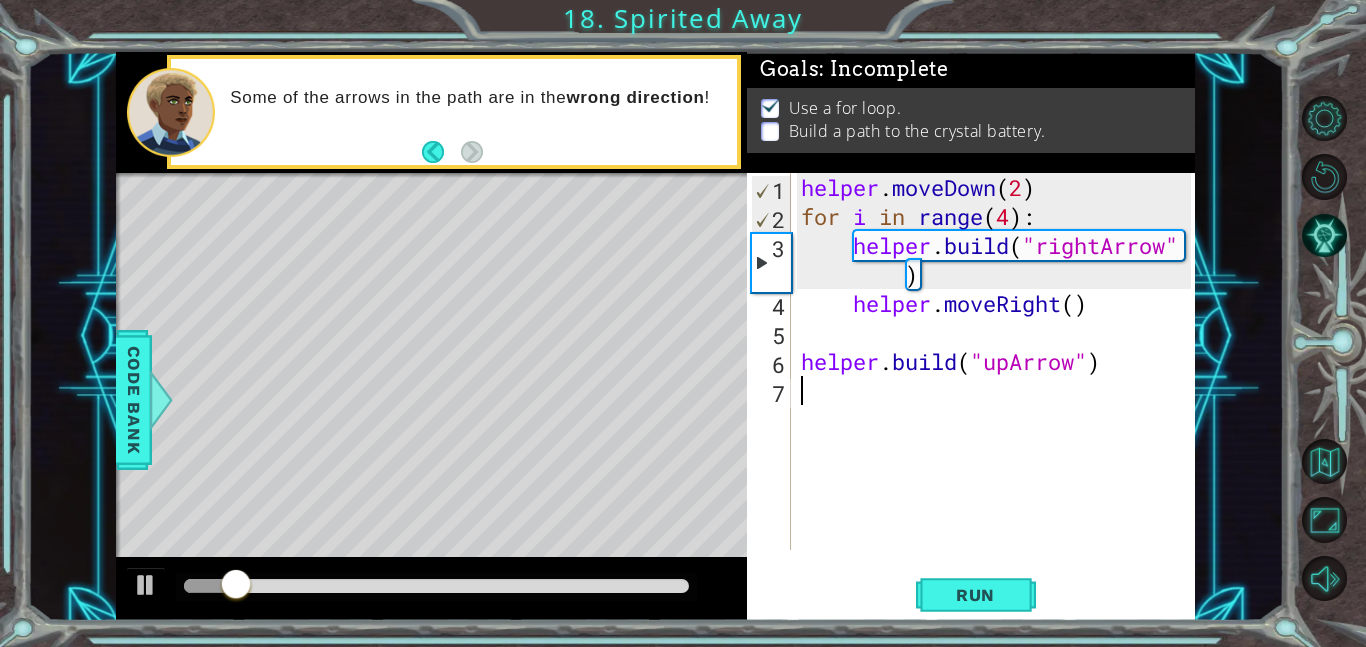 click on "helper . moveDown ( 2 ) for   i   in   range ( 4 ) :      helper . build ( "rightArrow"          )      helper . moveRight ( ) helper . build ( "upArrow" )" at bounding box center [999, 390] 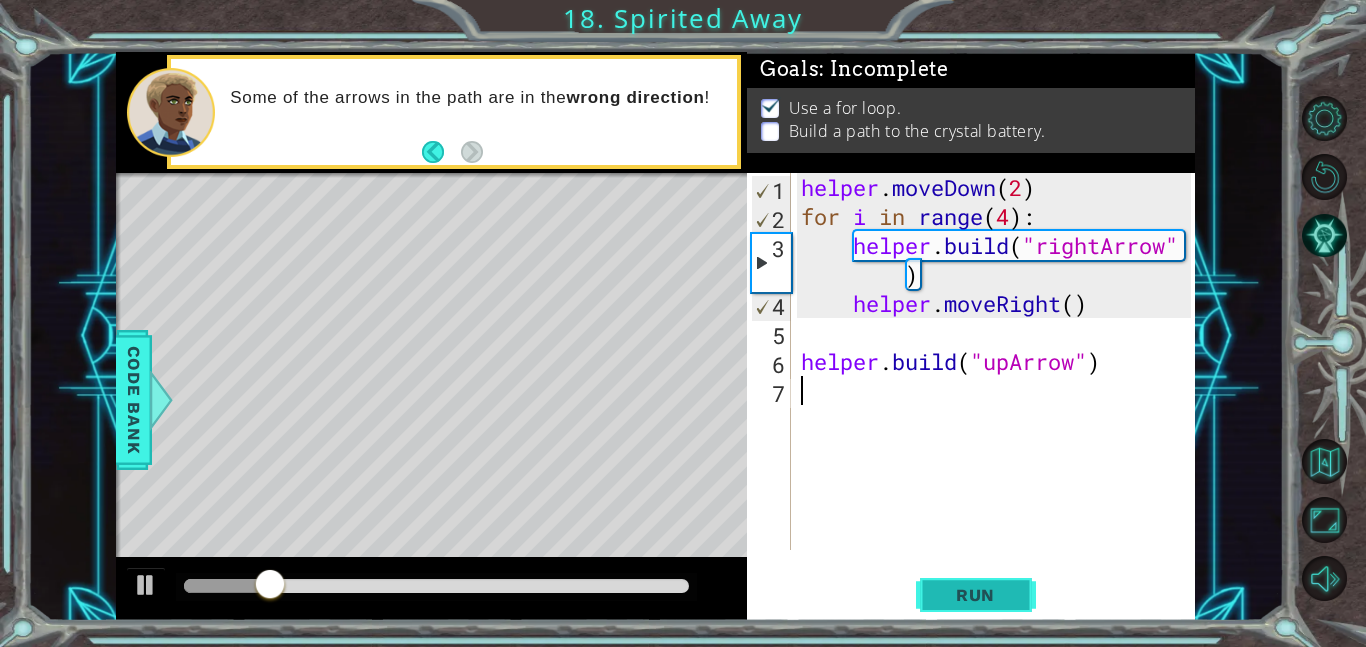 click on "Run" at bounding box center [976, 594] 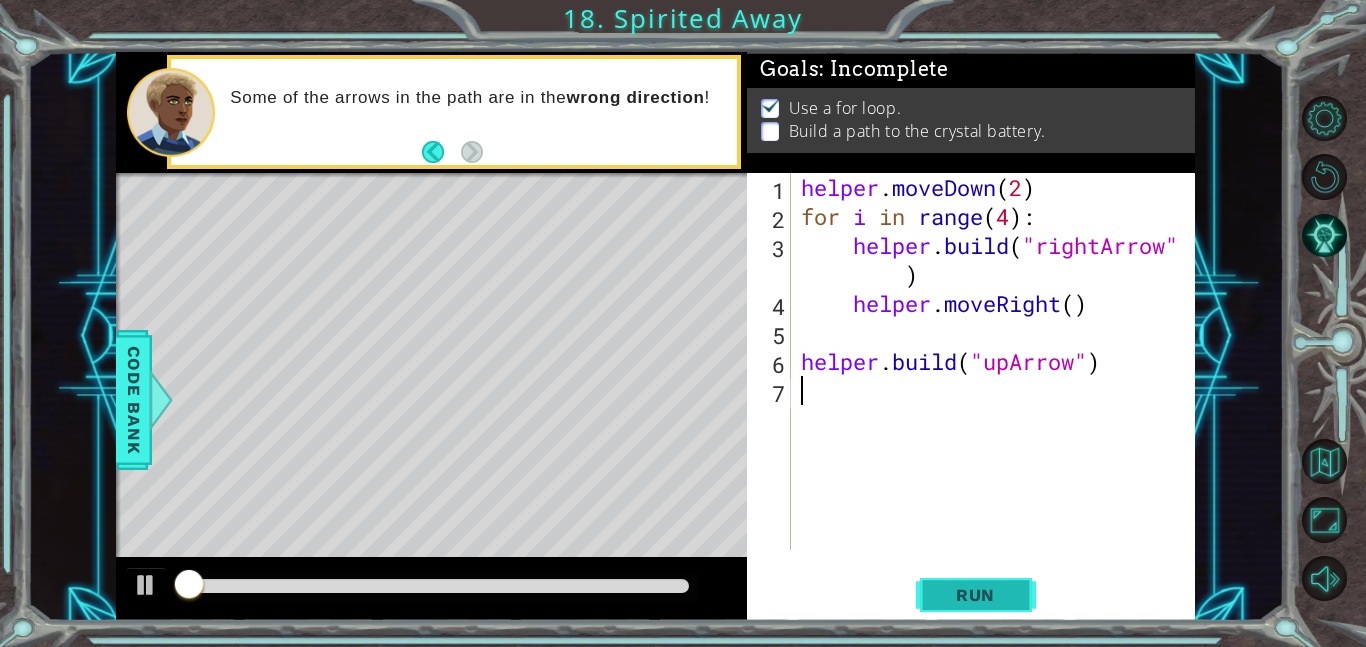 click on "Run" at bounding box center [975, 595] 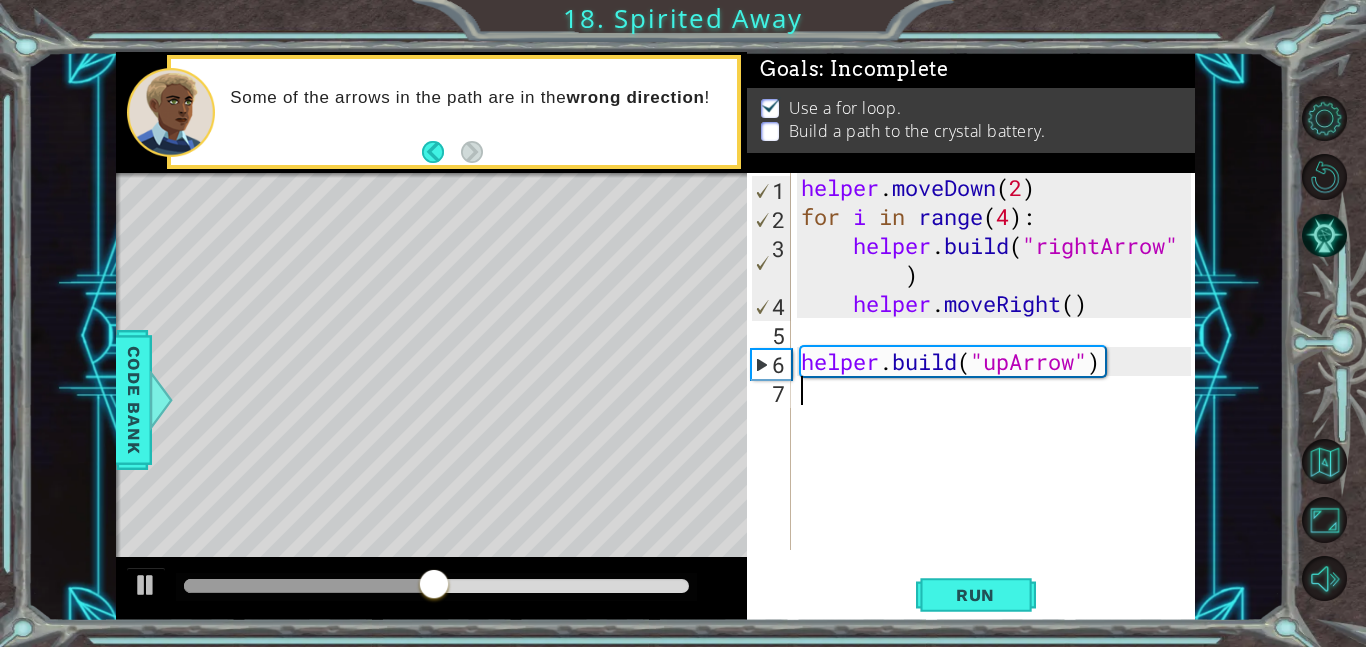 click on "helper . moveDown ( 2 ) for   i   in   range ( 4 ) :      helper . build ( "rightArrow"          )      helper . moveRight ( ) helper . build ( "upArrow" )" at bounding box center [999, 390] 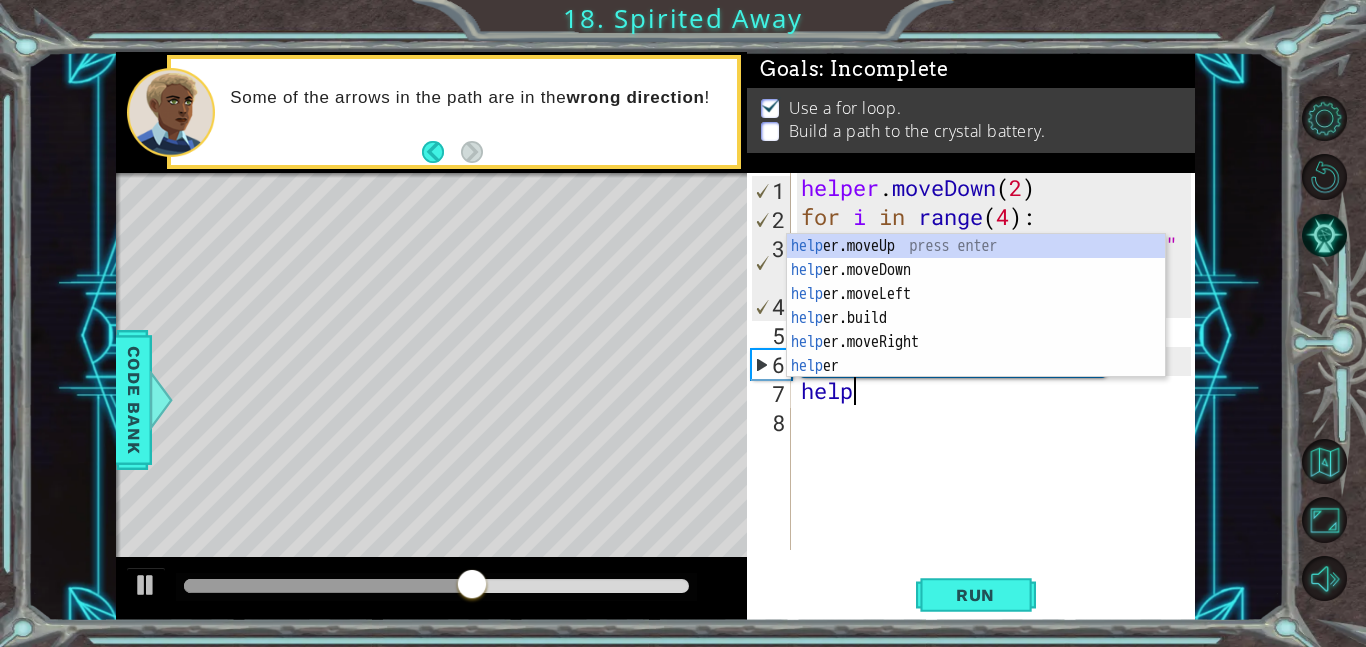 scroll, scrollTop: 0, scrollLeft: 1, axis: horizontal 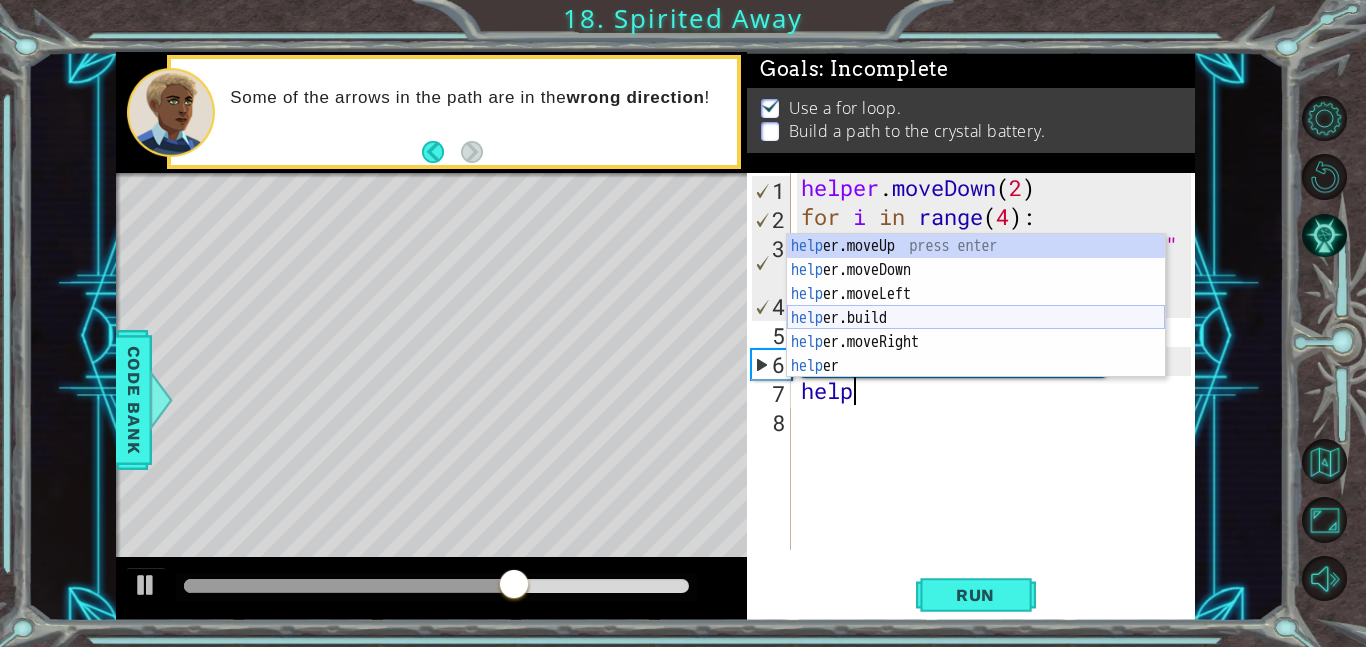 click on "help er.moveUp press enter help er.moveDown press enter help er.moveLeft press enter help er.build press enter help er.moveRight press enter help er press enter" at bounding box center [976, 330] 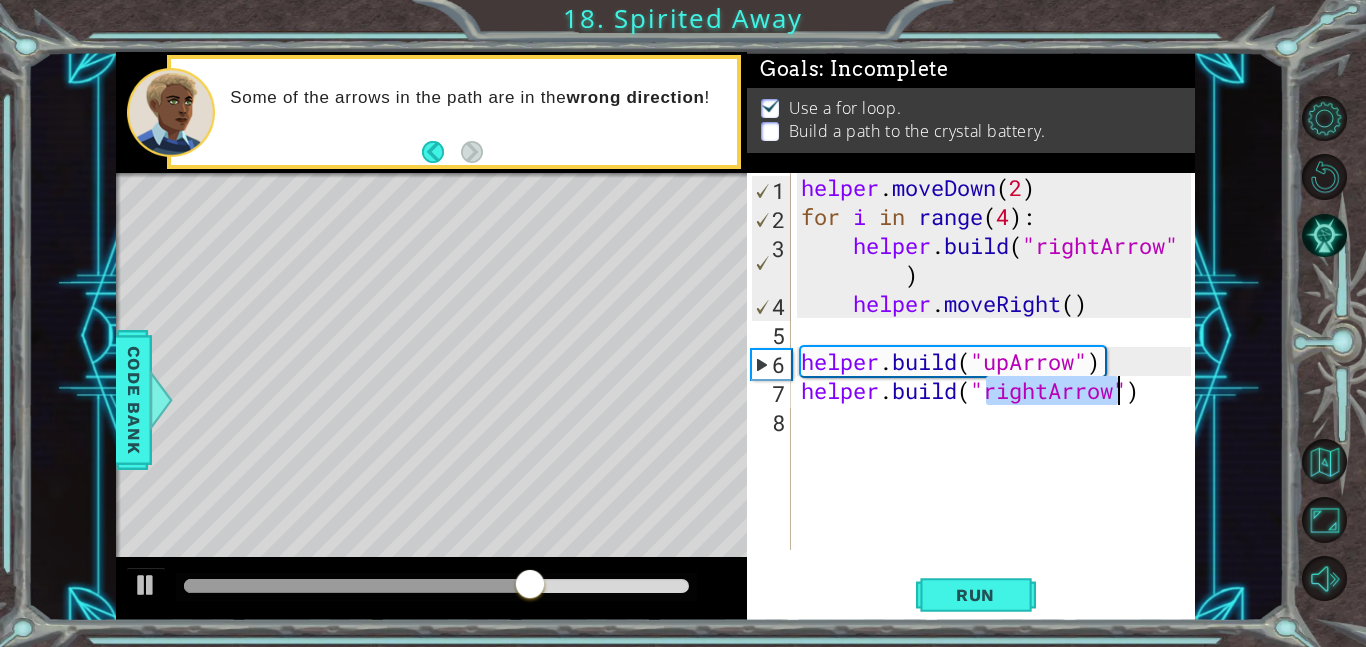 click on "helper . moveDown ( 2 ) for   i   in   range ( 4 ) :      helper . build ( "rightArrow"          )      helper . moveRight ( ) helper . build ( "upArrow" ) helper . build ( "rightArrow" )" at bounding box center [994, 361] 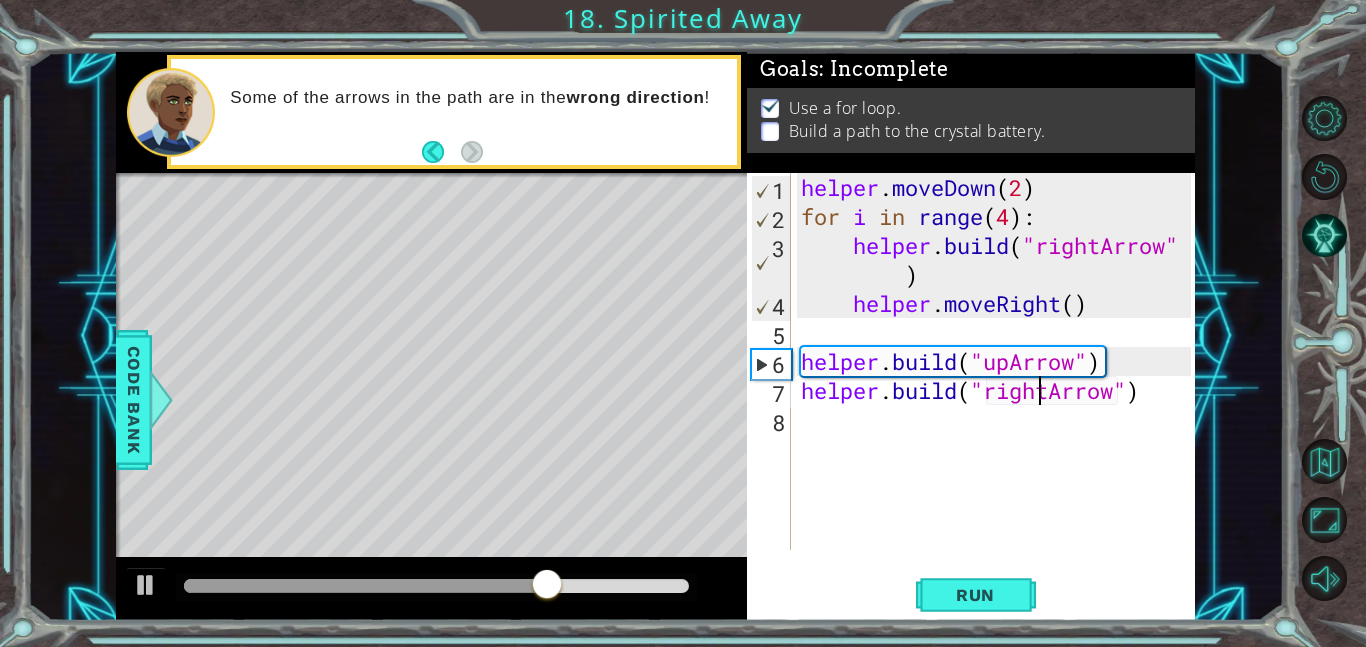 click on "helper . moveDown ( 2 ) for   i   in   range ( 4 ) :      helper . build ( "rightArrow"          )      helper . moveRight ( ) helper . build ( "upArrow" ) helper . build ( "rightArrow" )" at bounding box center (999, 390) 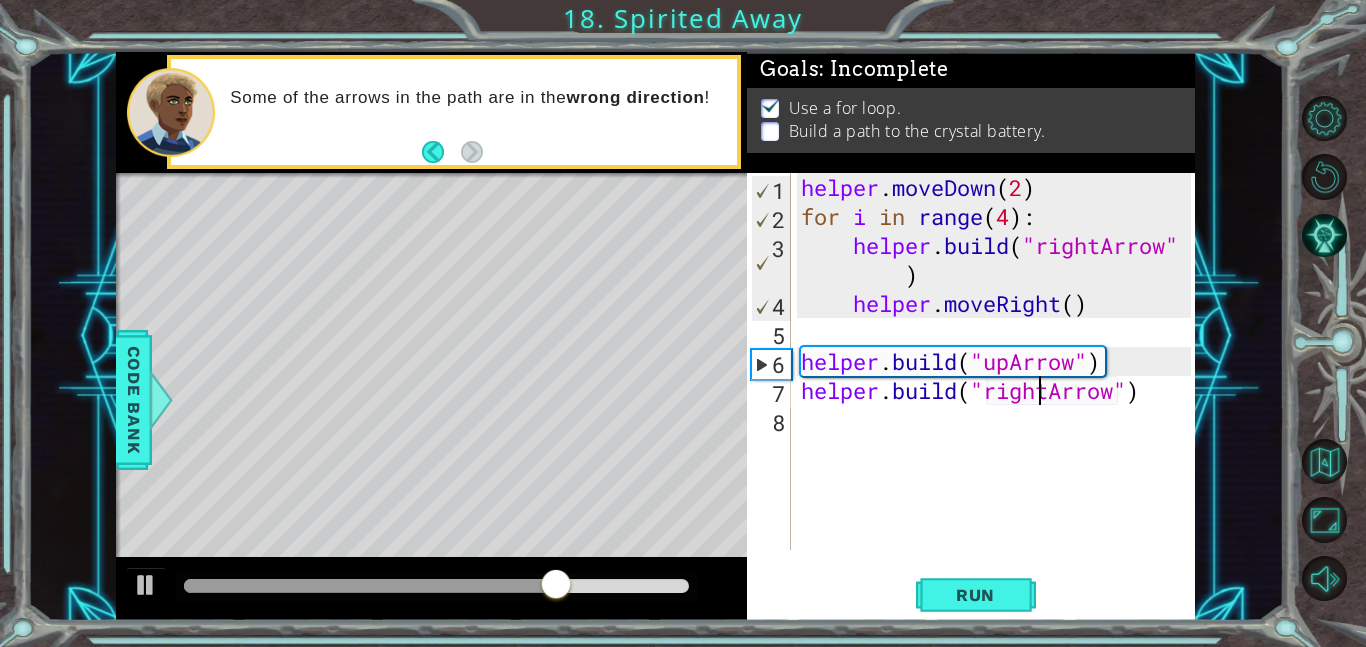 click on "helper . moveDown ( 2 ) for   i   in   range ( 4 ) :      helper . build ( "rightArrow"          )      helper . moveRight ( ) helper . build ( "upArrow" ) helper . build ( "rightArrow" )" at bounding box center (999, 390) 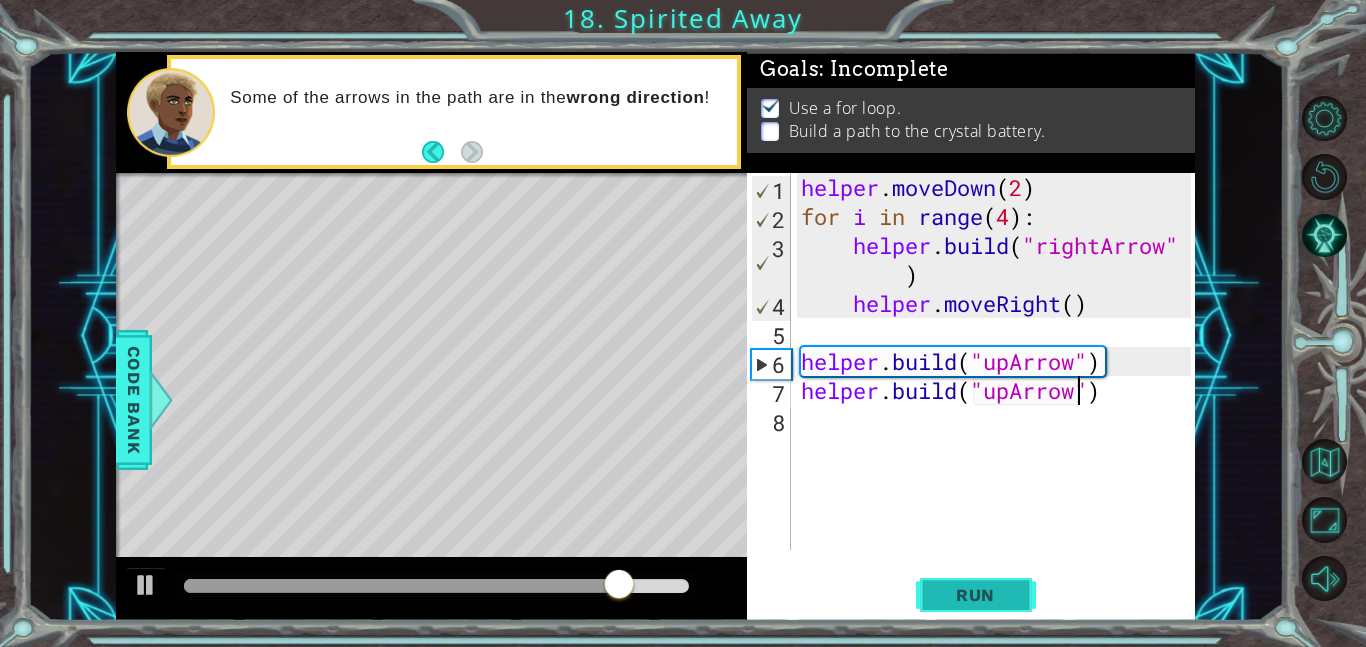 click on "Run" at bounding box center [976, 594] 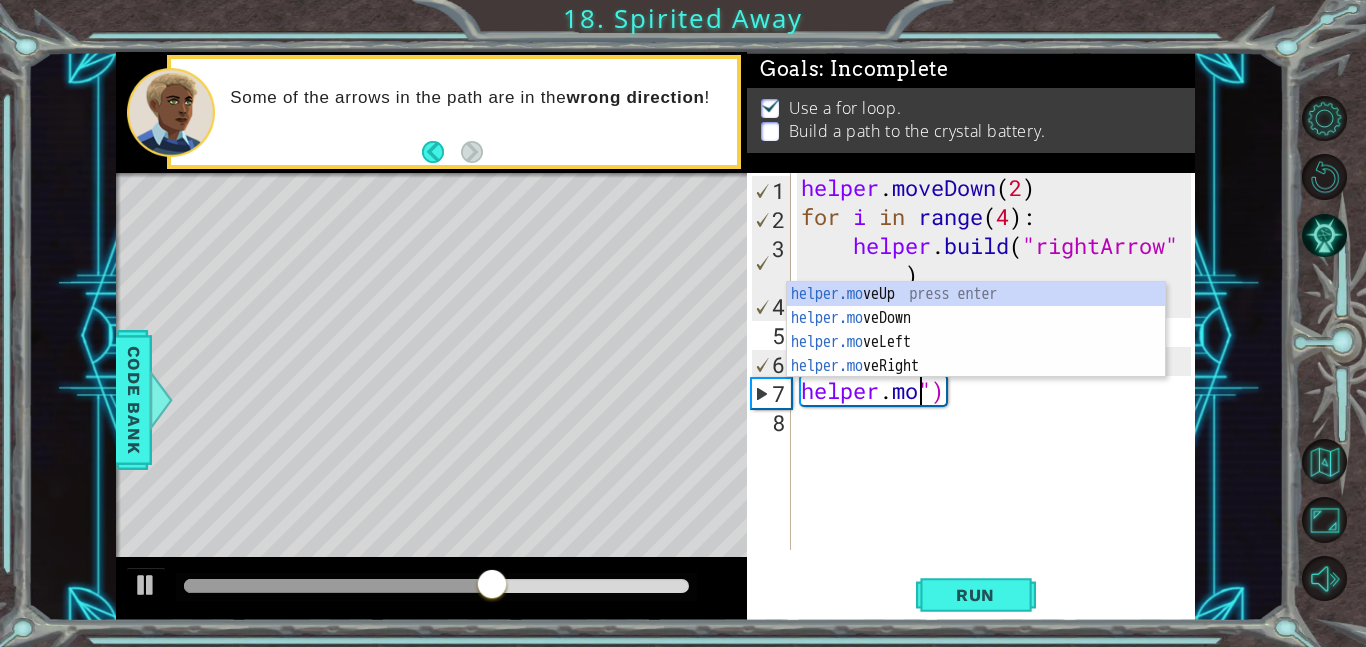 scroll, scrollTop: 0, scrollLeft: 6, axis: horizontal 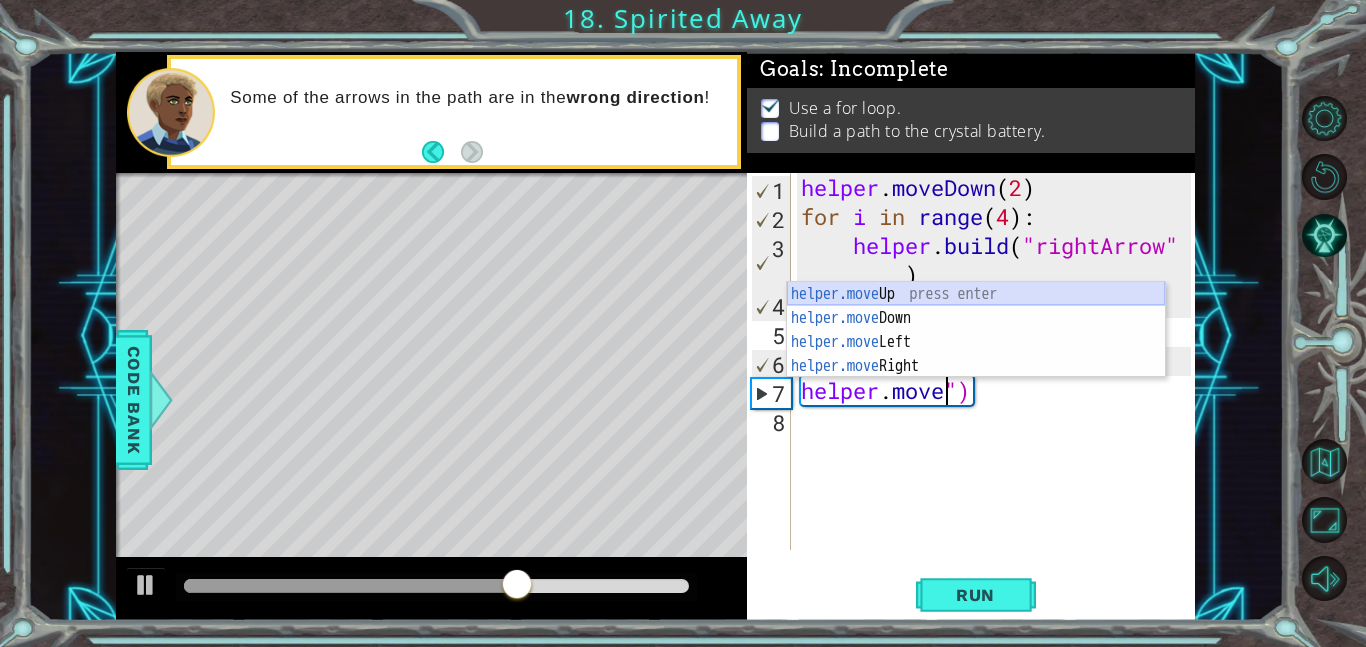 click on "helper.move Up press enter helper.move Down press enter helper.move Left press enter helper.move Right press enter" at bounding box center [976, 354] 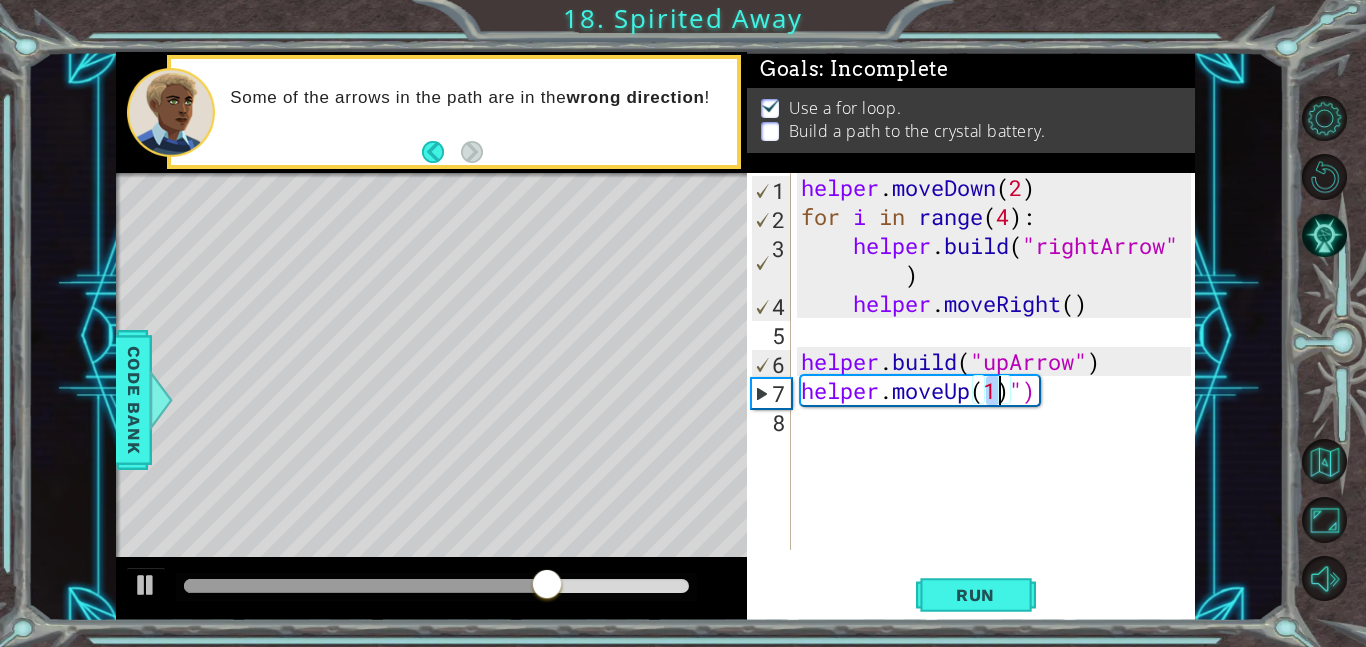 click on "helper . moveDown ( 2 ) for   i   in   range ( 4 ) :      helper . build ( "rightArrow"          )      helper . moveRight ( ) helper . build ( "upArrow" ) helper . moveUp ( 1 ) ")" at bounding box center (999, 390) 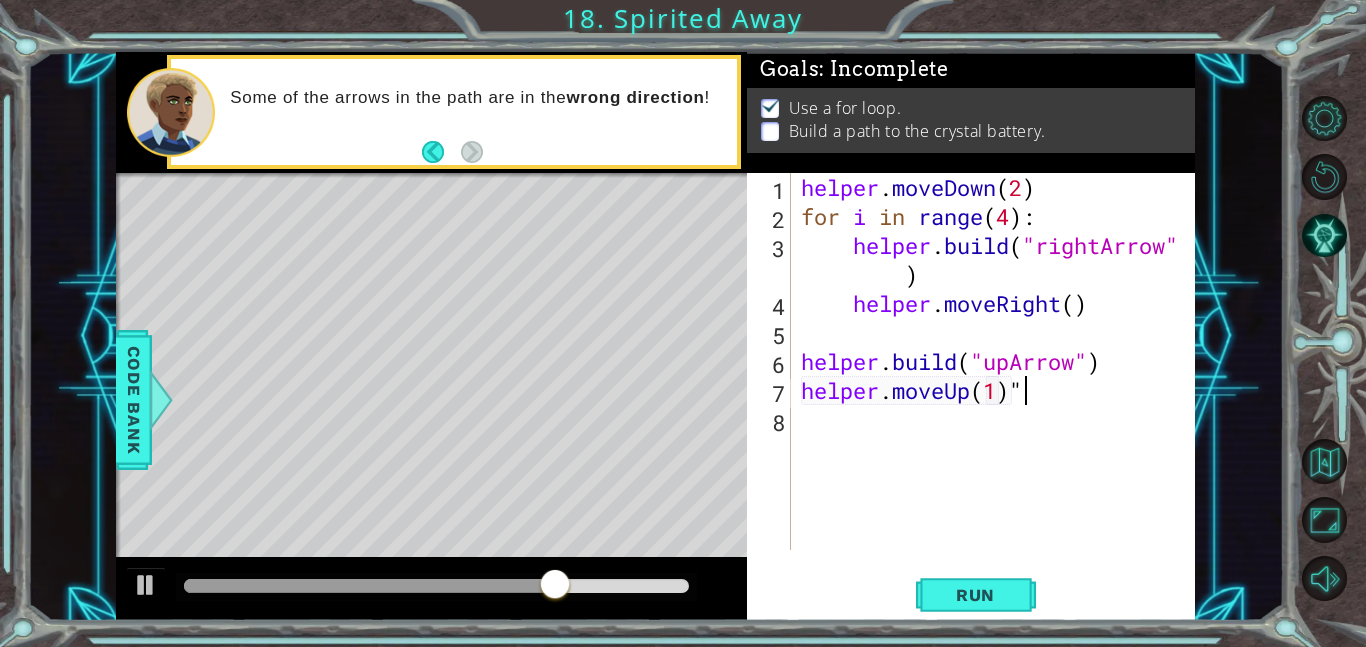 type on "helper.moveUp(1)" 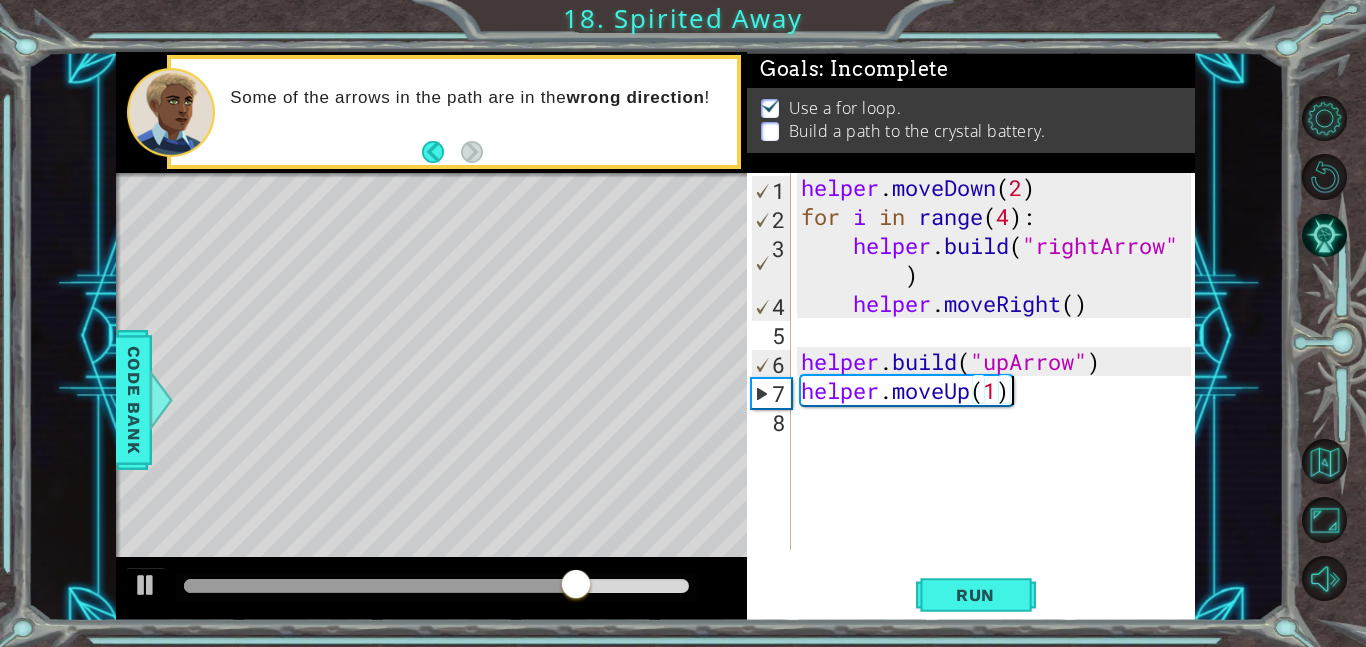 click on "helper . moveDown ( 2 ) for   i   in   range ( 4 ) :      helper . build ( "rightArrow"          )      helper . moveRight ( ) helper . build ( "upArrow" ) helper . moveUp ( 1 )" at bounding box center [999, 390] 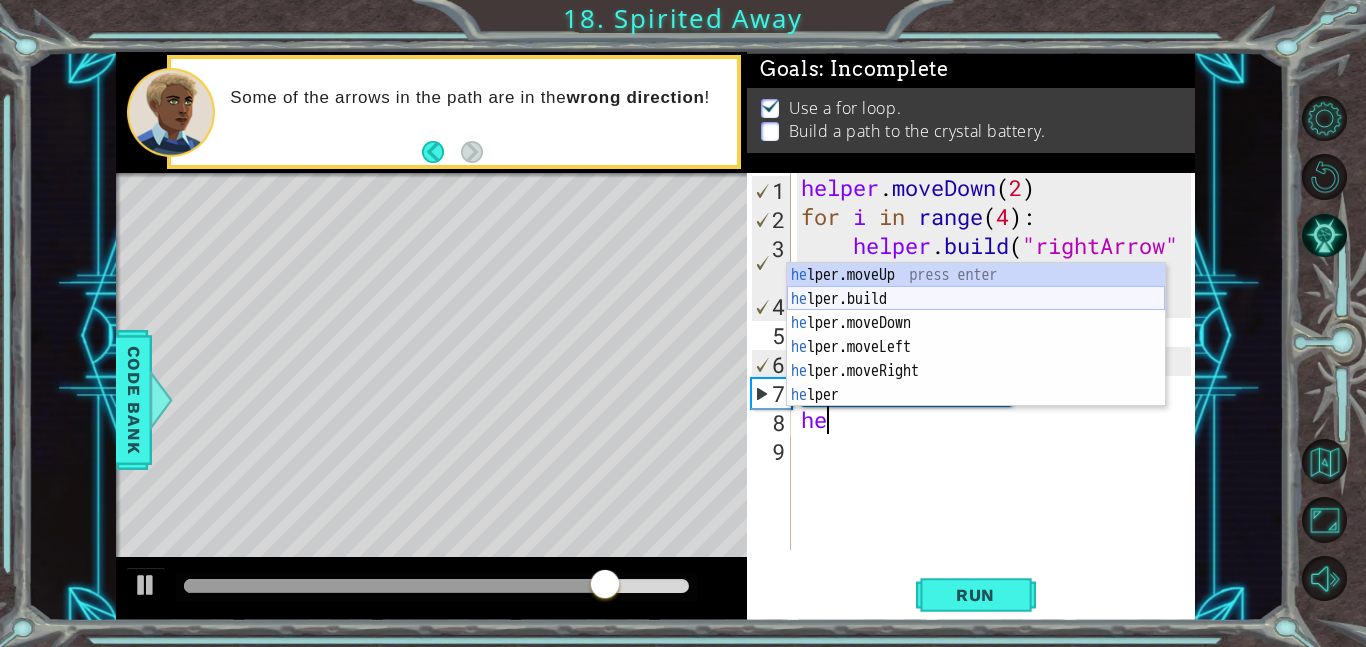 click on "he lper.moveUp press enter he lper.build press enter he lper.moveDown press enter he lper.moveLeft press enter he lper.moveRight press enter he lper press enter" at bounding box center [976, 359] 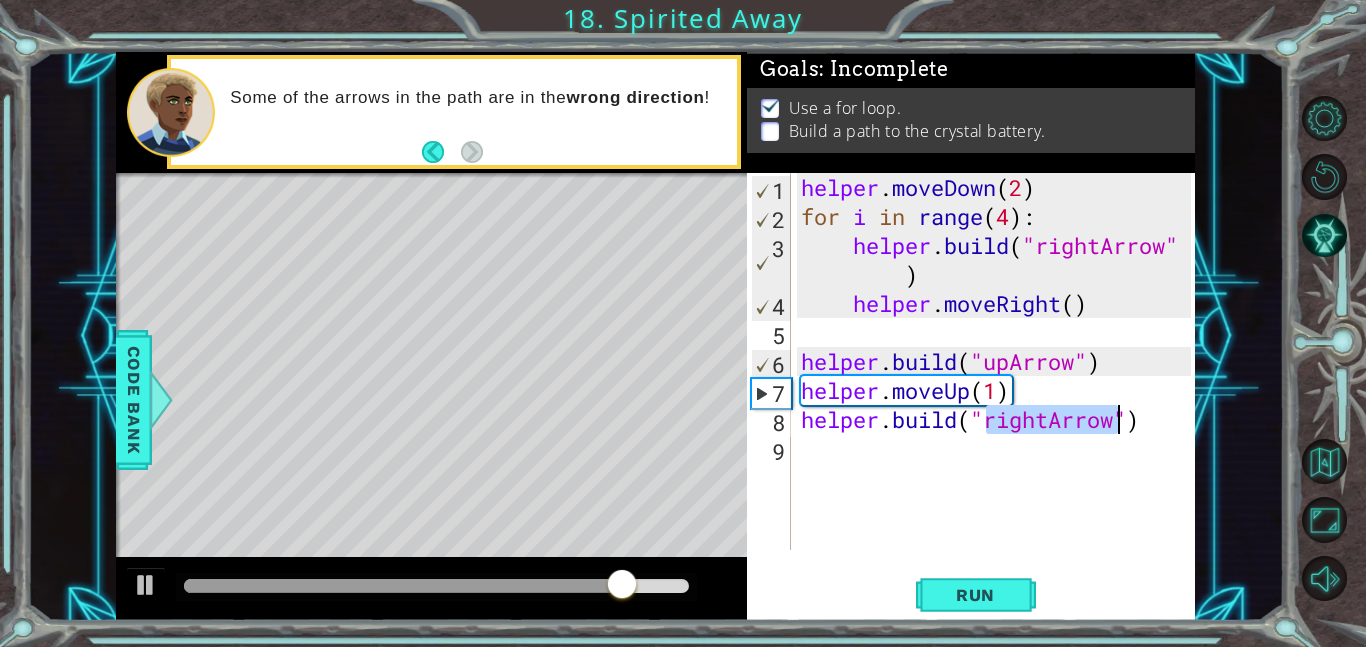click on "helper . moveDown ( 2 ) for   i   in   range ( 4 ) :      helper . build ( "rightArrow"          )      helper . moveRight ( ) helper . build ( "upArrow" ) helper . moveUp ( 1 ) helper . build ( "rightArrow" )" at bounding box center [994, 361] 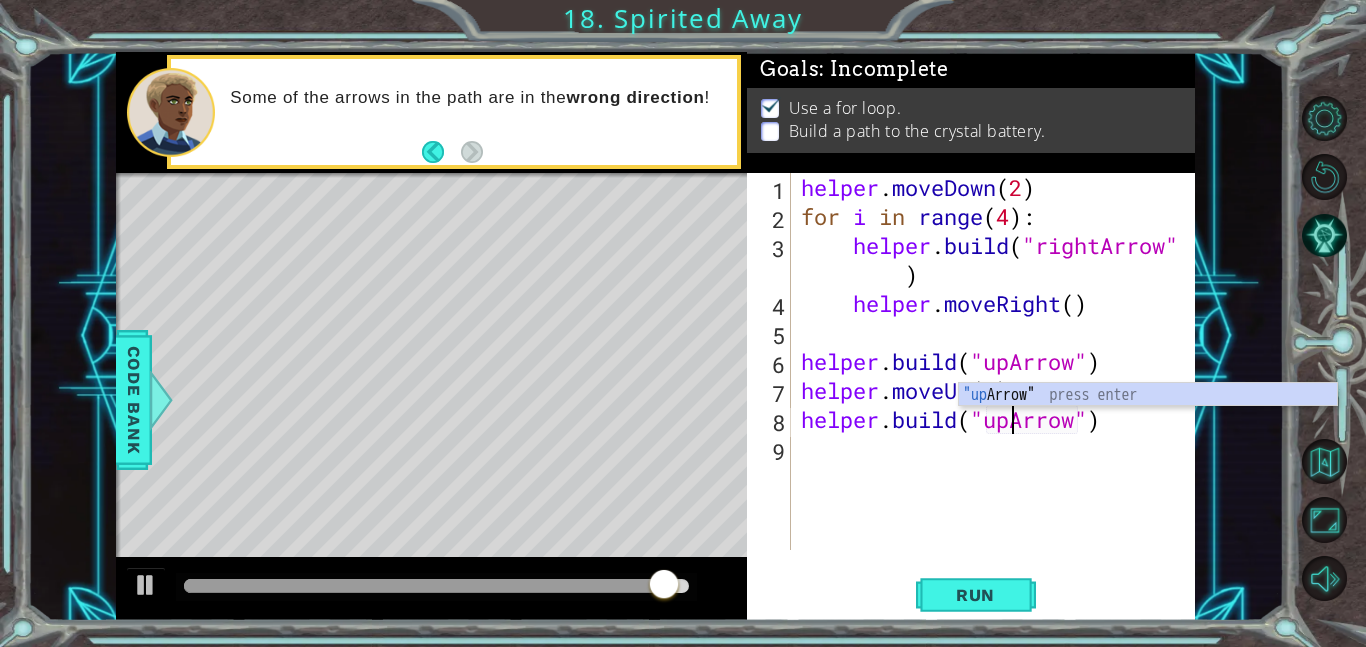 scroll, scrollTop: 0, scrollLeft: 9, axis: horizontal 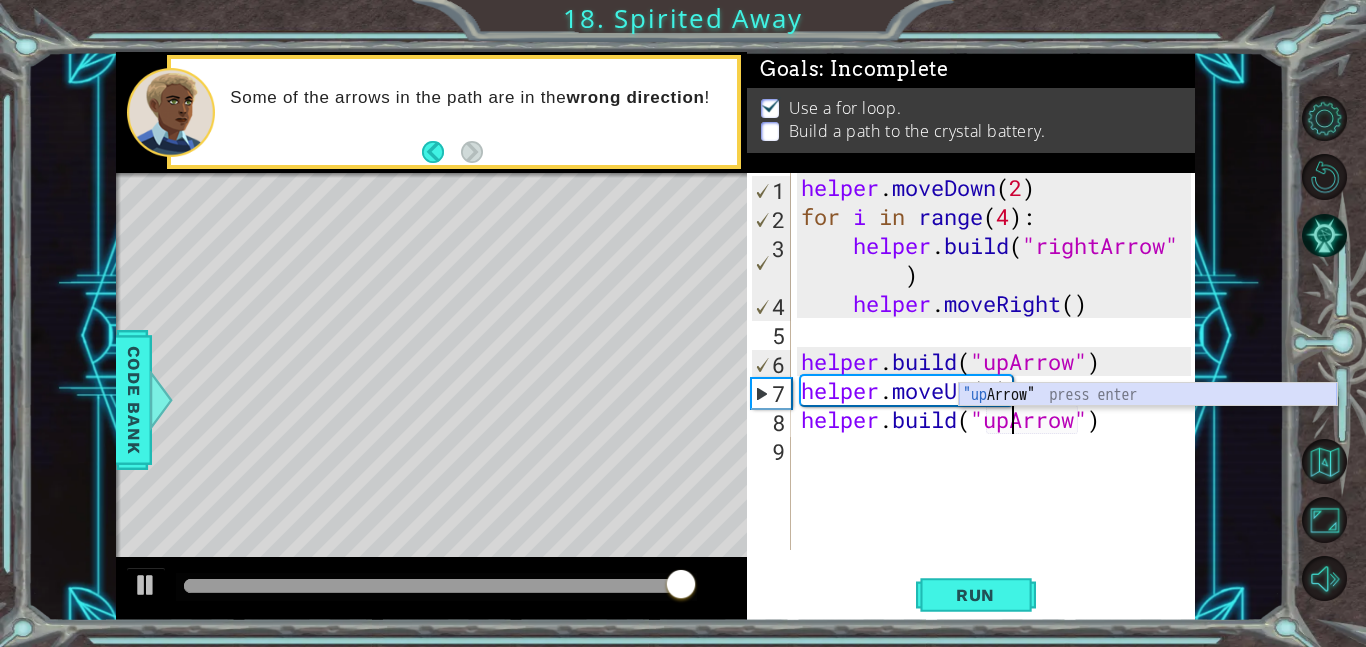 click on ""up Arrow" press enter" at bounding box center [1148, 419] 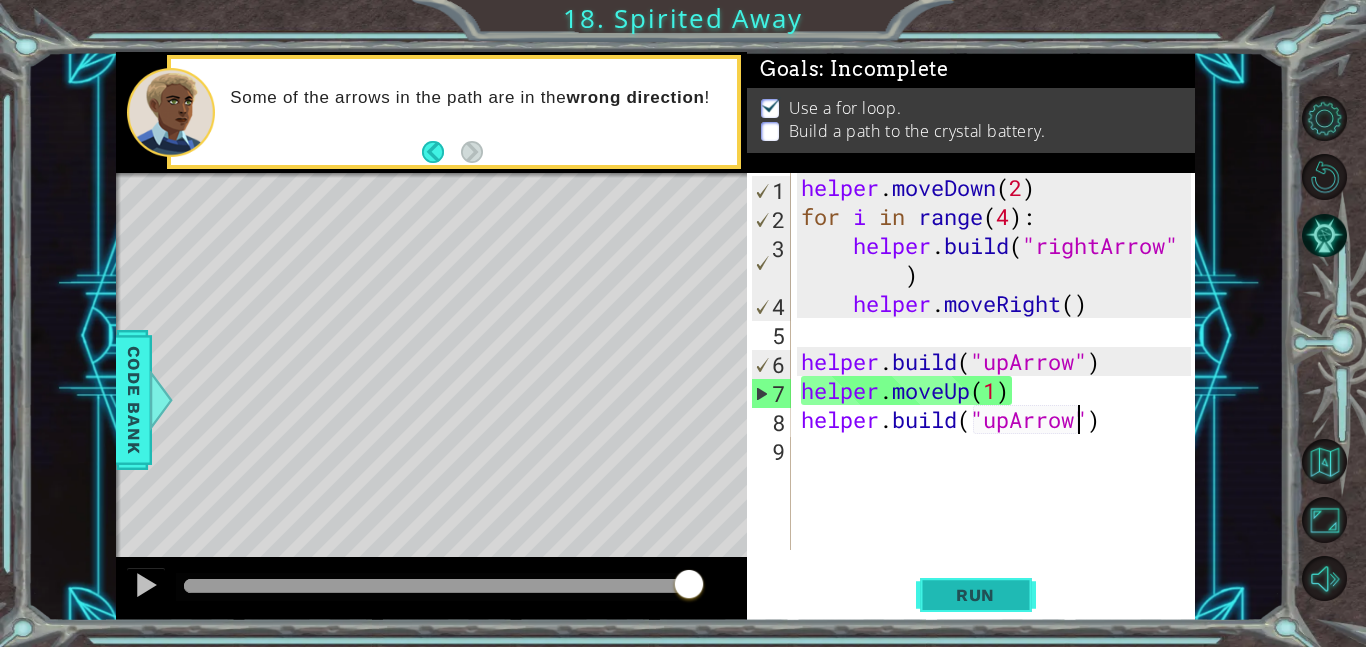 type on "helper.build("upArrow")" 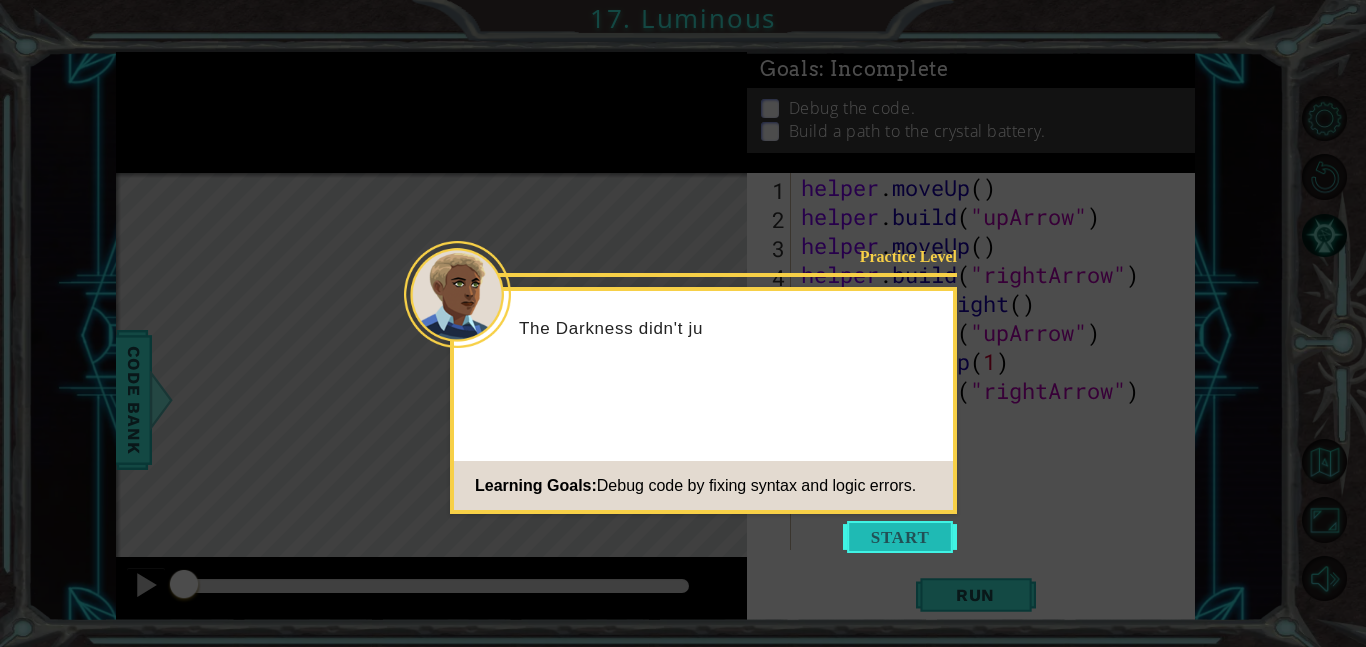 click at bounding box center [900, 537] 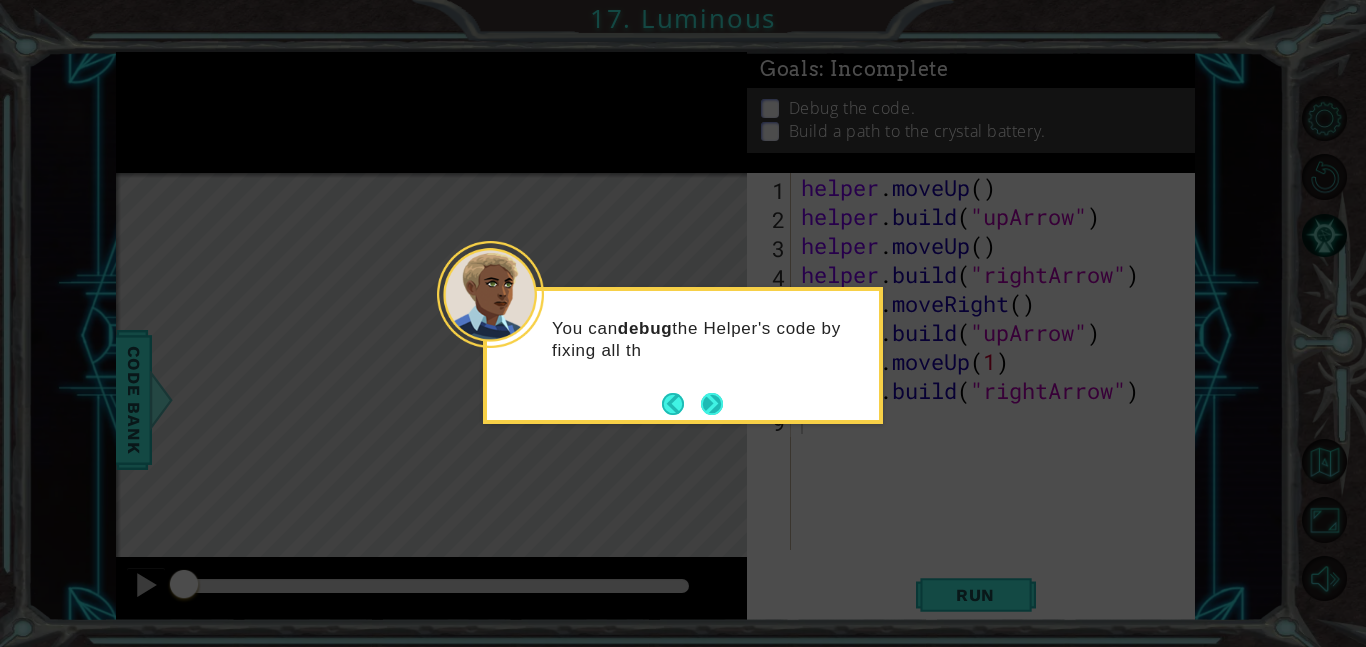 click at bounding box center [712, 404] 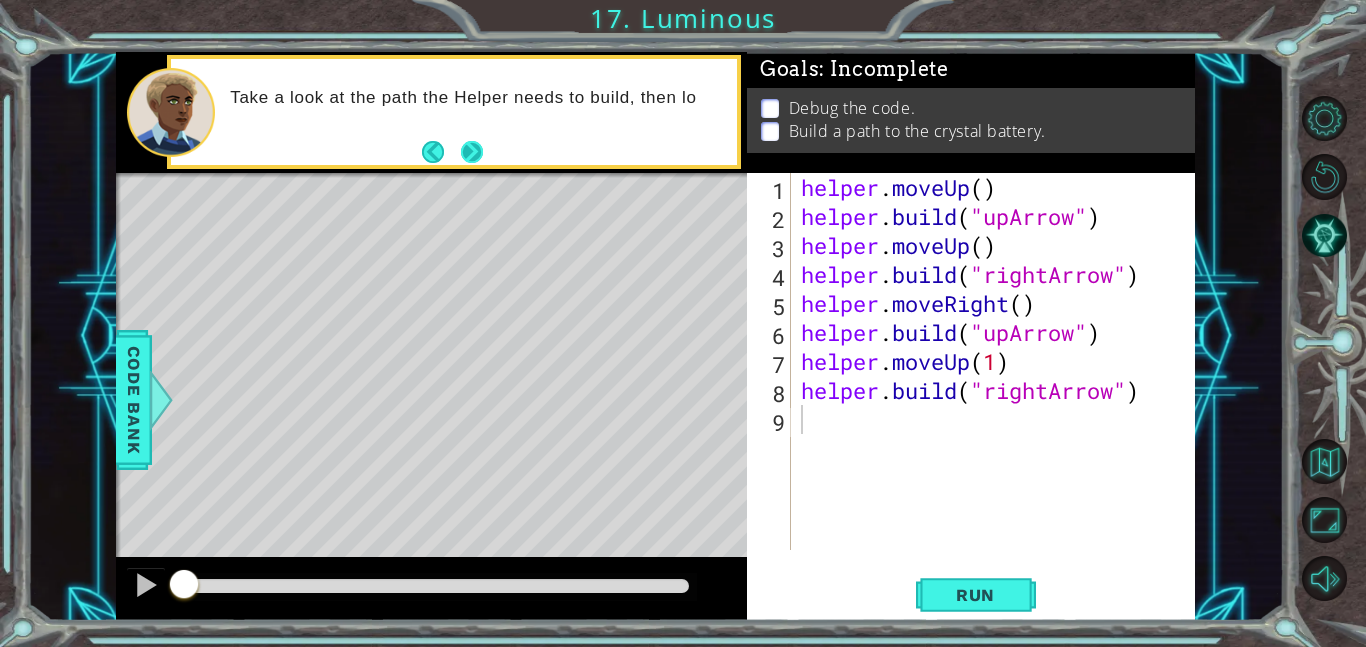 click at bounding box center (472, 152) 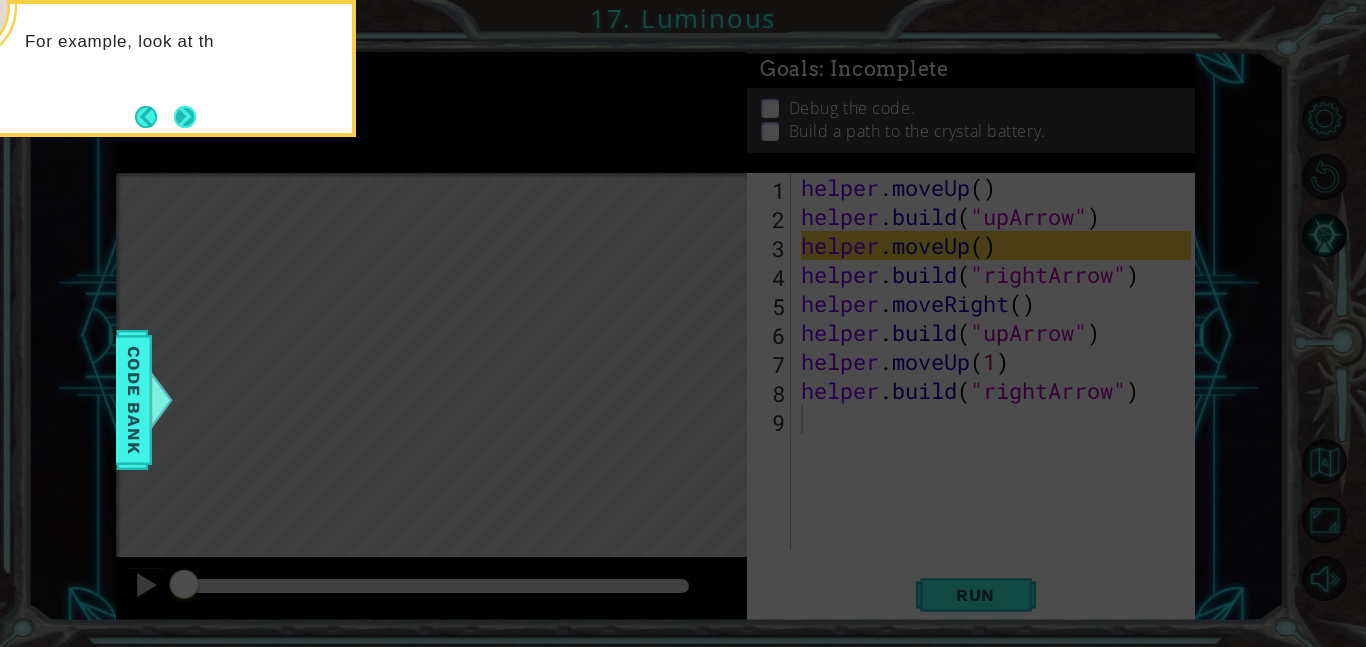 click at bounding box center (185, 117) 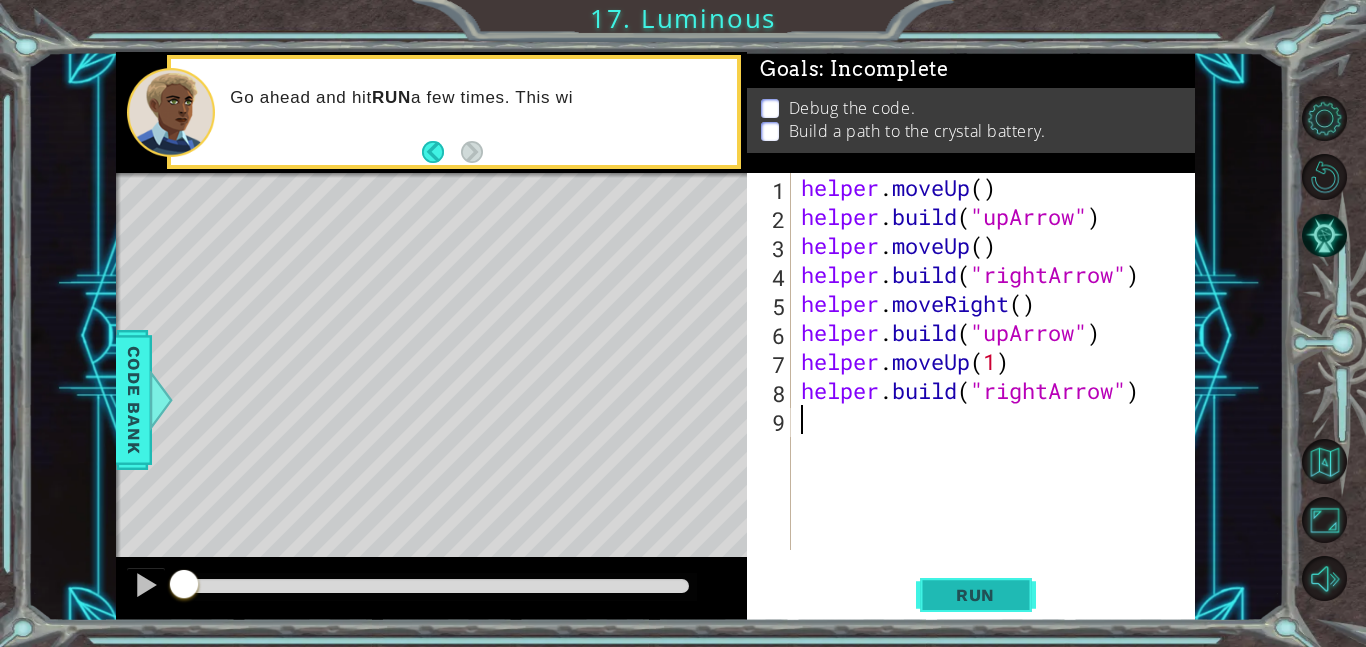 click on "Run" at bounding box center [975, 595] 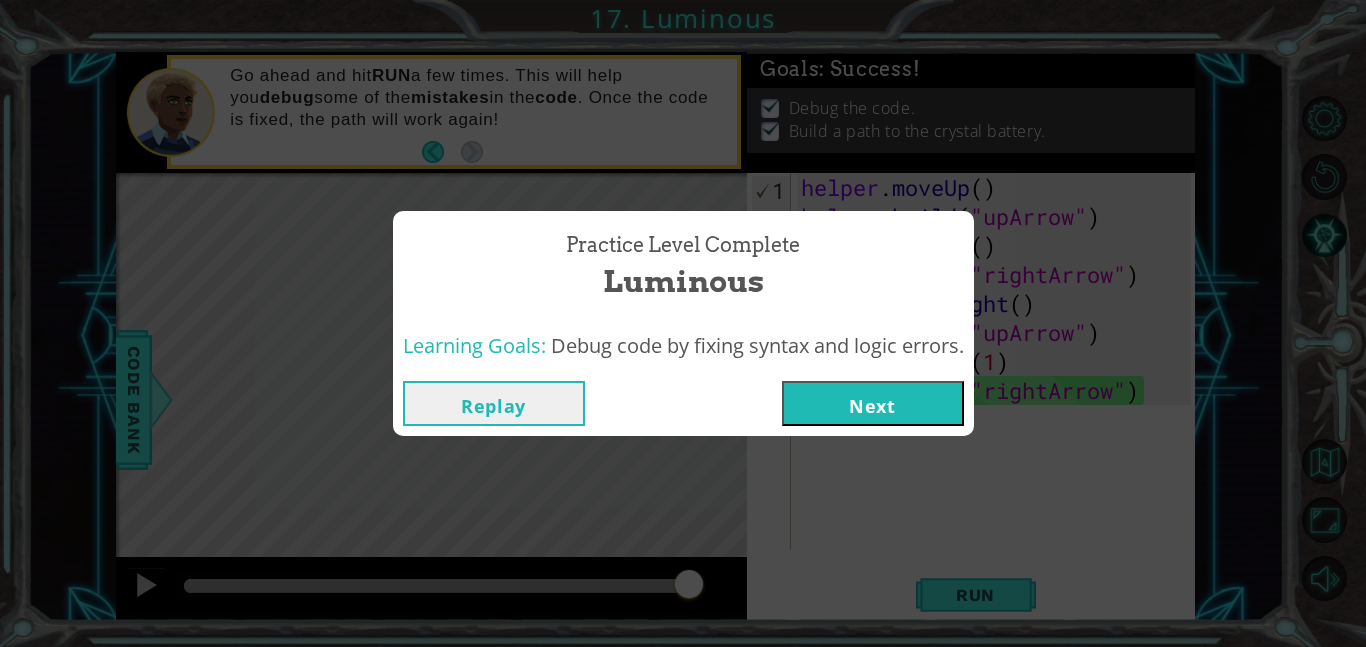 click on "Replay
Next" at bounding box center (683, 403) 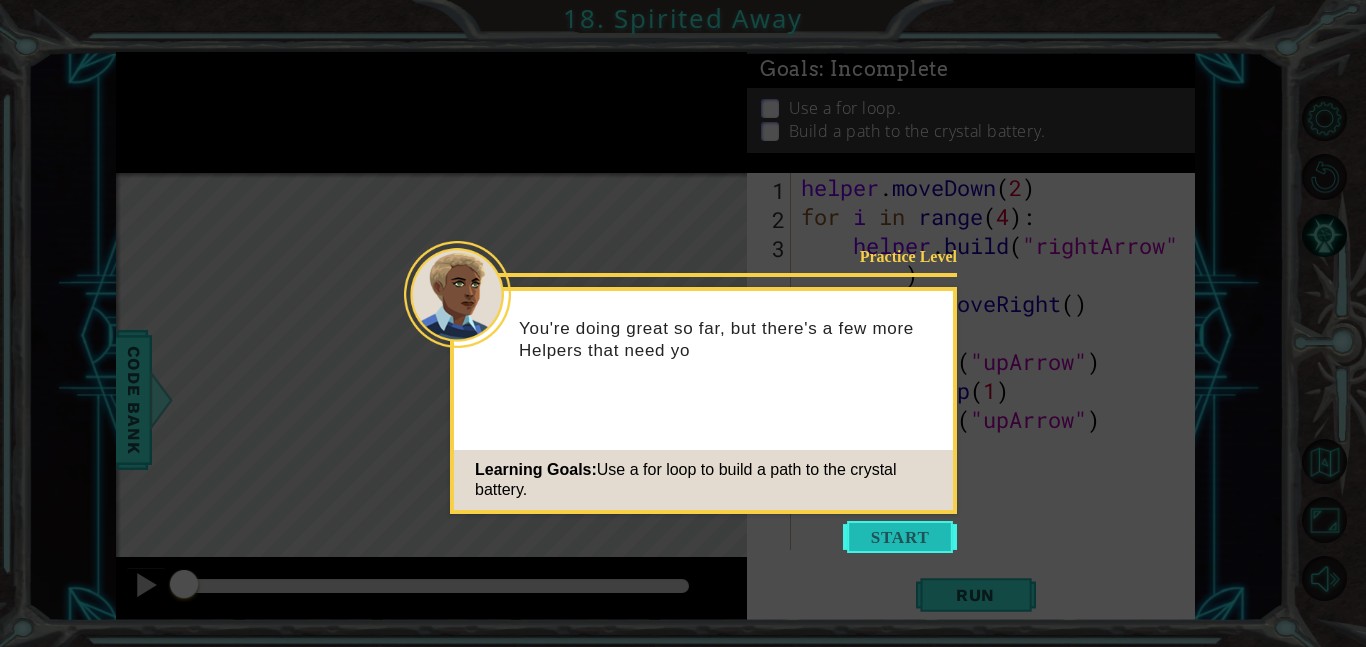 click at bounding box center [900, 537] 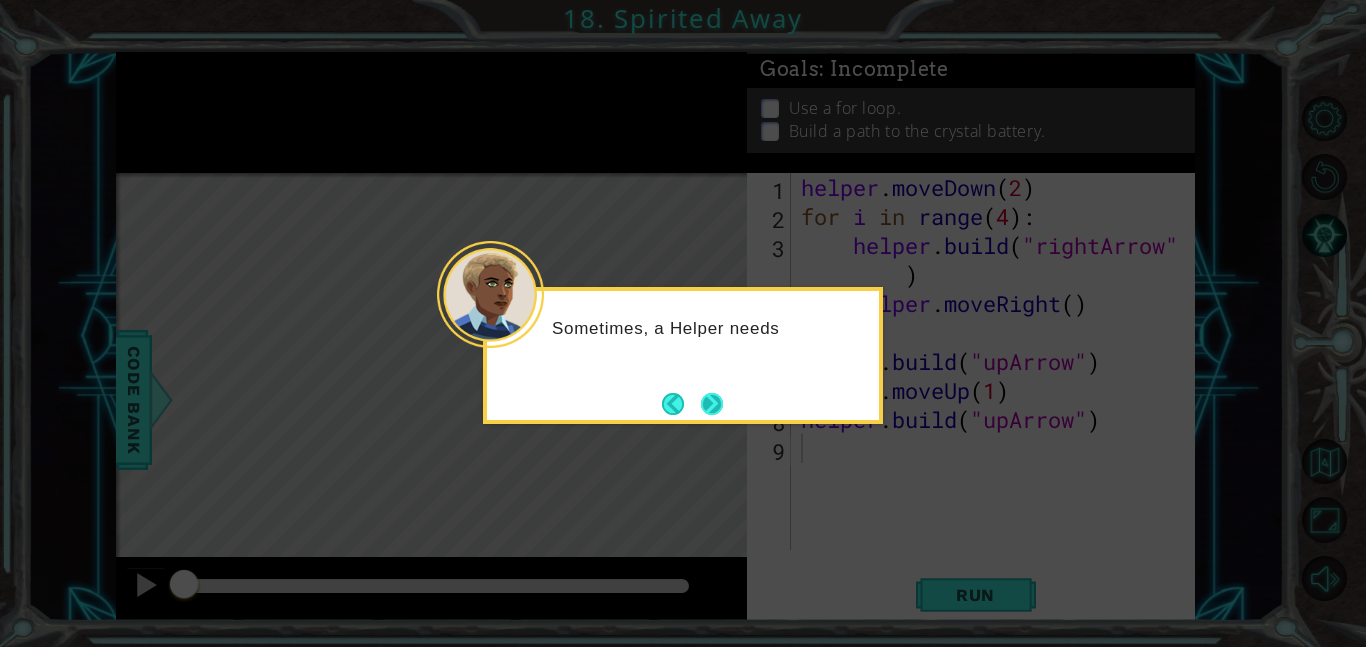 click at bounding box center [712, 404] 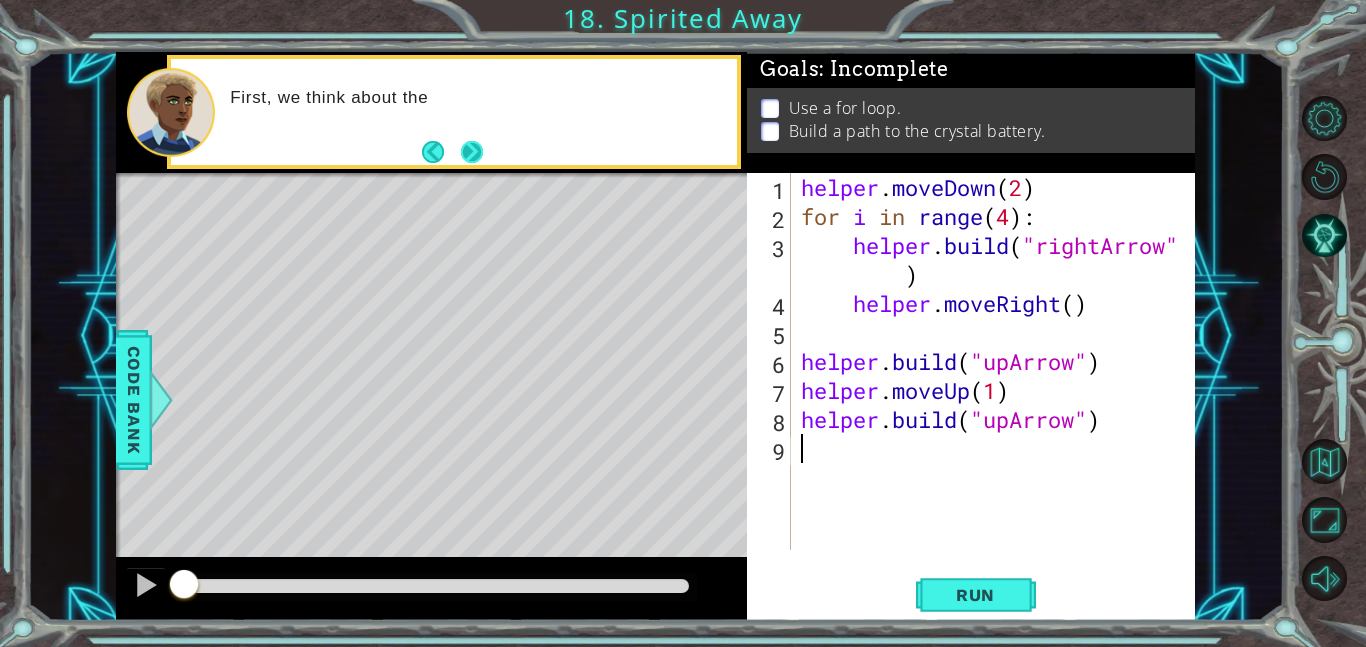click at bounding box center (471, 152) 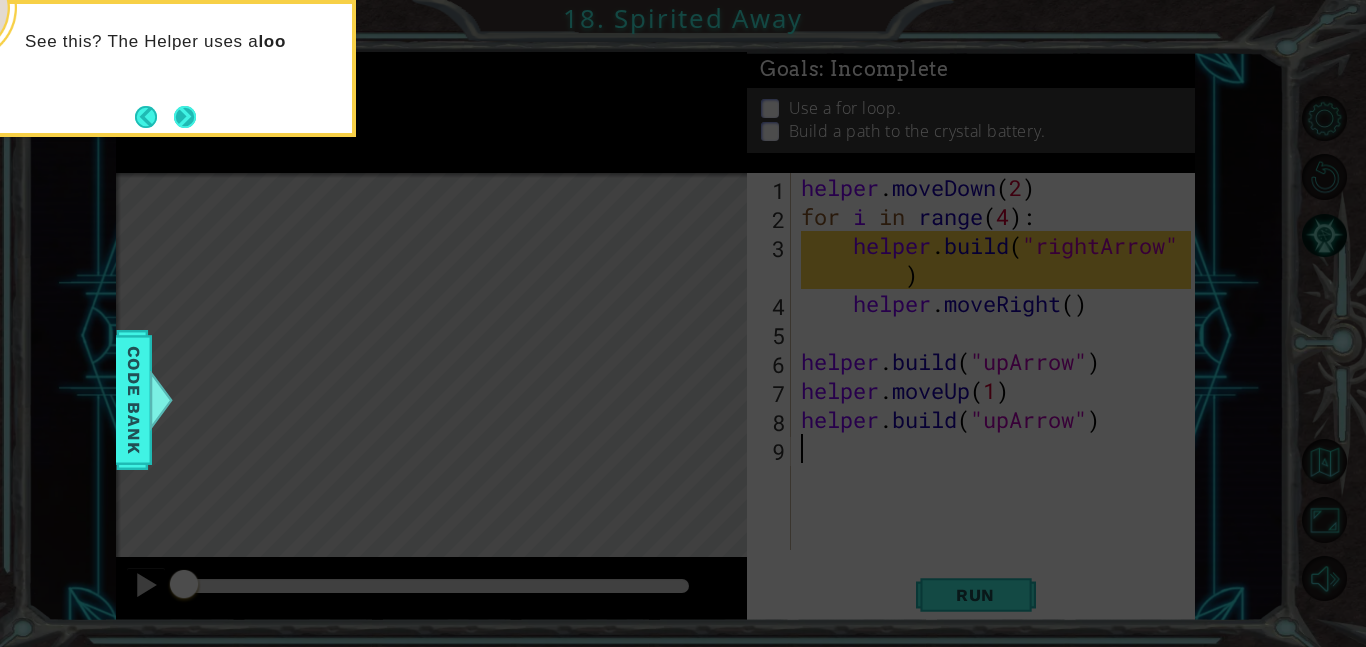 click at bounding box center [185, 117] 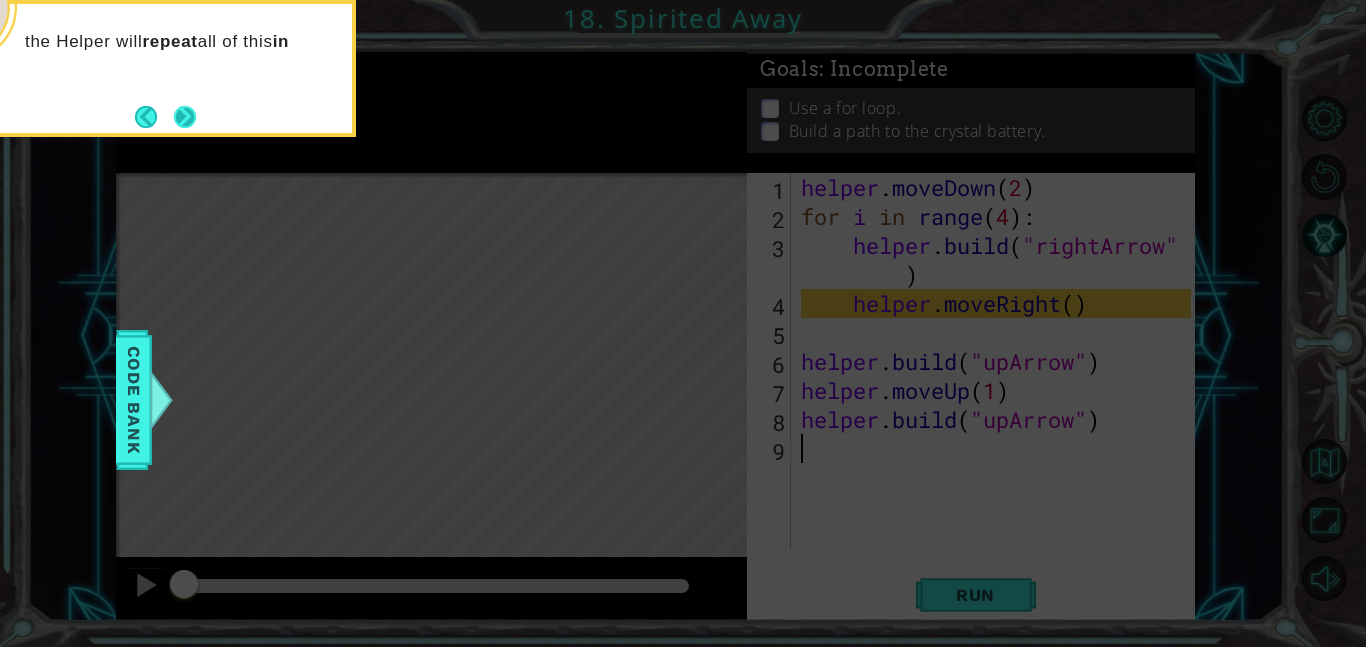 click at bounding box center [185, 117] 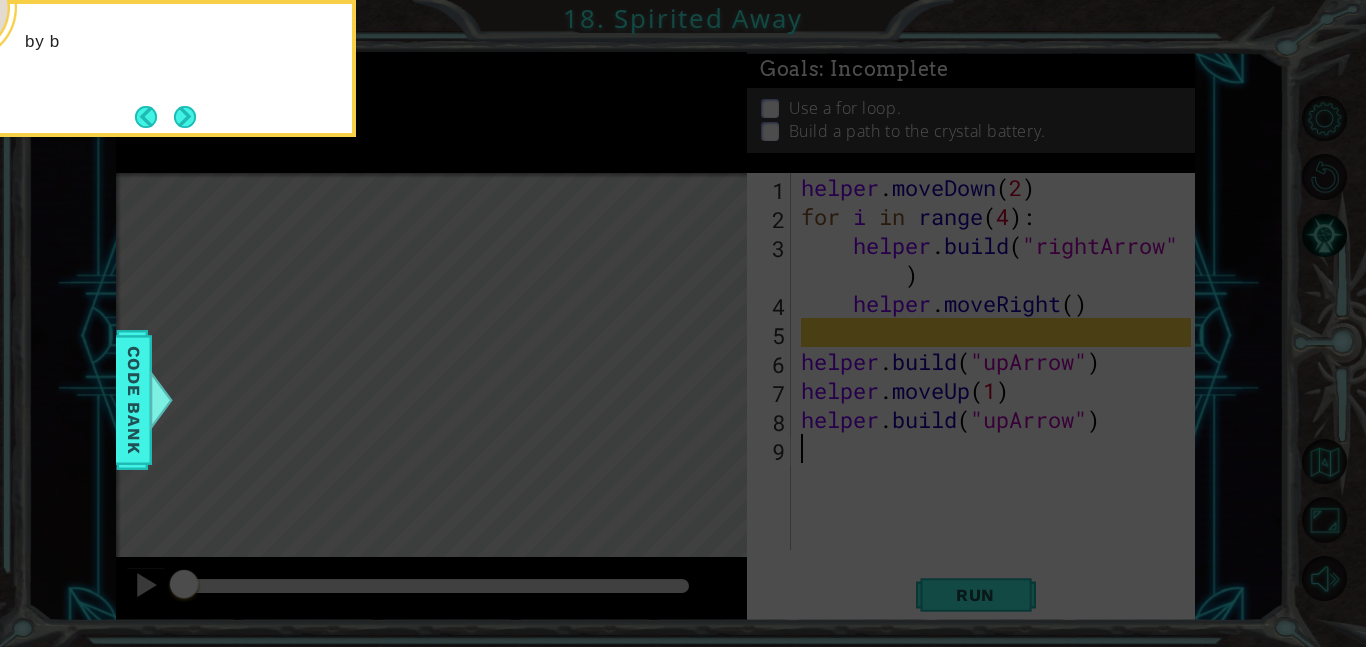 click at bounding box center (185, 117) 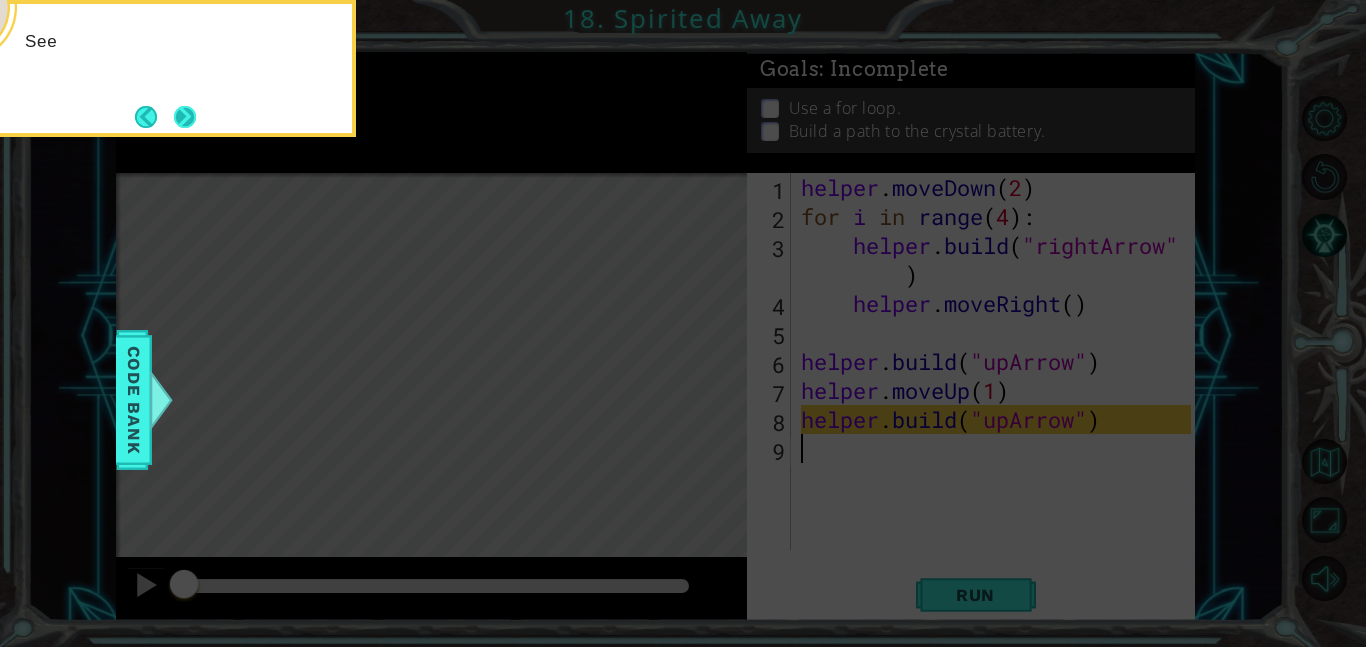 click at bounding box center (185, 116) 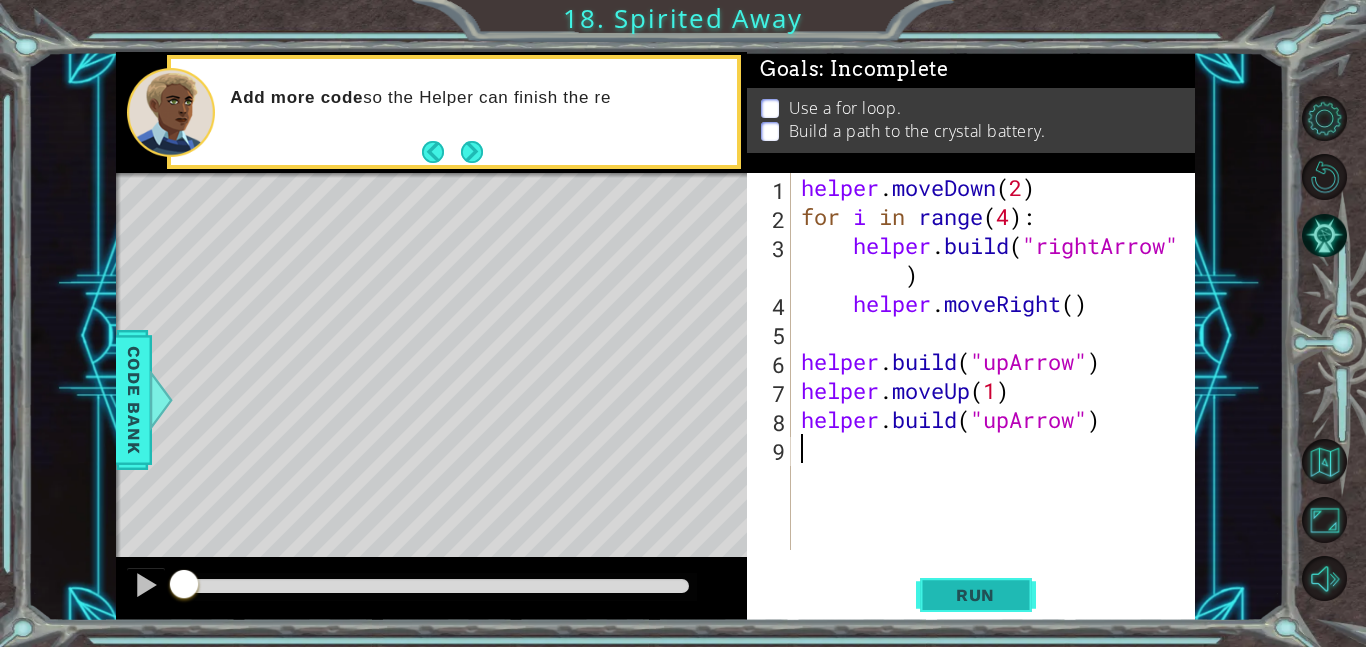 click on "Run" at bounding box center [975, 595] 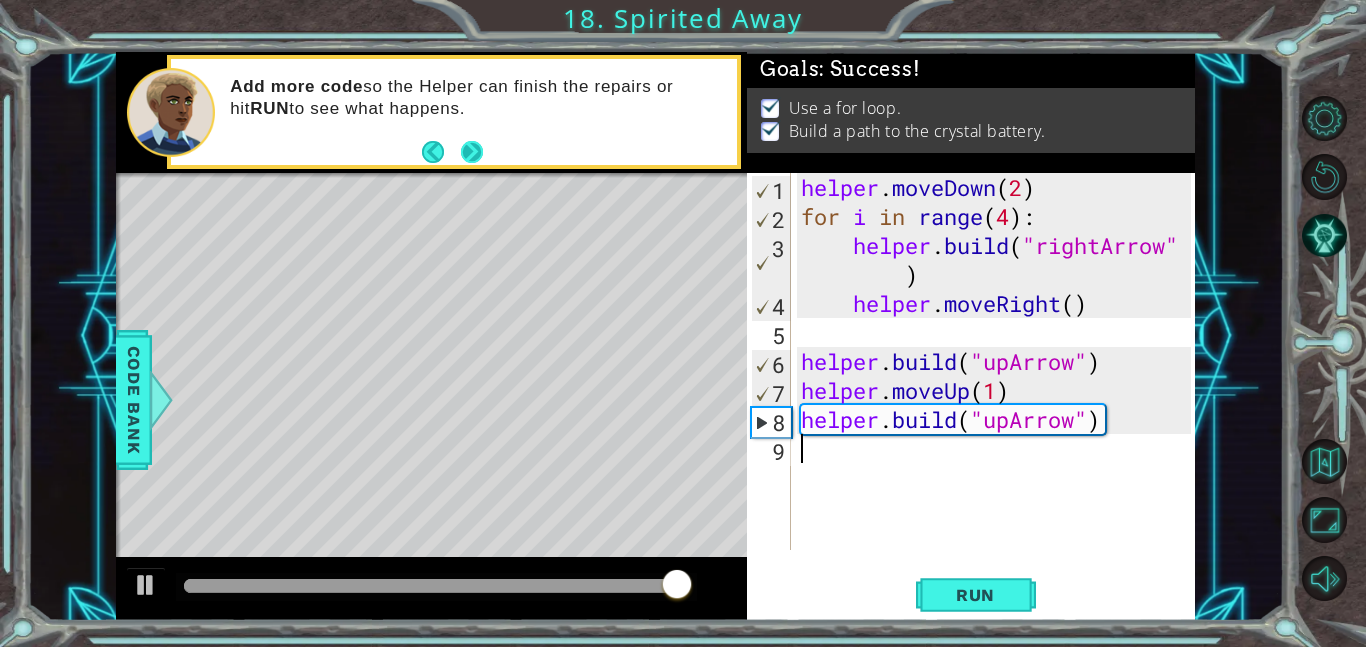 click at bounding box center [471, 152] 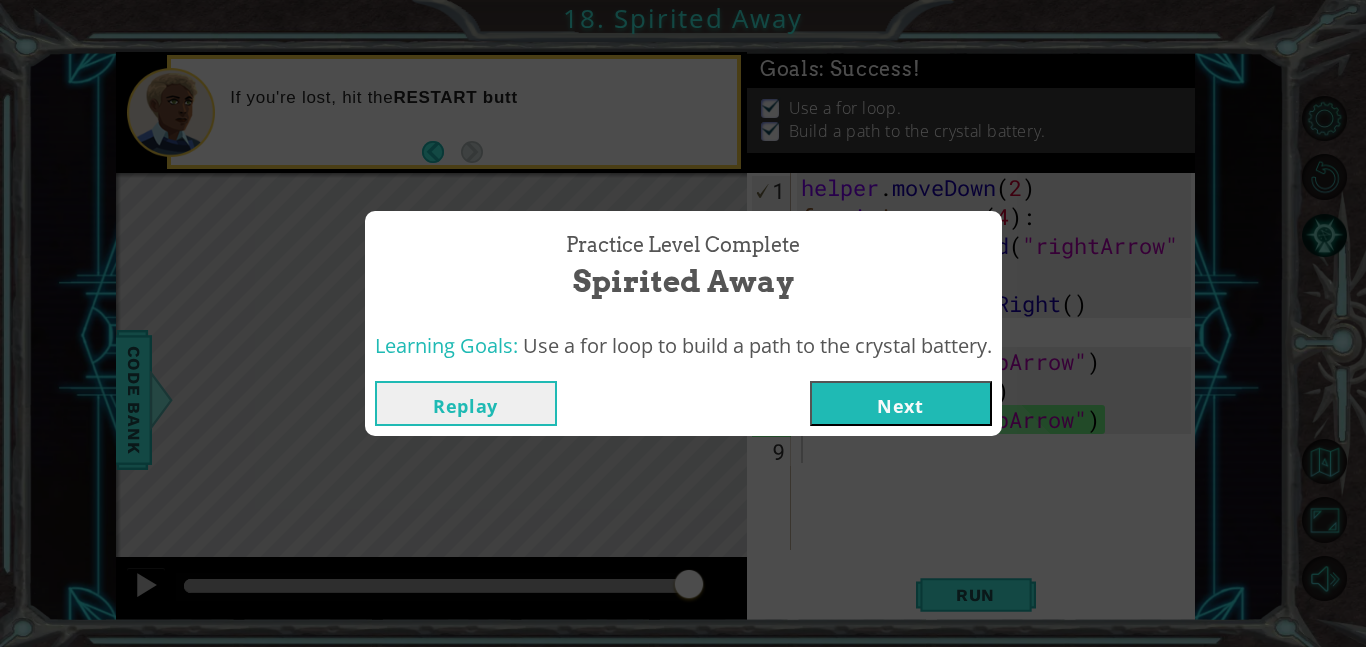 click on "Next" at bounding box center (901, 403) 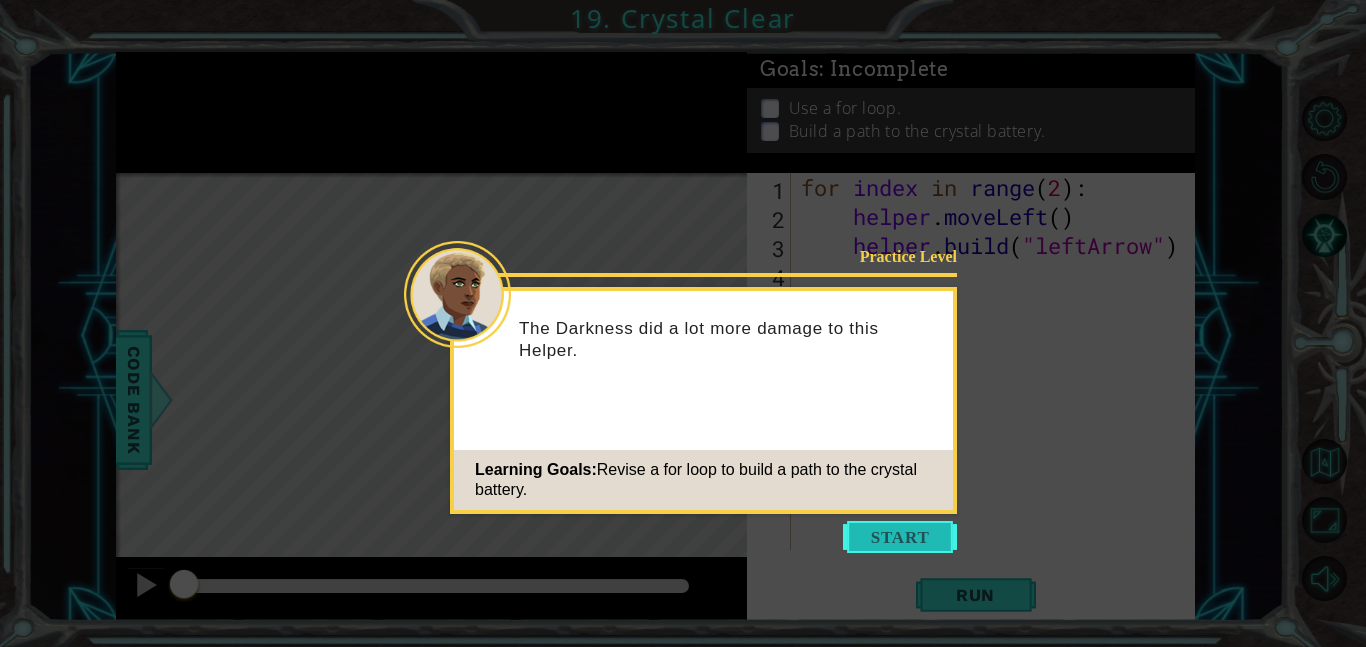 click at bounding box center (900, 537) 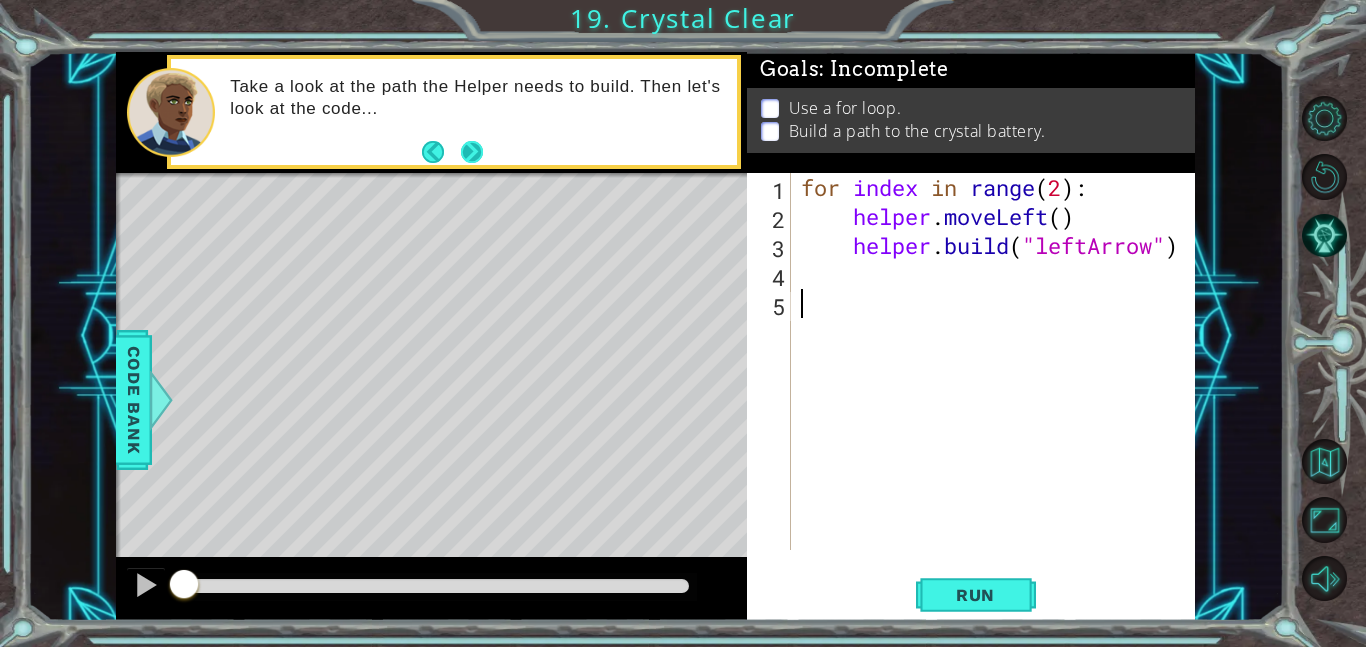 click at bounding box center [471, 152] 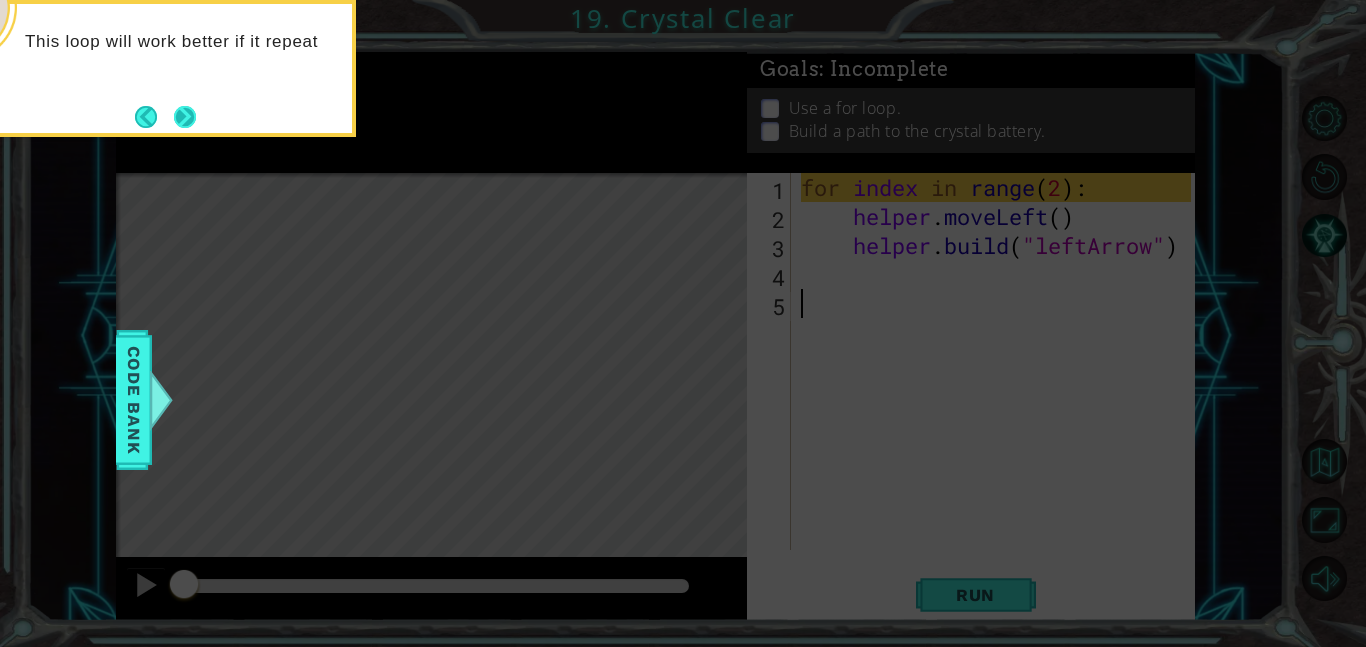 click at bounding box center (185, 117) 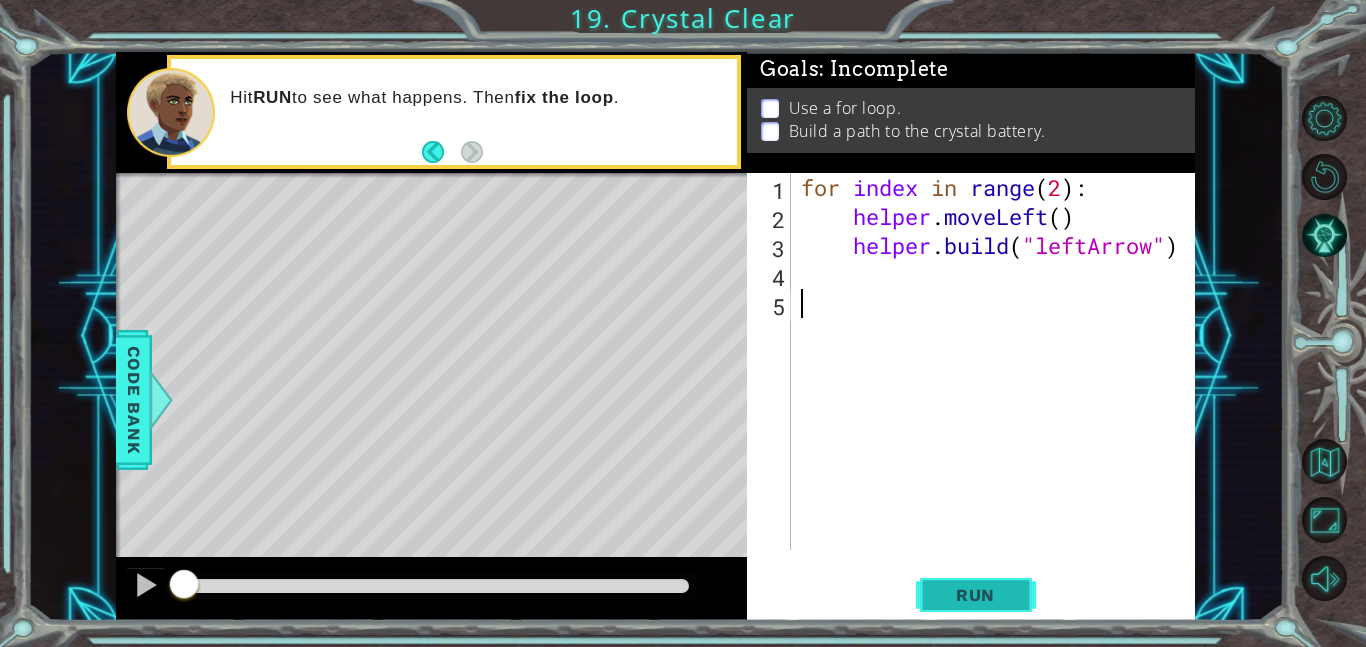 click on "Run" at bounding box center (975, 595) 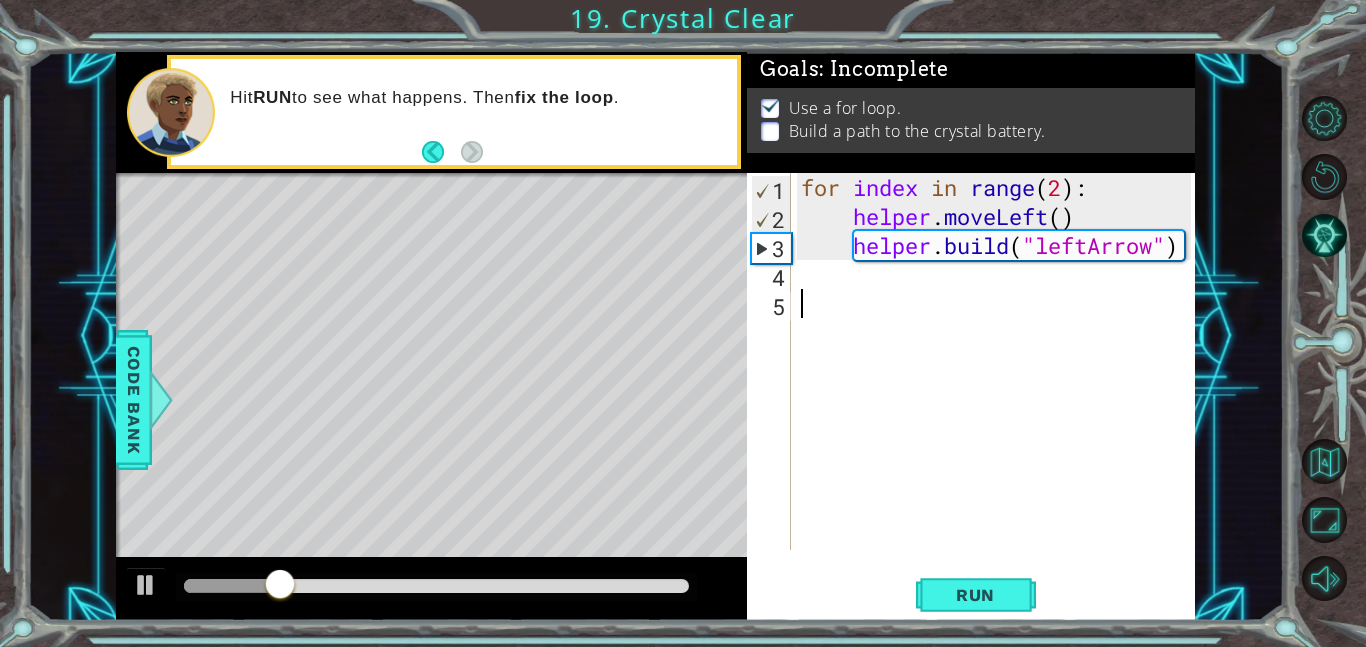 click on "for   index   in   range ( 2 ) :      helper . moveLeft ( )      helper . build ( "leftArrow" )" at bounding box center [999, 390] 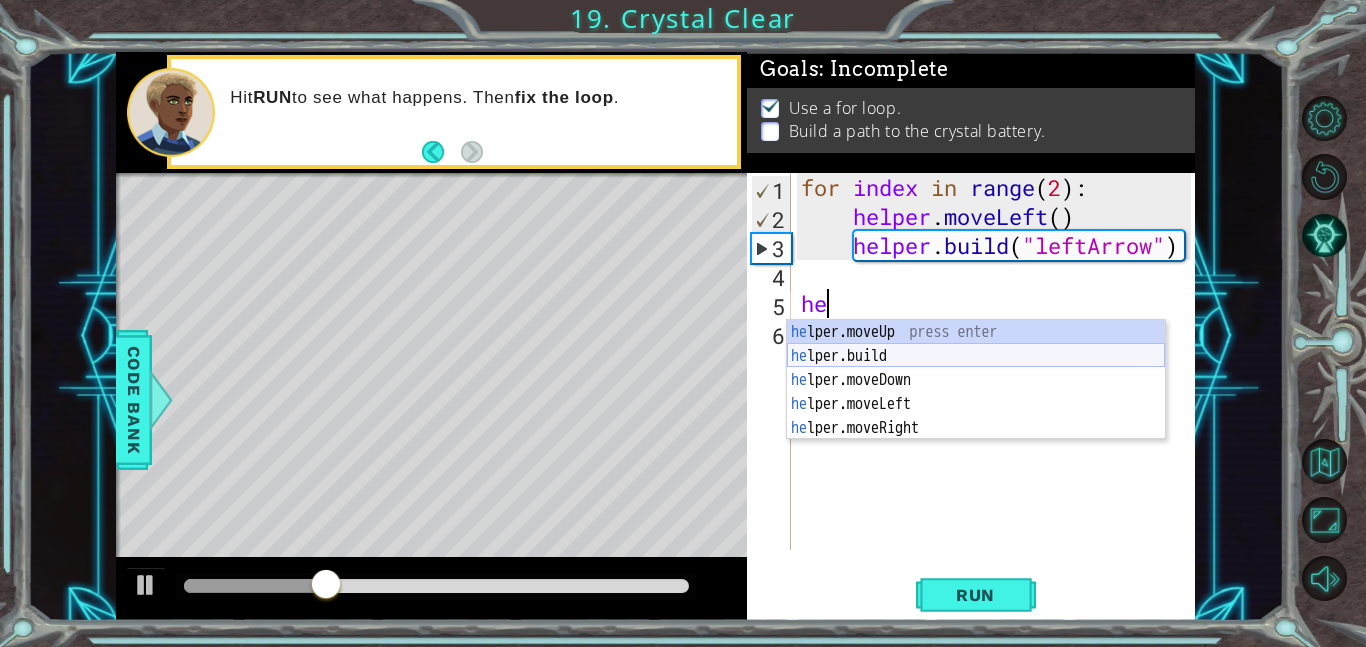 click on "he lper.moveUp press enter he lper.build press enter he lper.moveDown press enter he lper.moveLeft press enter he lper.moveRight press enter" at bounding box center [976, 404] 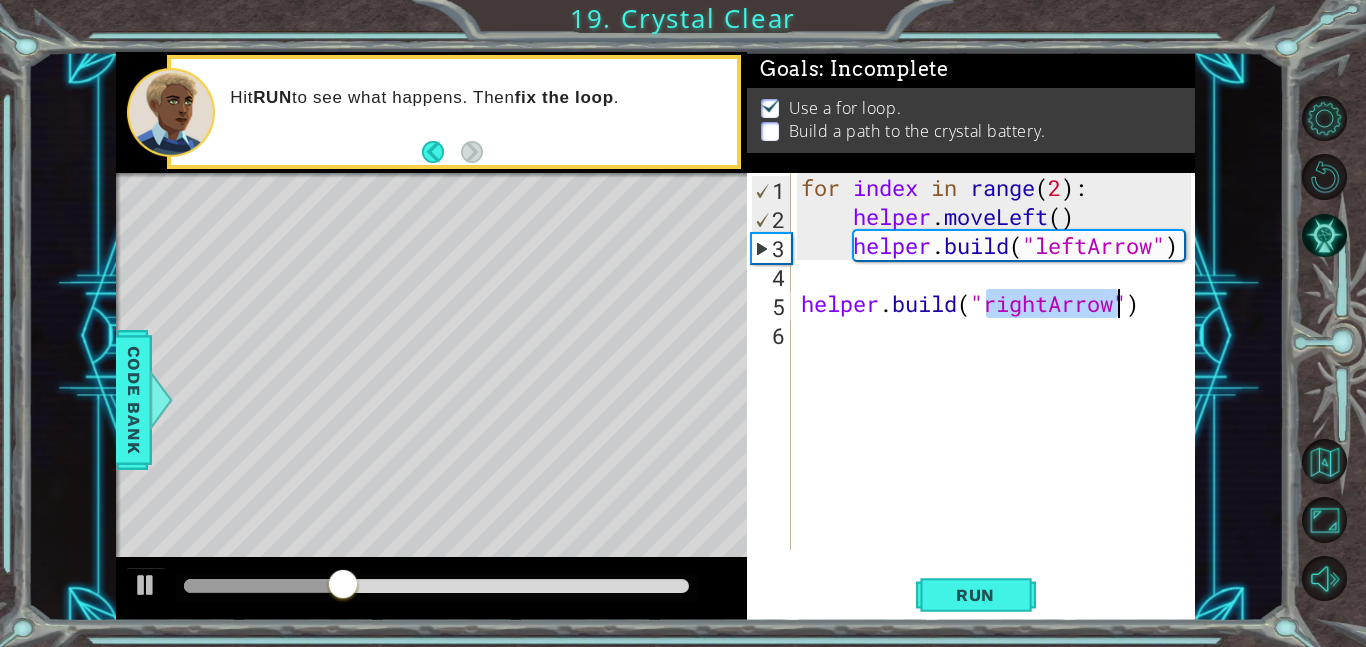 click on "for   index   in   range ( 2 ) :      helper . moveLeft ( )      helper . build ( "leftArrow" ) helper . build ( "rightArrow" )" at bounding box center (994, 361) 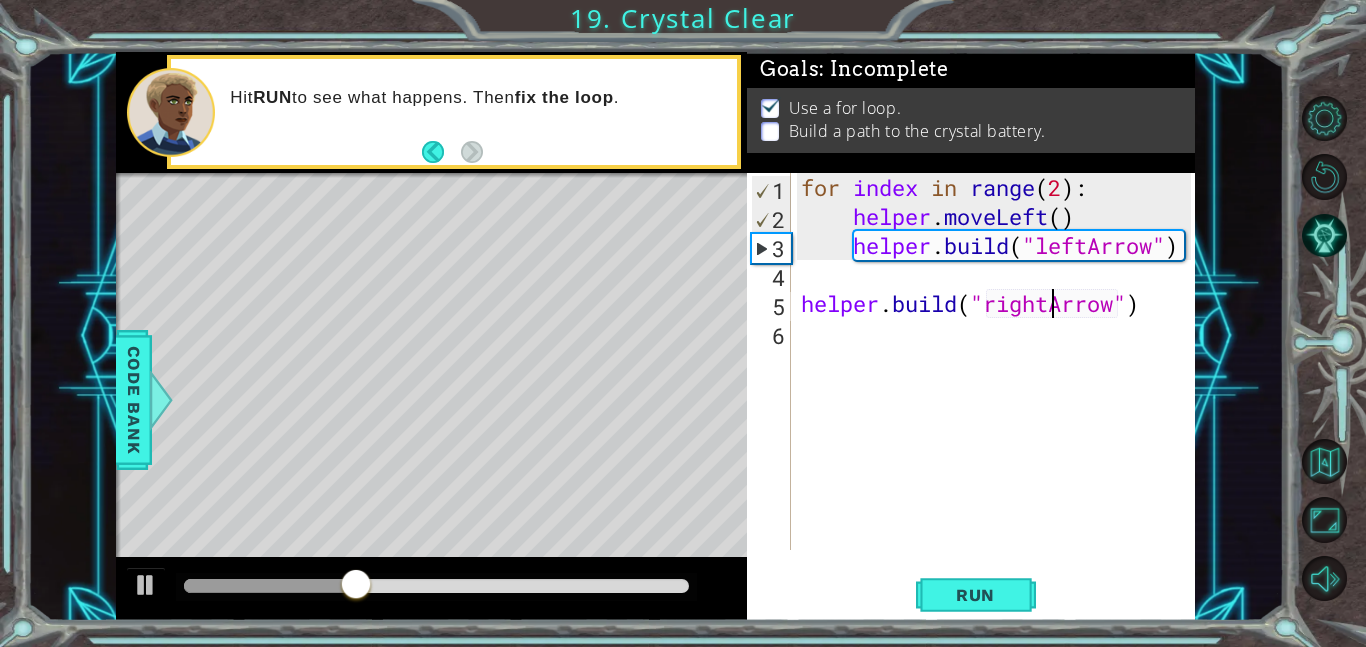 click on "for   index   in   range ( 2 ) :      helper . moveLeft ( )      helper . build ( "leftArrow" ) helper . build ( "rightArrow" )" at bounding box center [999, 390] 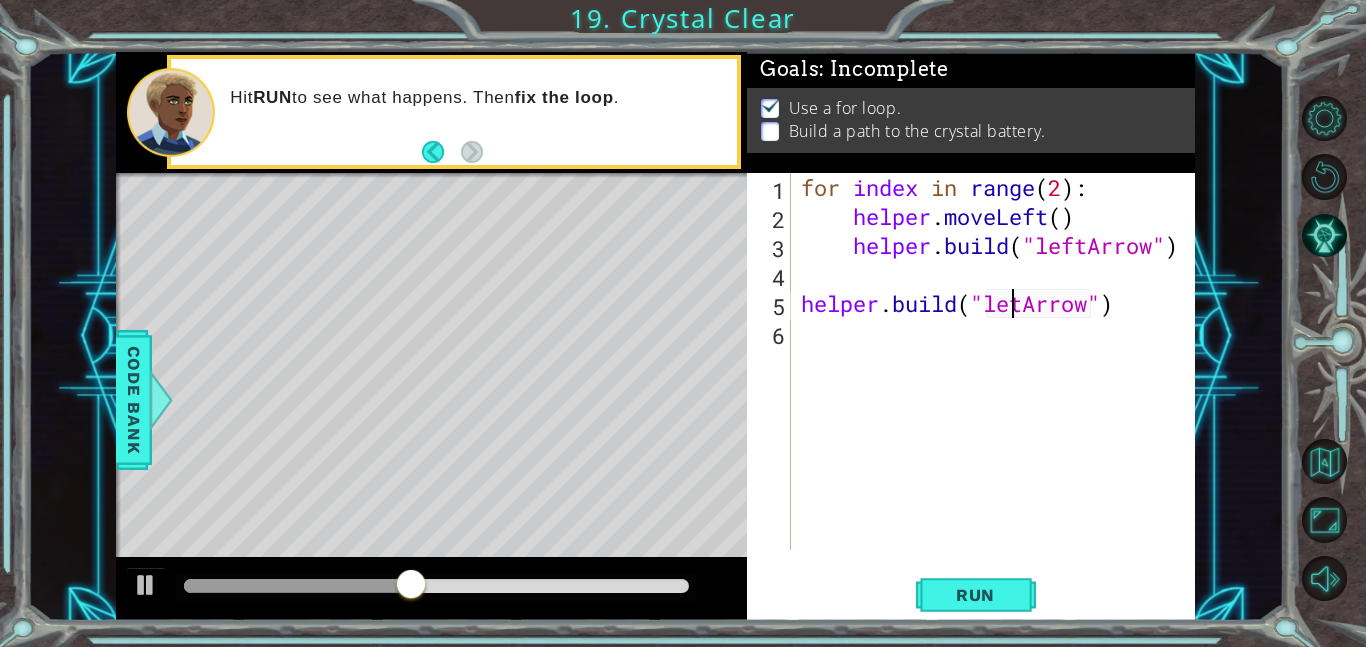 scroll, scrollTop: 0, scrollLeft: 10, axis: horizontal 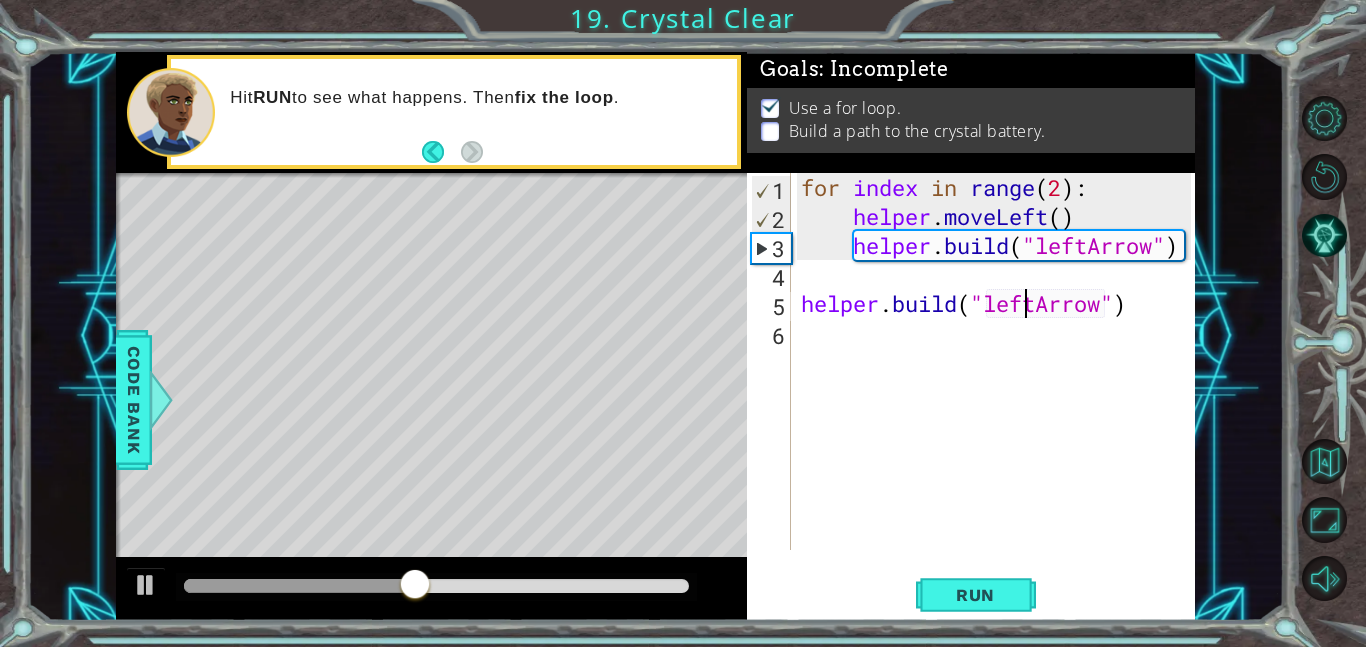 type on "helper.build("lefttArrow")" 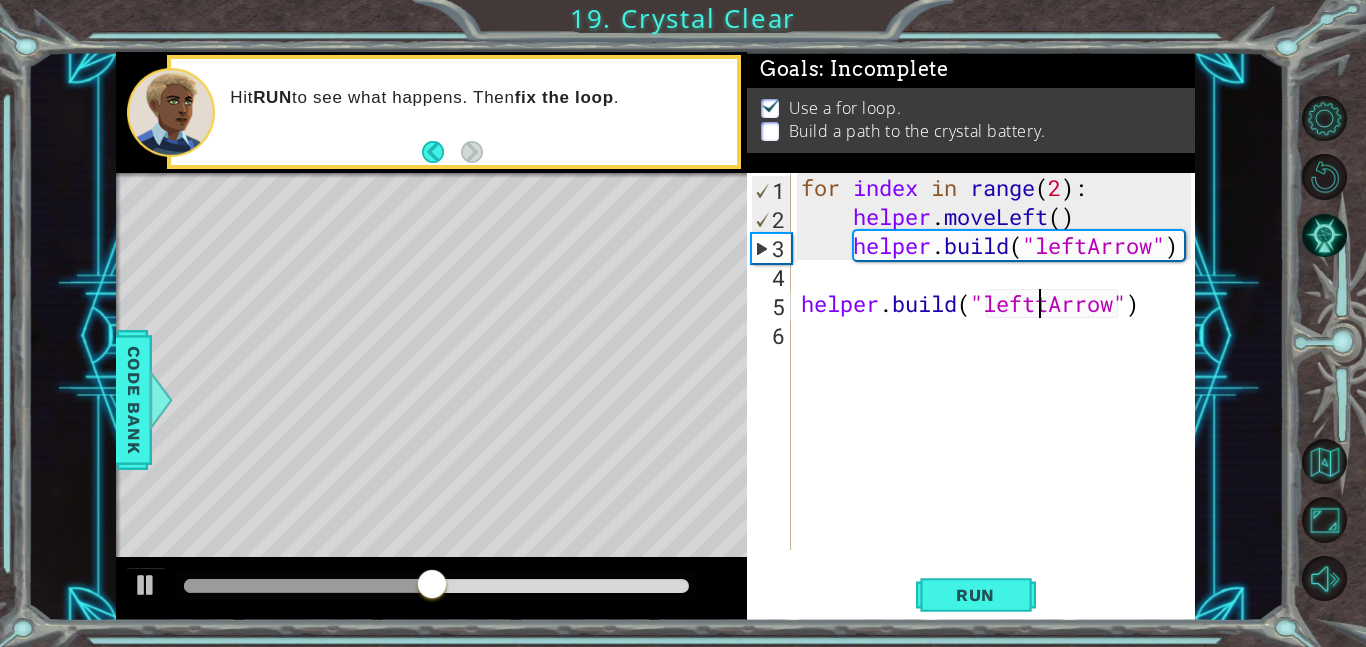 click on "for   index   in   range ( 2 ) :      helper . moveLeft ( )      helper . build ( "leftArrow" ) helper . build ( "lefttArrow" )" at bounding box center (999, 390) 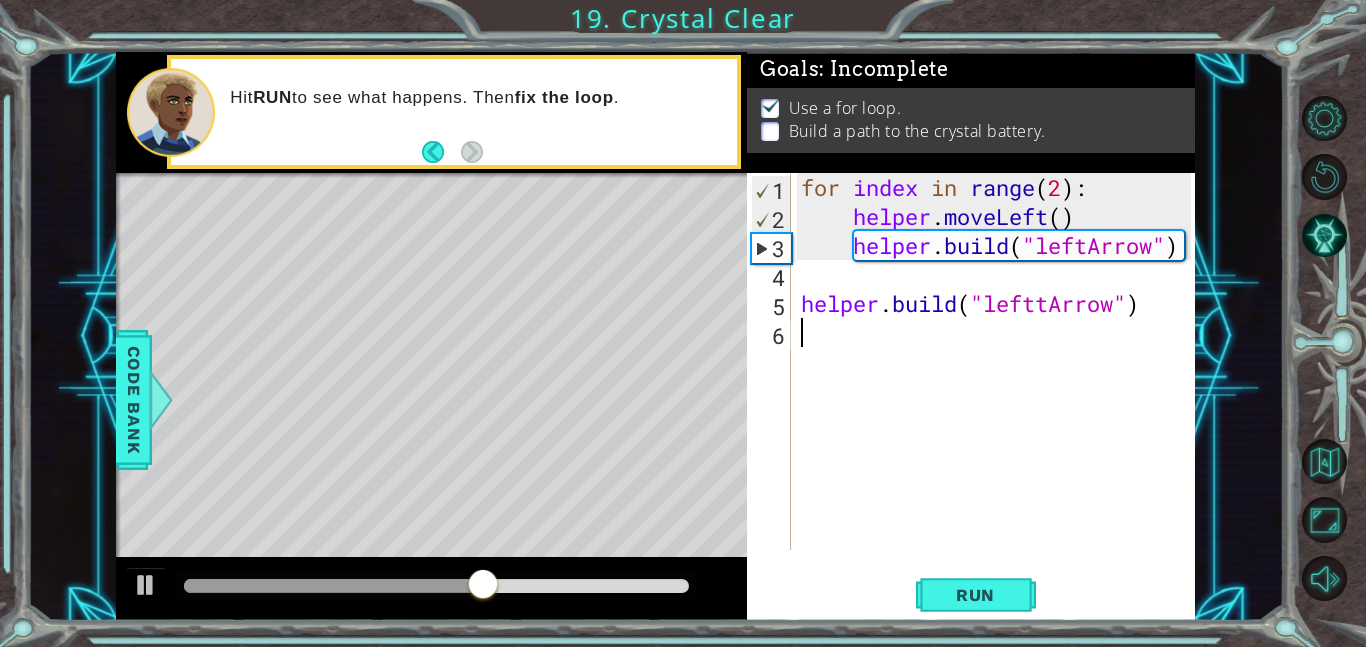 type on "h" 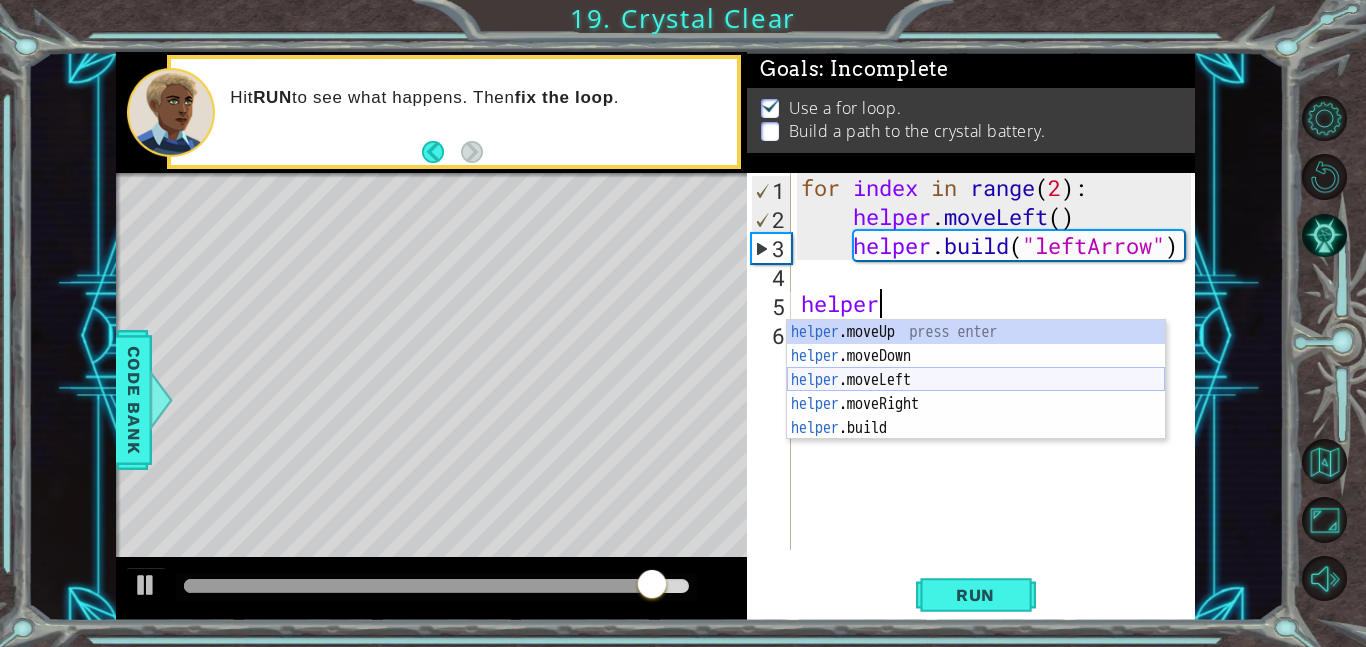 click on "helper .moveUp press enter helper .moveDown press enter helper .moveLeft press enter helper .moveRight press enter helper .build press enter" at bounding box center (976, 404) 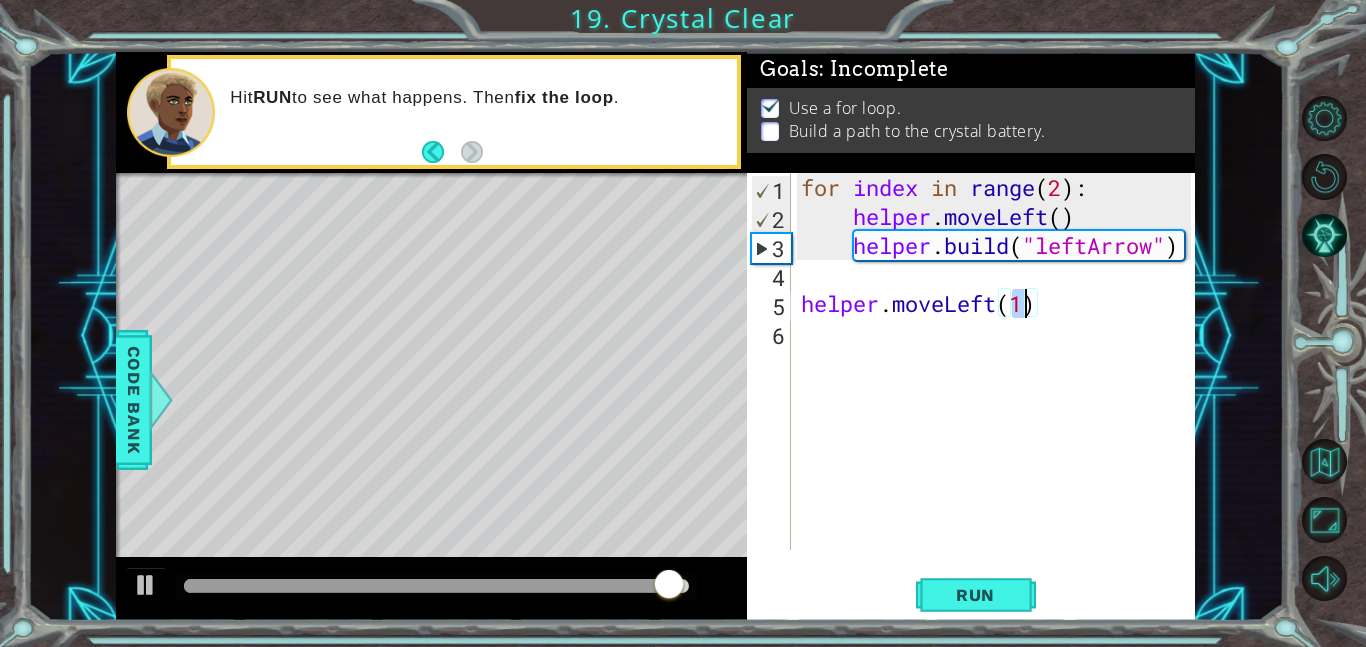 click on "for   index   in   range ( 2 ) :      helper . moveLeft ( )      helper . build ( "leftArrow" ) helper . moveLeft ( 1 )" at bounding box center (999, 390) 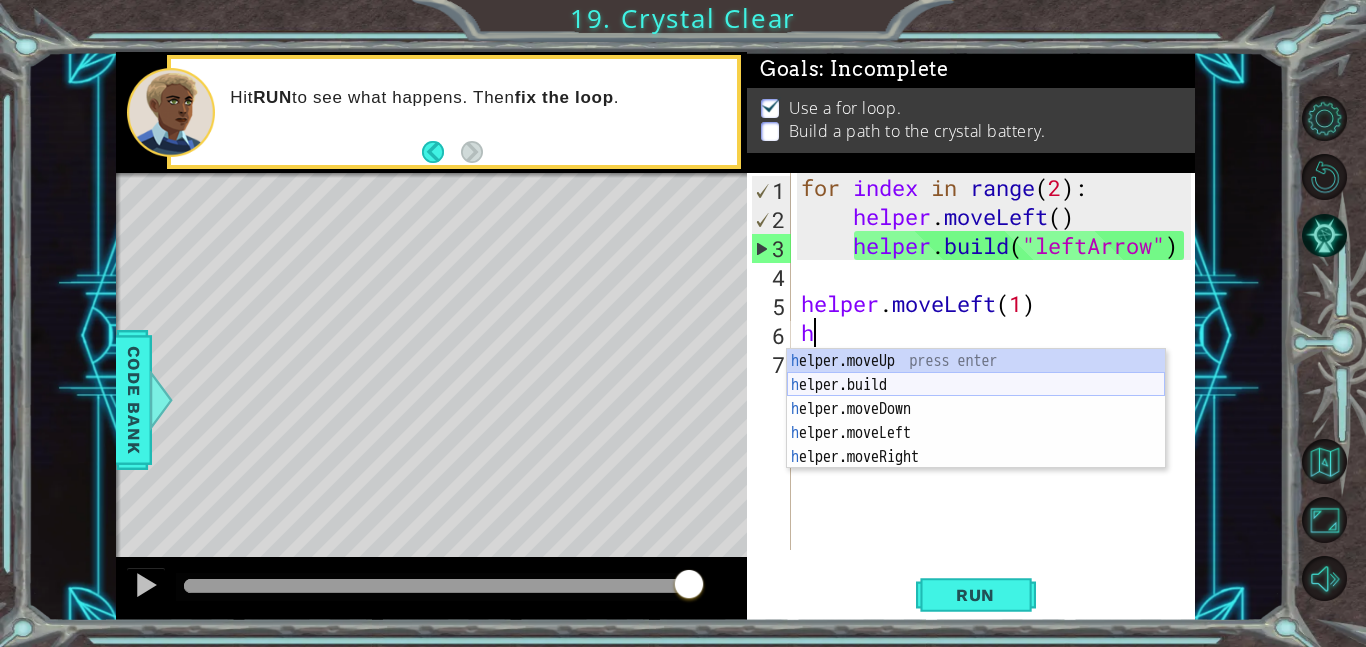 click on "h elper.moveUp press enter h elper.build press enter h elper.moveDown press enter h elper.moveLeft press enter h elper.moveRight press enter" at bounding box center [976, 433] 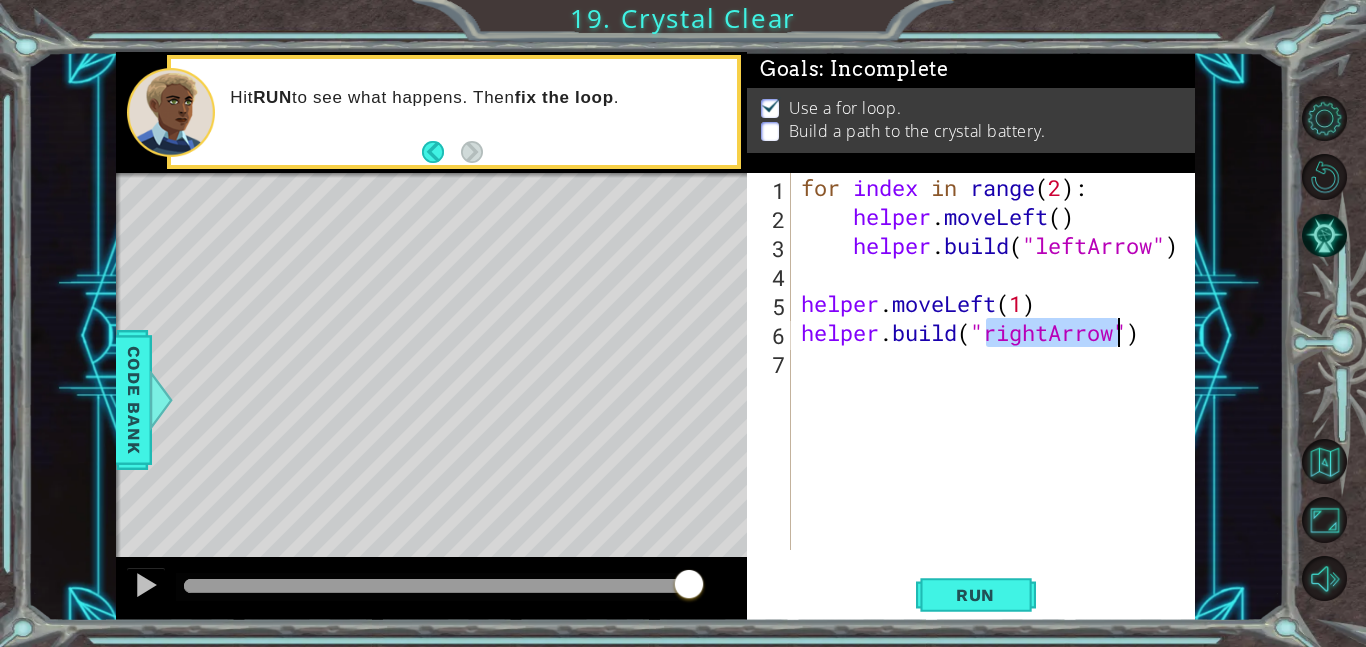 click on "for   index   in   range ( 2 ) :      helper . moveLeft ( )      helper . build ( "leftArrow" ) helper . moveLeft ( 1 ) helper . build ( "rightArrow" )" at bounding box center (994, 361) 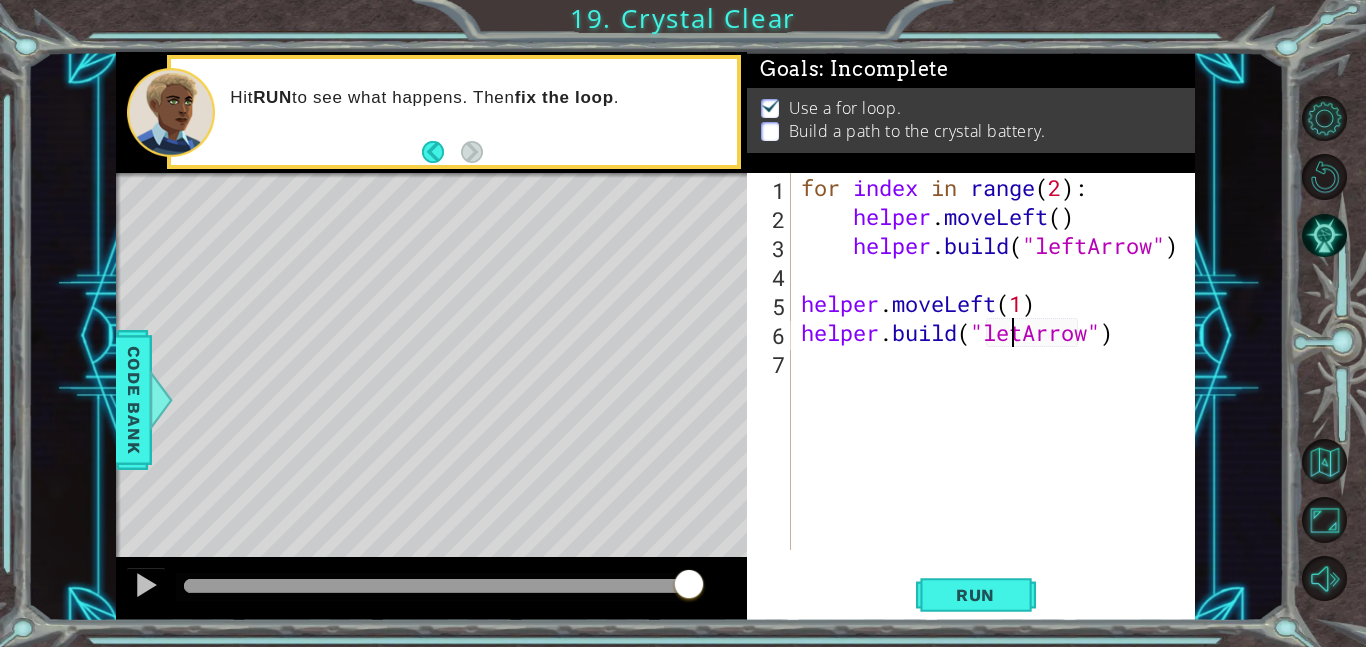 type on "helper.build("leftArrow")" 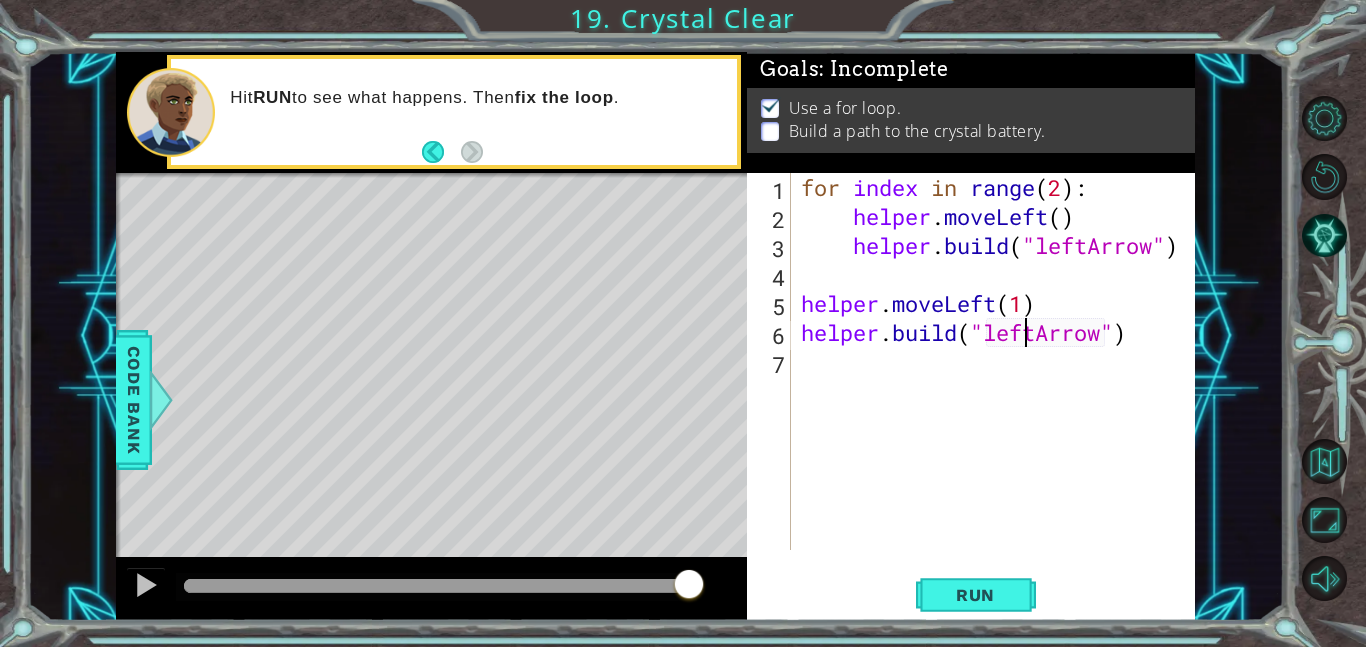 scroll, scrollTop: 0, scrollLeft: 10, axis: horizontal 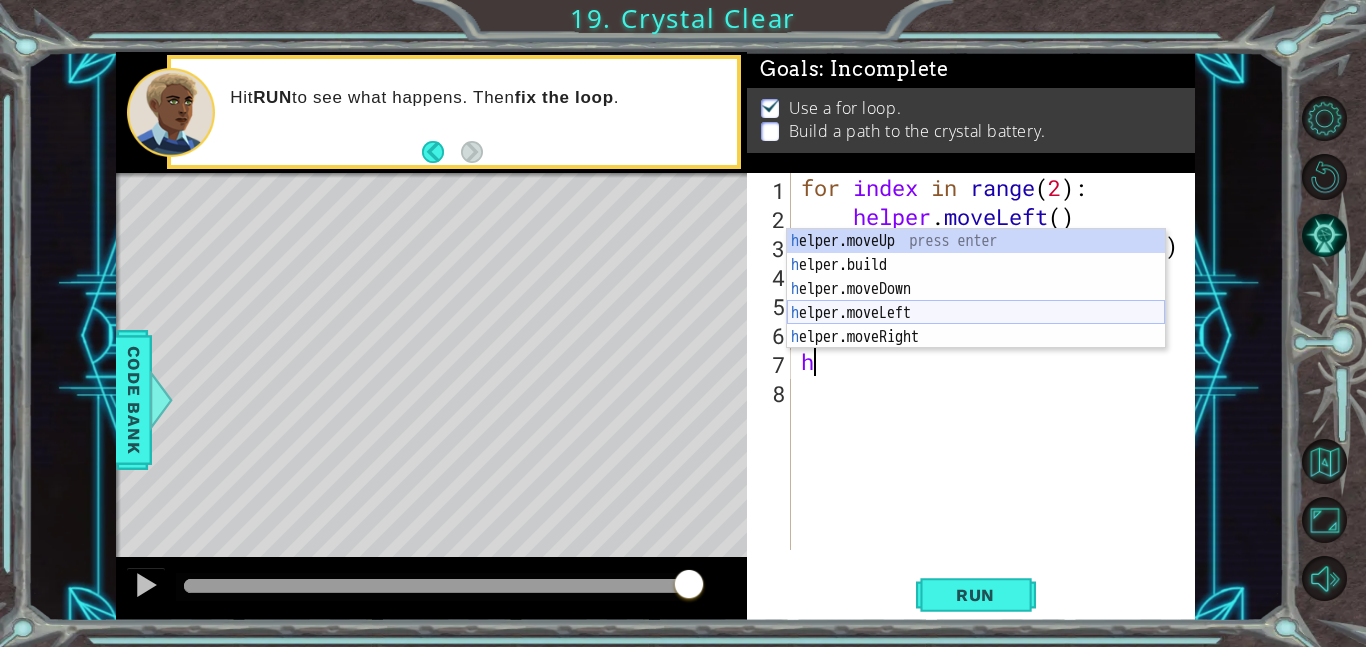 click on "h elper.moveUp press enter h elper.build press enter h elper.moveDown press enter h elper.moveLeft press enter h elper.moveRight press enter" at bounding box center [976, 313] 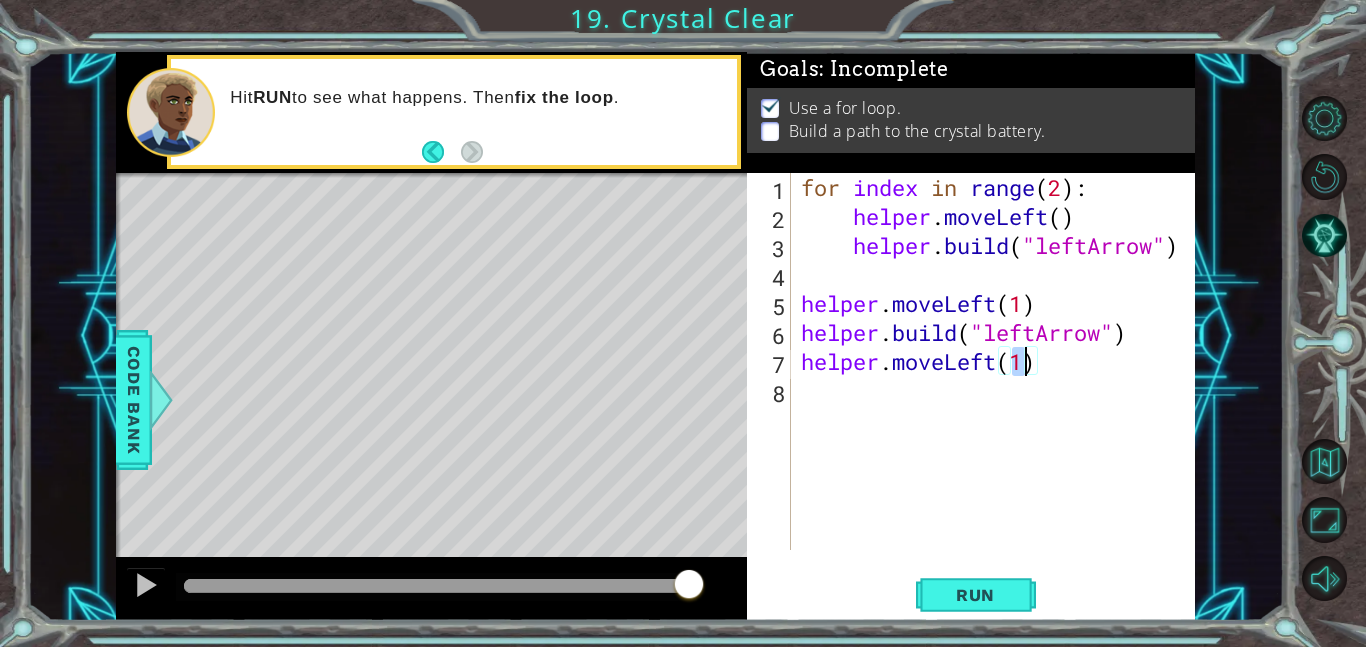 click on "for   index   in   range ( 2 ) :      helper . moveLeft ( )      helper . build ( "leftArrow" ) helper . moveLeft ( 1 ) helper . build ( "leftArrow" ) helper . moveLeft ( 1 )" at bounding box center [999, 390] 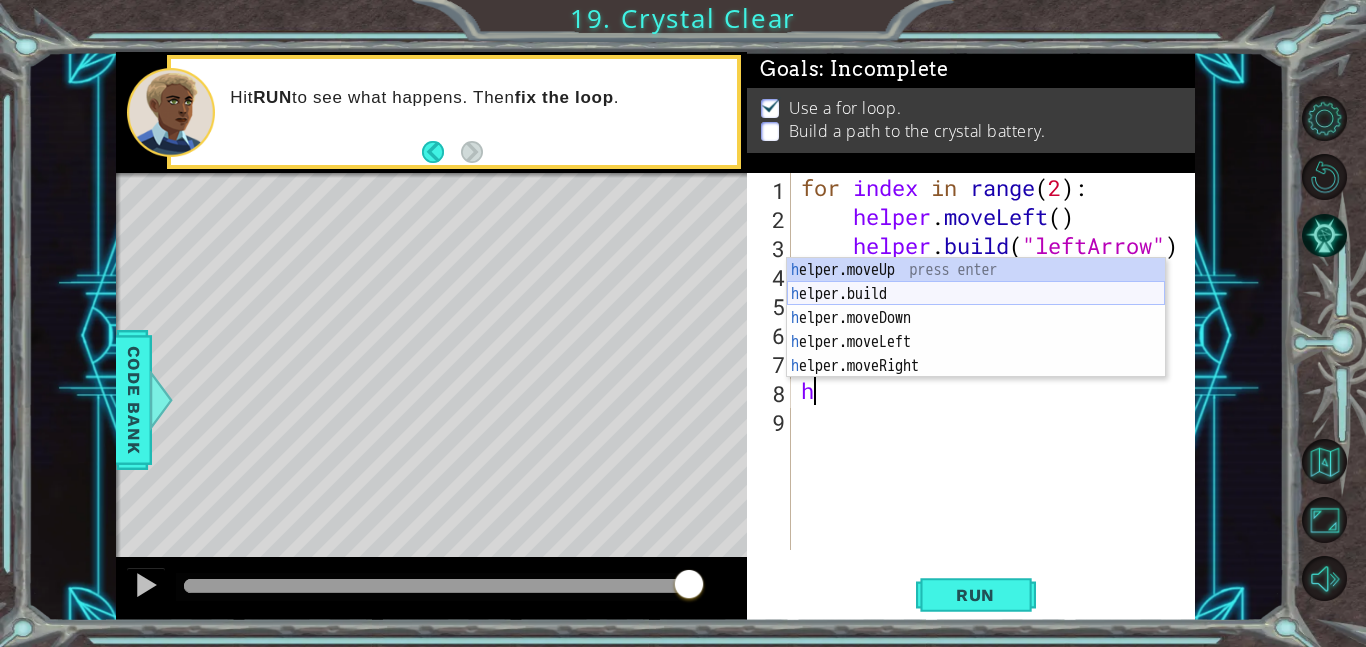 click on "h elper.moveUp press enter h elper.build press enter h elper.moveDown press enter h elper.moveLeft press enter h elper.moveRight press enter" at bounding box center (976, 342) 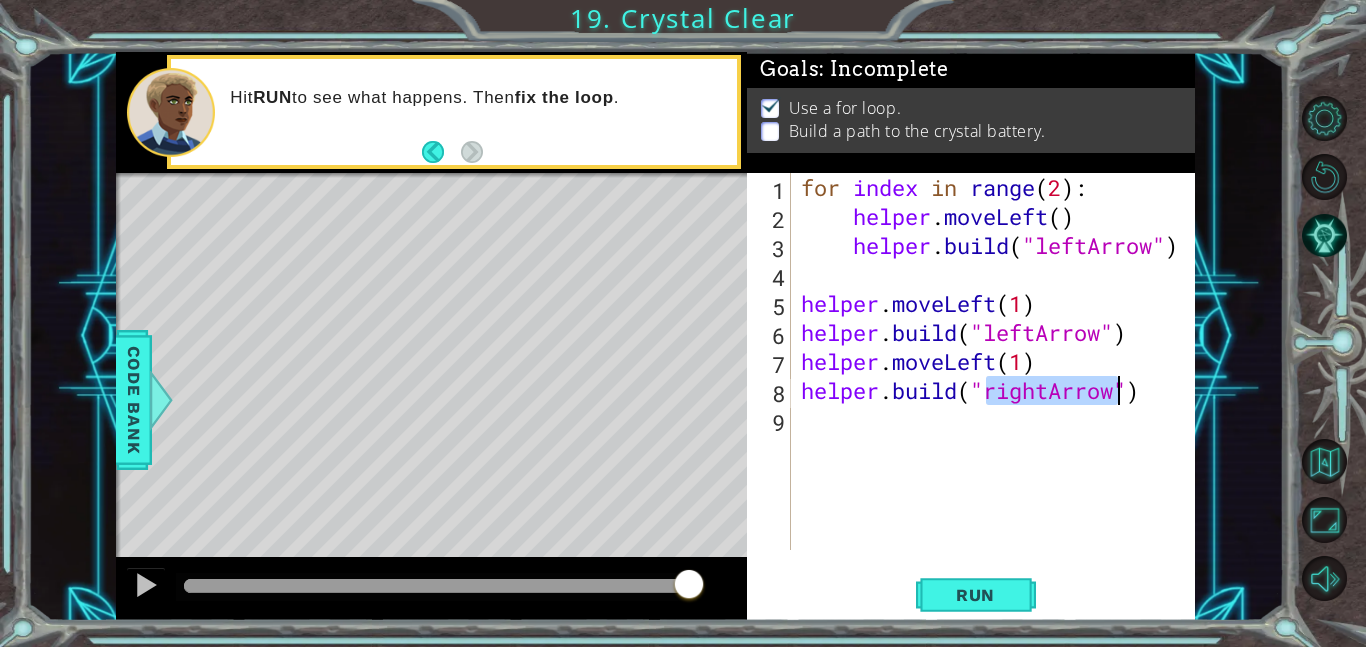 click on "for   index   in   range ( 2 ) :      helper . moveLeft ( )      helper . build ( "leftArrow" ) helper . moveLeft ( 1 ) helper . build ( "leftArrow" ) helper . moveLeft ( 1 ) helper . build ( "rightArrow" )" at bounding box center (994, 361) 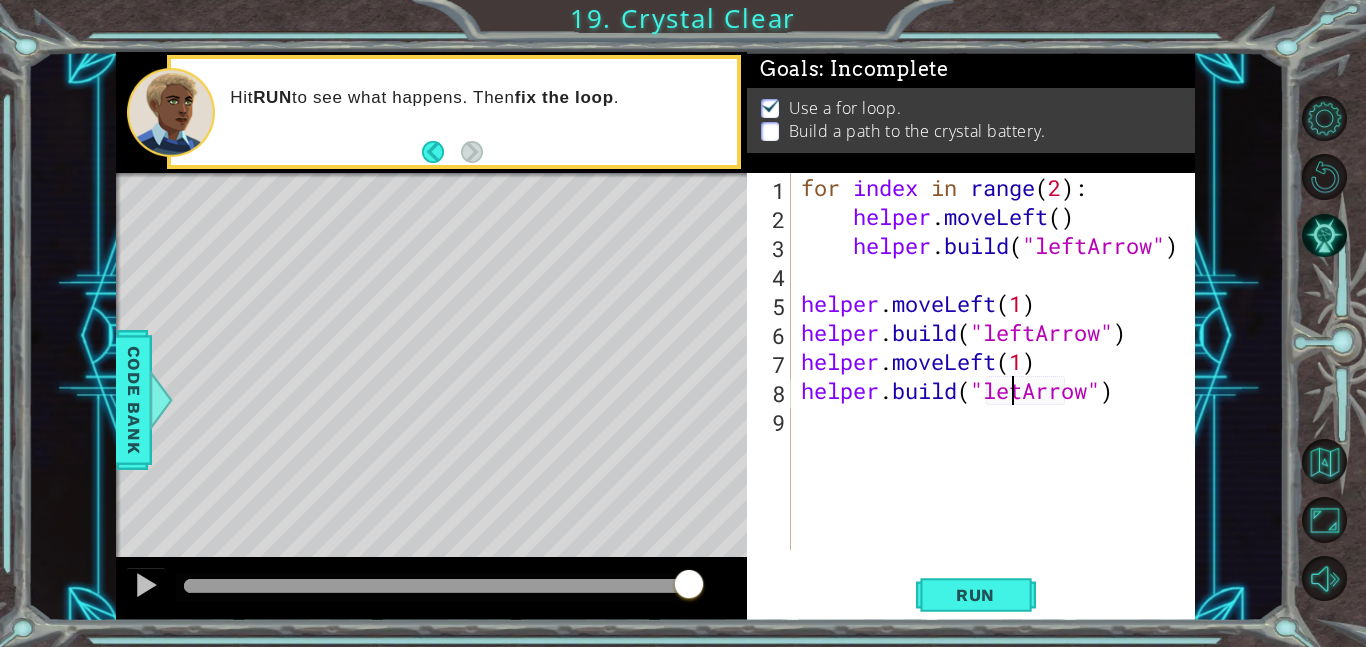 scroll, scrollTop: 0, scrollLeft: 10, axis: horizontal 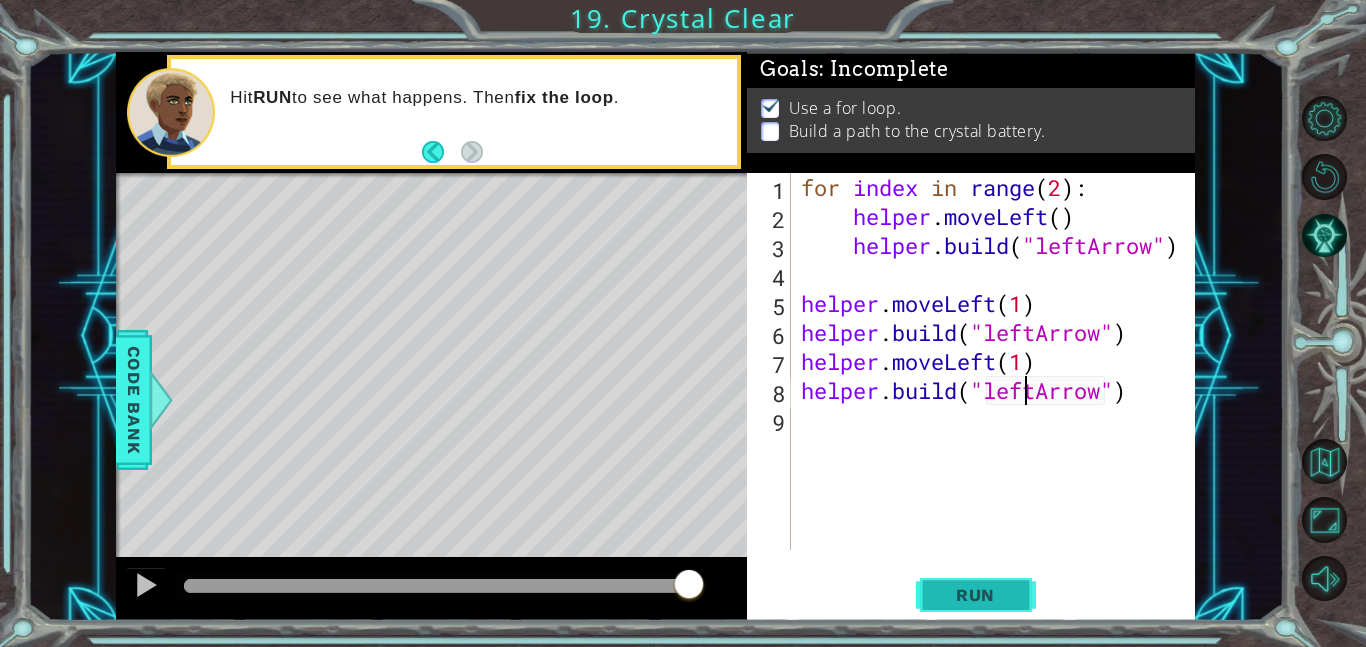 type on "helper.build("leftArrow")" 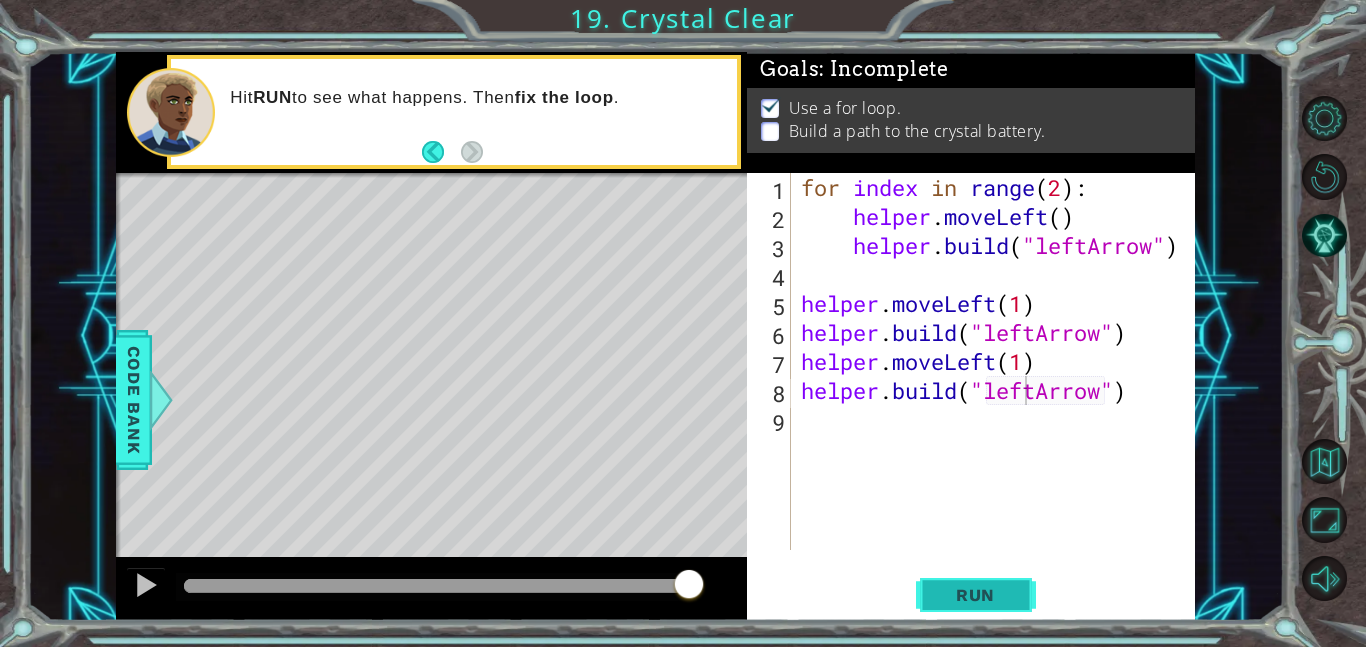 click on "Run" at bounding box center (976, 594) 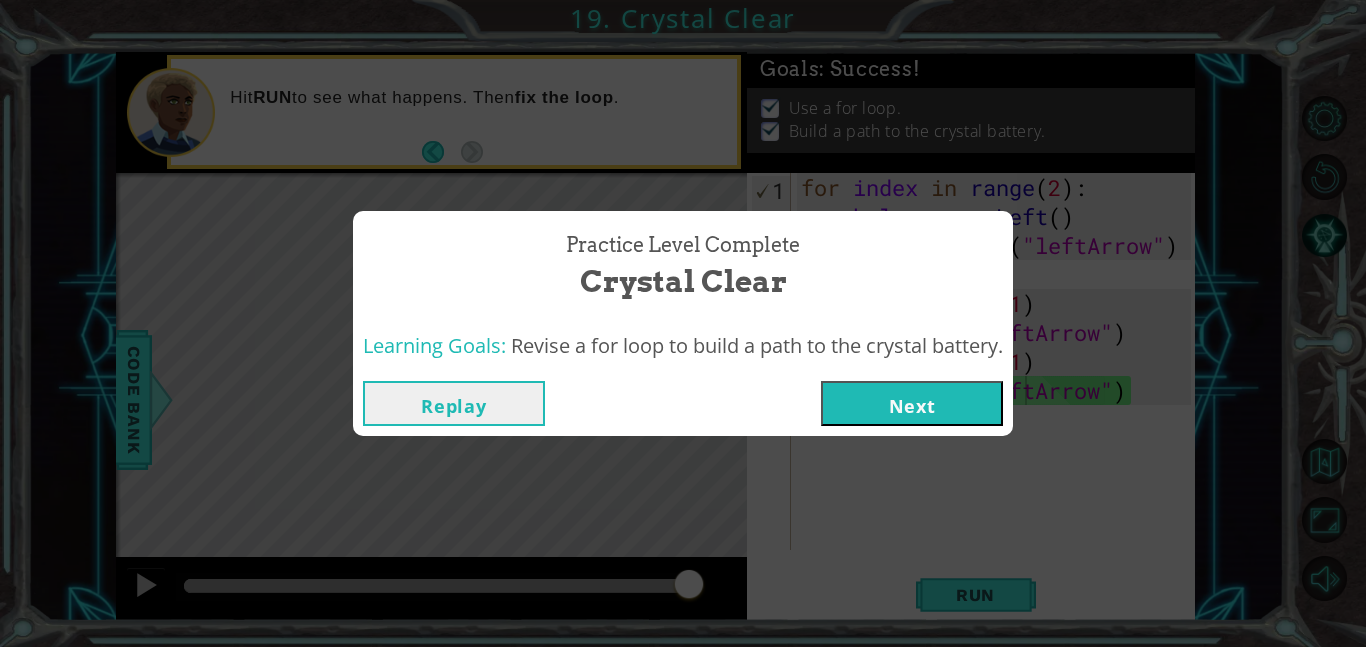 click on "Next" at bounding box center [912, 403] 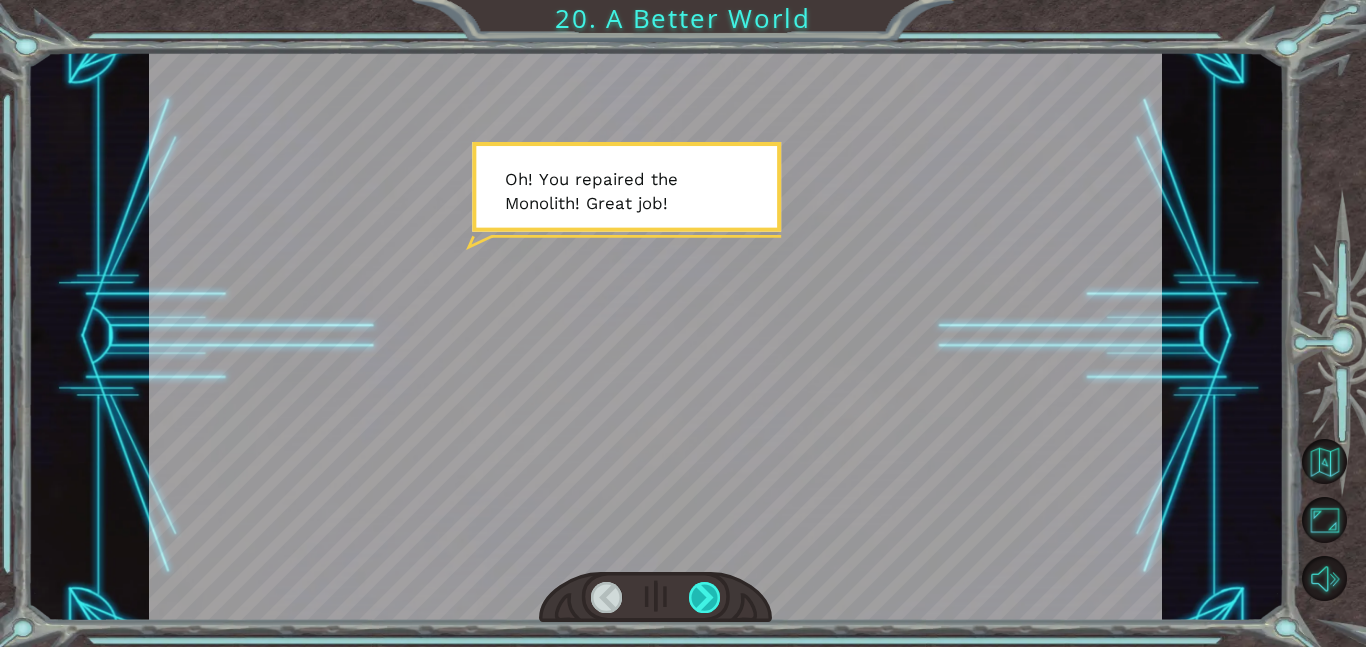 click at bounding box center [705, 597] 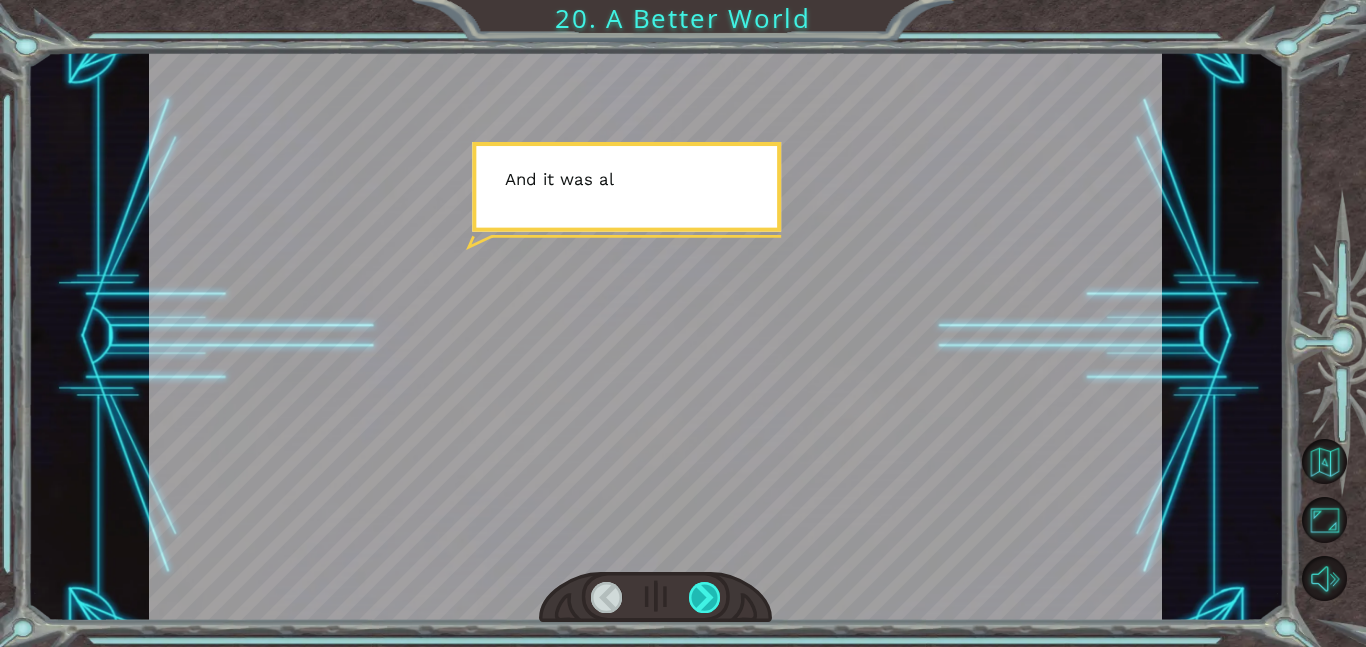 click at bounding box center [705, 597] 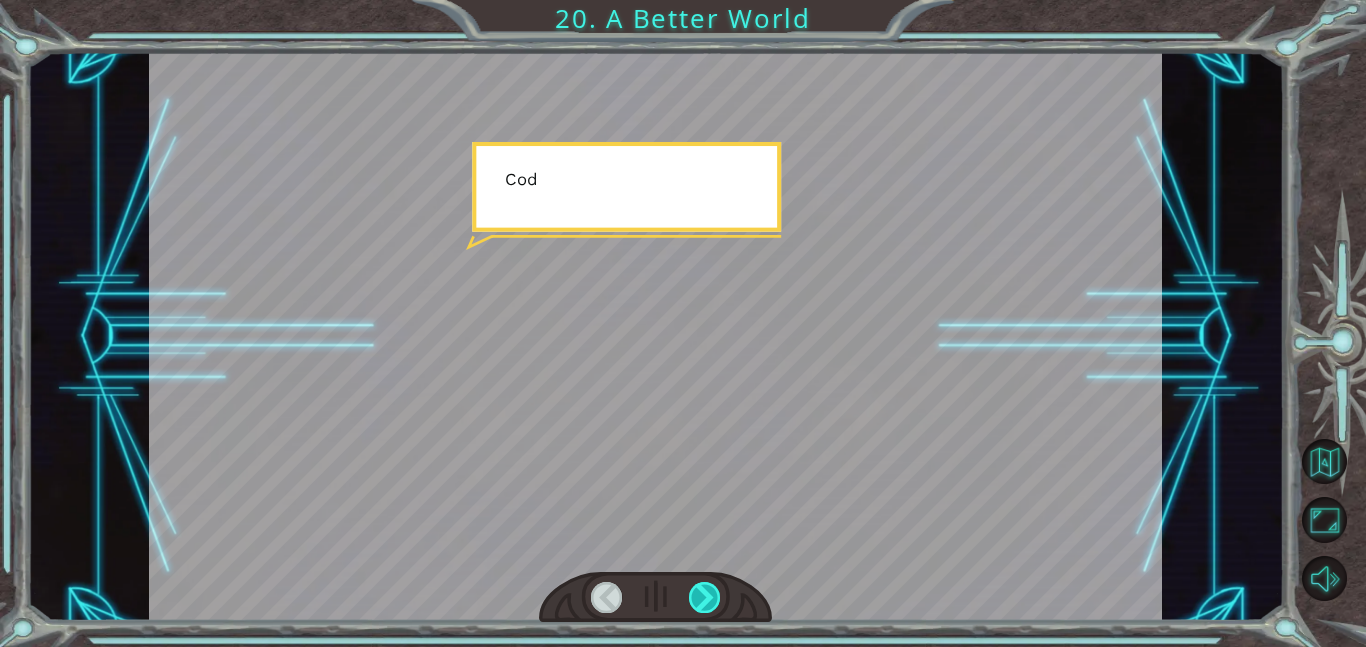 click at bounding box center (705, 597) 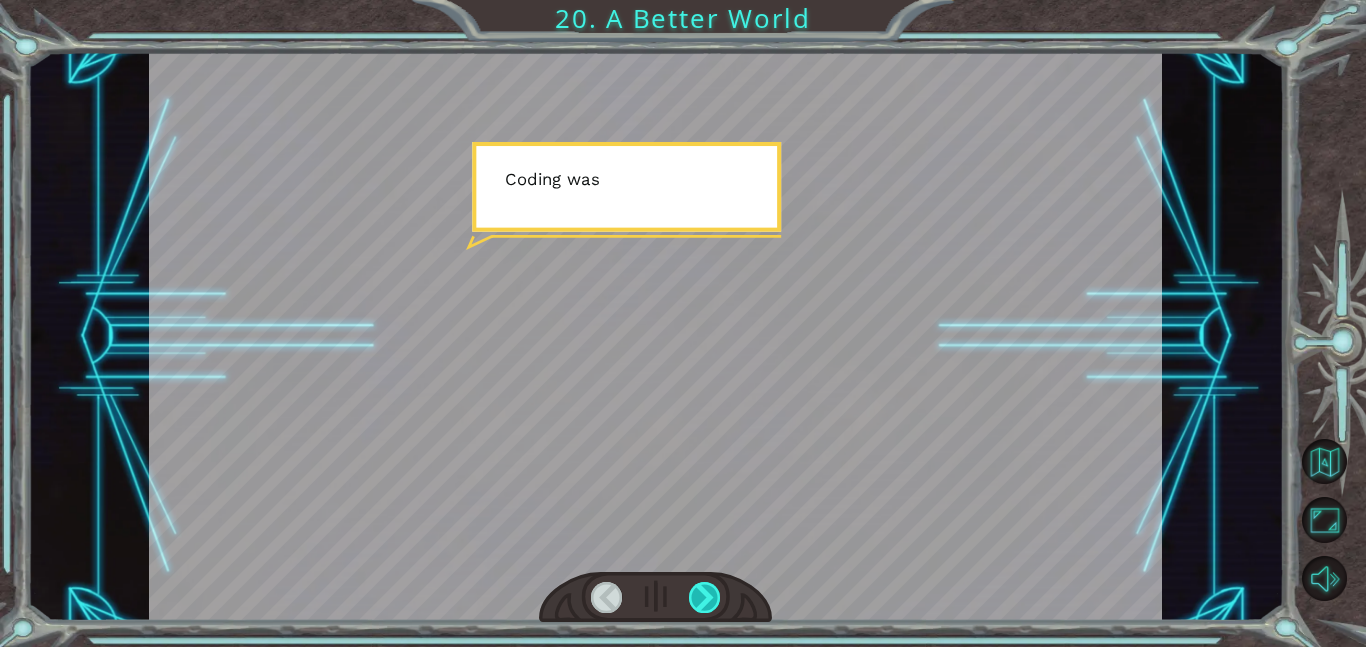 click at bounding box center [705, 597] 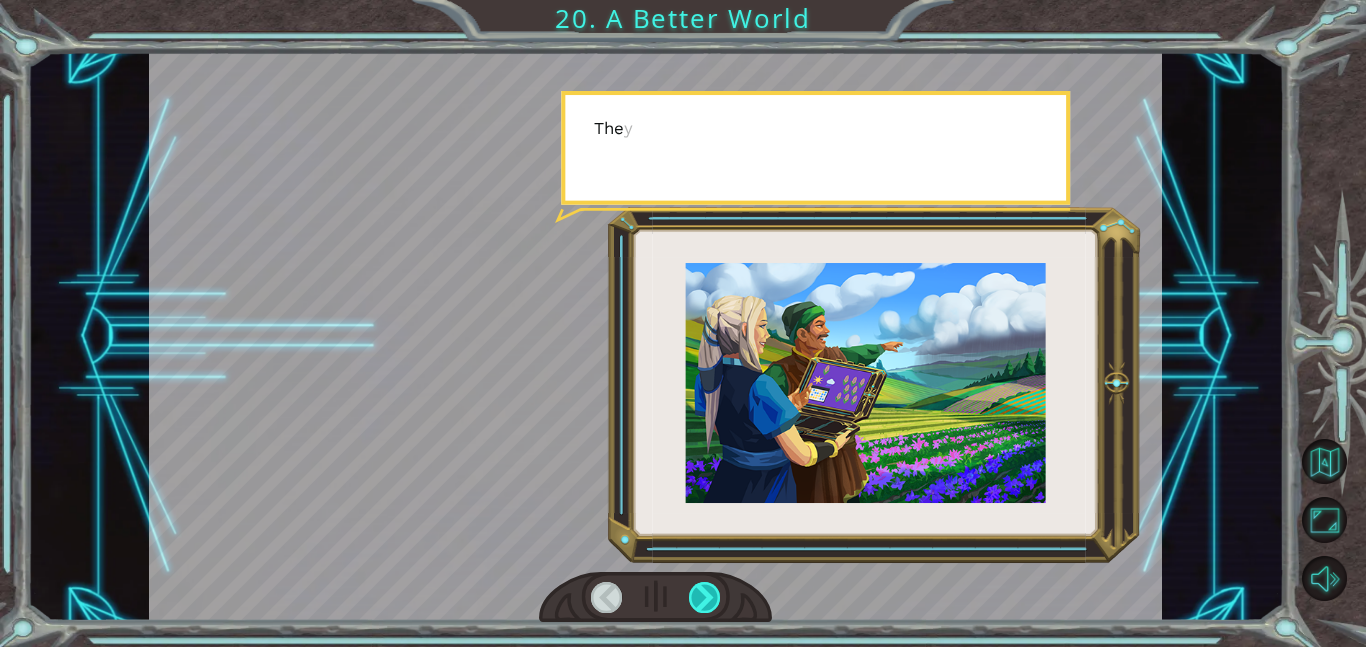 click at bounding box center [705, 597] 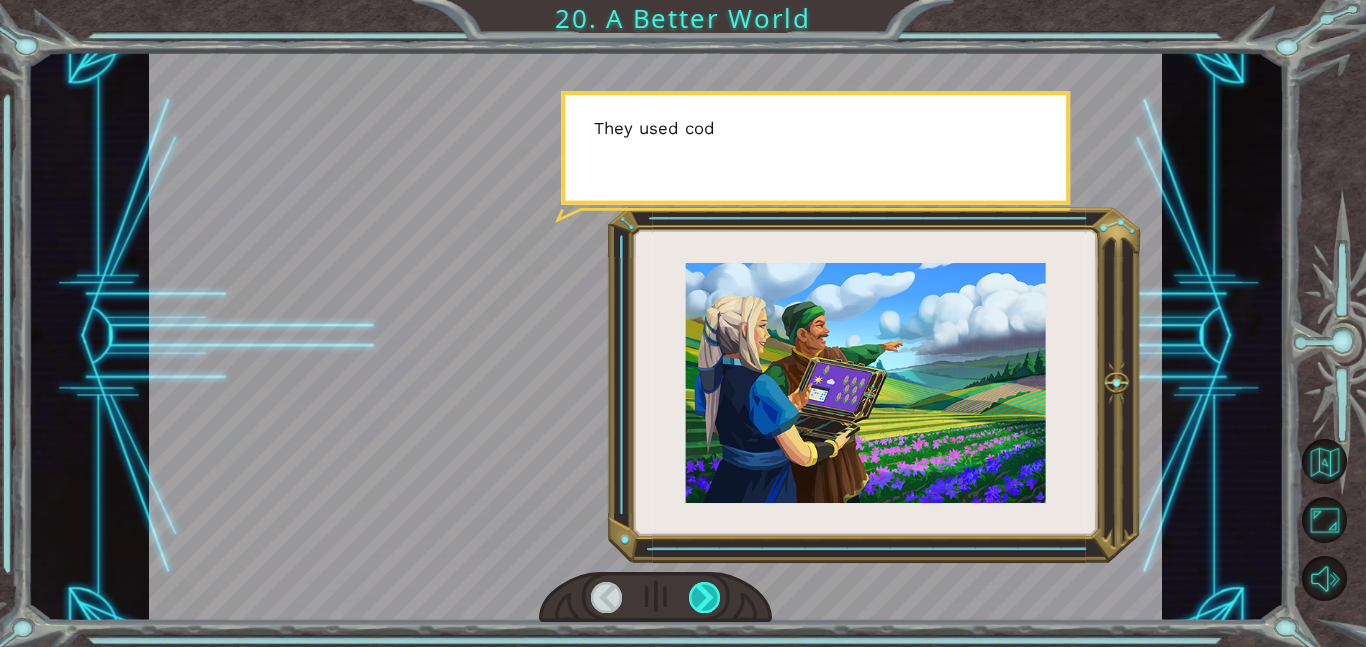 click at bounding box center (705, 597) 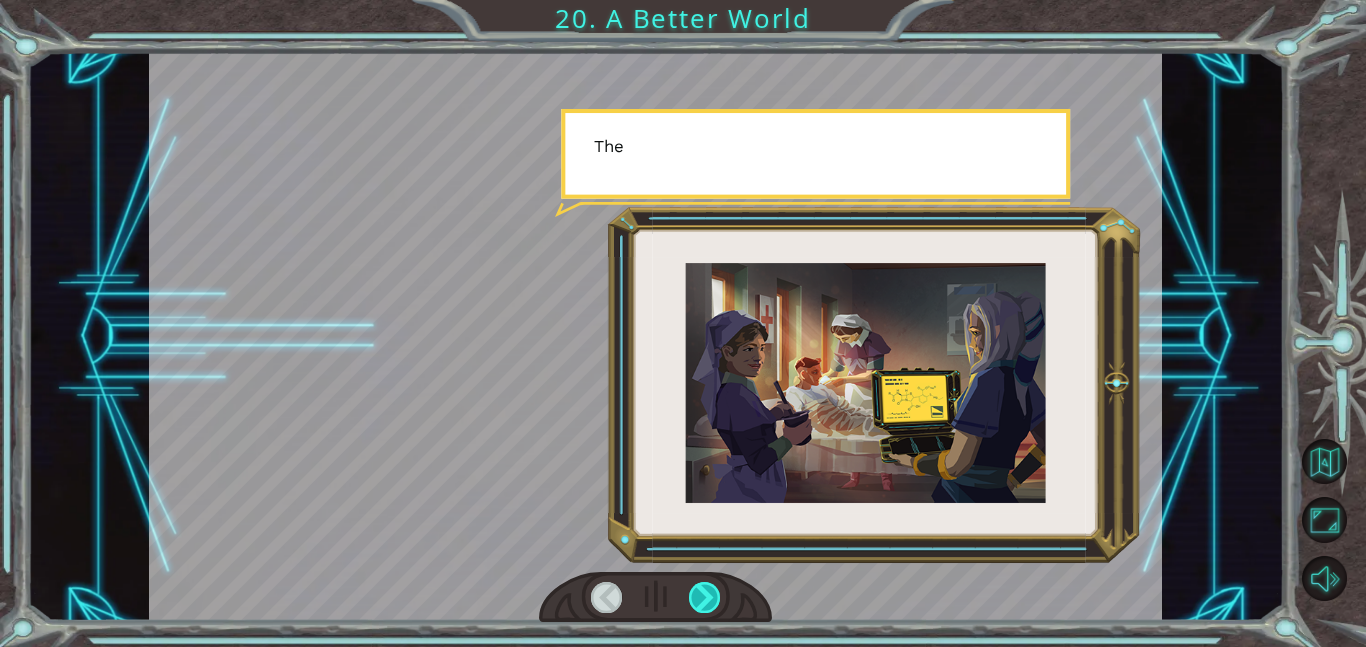 click at bounding box center [705, 597] 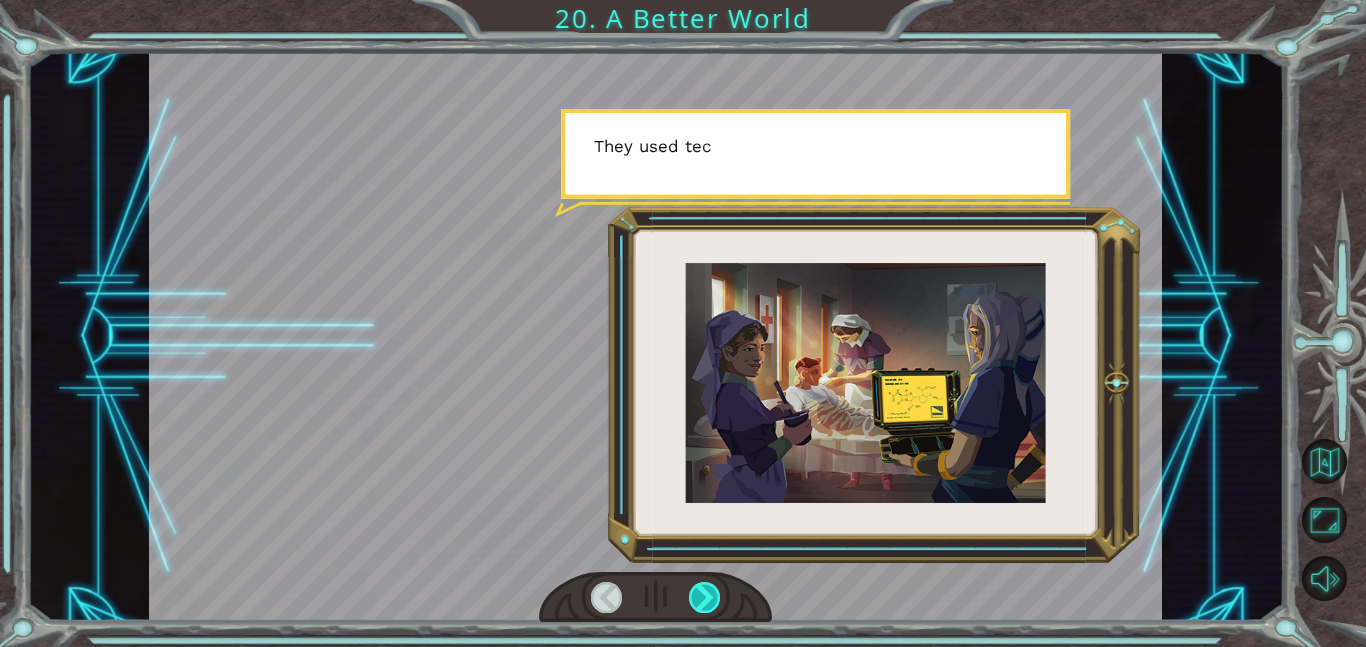 click at bounding box center [705, 597] 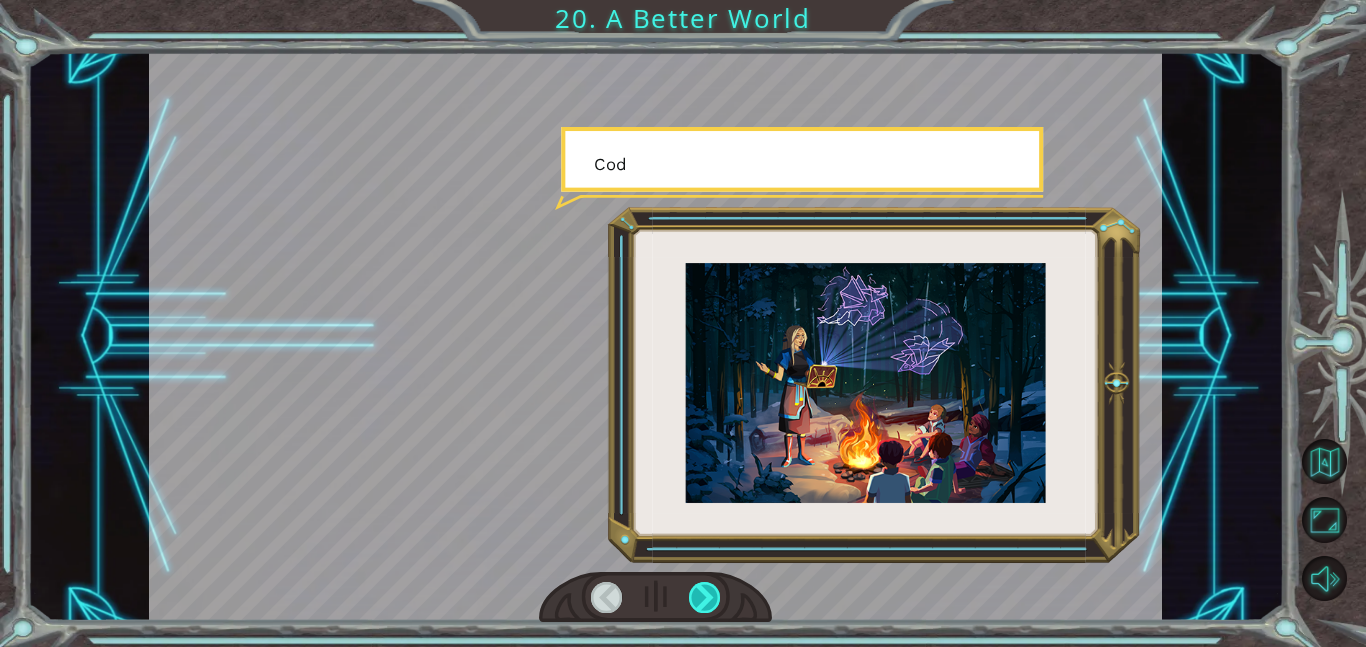 click at bounding box center (705, 597) 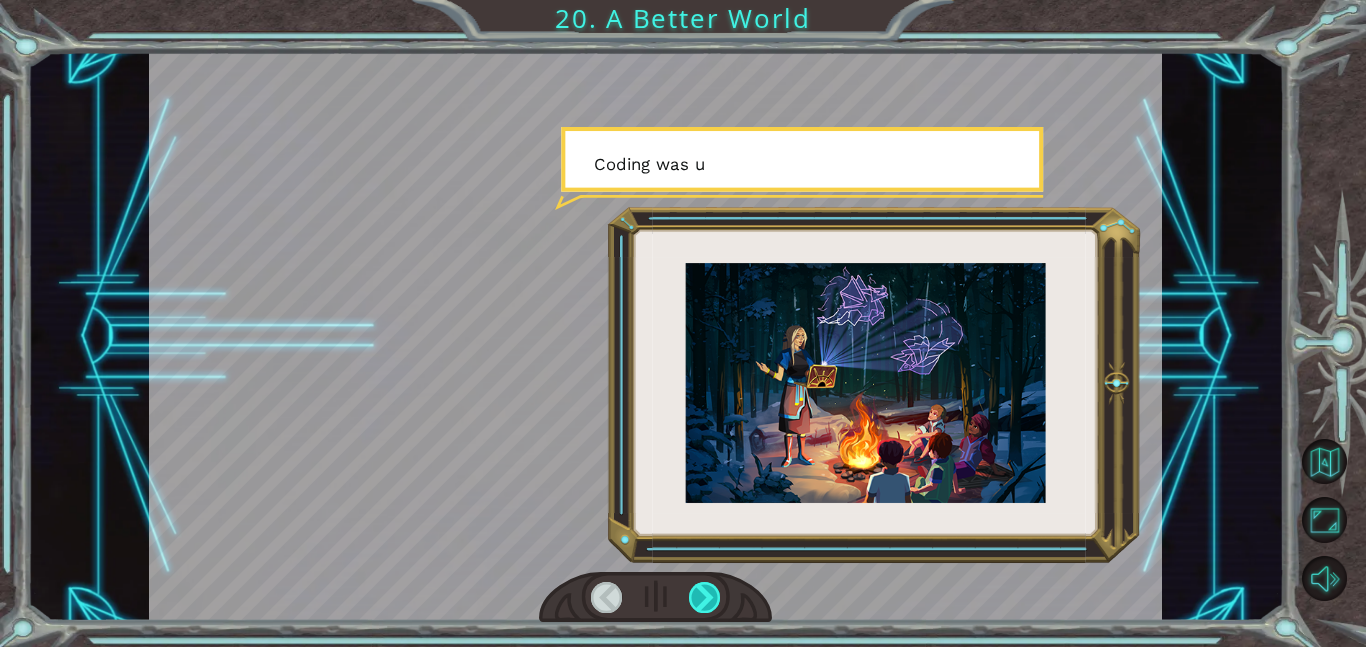 click at bounding box center [705, 597] 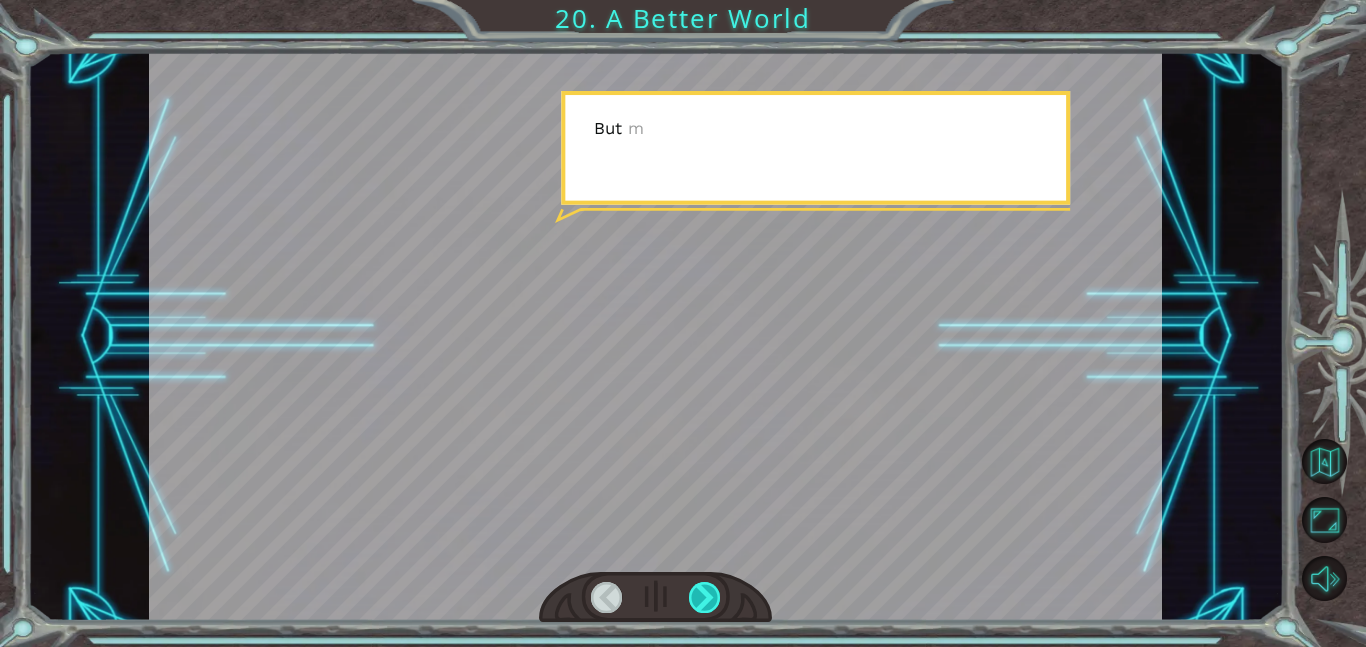 click at bounding box center (705, 597) 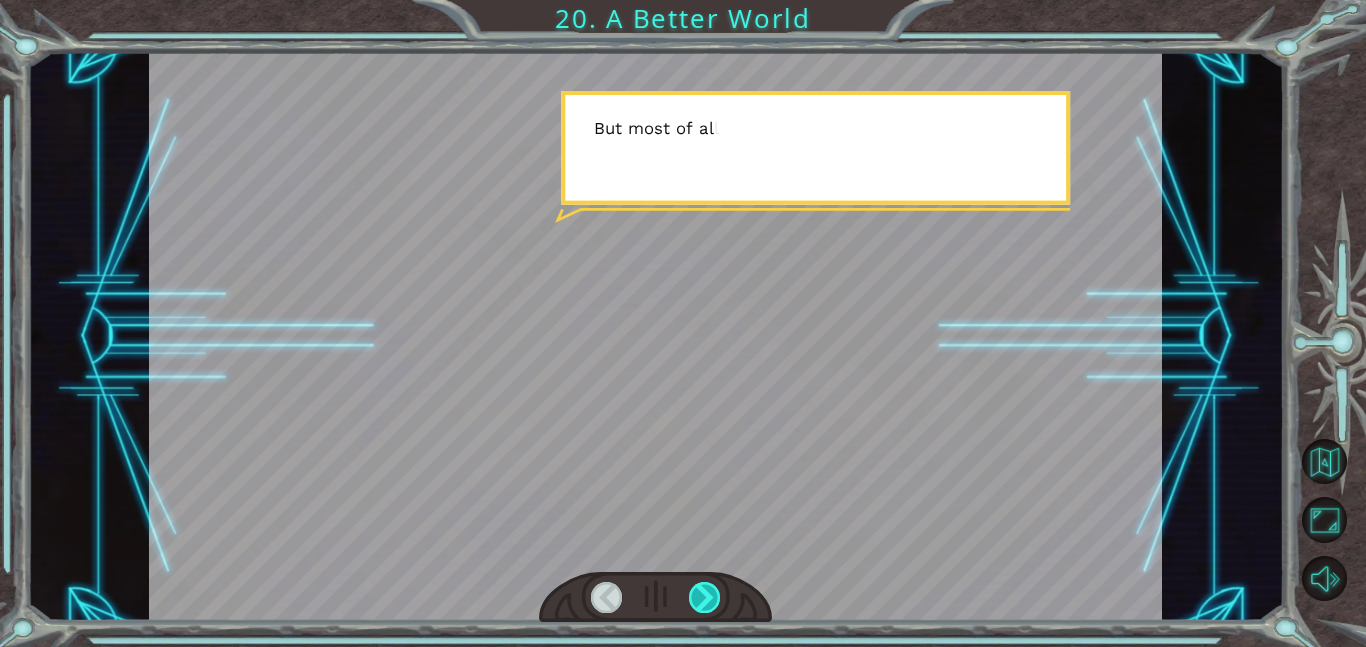 click at bounding box center (705, 597) 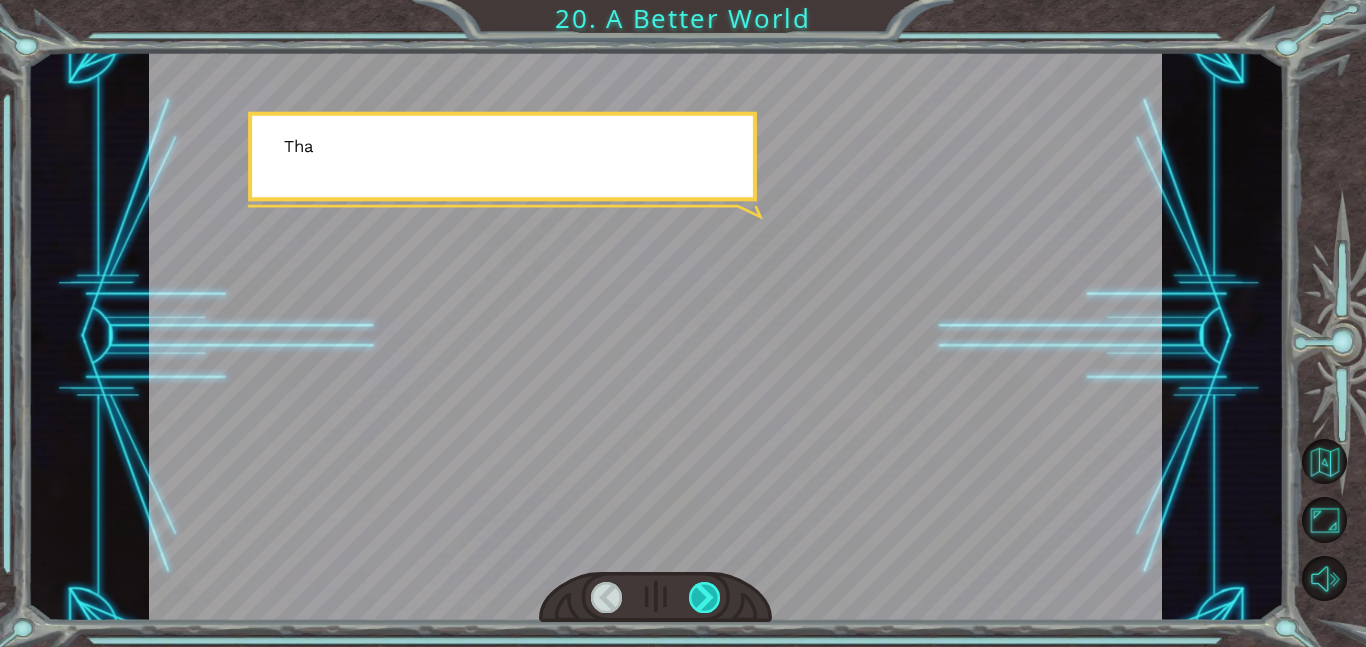 click at bounding box center (705, 597) 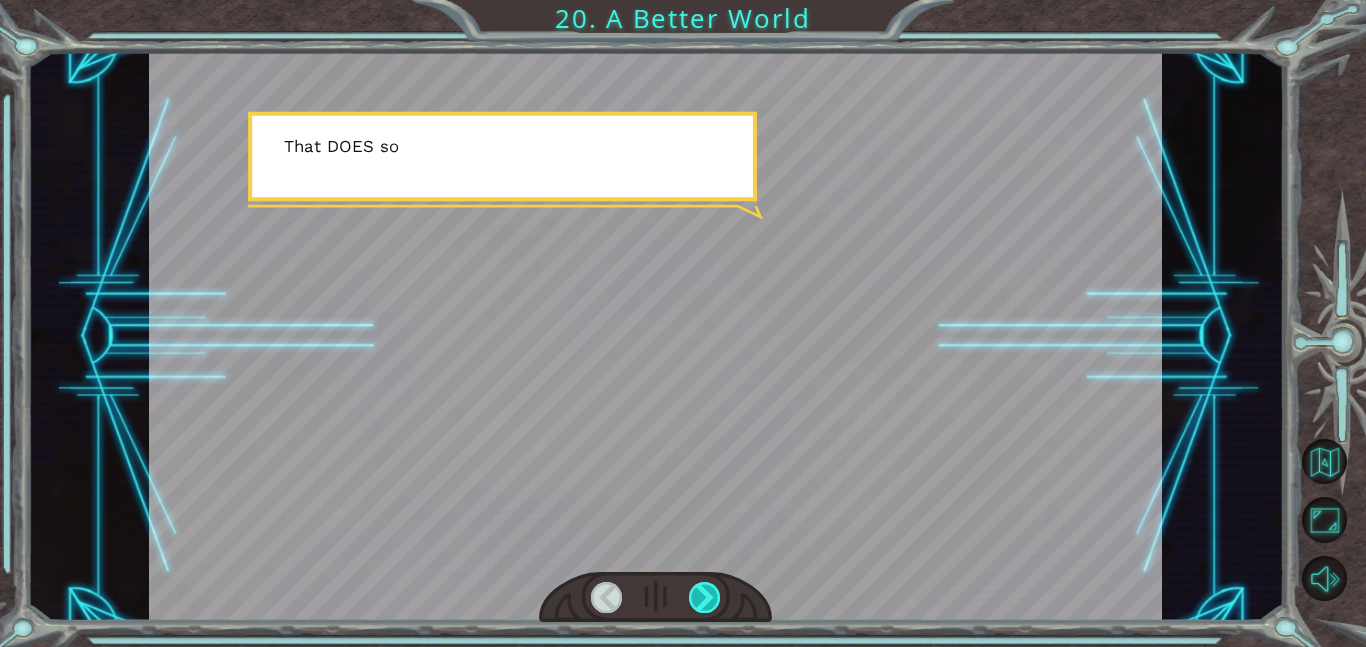 click at bounding box center (705, 597) 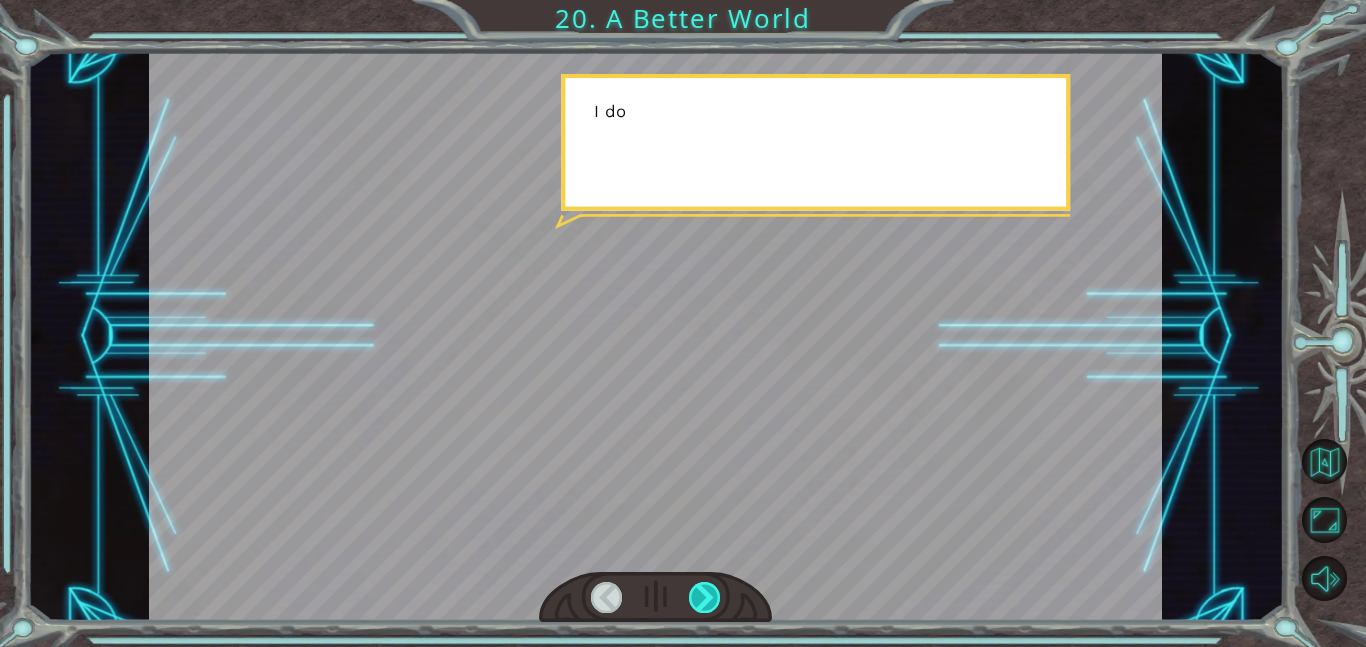 click at bounding box center [705, 597] 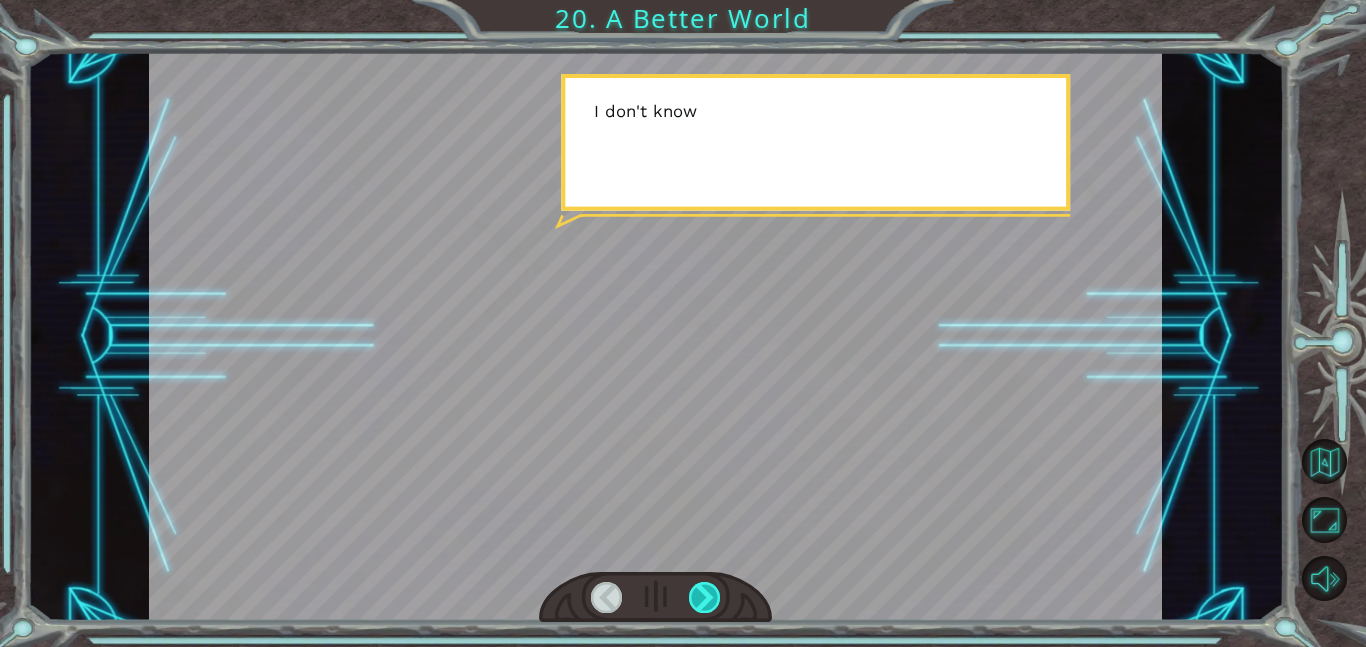 click at bounding box center (705, 597) 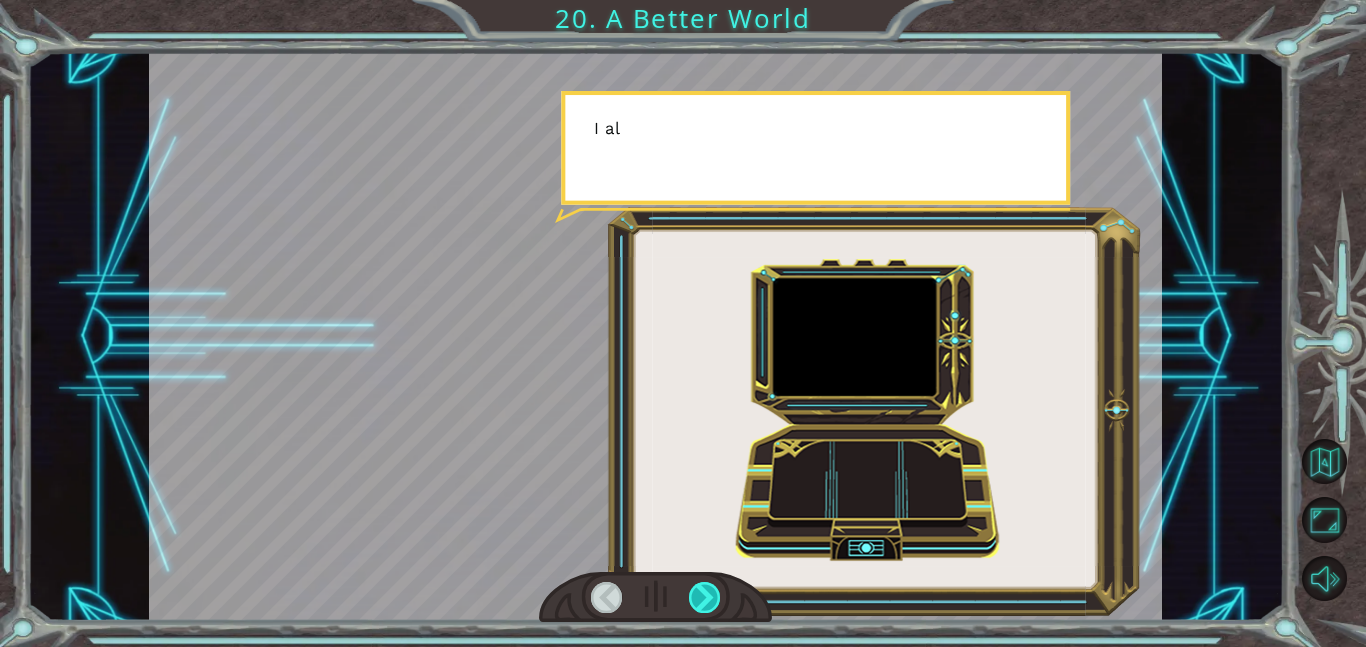 click at bounding box center (705, 597) 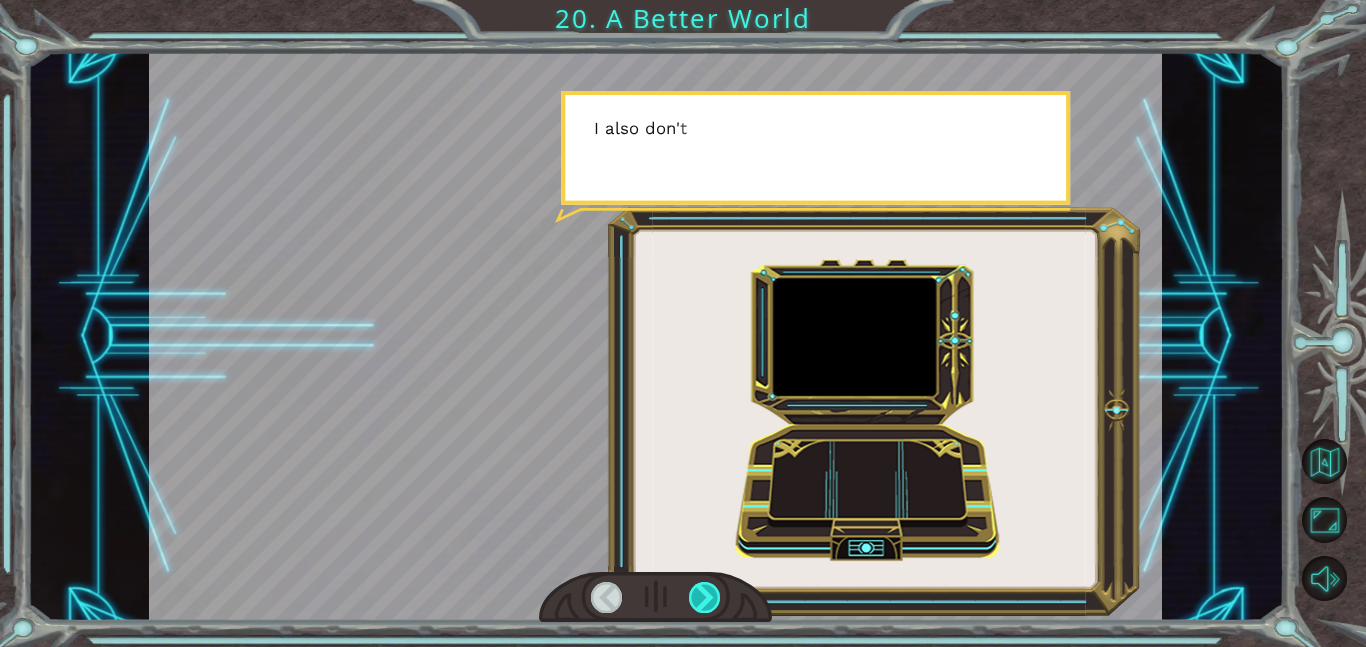 click at bounding box center [705, 597] 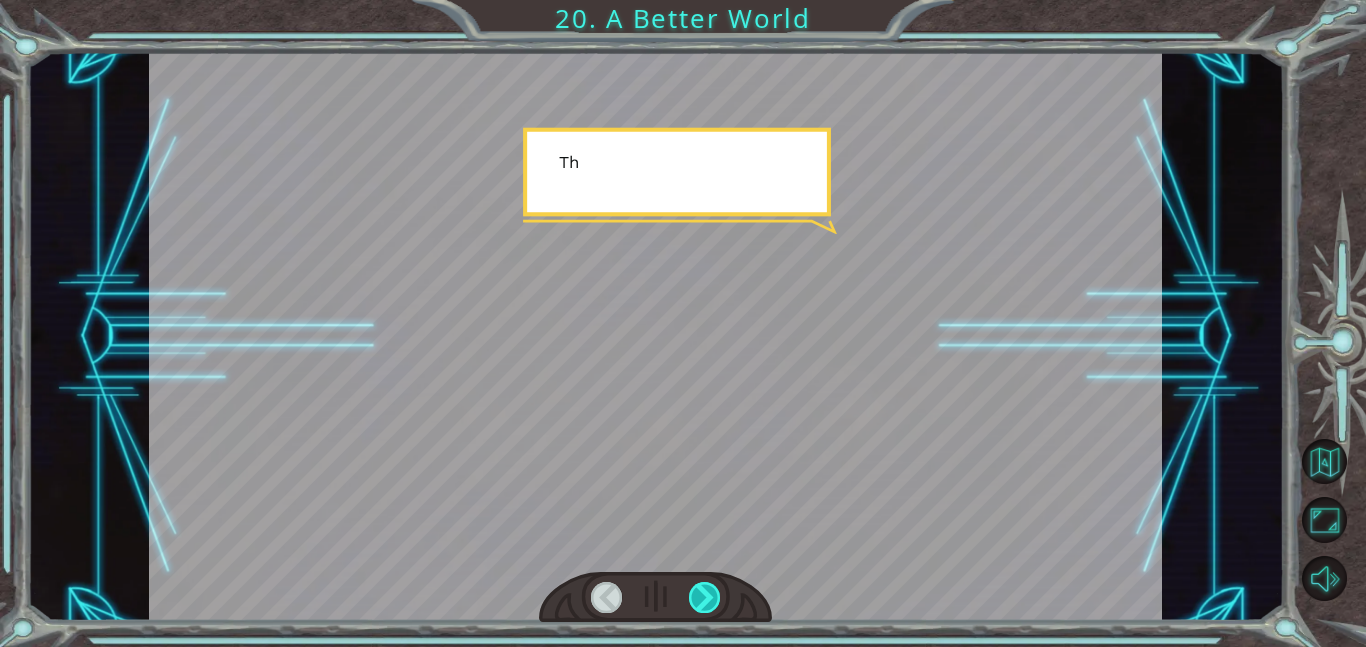 click at bounding box center (705, 597) 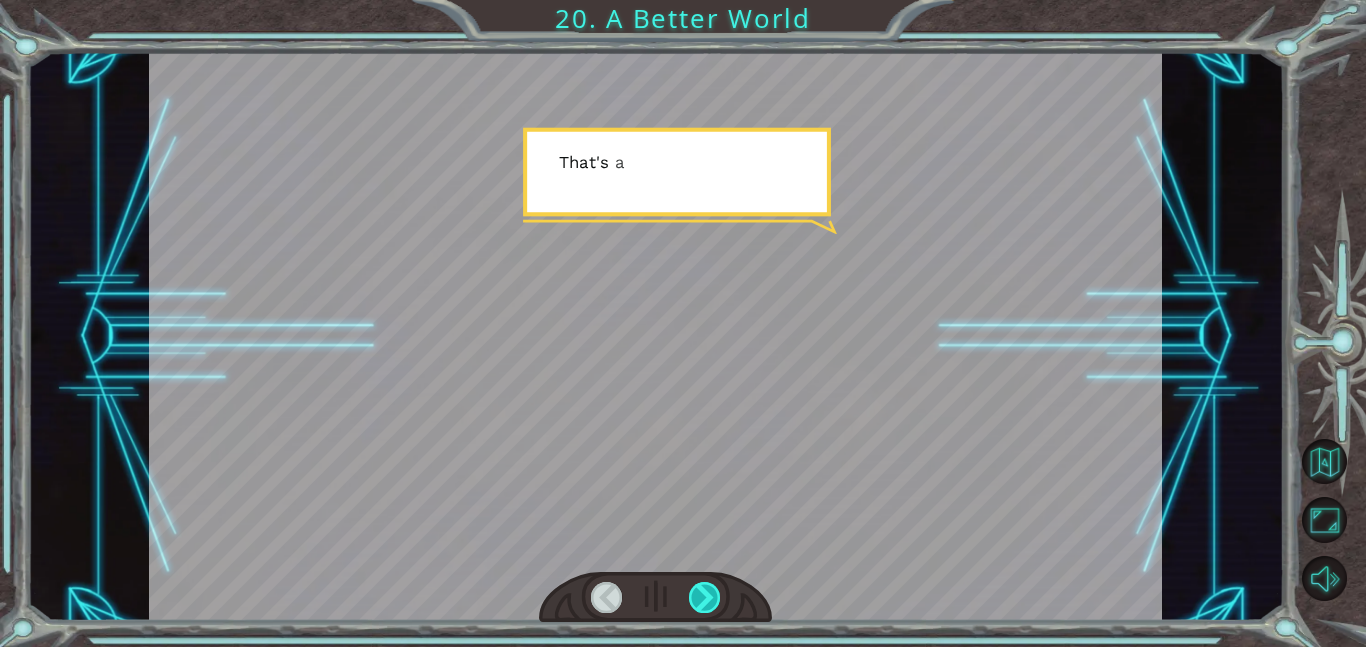 click at bounding box center [705, 597] 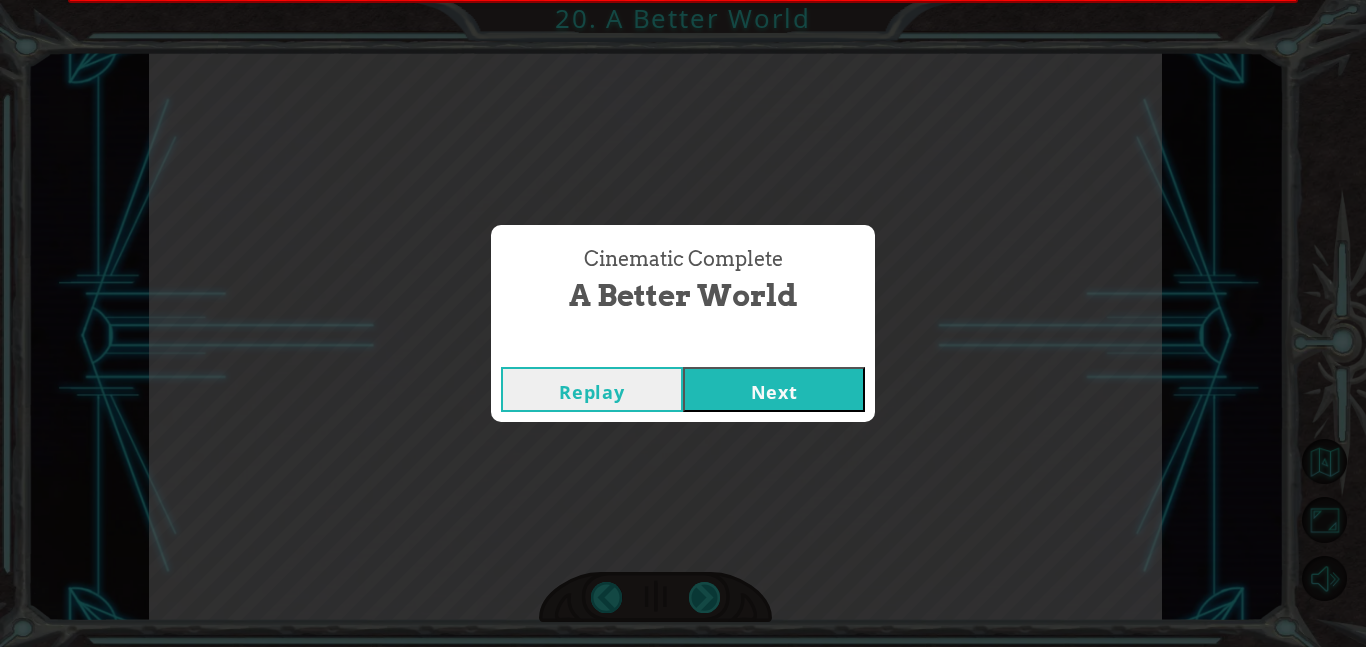 click on "Cinematic Complete     A Better World
Replay
Next" at bounding box center (683, 323) 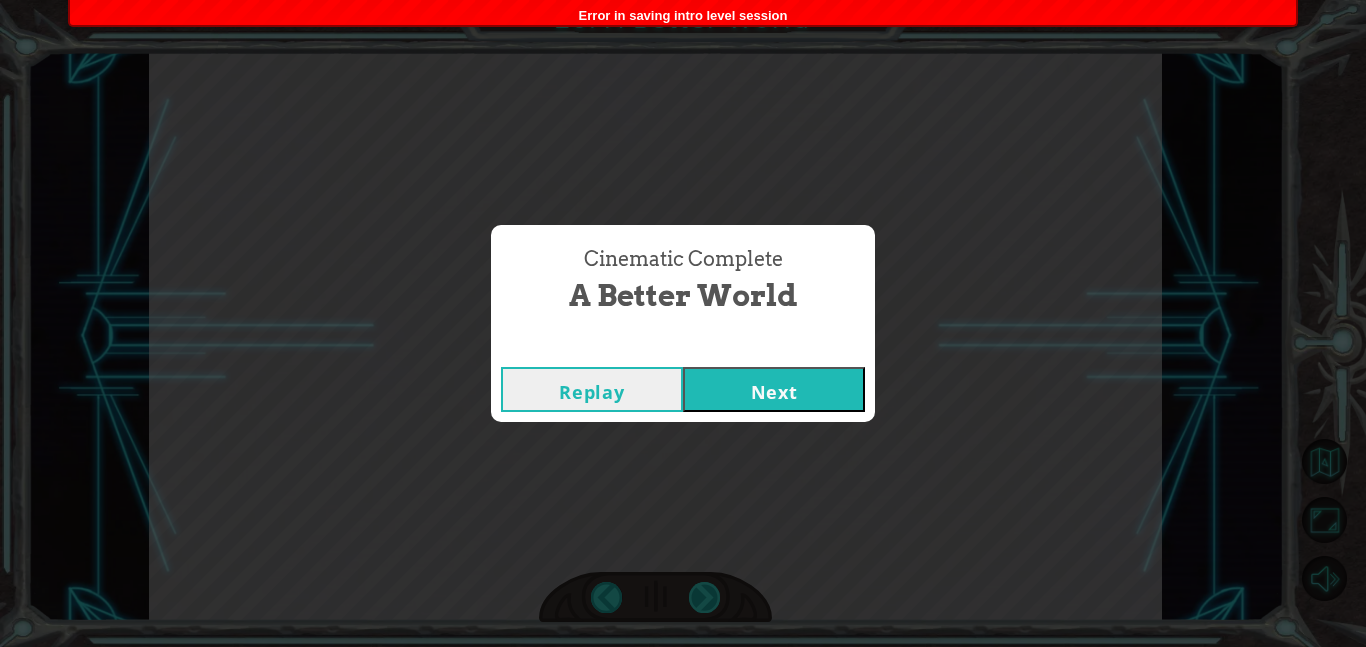 click on "Cinematic Complete     A Better World
Replay
Next" at bounding box center [683, 323] 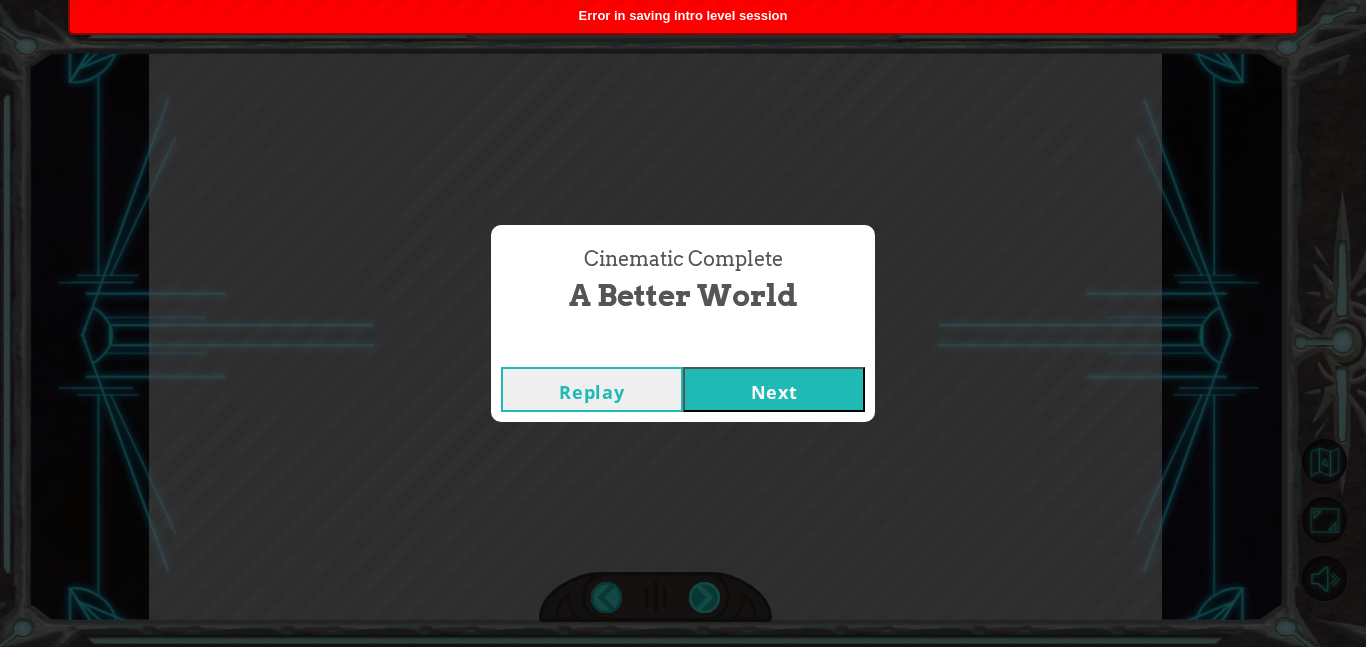 click on "Cinematic Complete     A Better World
Replay
Next" at bounding box center (683, 323) 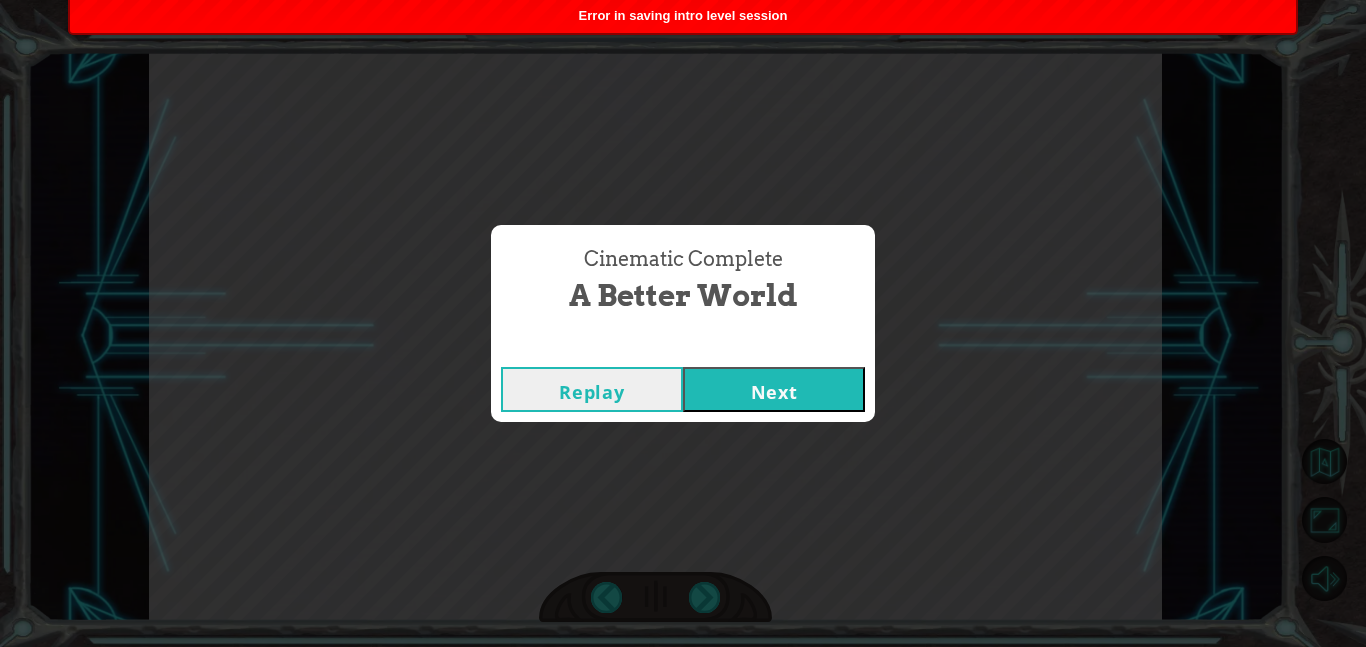 click on "Next" at bounding box center [774, 389] 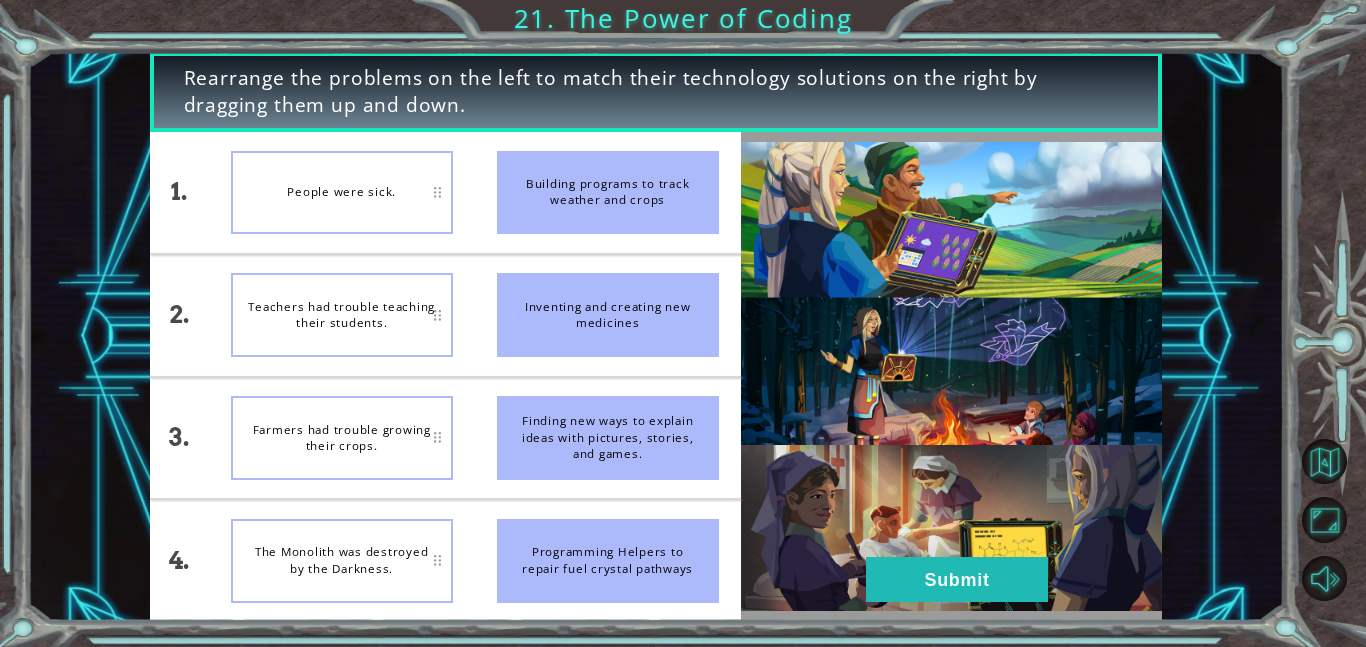 type 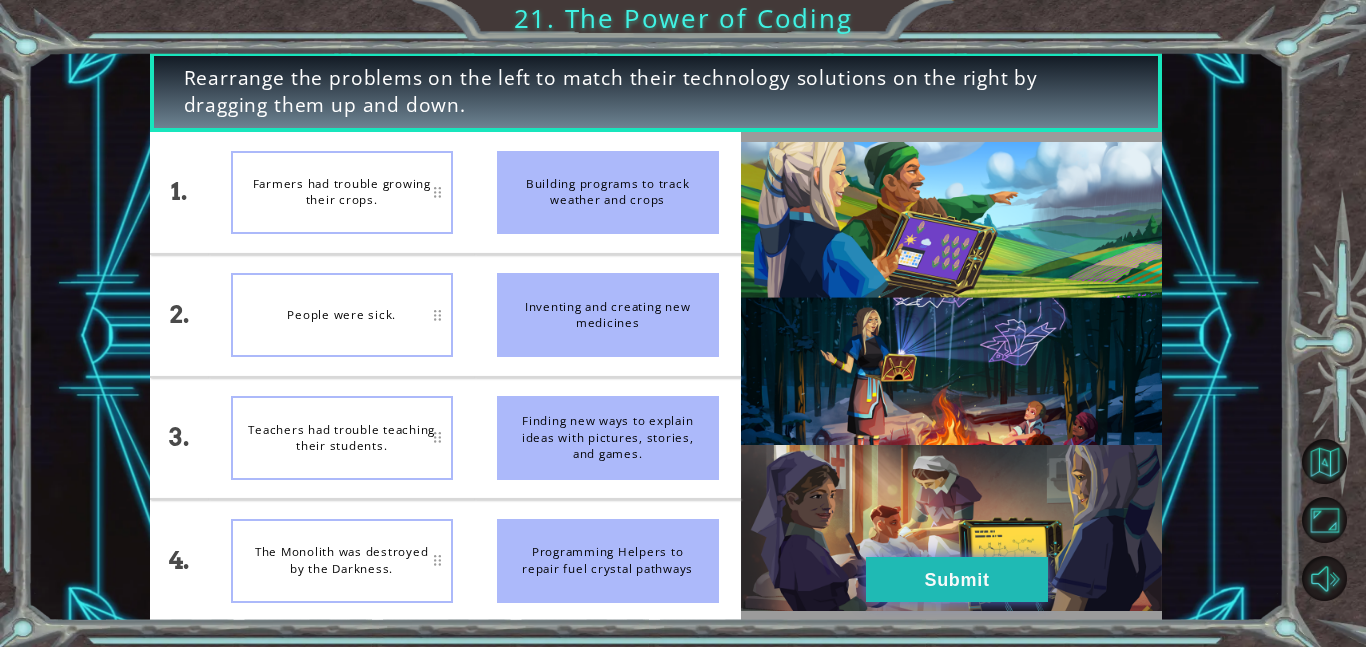 click on "Submit" at bounding box center (957, 579) 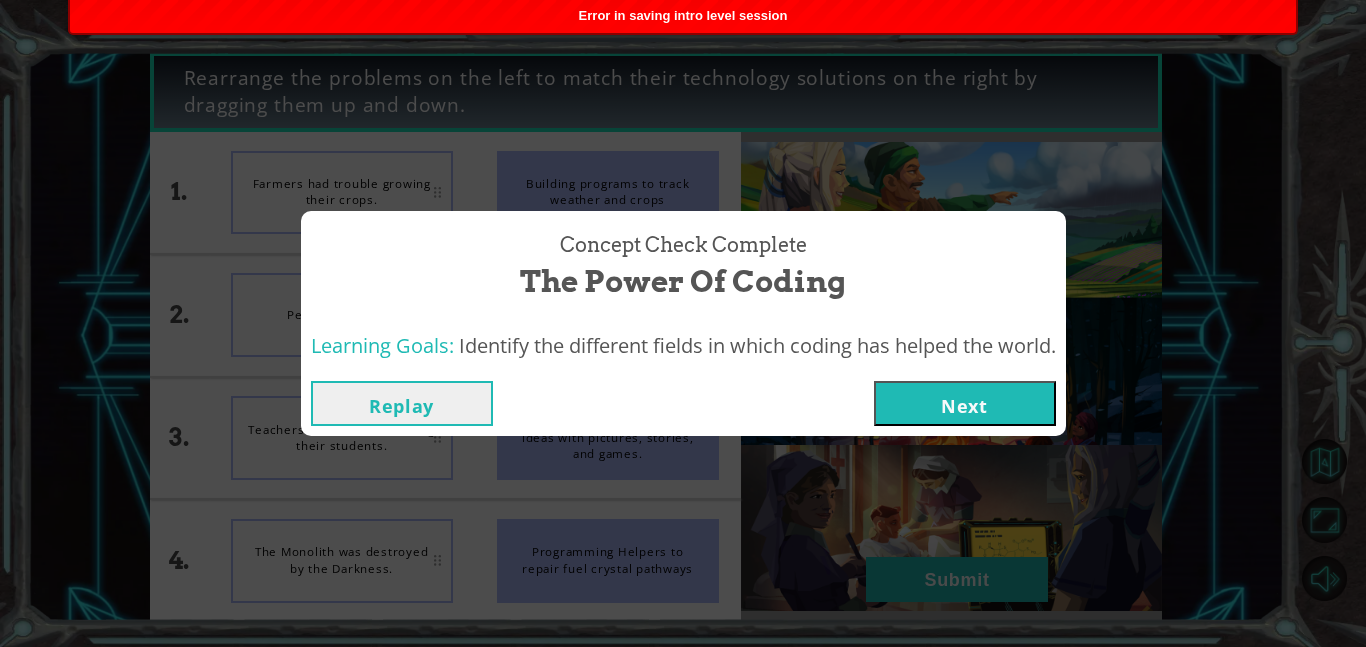 click on "Concept Check Complete     The Power of Coding     Learning Goals:       Identify the different fields in which coding has helped the world.
Replay
Next" at bounding box center [683, 323] 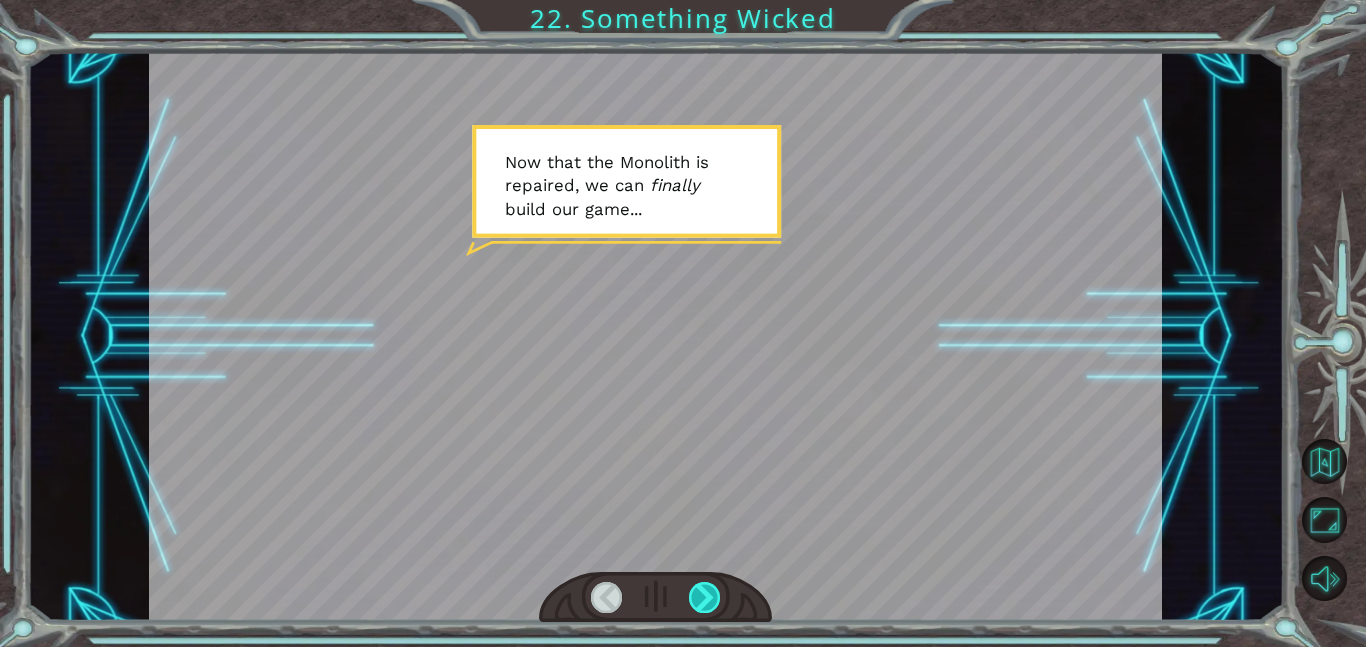 click at bounding box center (705, 597) 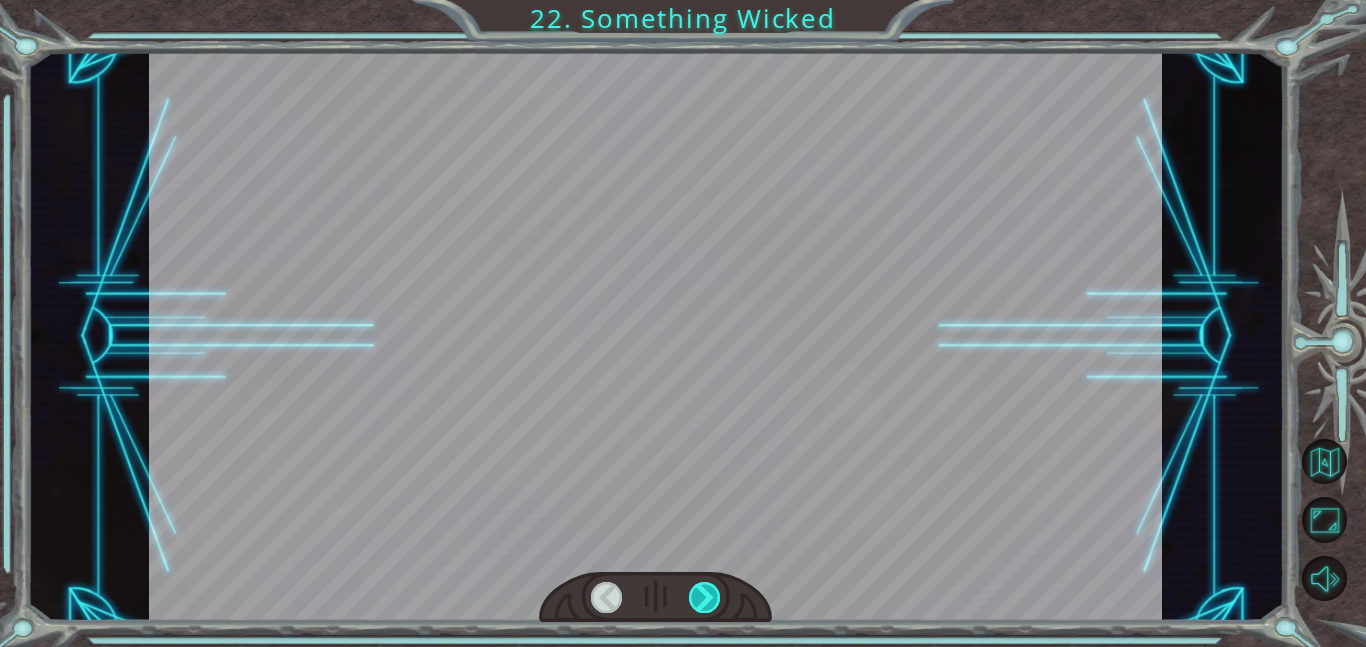 click at bounding box center (705, 597) 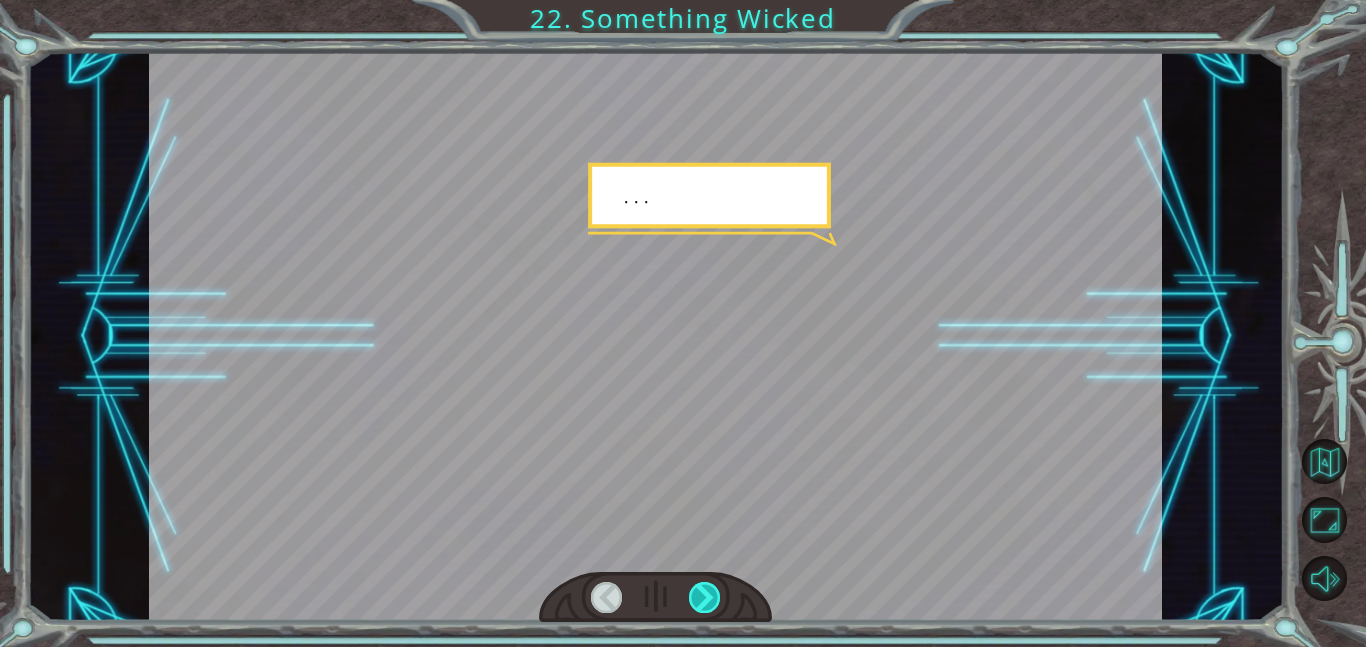 click at bounding box center [705, 597] 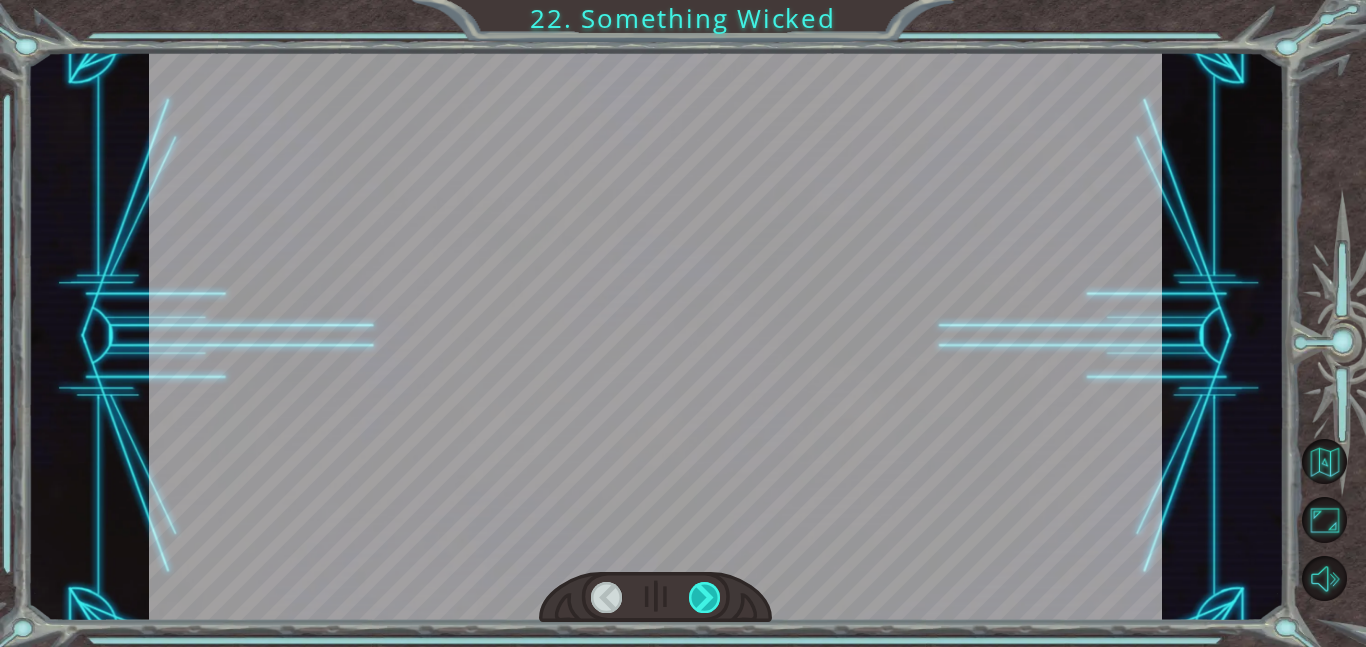 click at bounding box center [705, 597] 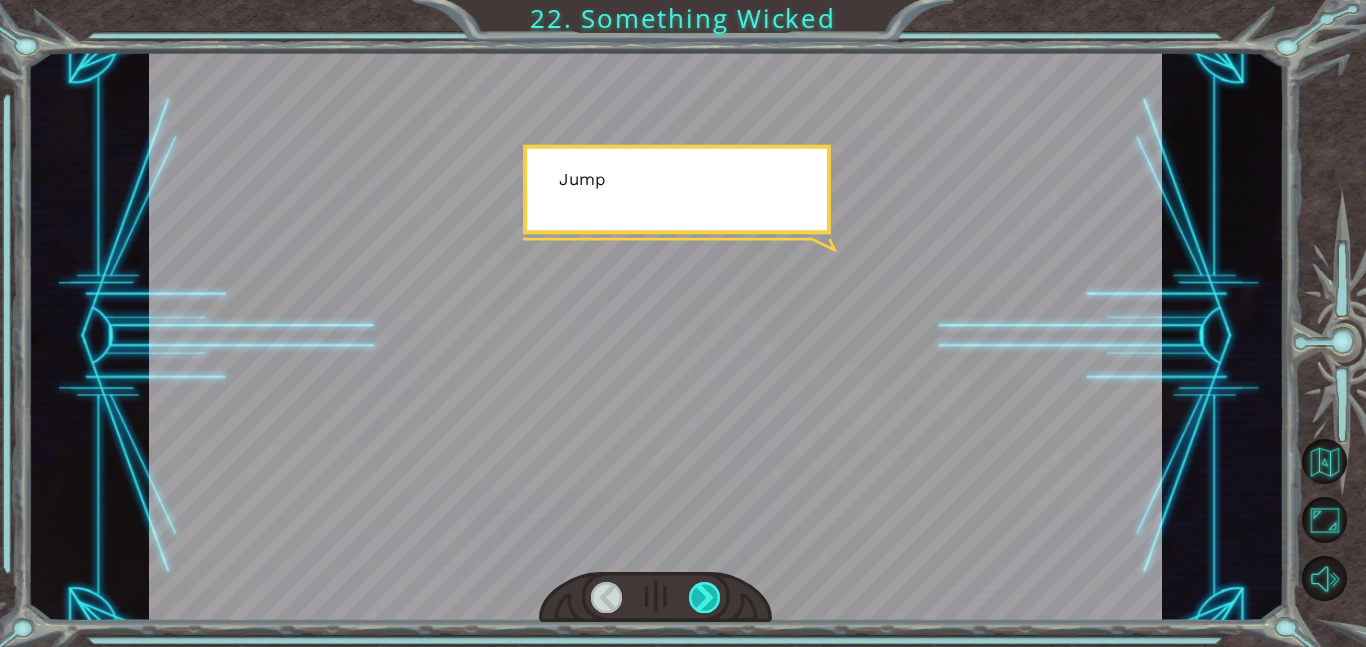 click at bounding box center [705, 597] 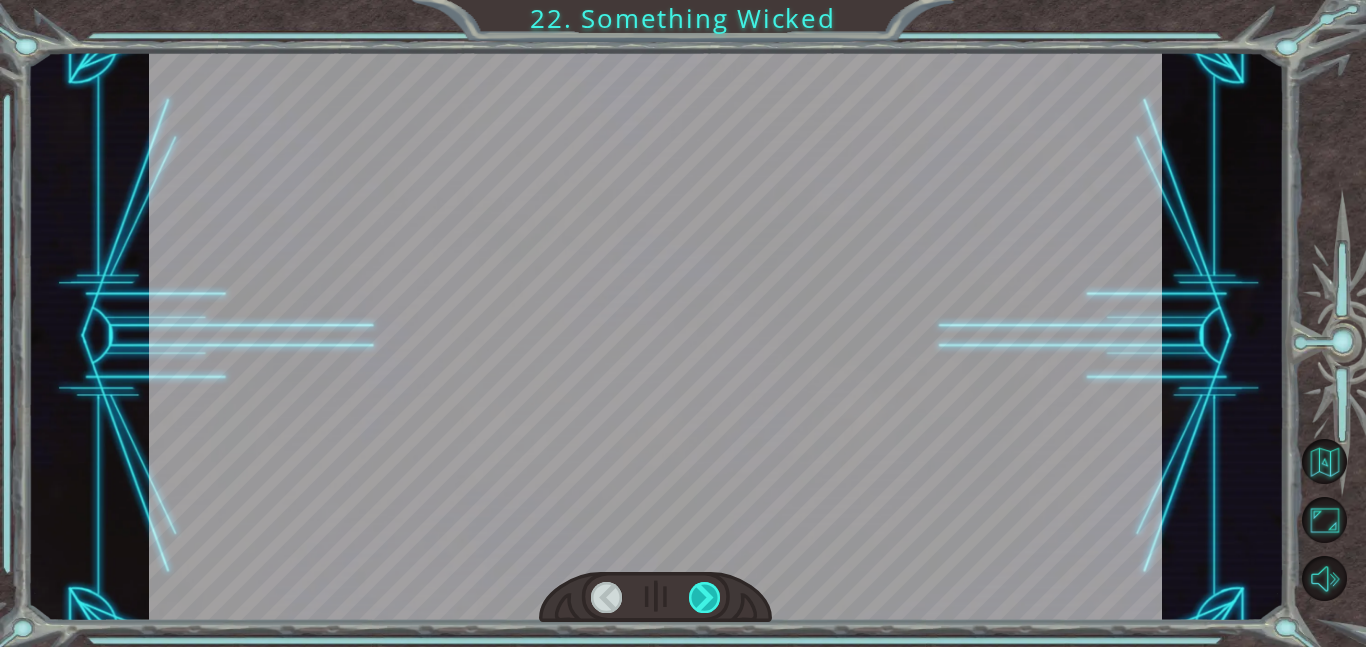 click at bounding box center (705, 597) 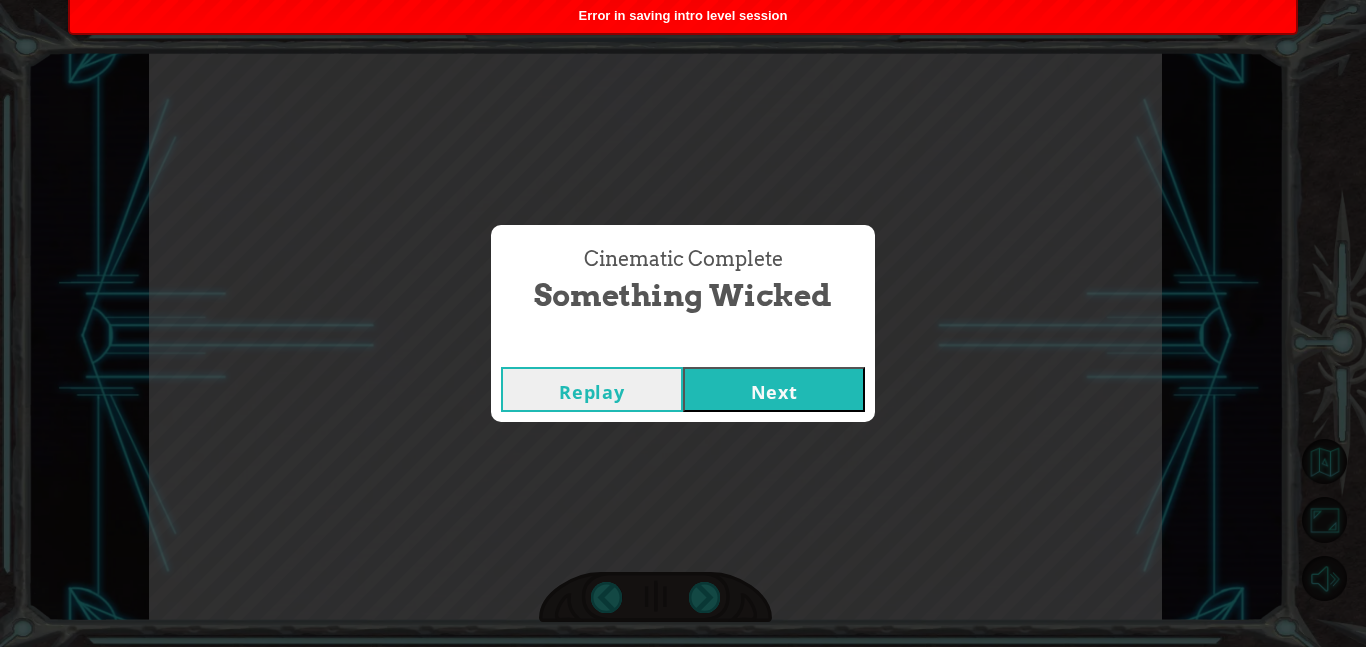 click on "Next" at bounding box center (774, 389) 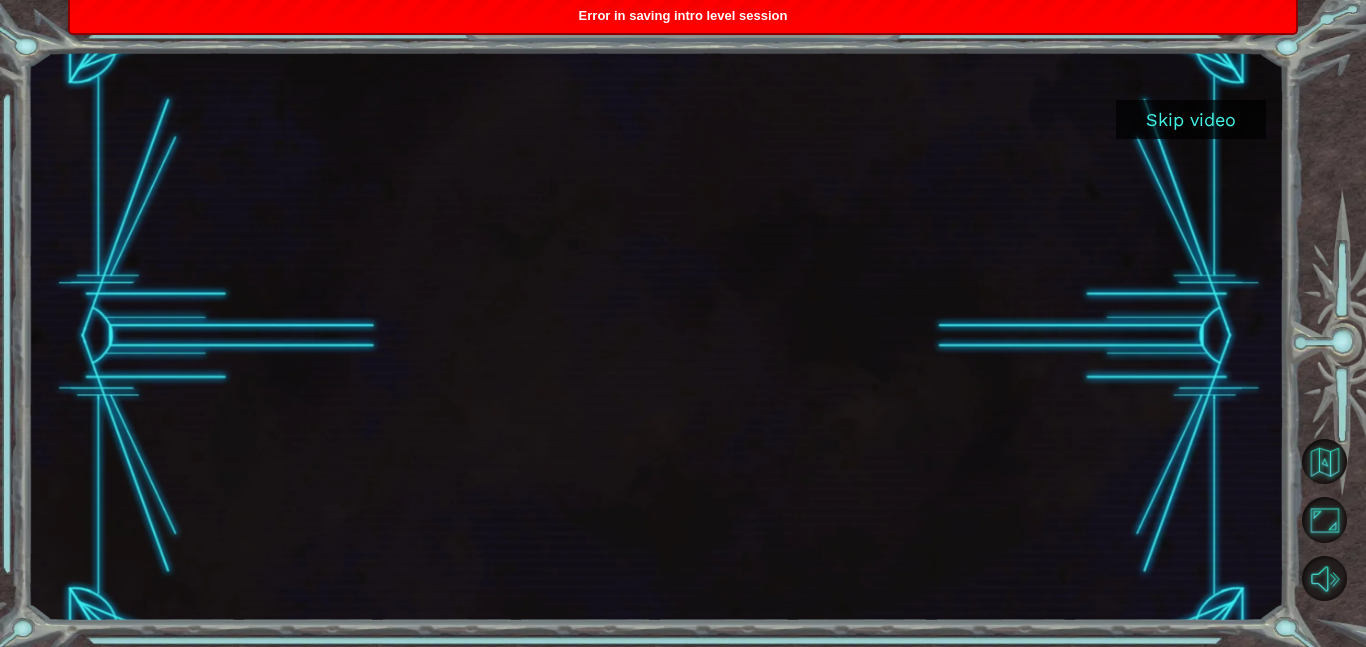 click on "Skip video" at bounding box center (1191, 119) 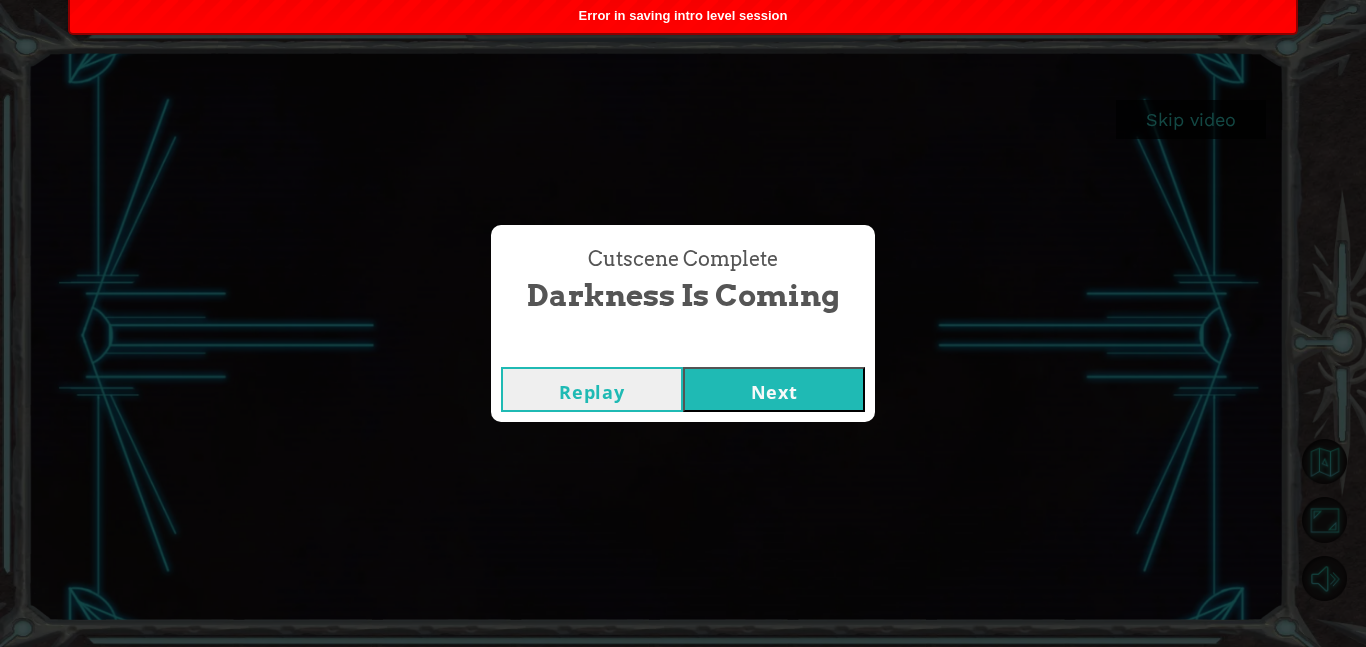 click on "Next" at bounding box center [774, 389] 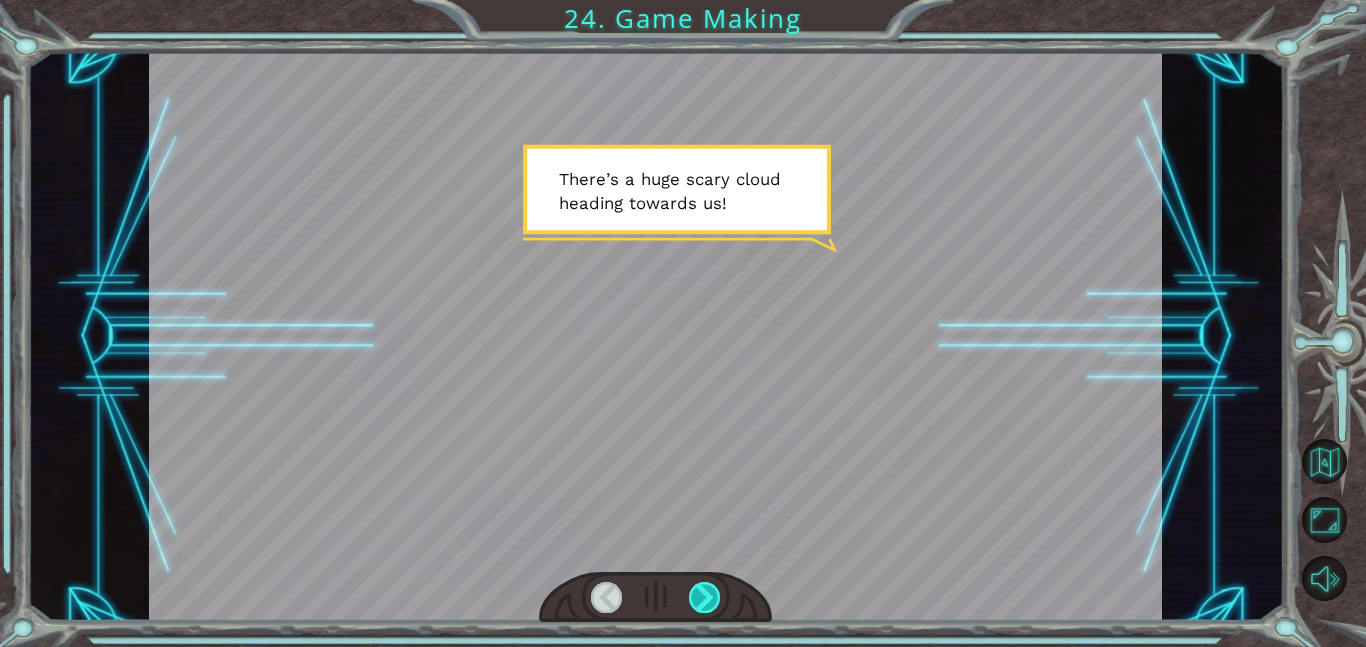 click at bounding box center [705, 597] 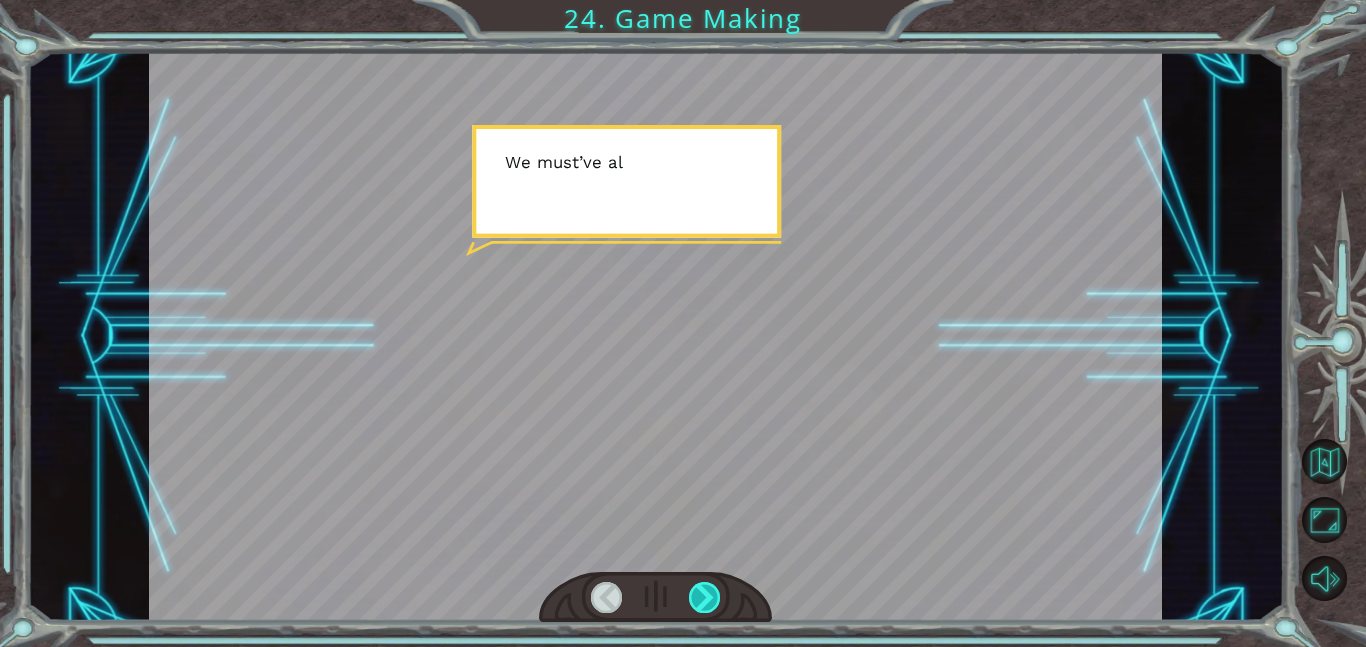 click at bounding box center (705, 597) 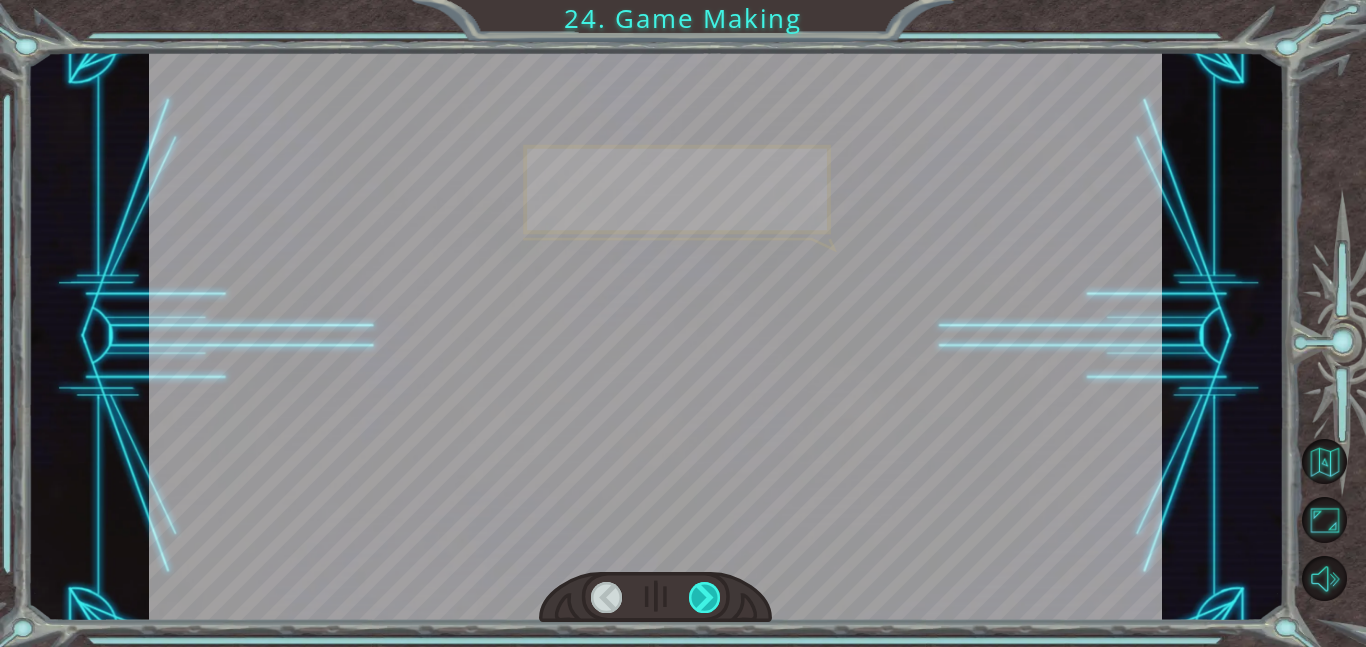 click at bounding box center [705, 597] 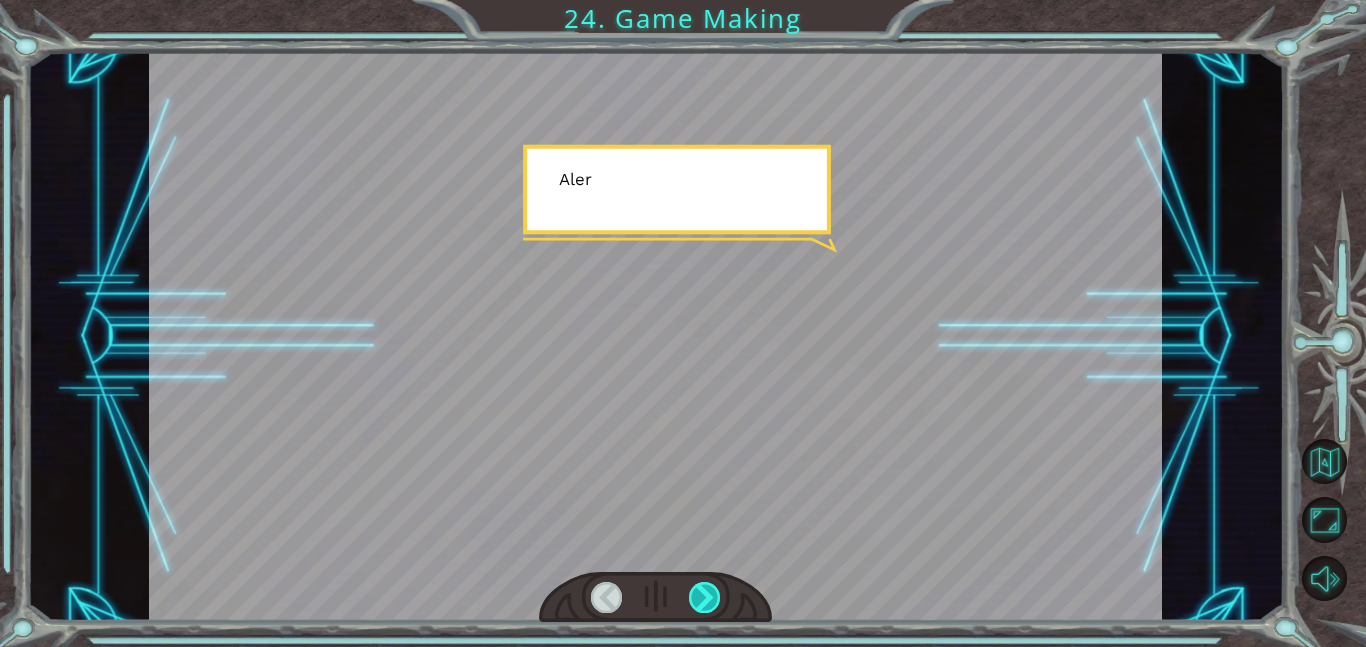 click at bounding box center (705, 597) 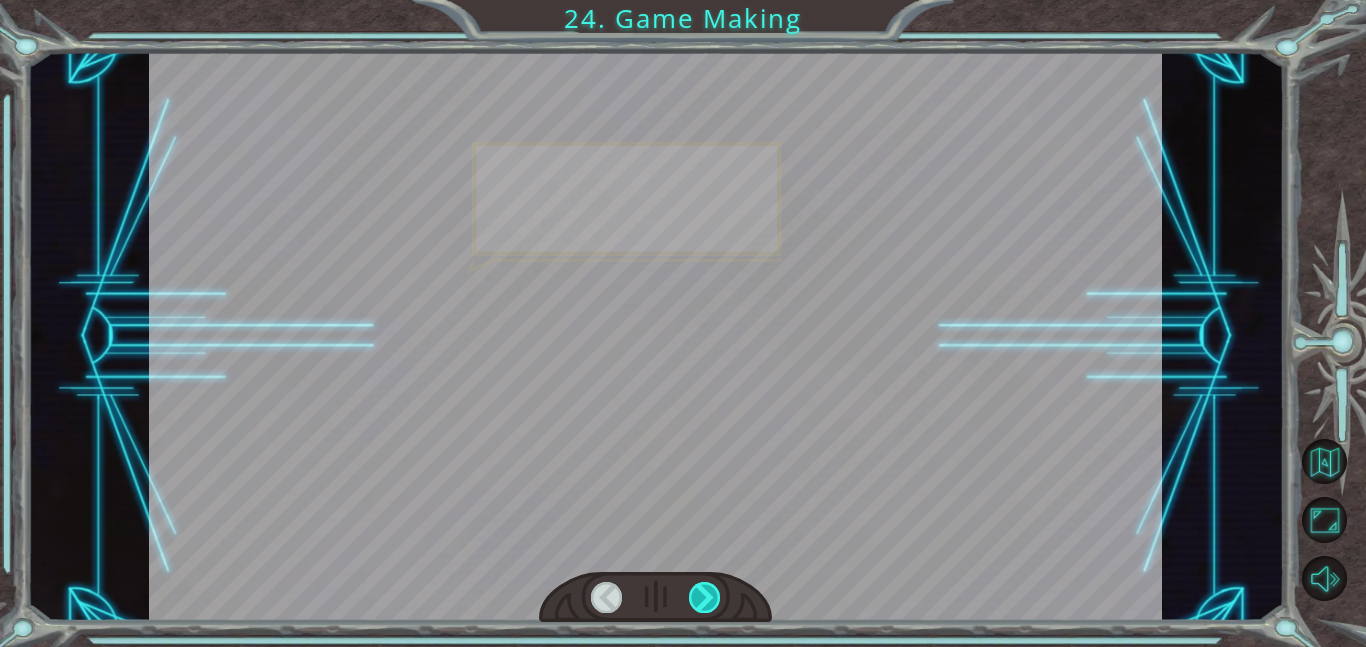 click at bounding box center [705, 597] 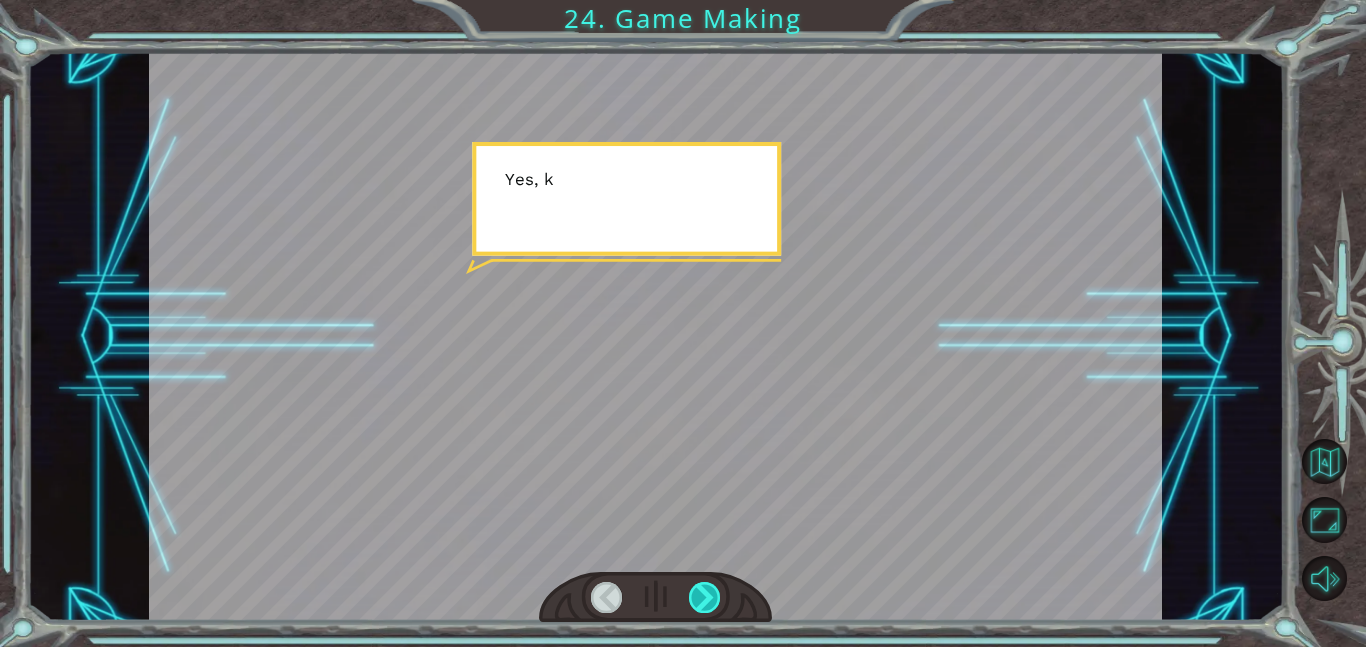 click at bounding box center (705, 597) 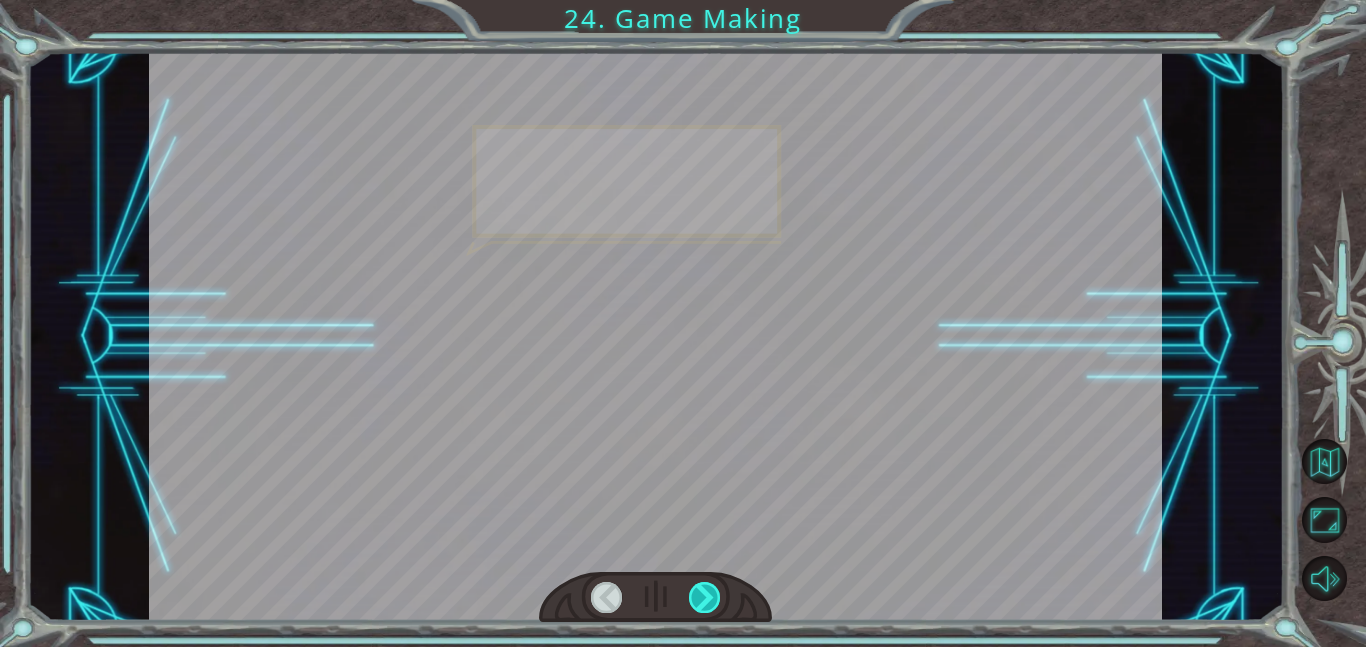 click at bounding box center (705, 597) 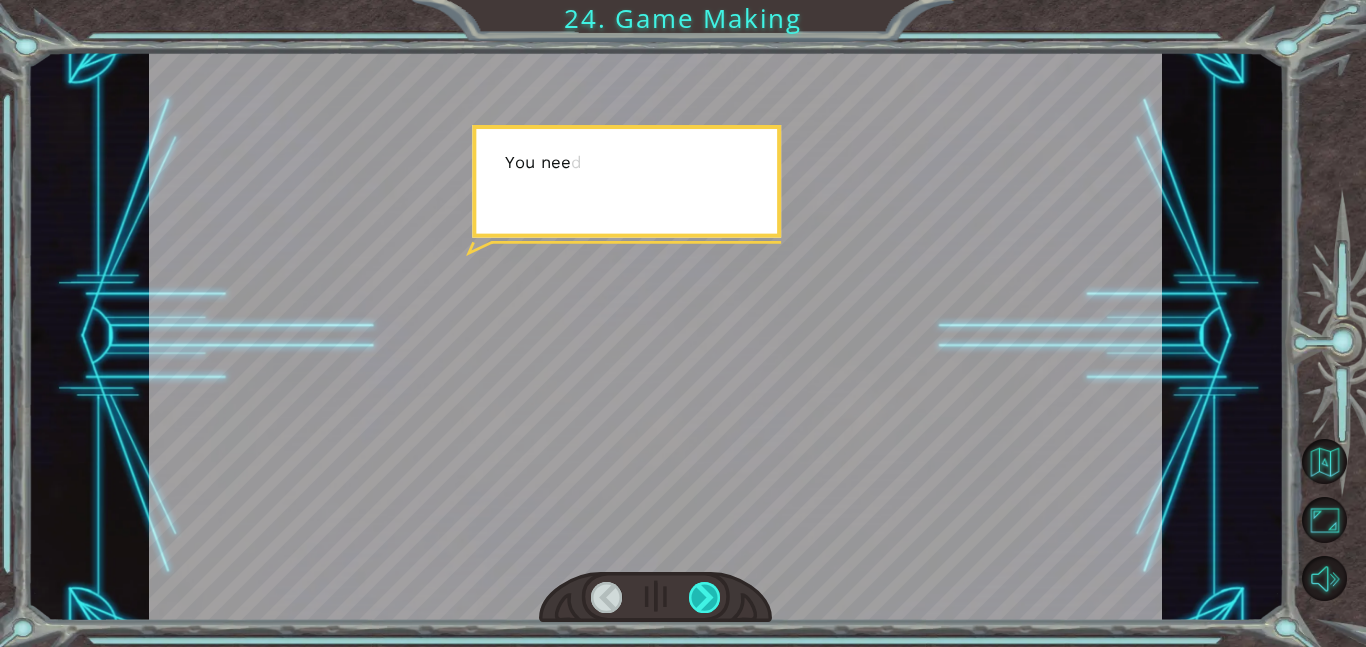 click at bounding box center (705, 597) 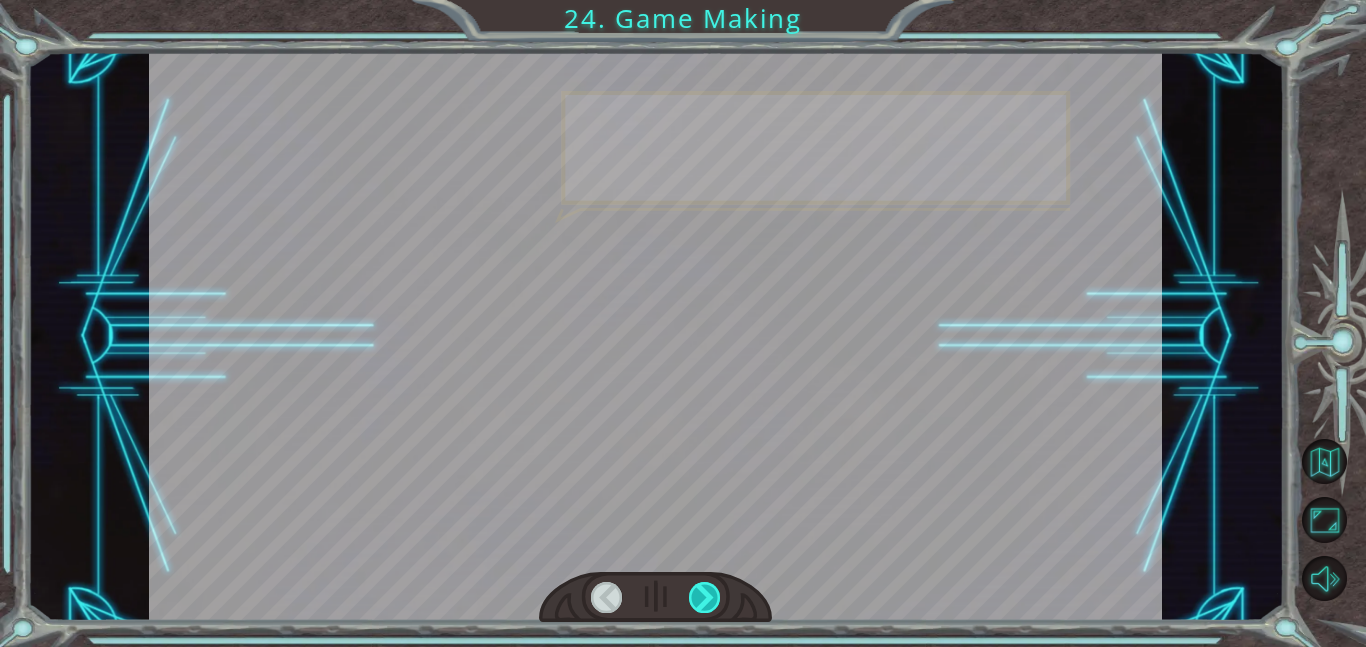 click at bounding box center [705, 597] 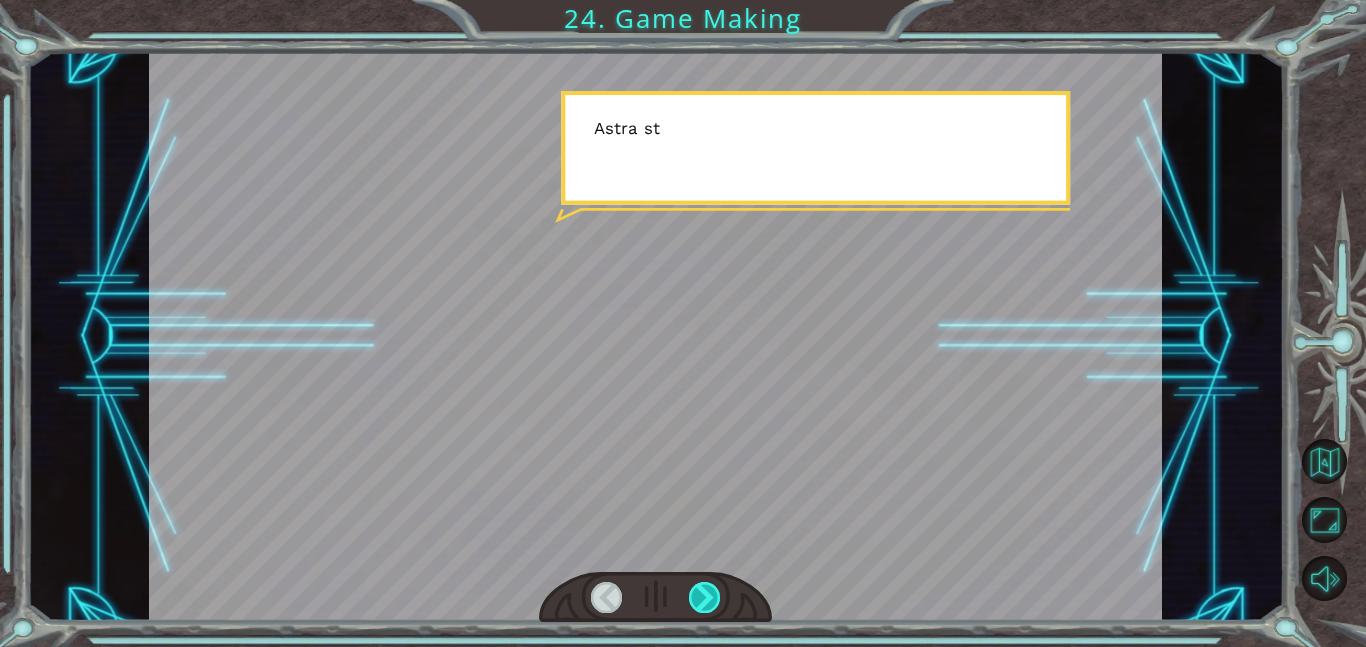 click at bounding box center [705, 597] 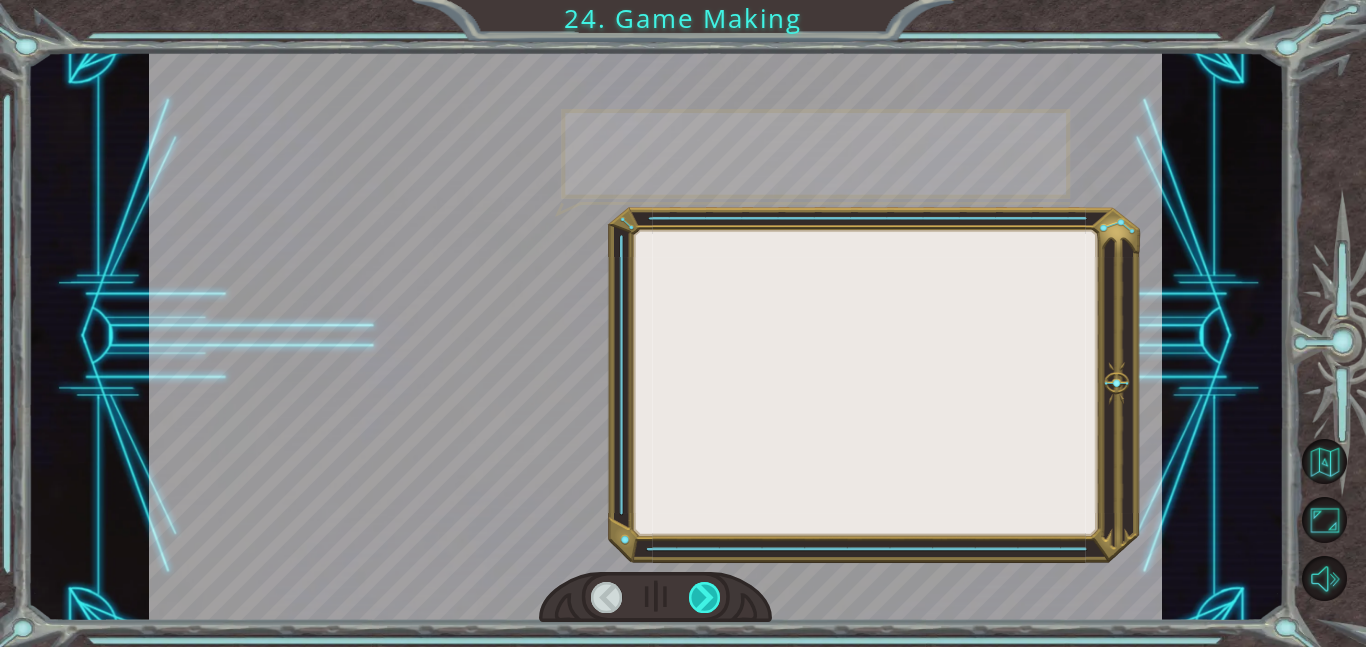 click at bounding box center [705, 597] 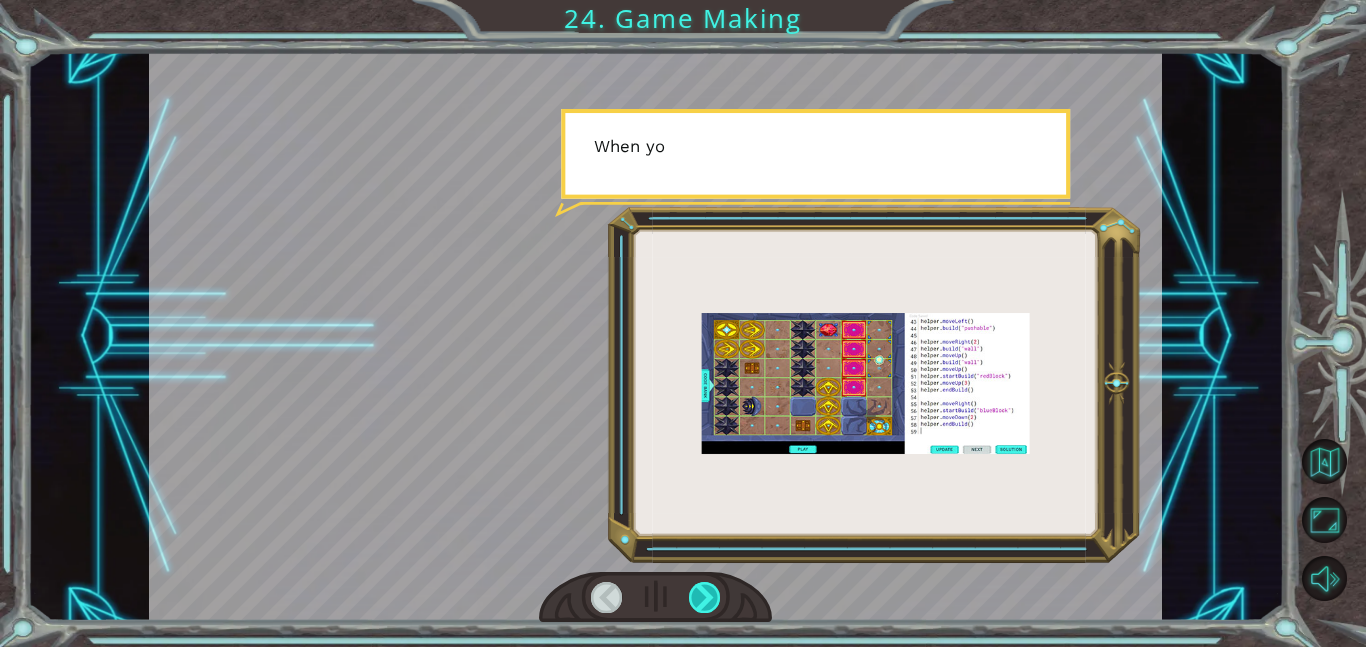 click at bounding box center [705, 597] 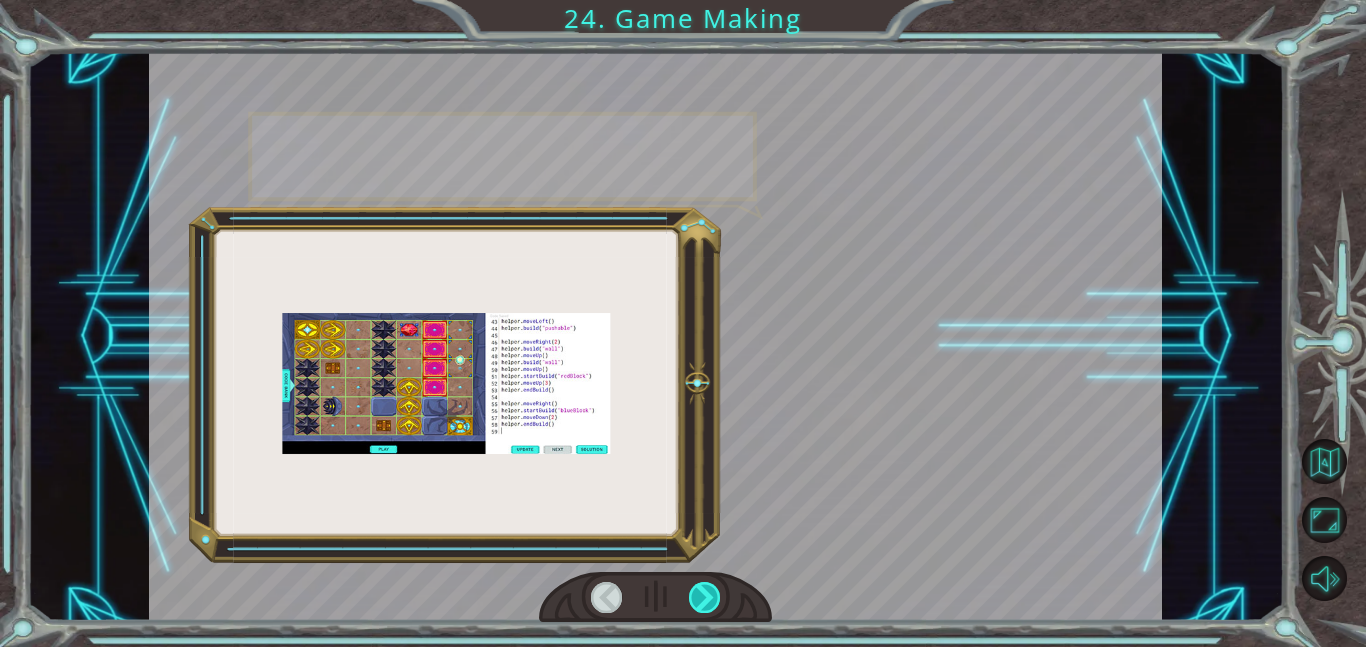 click at bounding box center (705, 597) 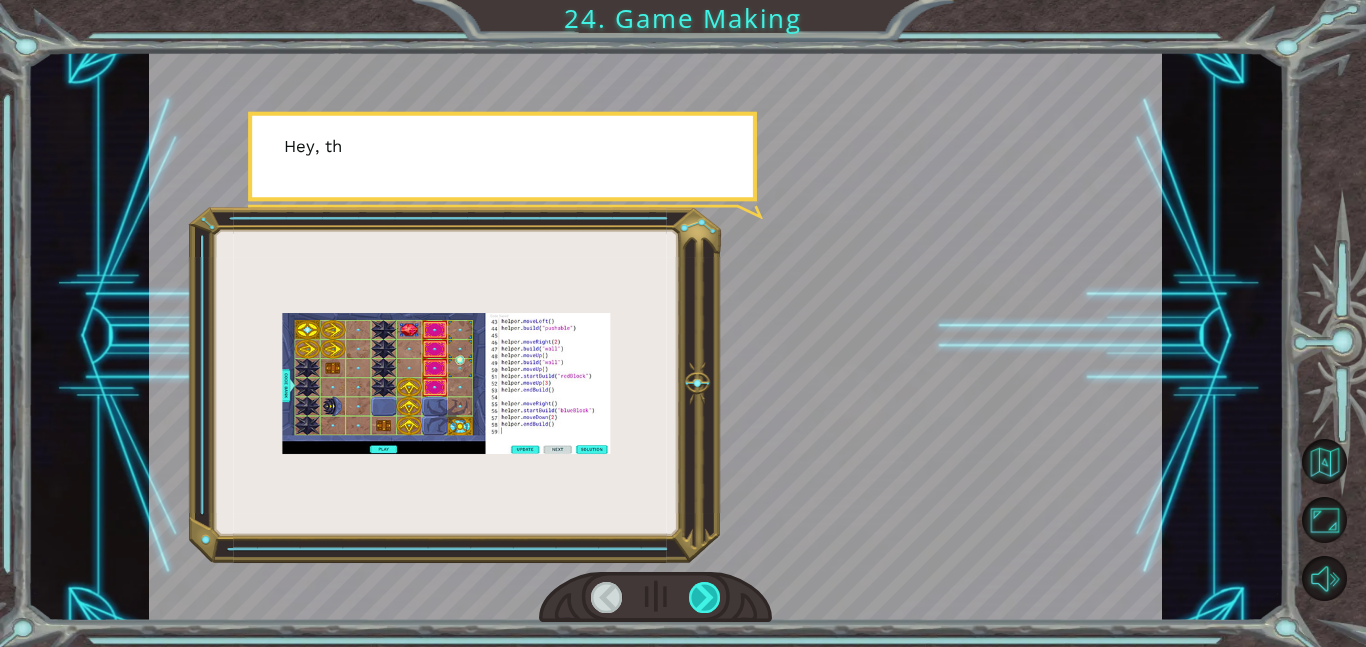 click at bounding box center (705, 597) 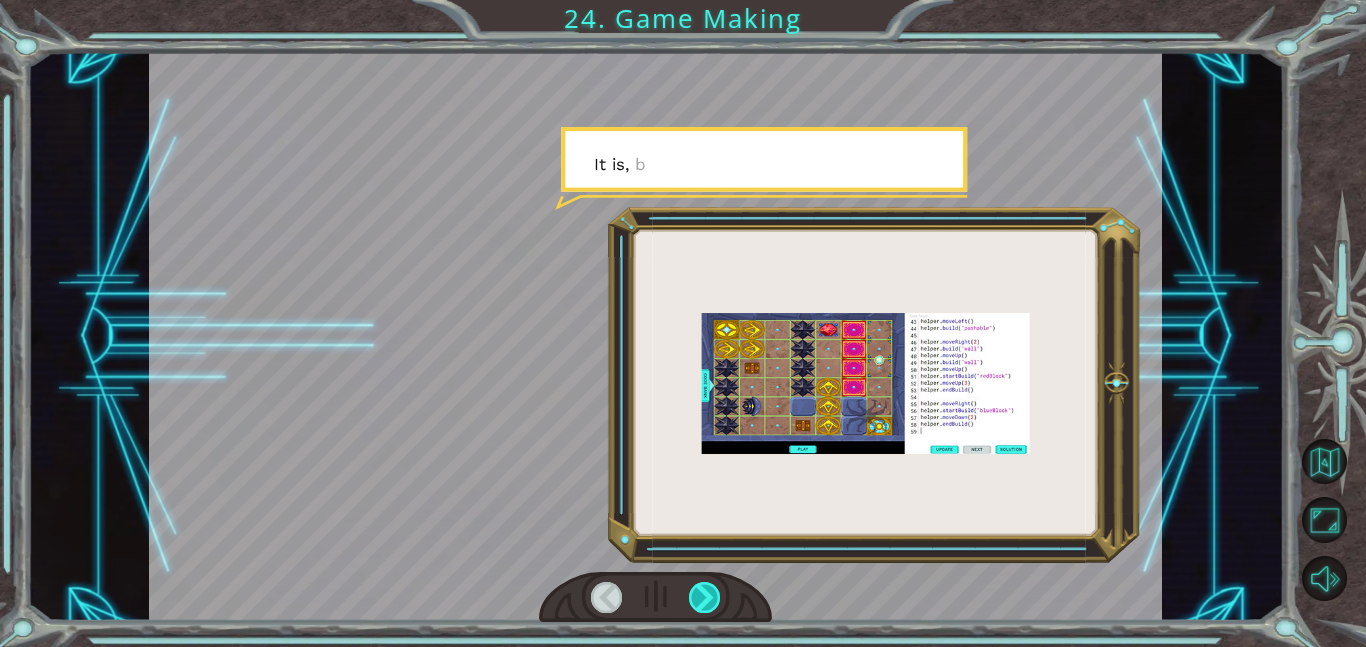 click at bounding box center [705, 597] 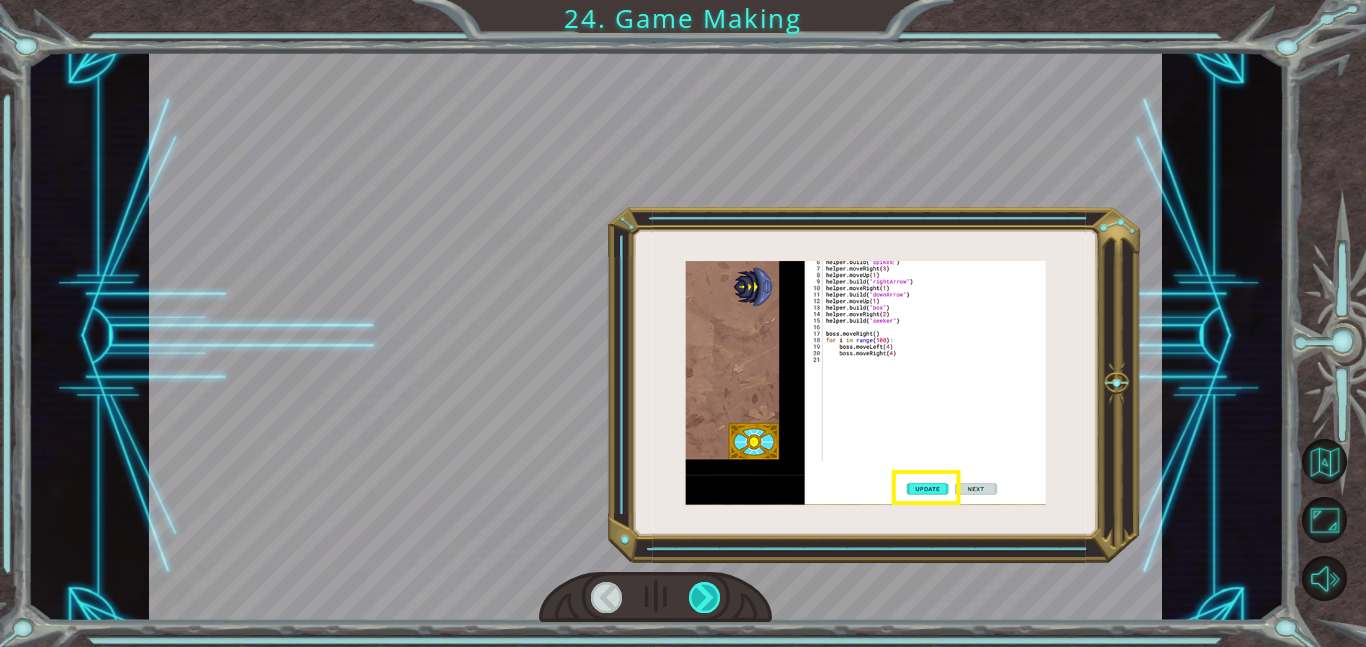 click at bounding box center [705, 597] 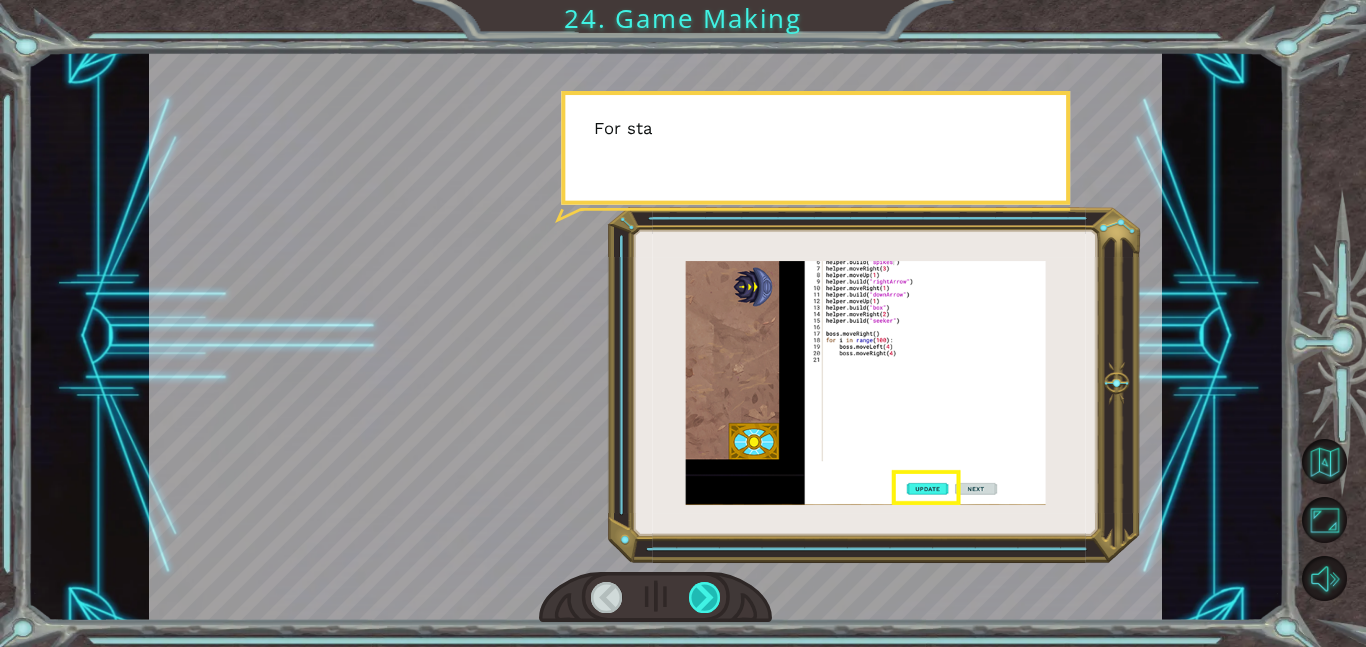 click at bounding box center (705, 597) 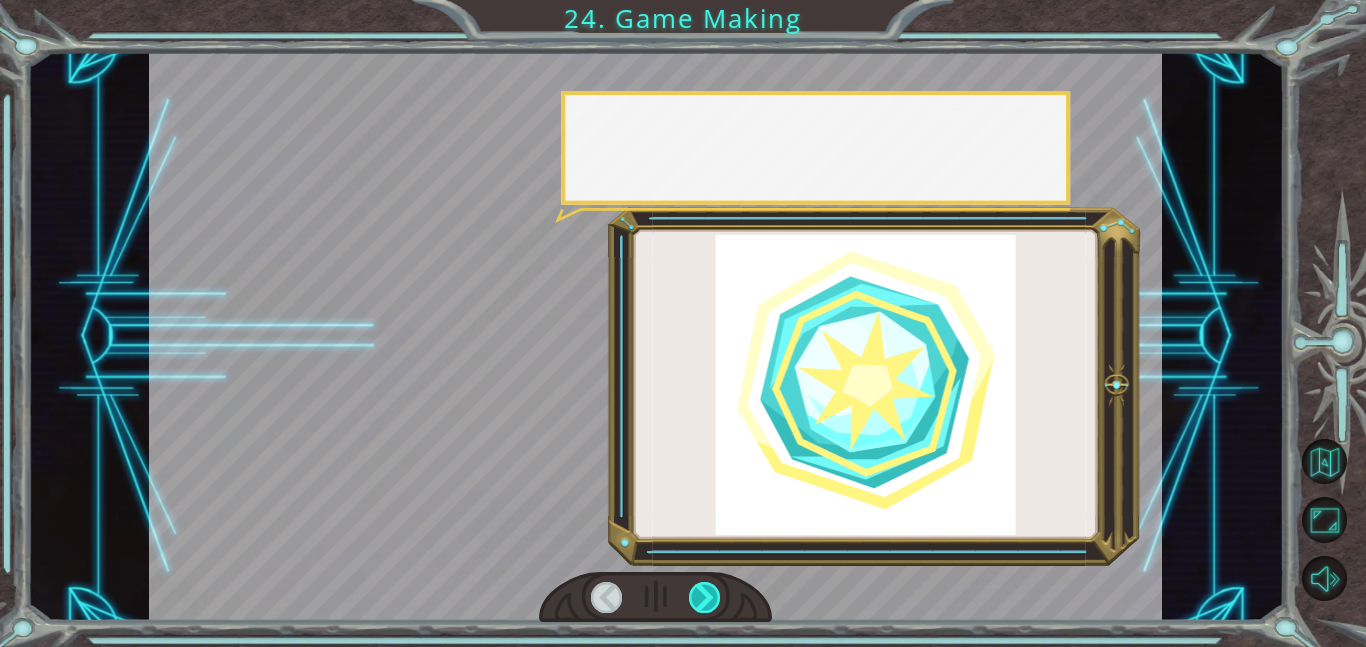click at bounding box center (705, 597) 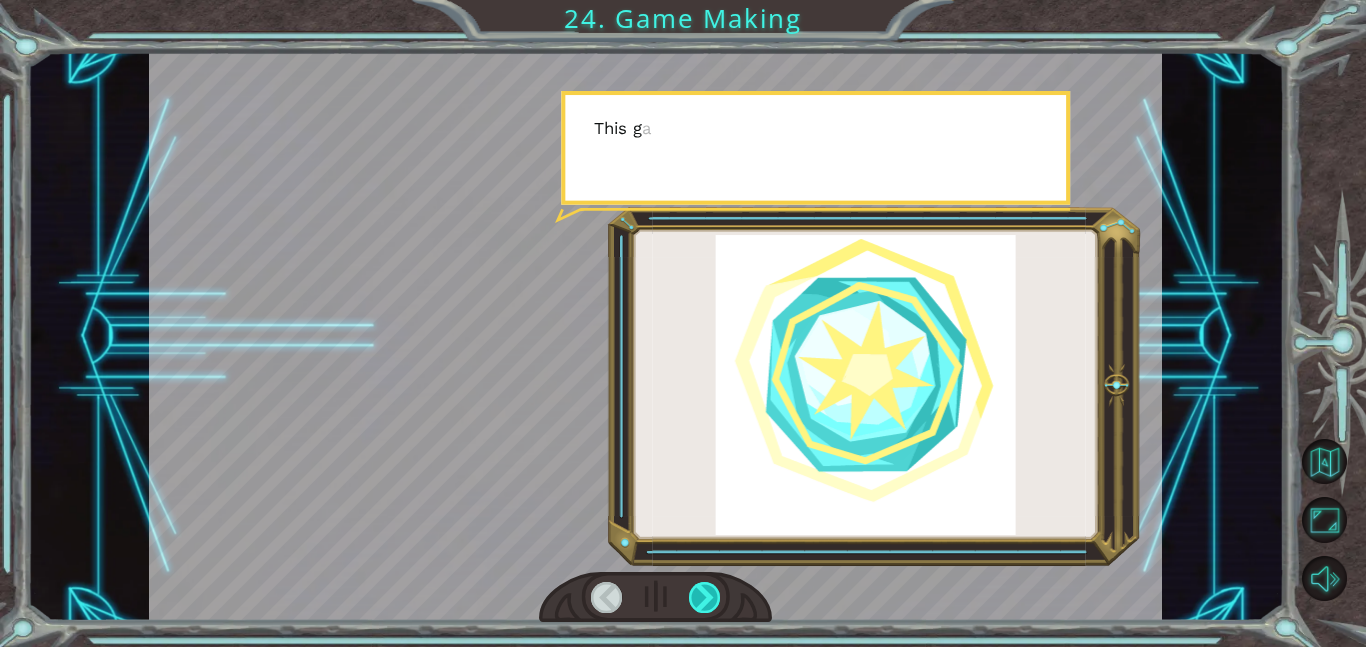click at bounding box center [705, 597] 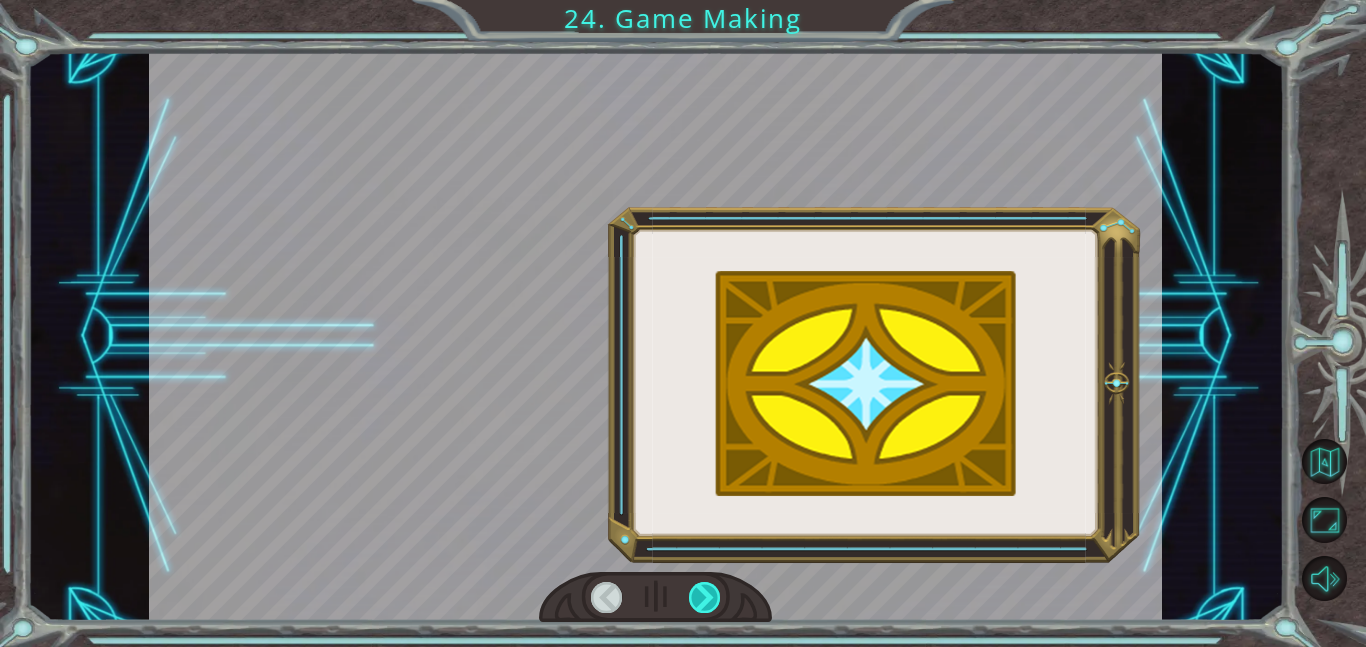 click at bounding box center (705, 597) 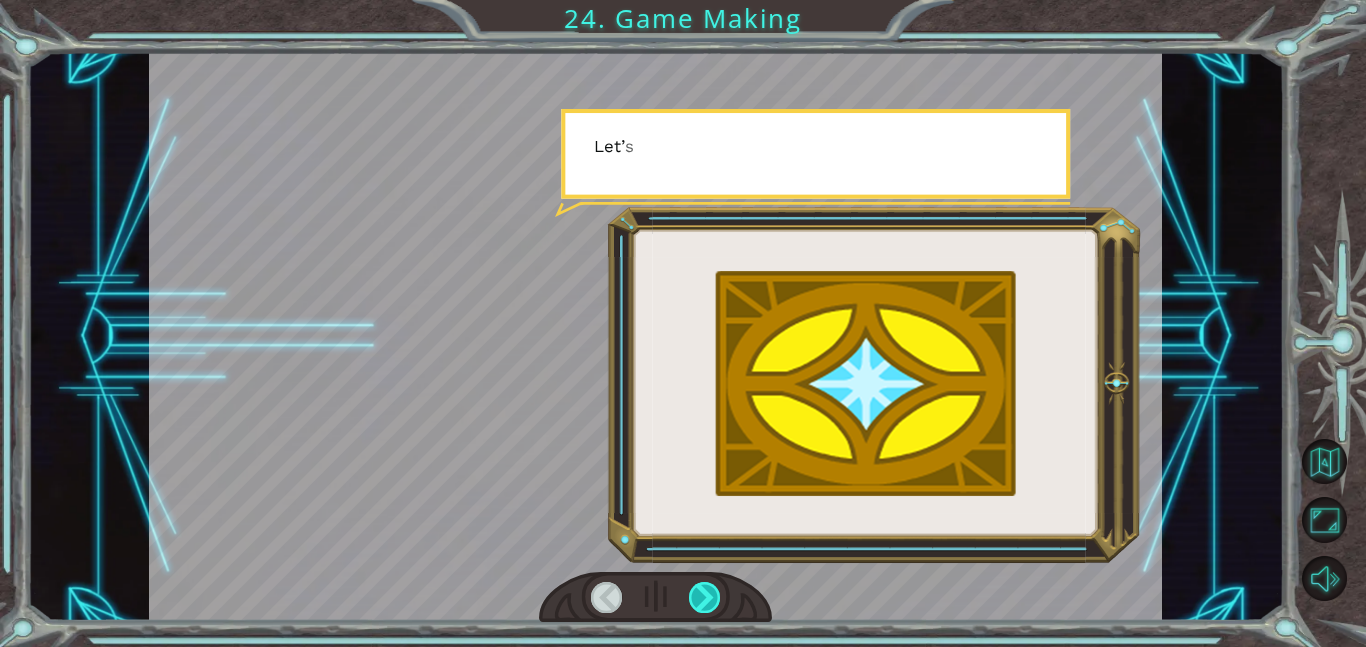 click at bounding box center (705, 597) 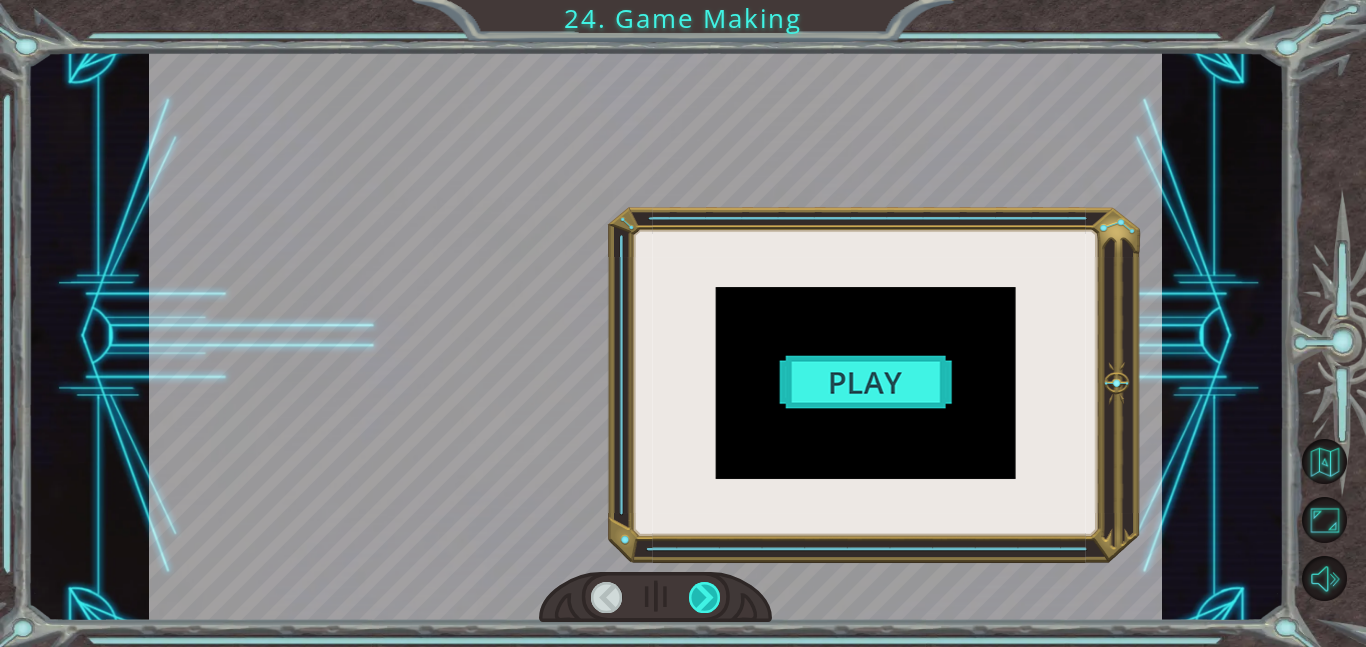 click at bounding box center (705, 597) 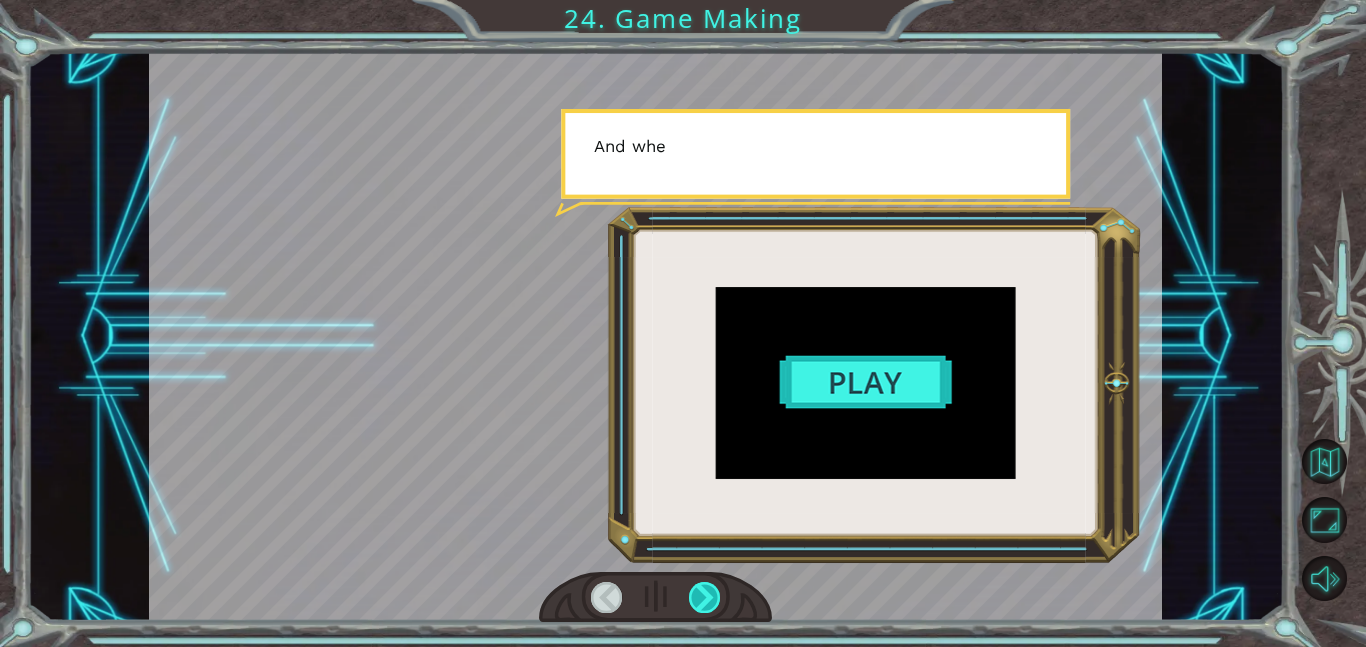 click at bounding box center [705, 597] 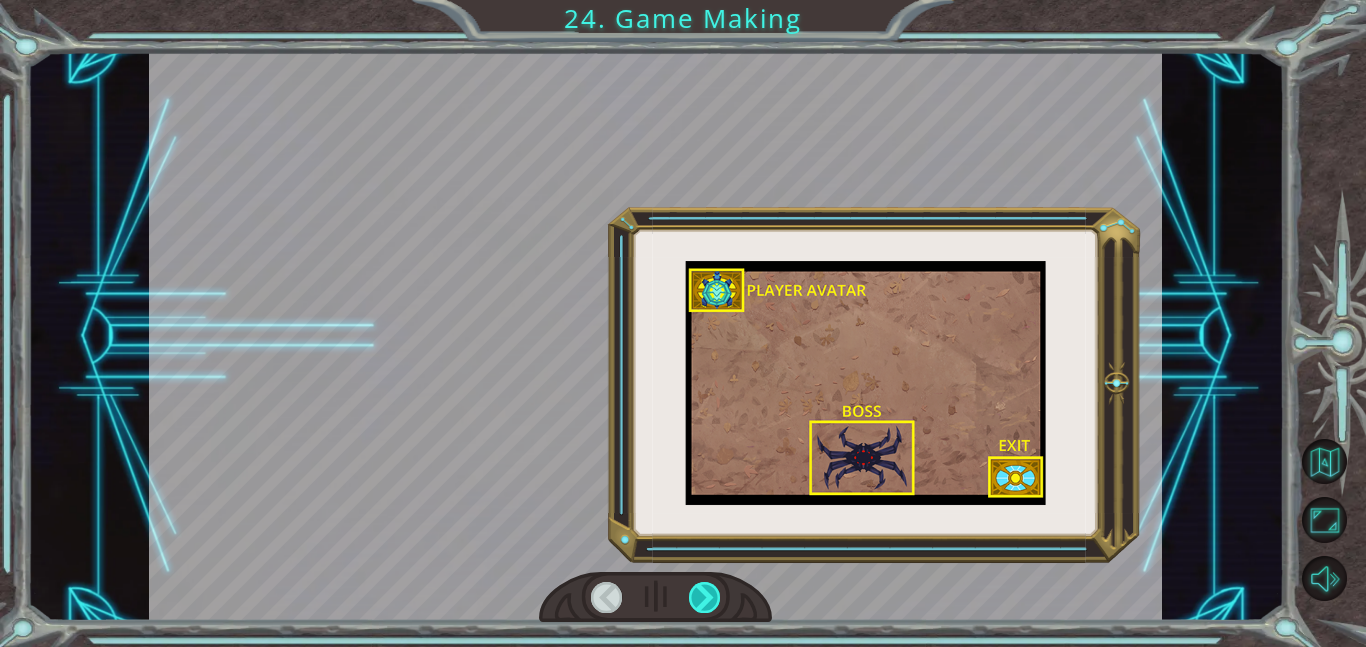 click at bounding box center (705, 597) 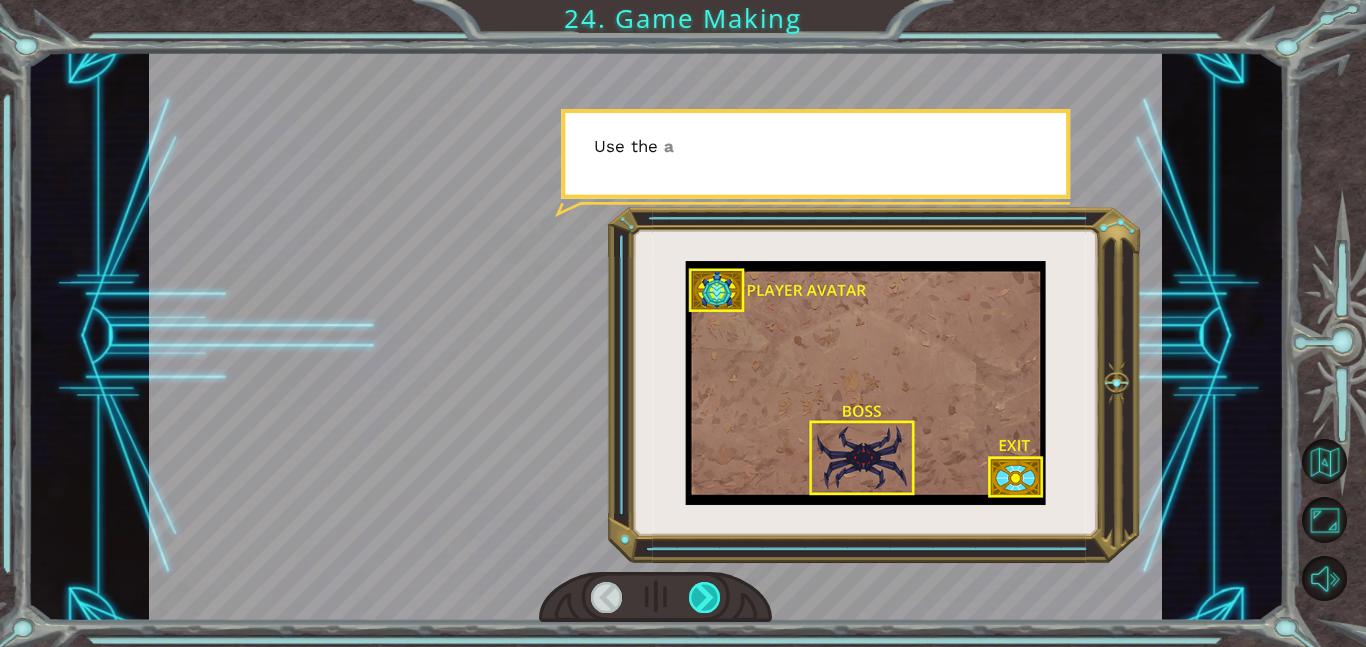 click at bounding box center (705, 597) 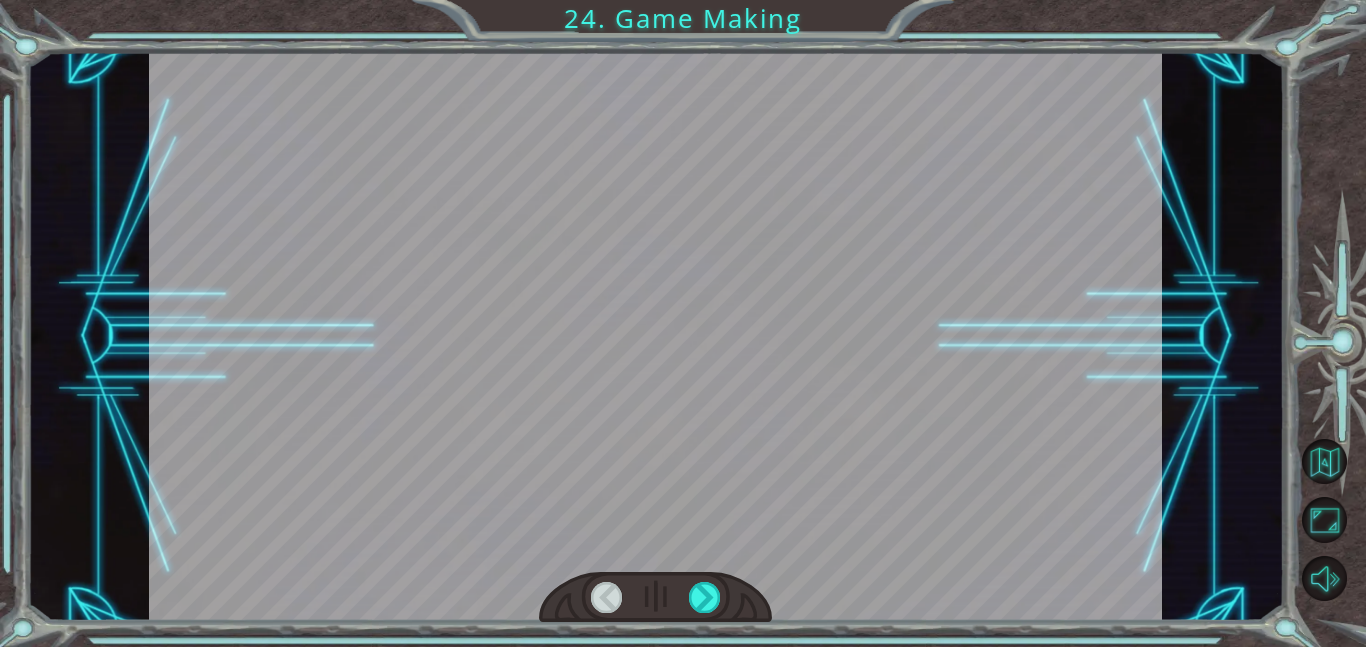 click at bounding box center [655, 336] 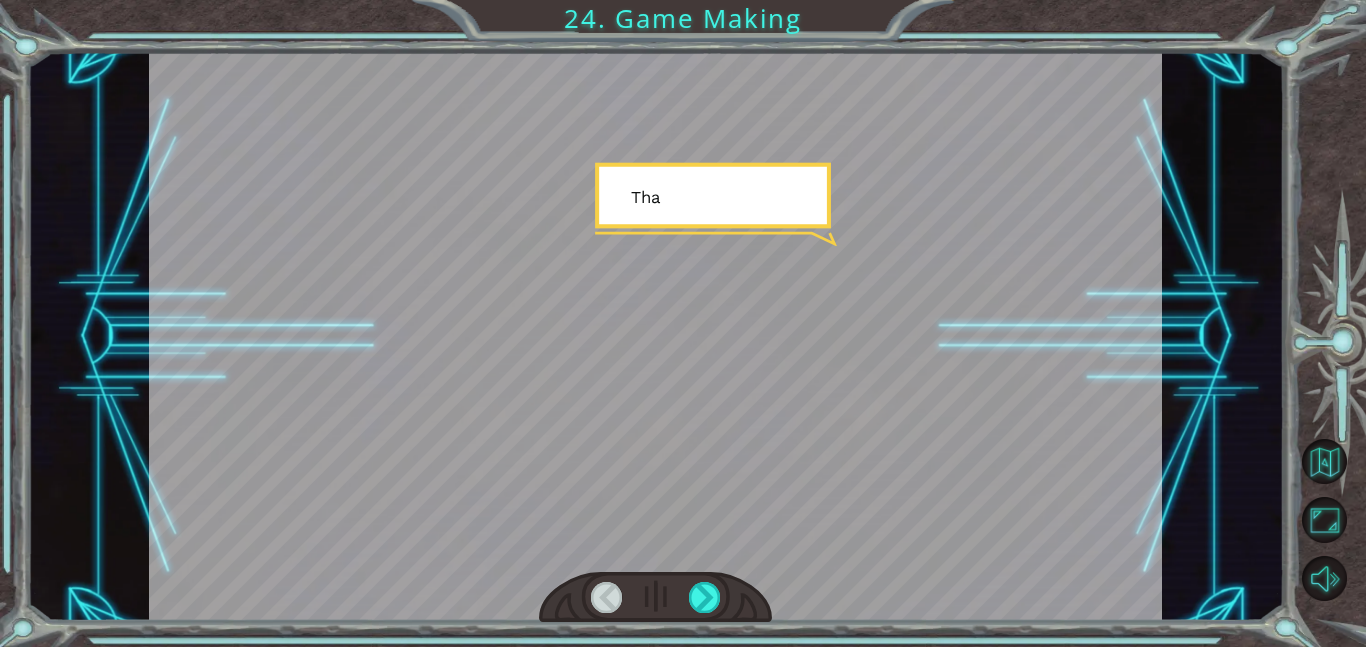 click at bounding box center [655, 336] 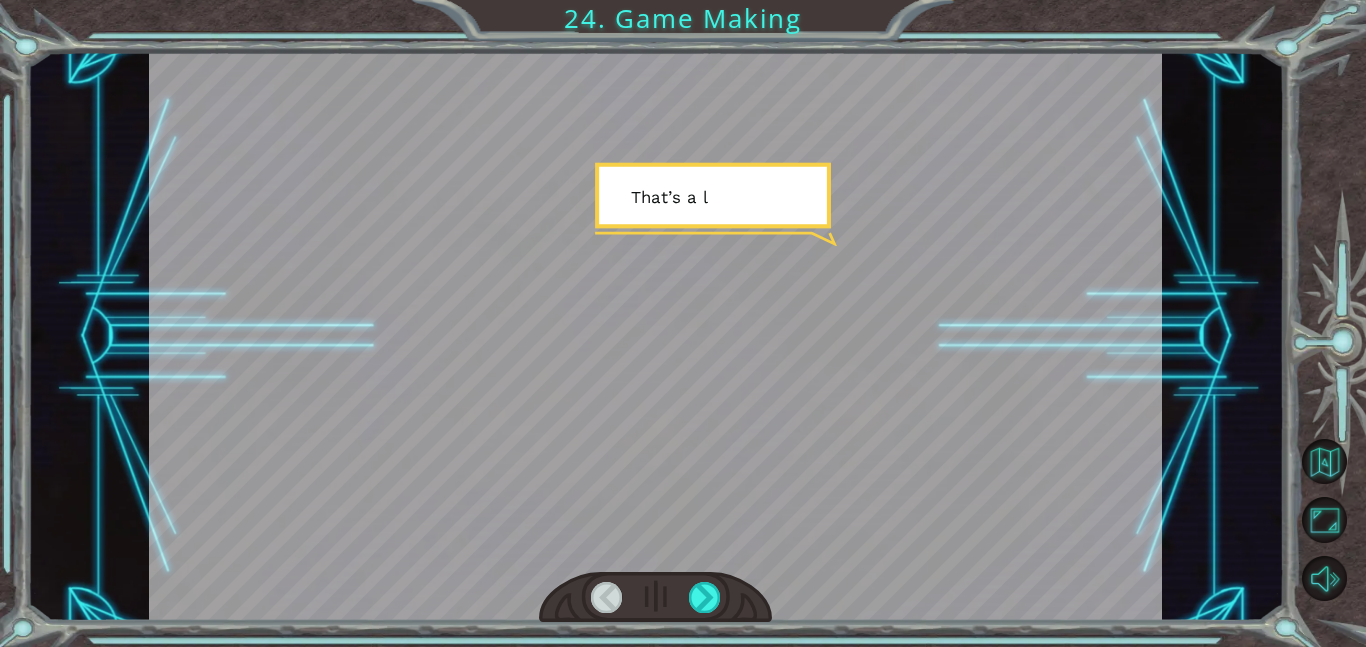 click at bounding box center (655, 336) 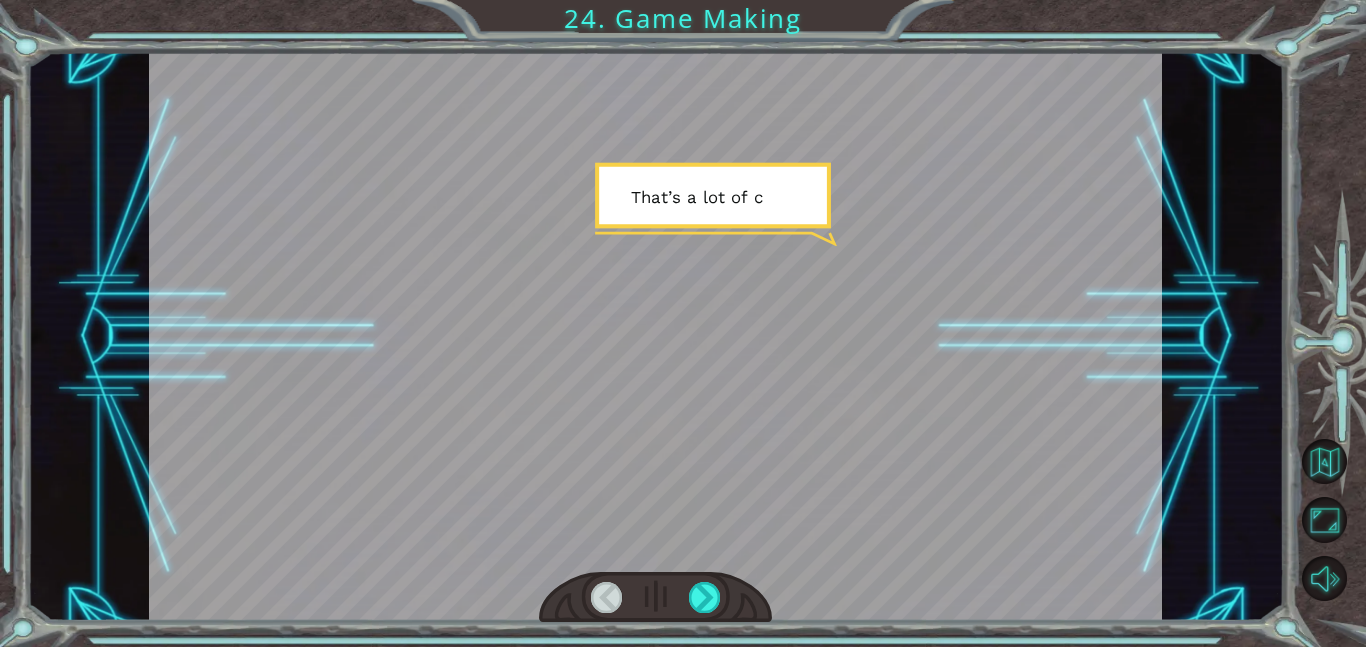 click at bounding box center (655, 336) 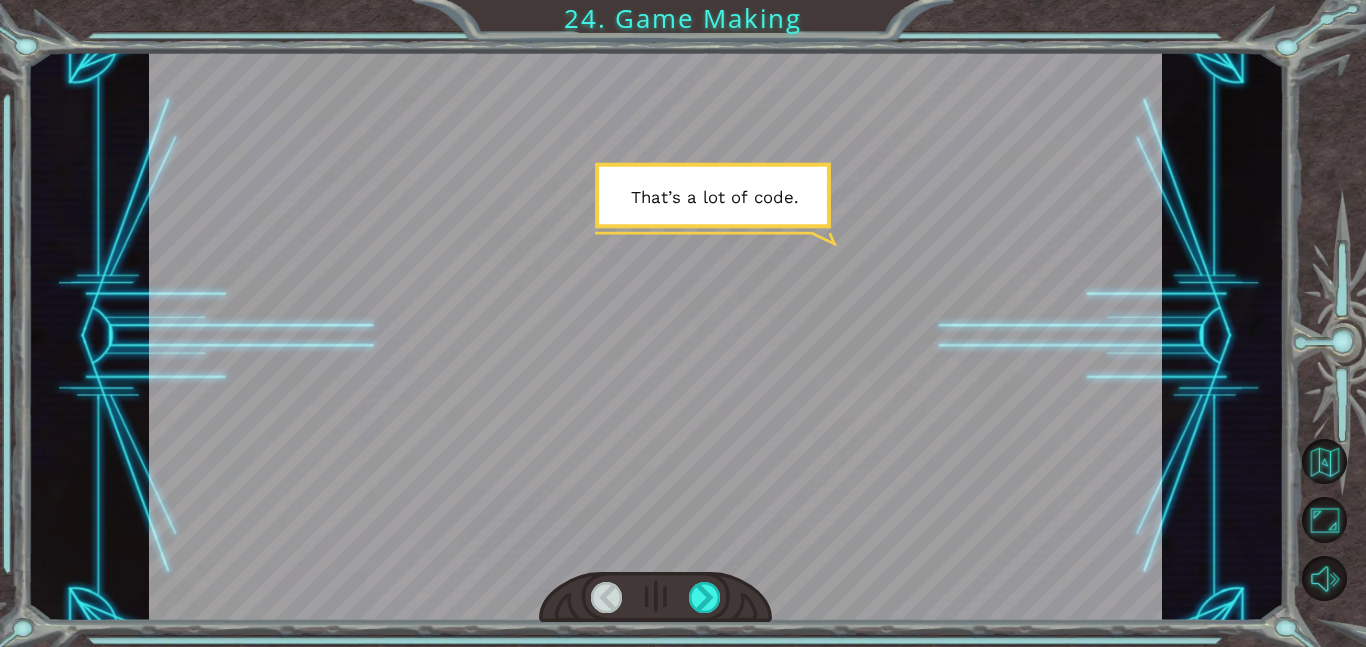 click at bounding box center [655, 336] 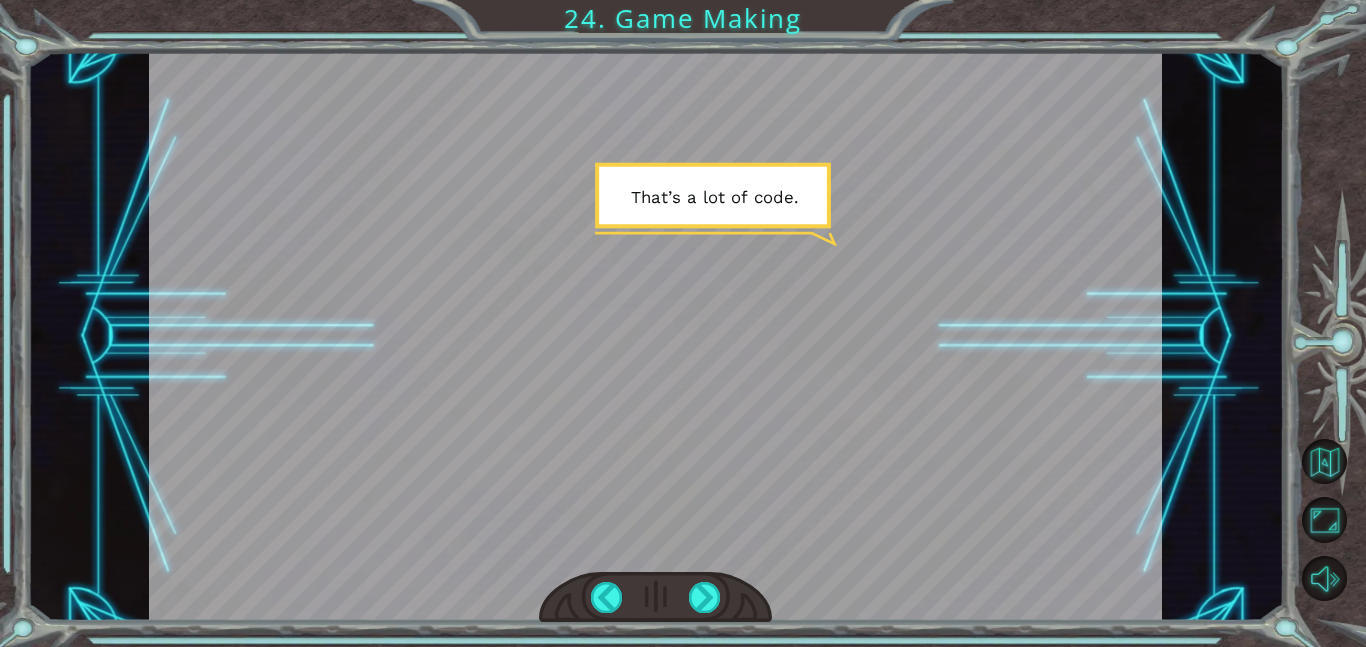 click at bounding box center [655, 336] 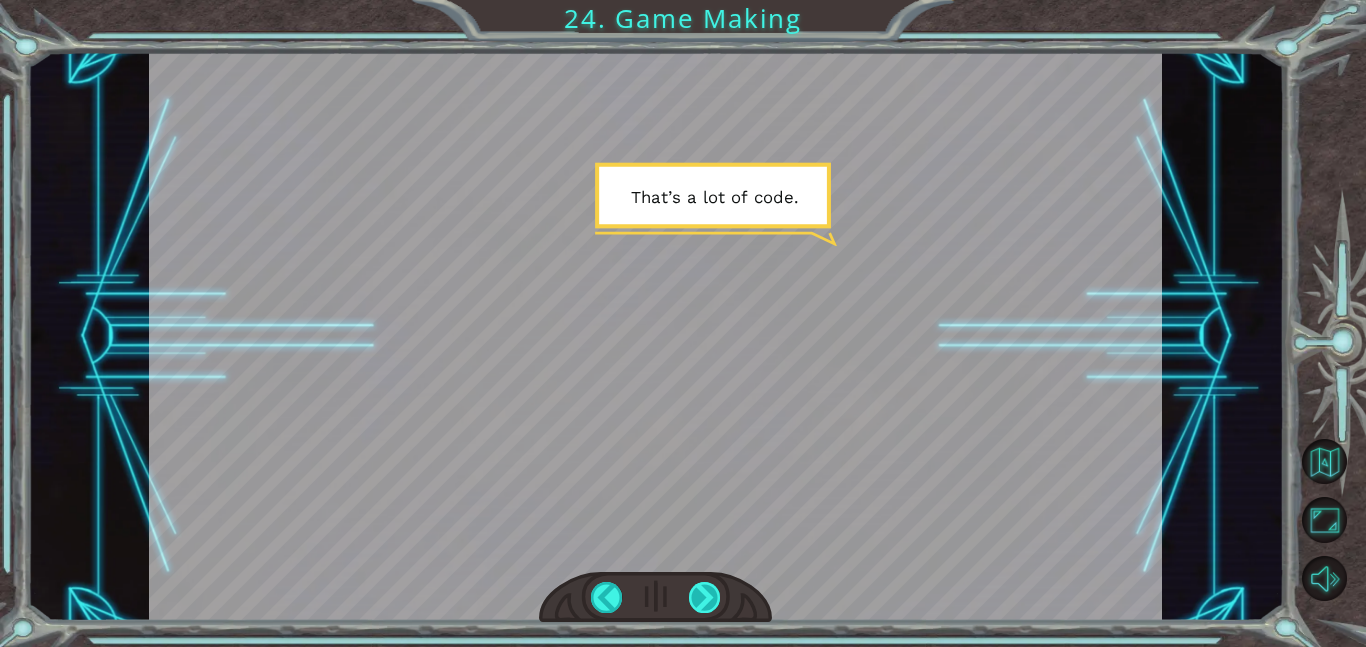 click at bounding box center [705, 597] 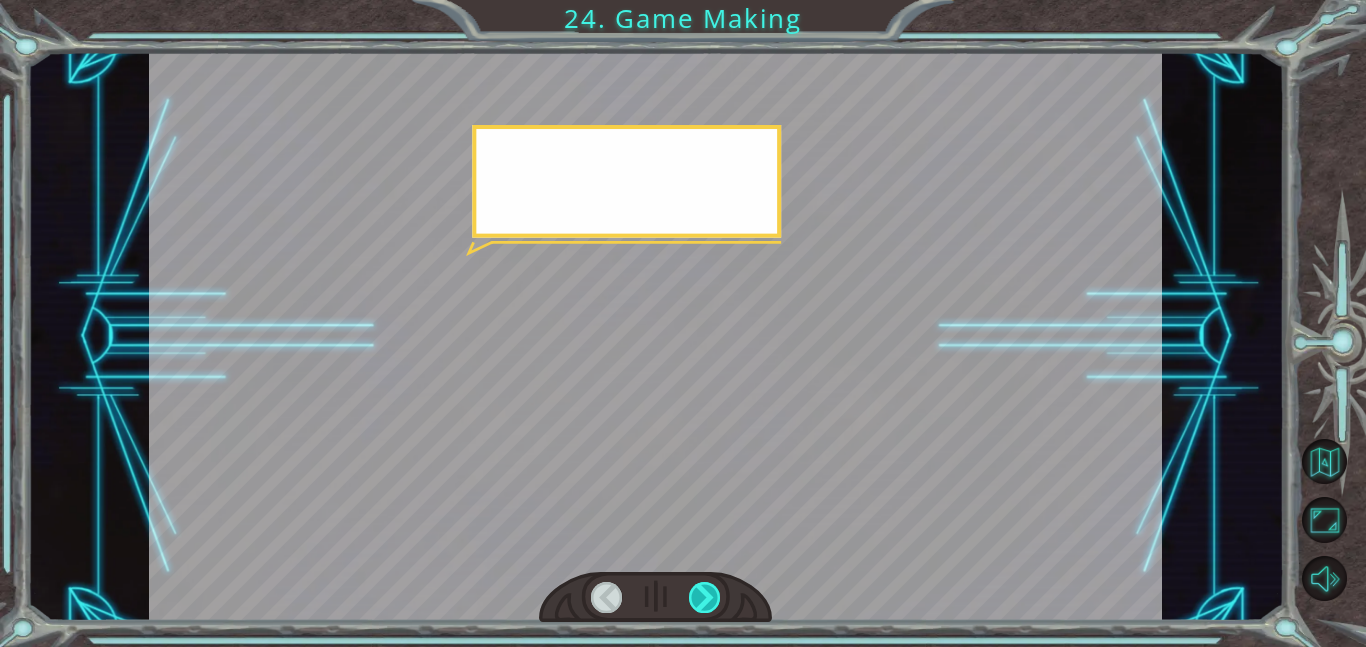 click at bounding box center [705, 597] 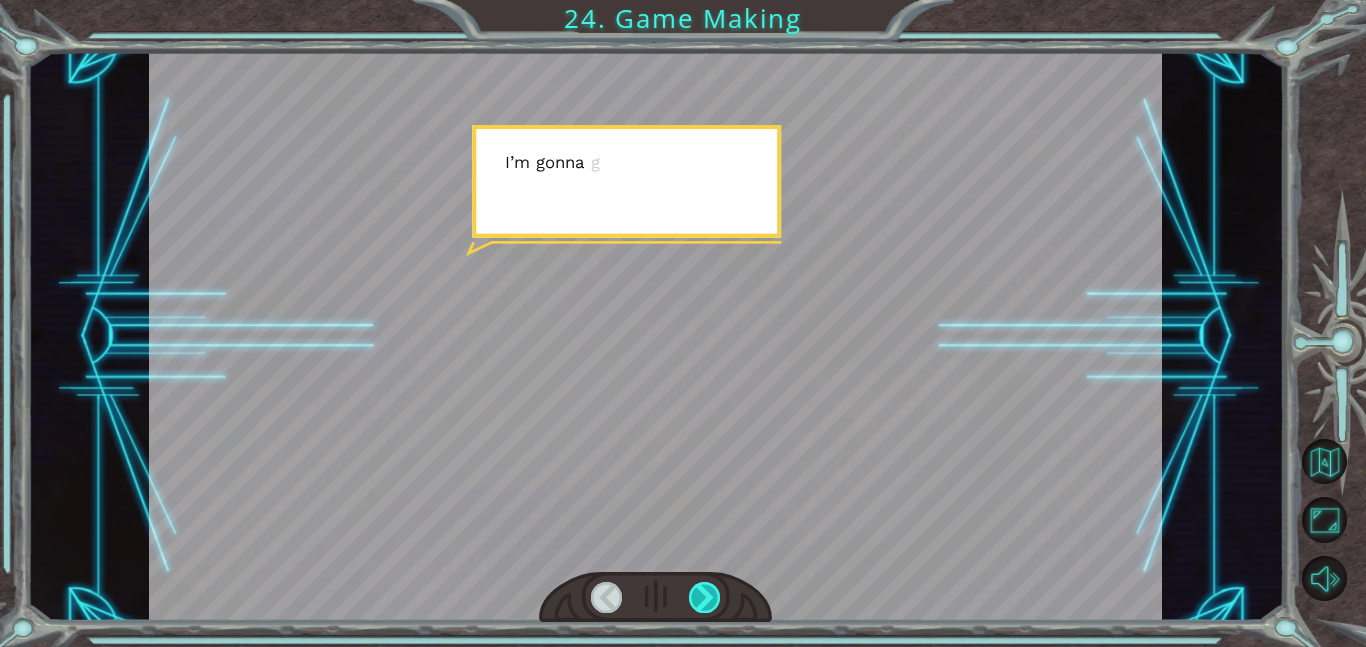 click at bounding box center (705, 597) 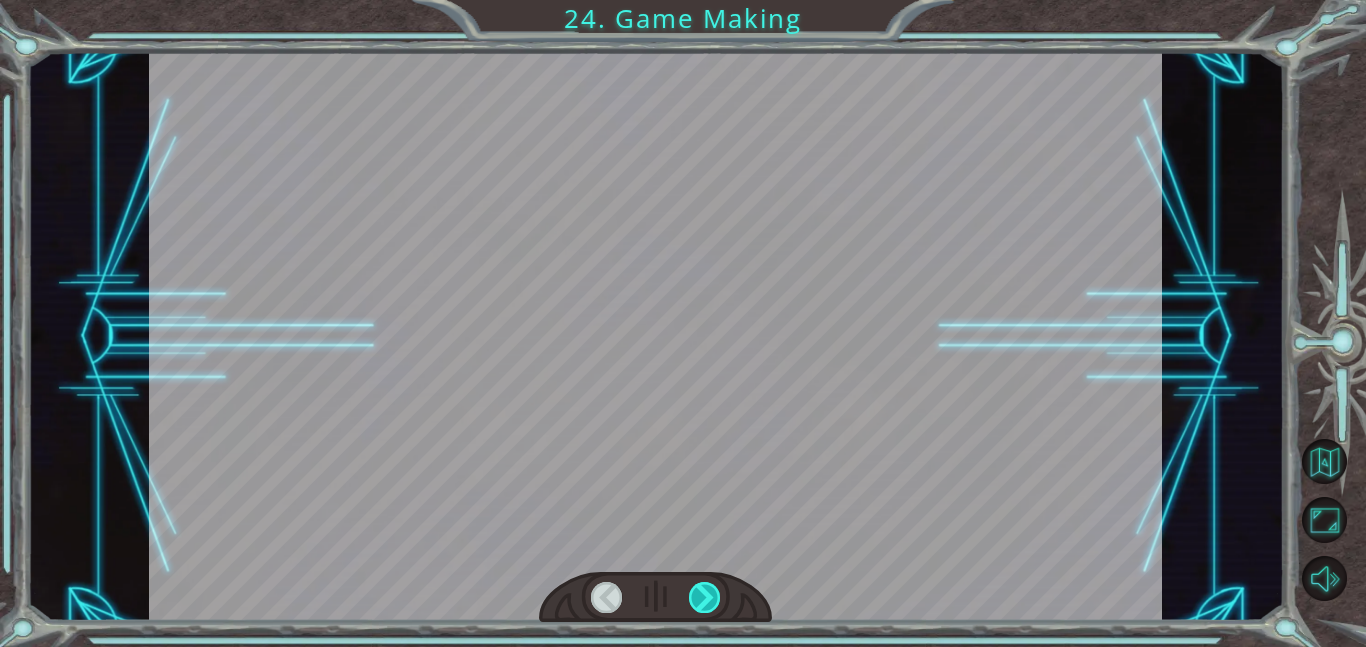 click at bounding box center (705, 597) 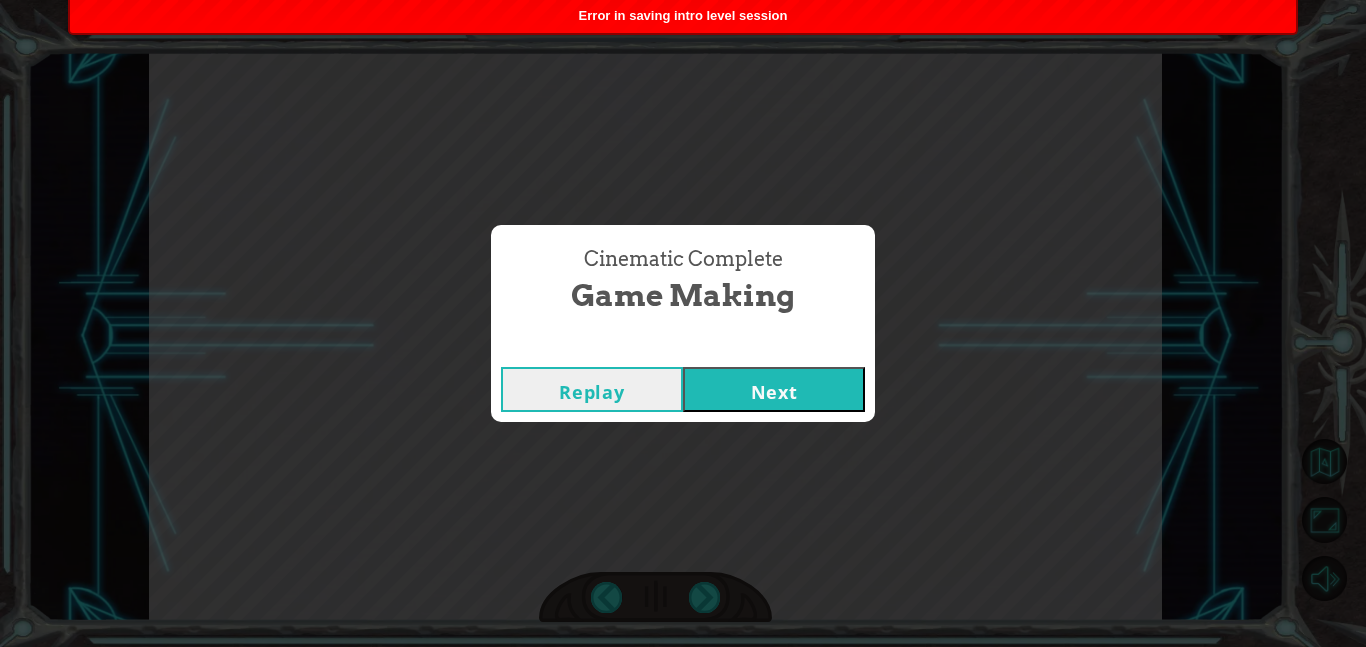 click on "Next" at bounding box center [774, 389] 